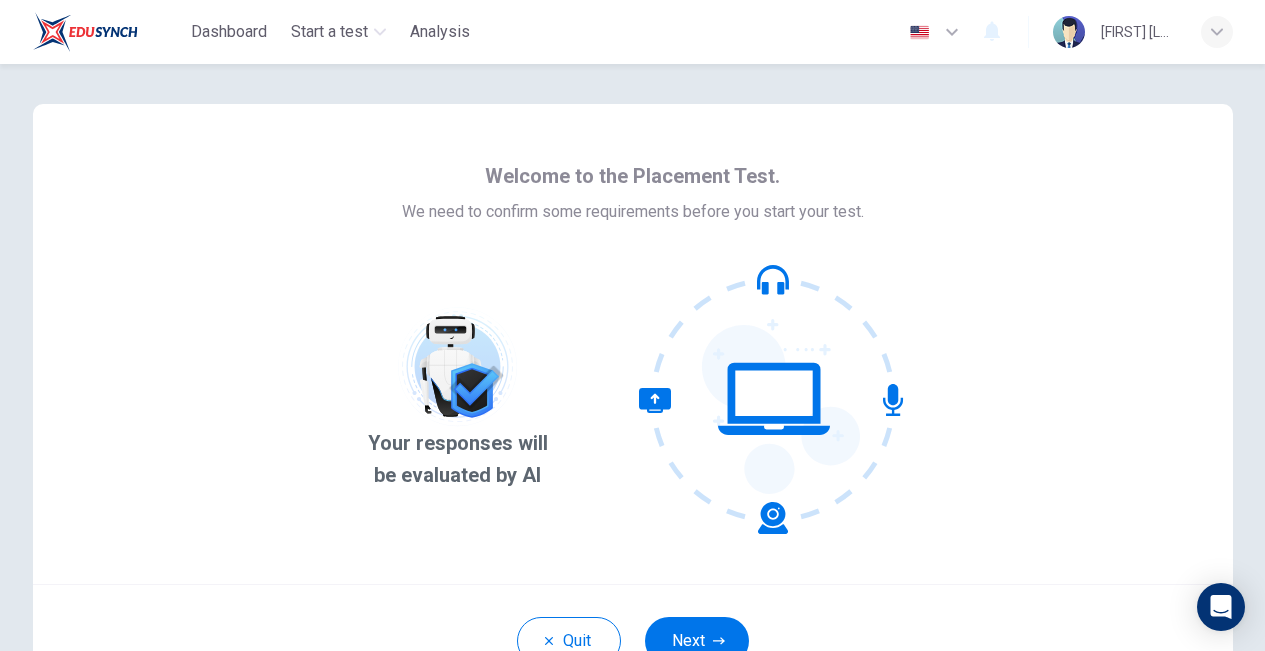 scroll, scrollTop: 0, scrollLeft: 0, axis: both 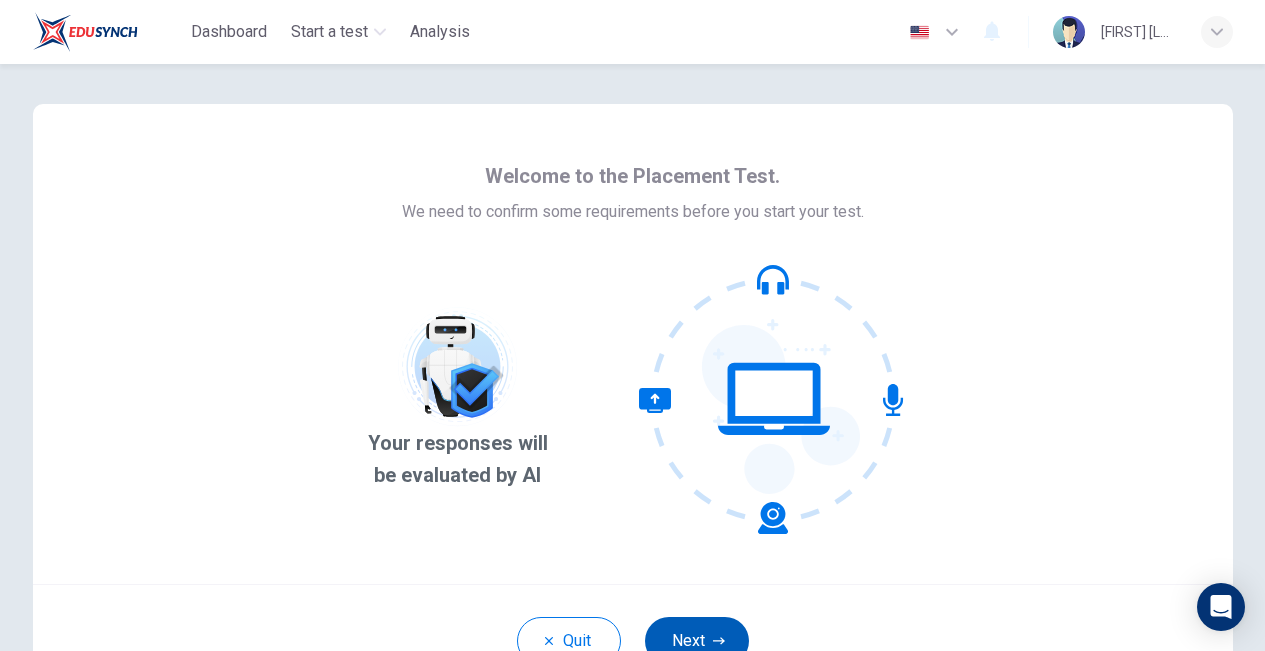 click 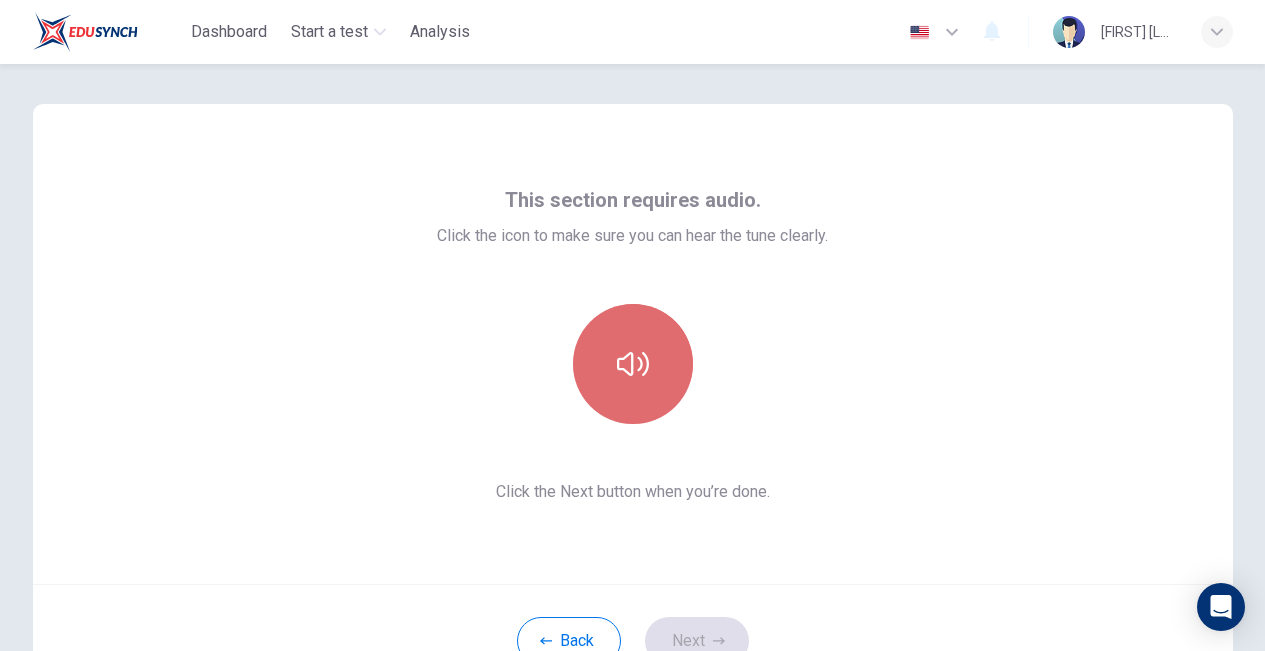 click 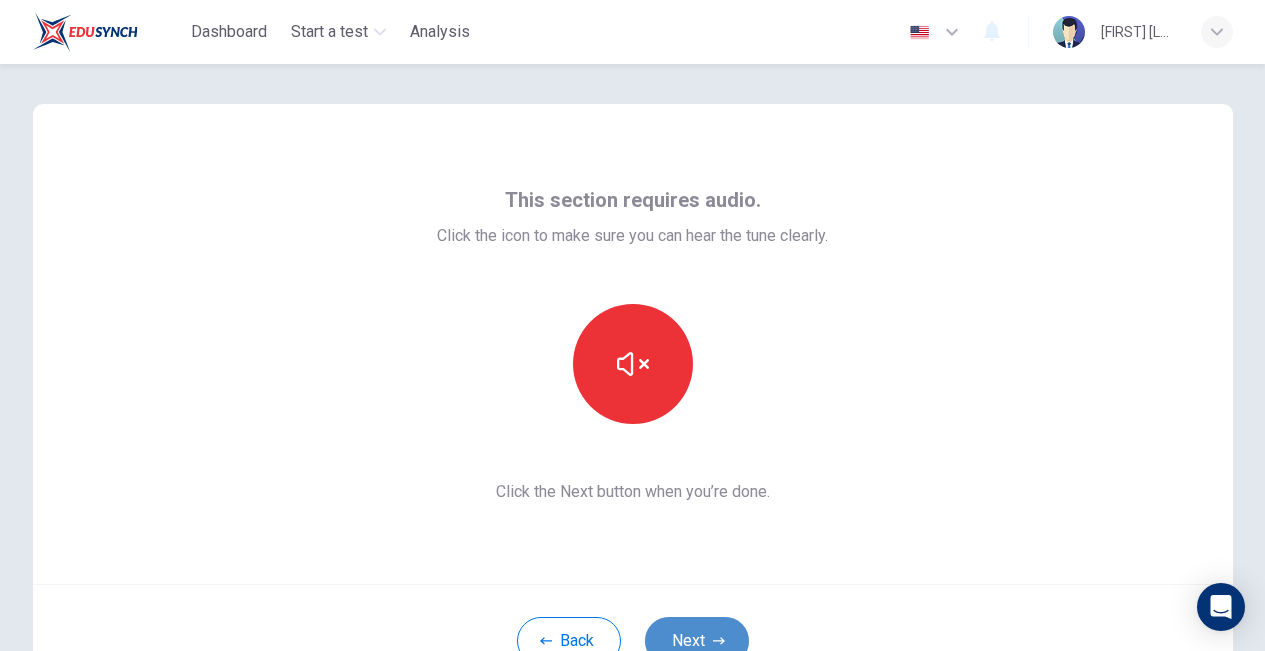 click on "Next" at bounding box center [697, 641] 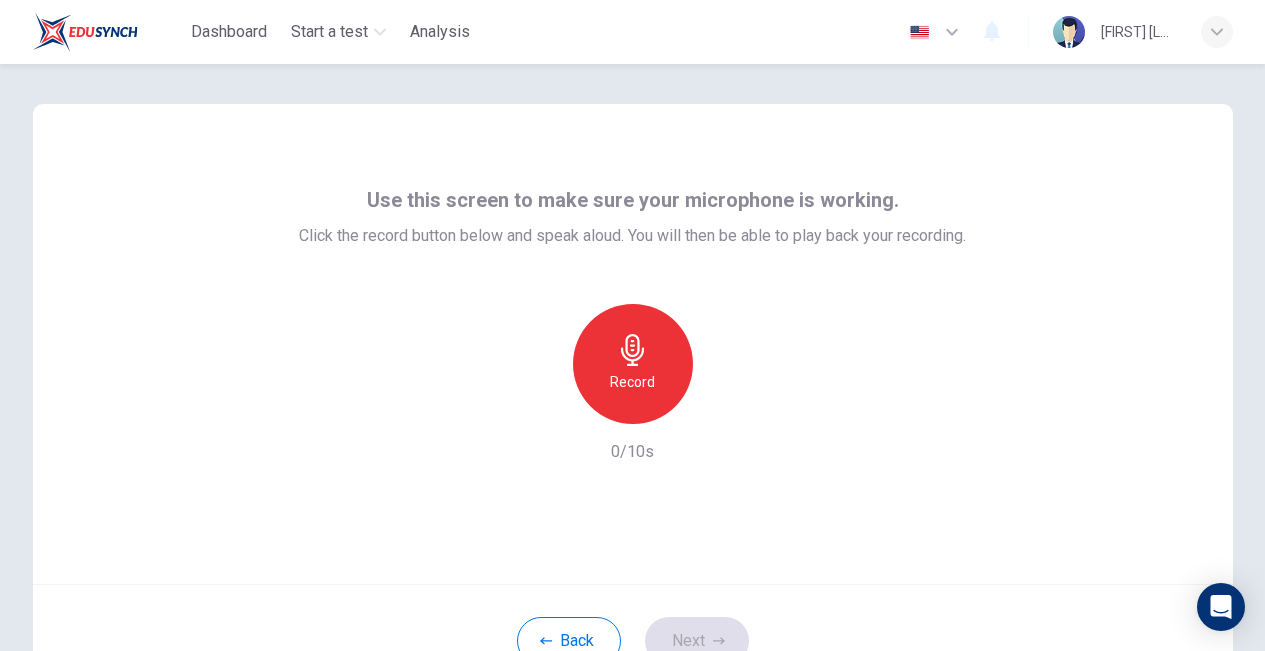 click 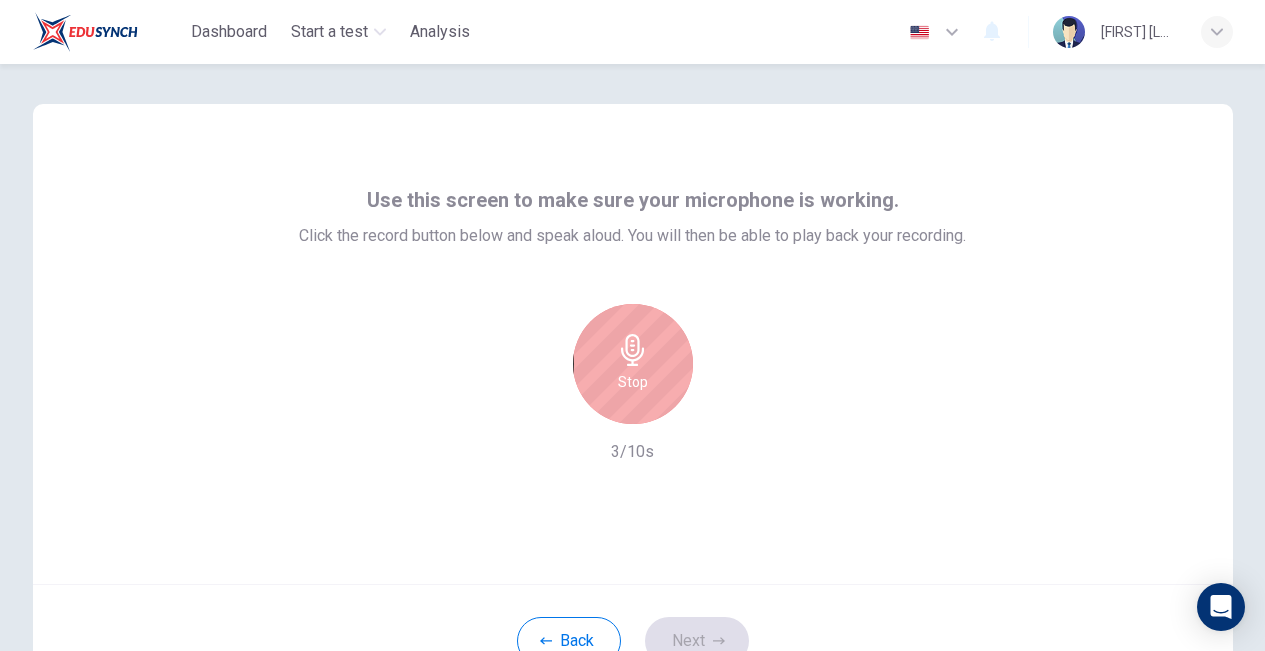 click on "Stop" at bounding box center [633, 364] 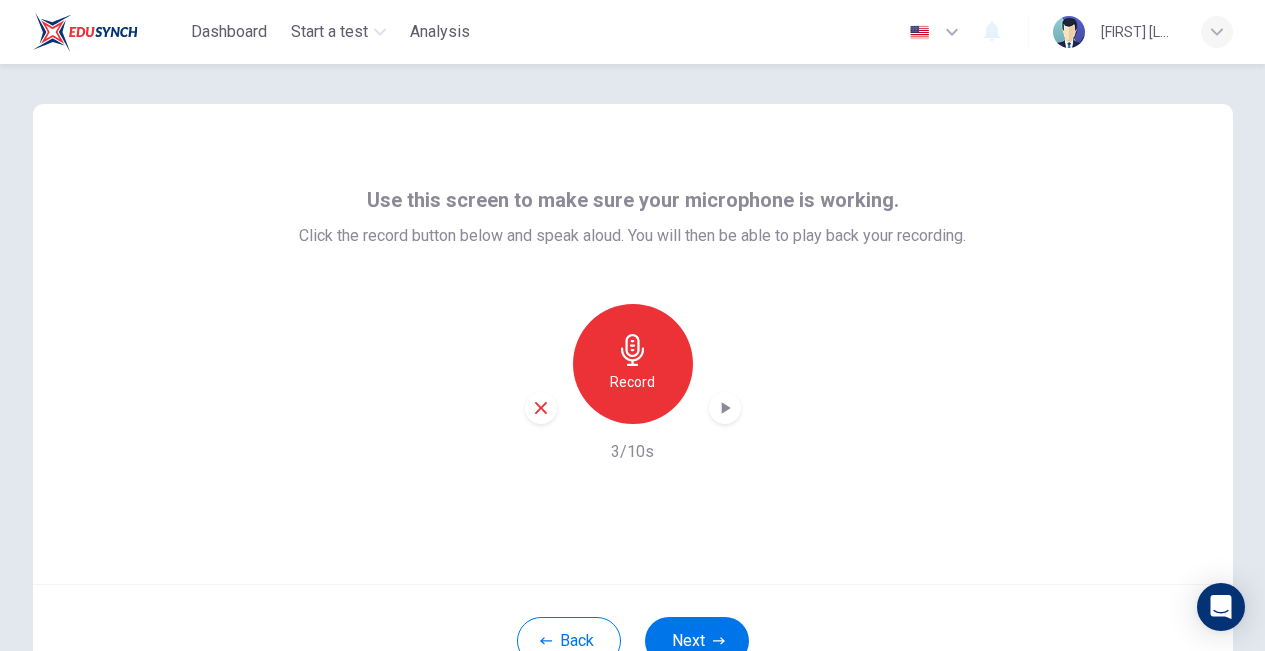click 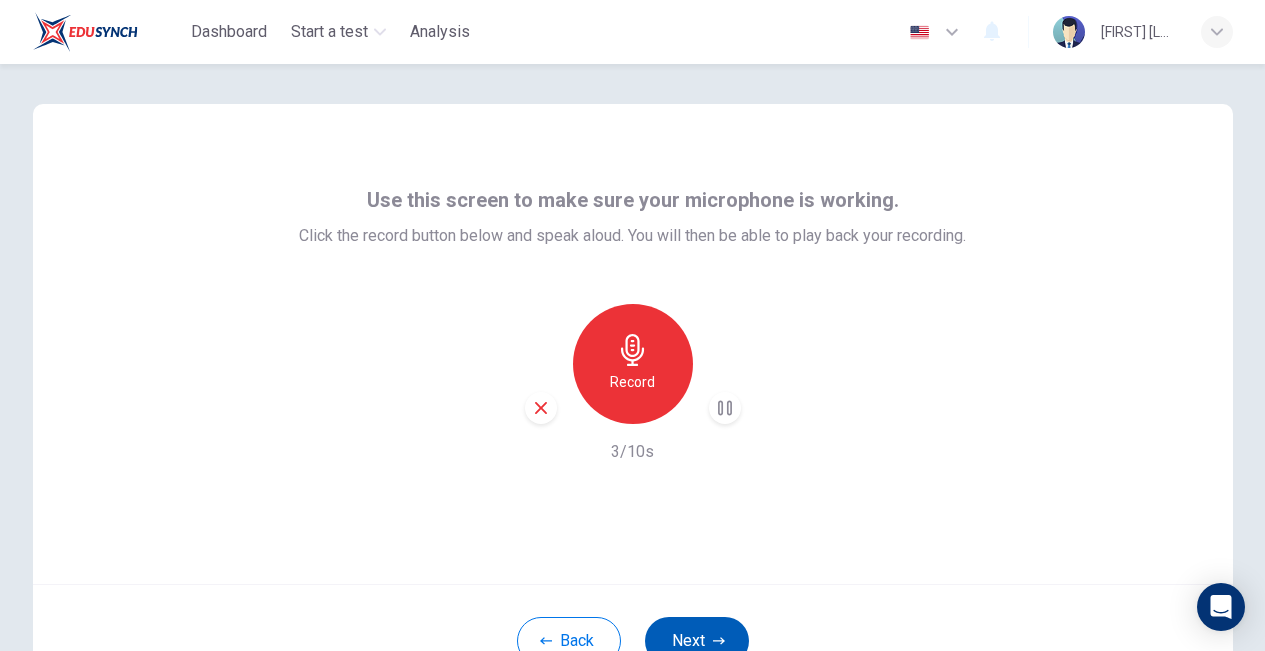 click on "Next" at bounding box center [697, 641] 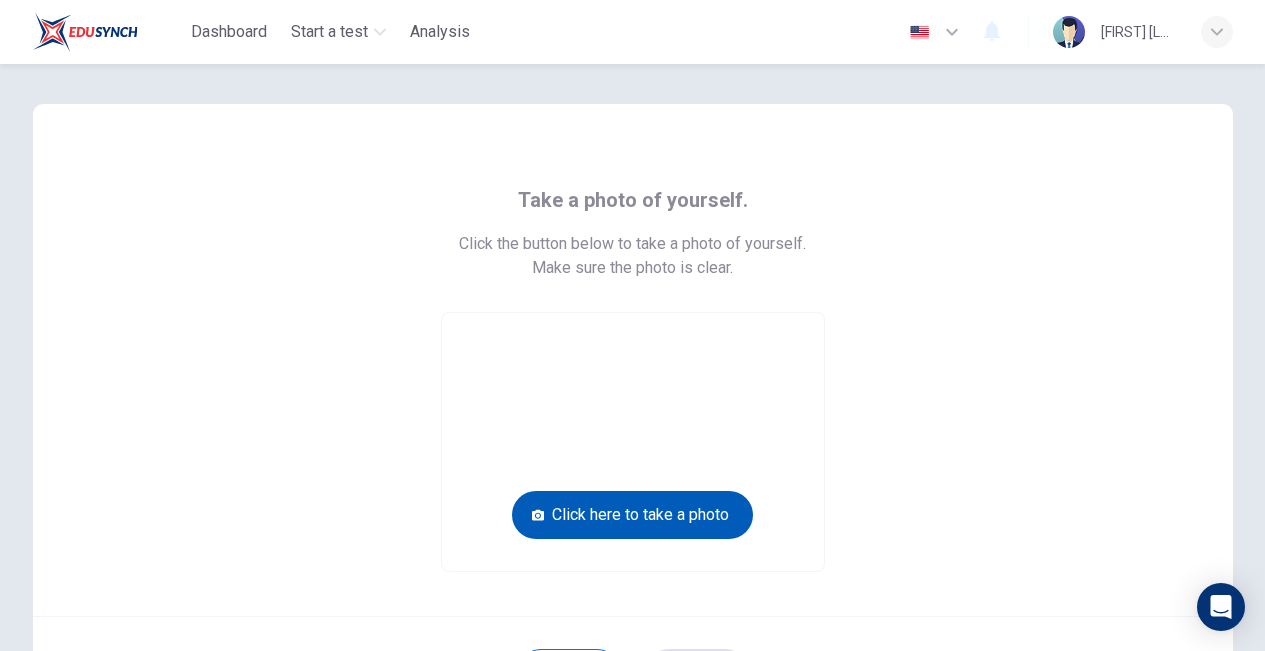 click on "Click here to take a photo" at bounding box center [632, 515] 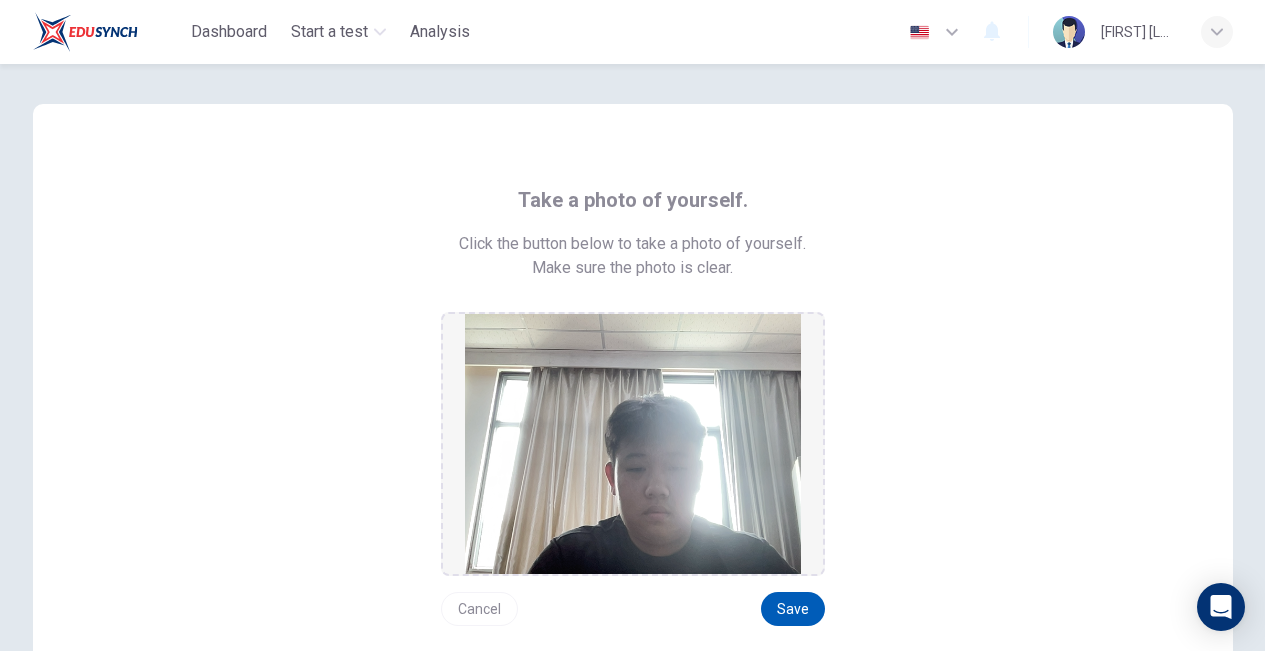 click on "Save" at bounding box center [793, 609] 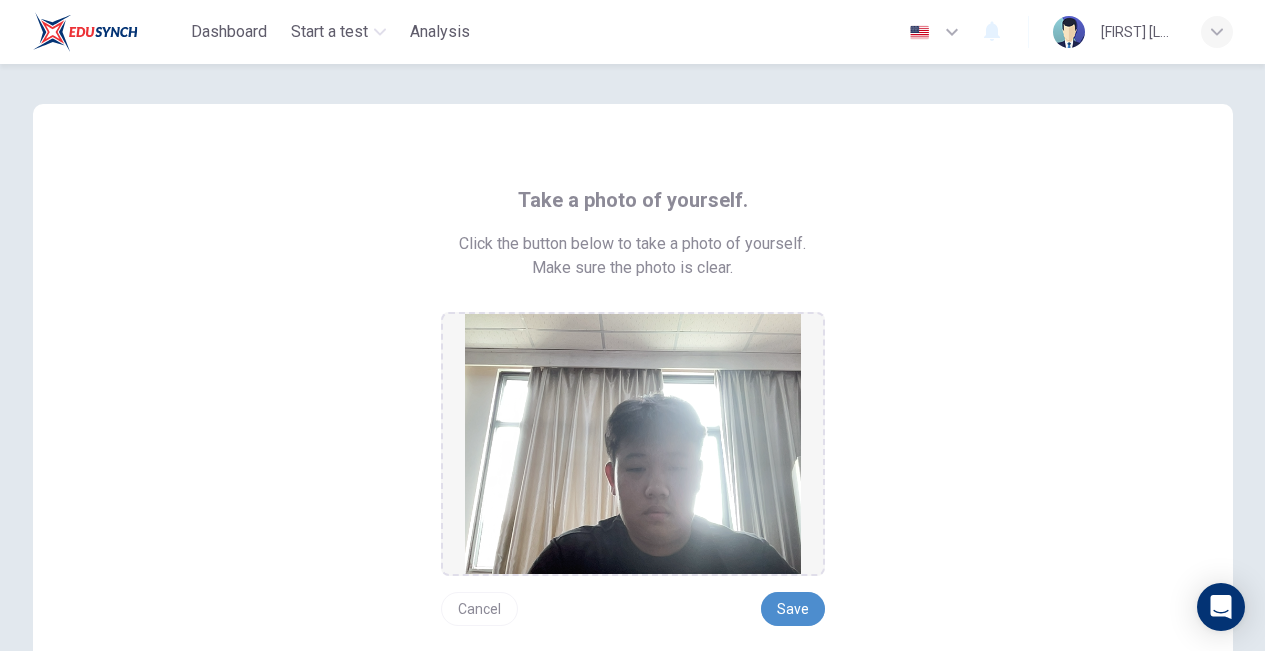 click on "Save" at bounding box center (793, 609) 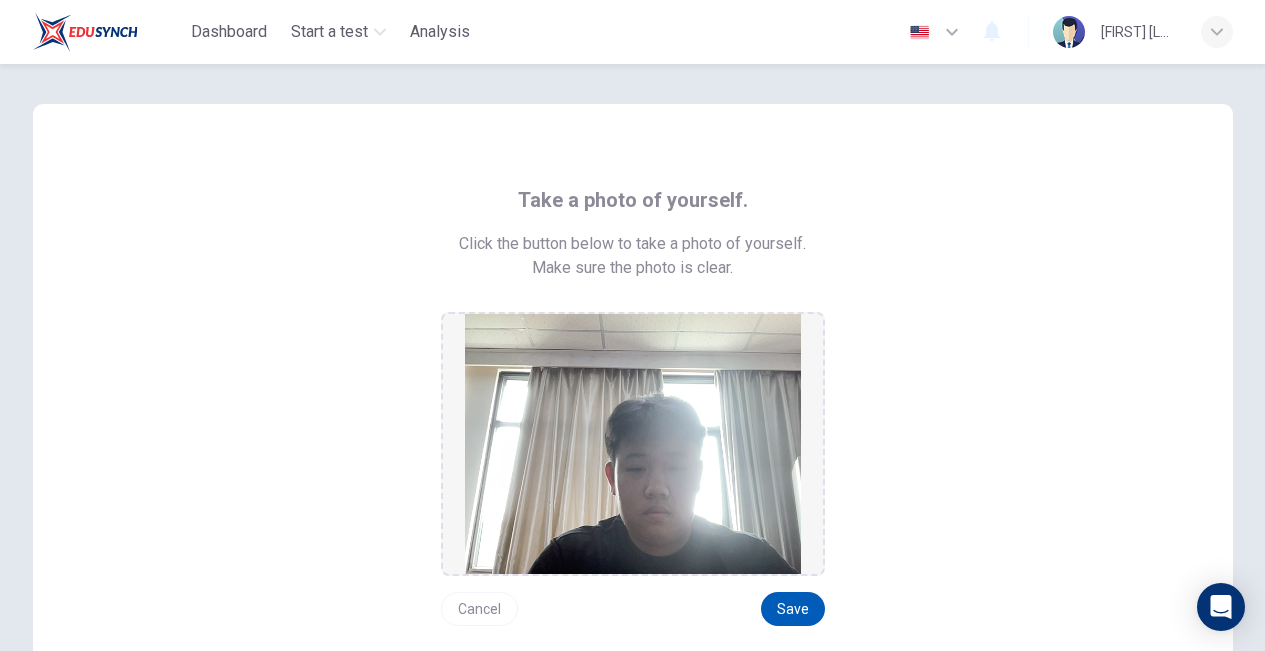 click on "Save" at bounding box center [793, 609] 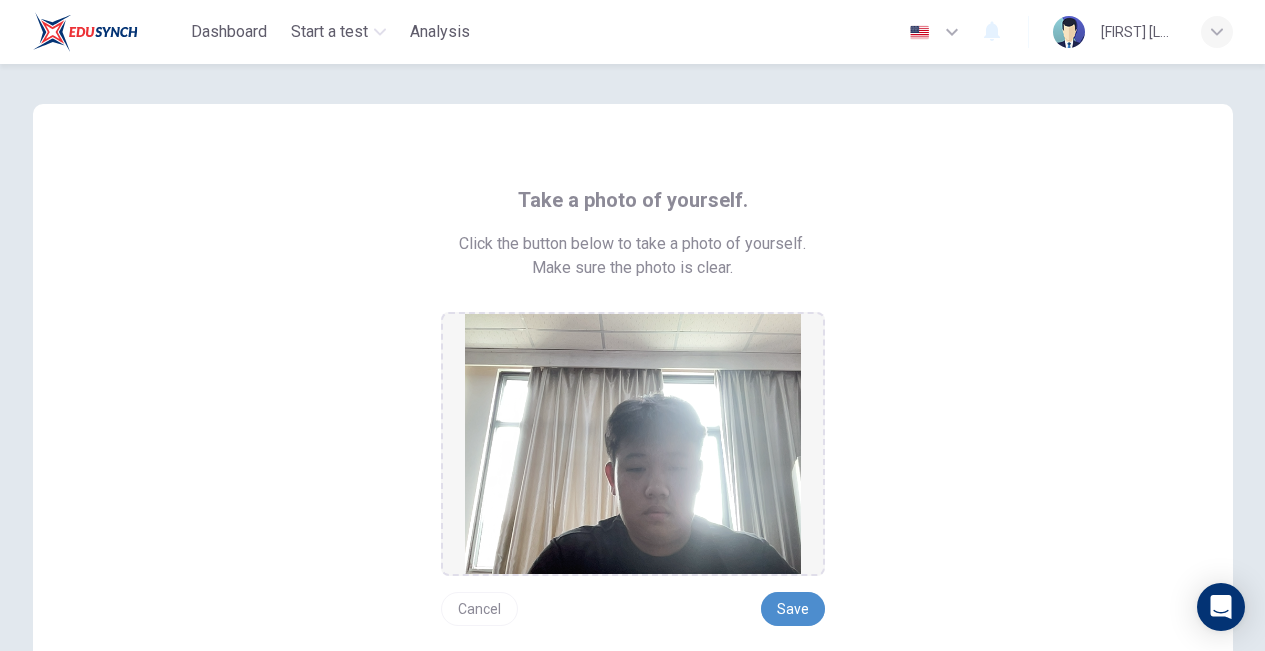 click on "Save" at bounding box center (793, 609) 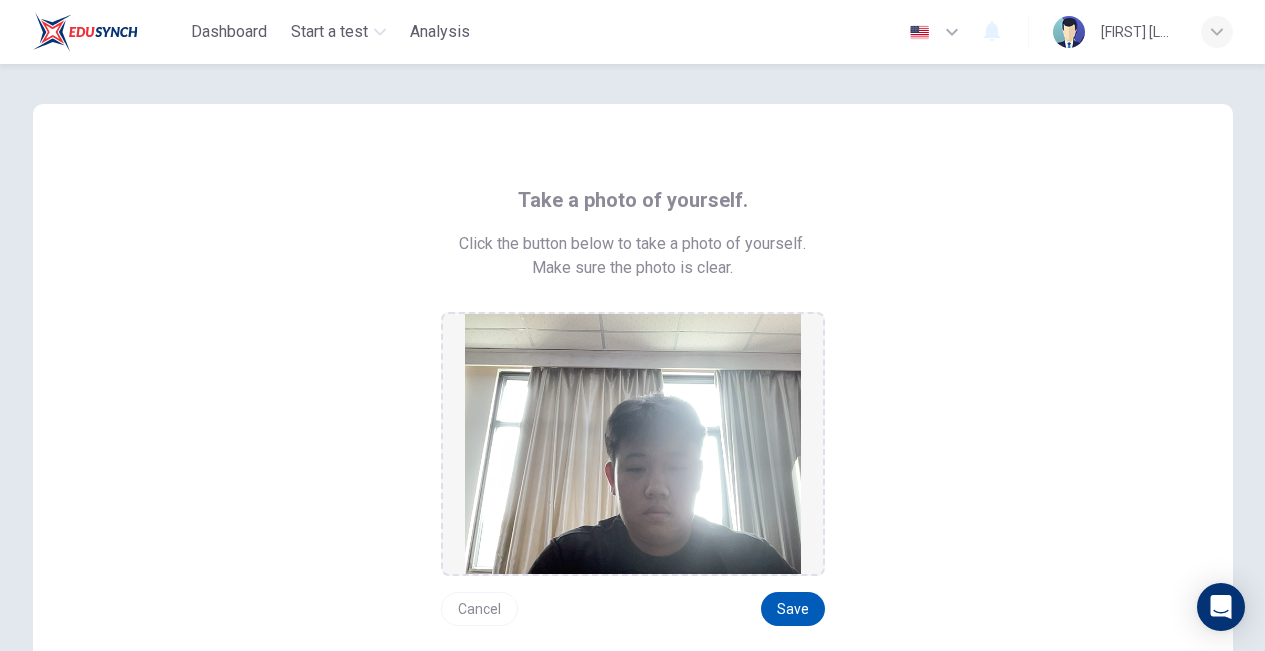 click on "Save" at bounding box center [793, 609] 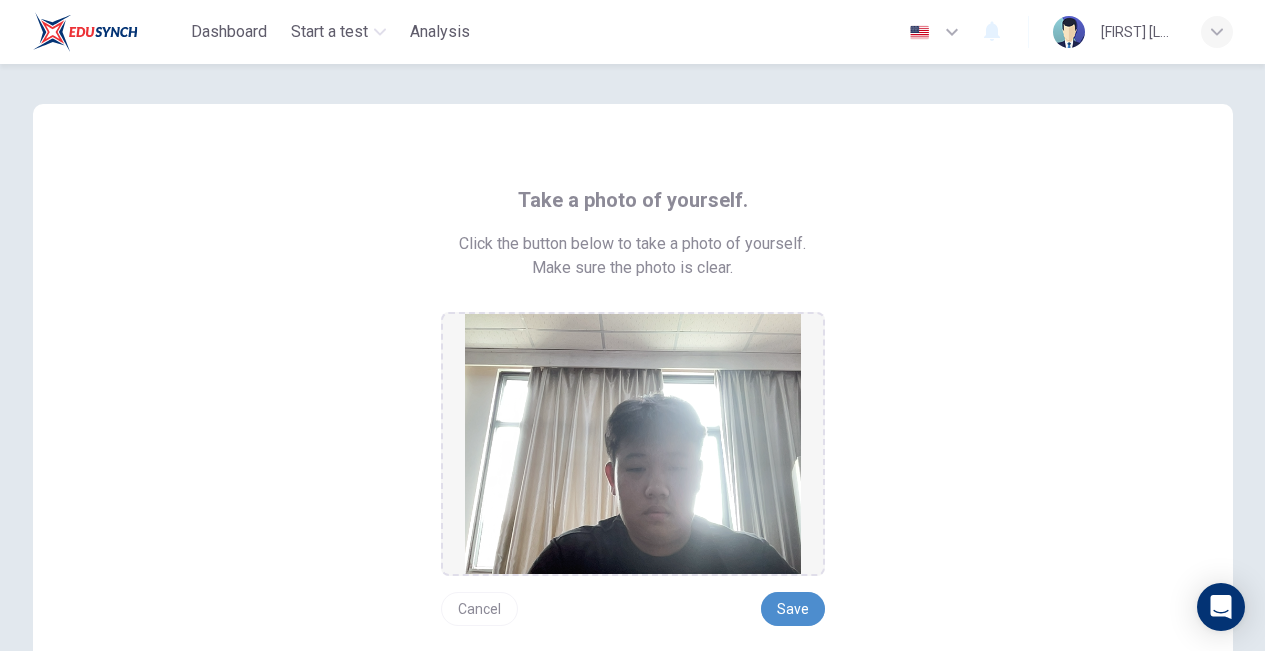 click on "Save" at bounding box center [793, 609] 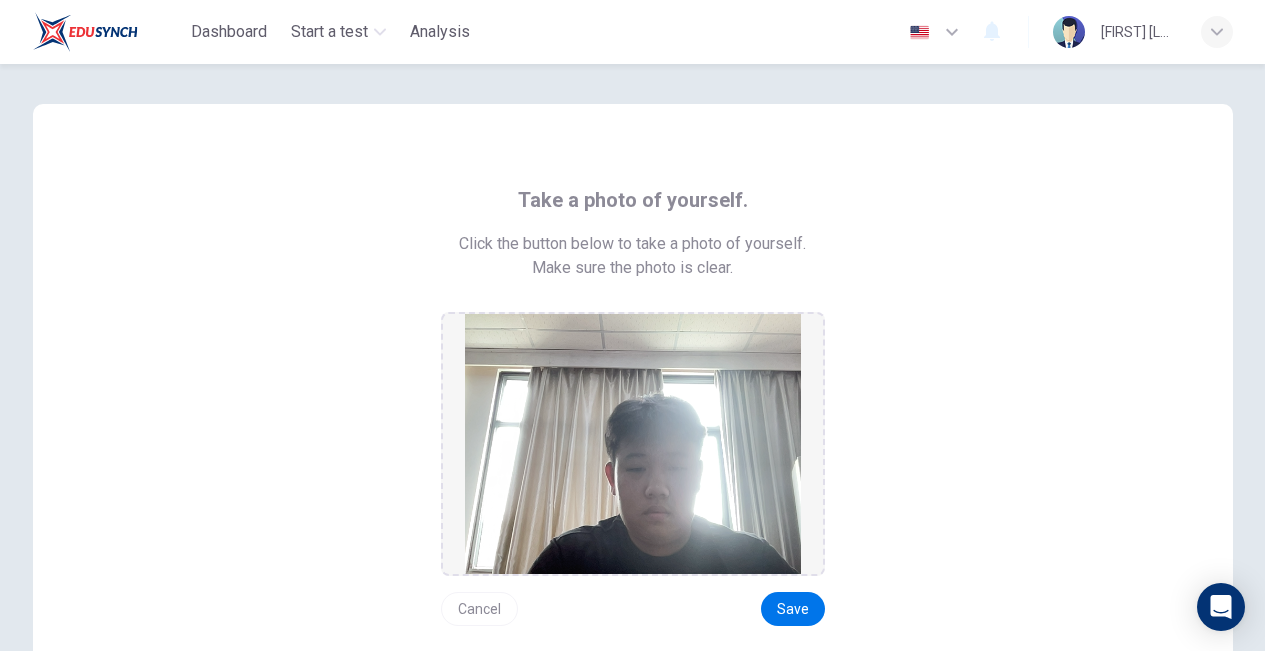 click on "Cancel" at bounding box center (479, 609) 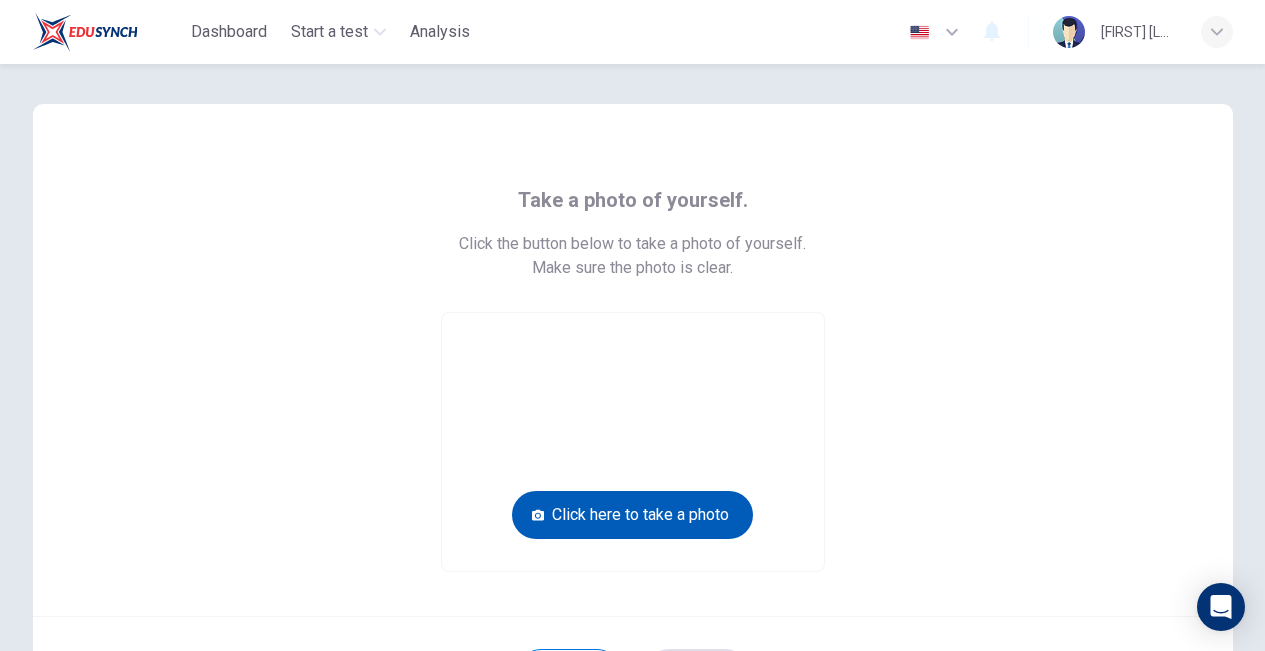 click on "Click here to take a photo" at bounding box center (632, 515) 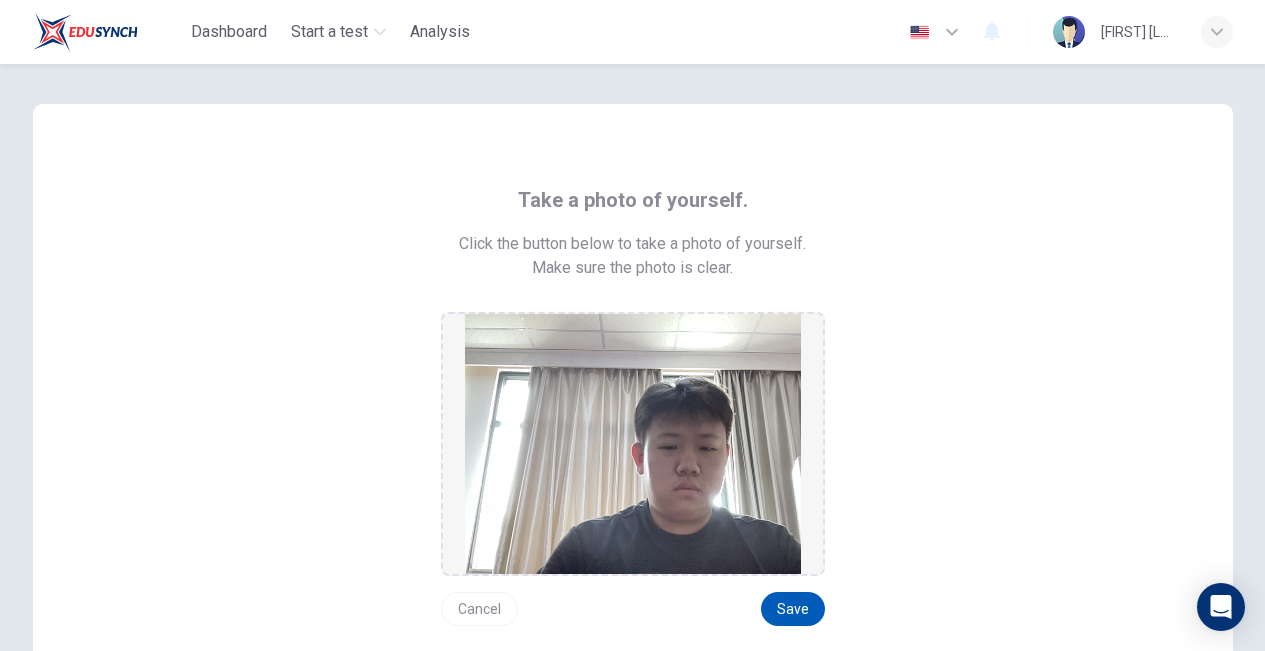 click on "Save" at bounding box center (793, 609) 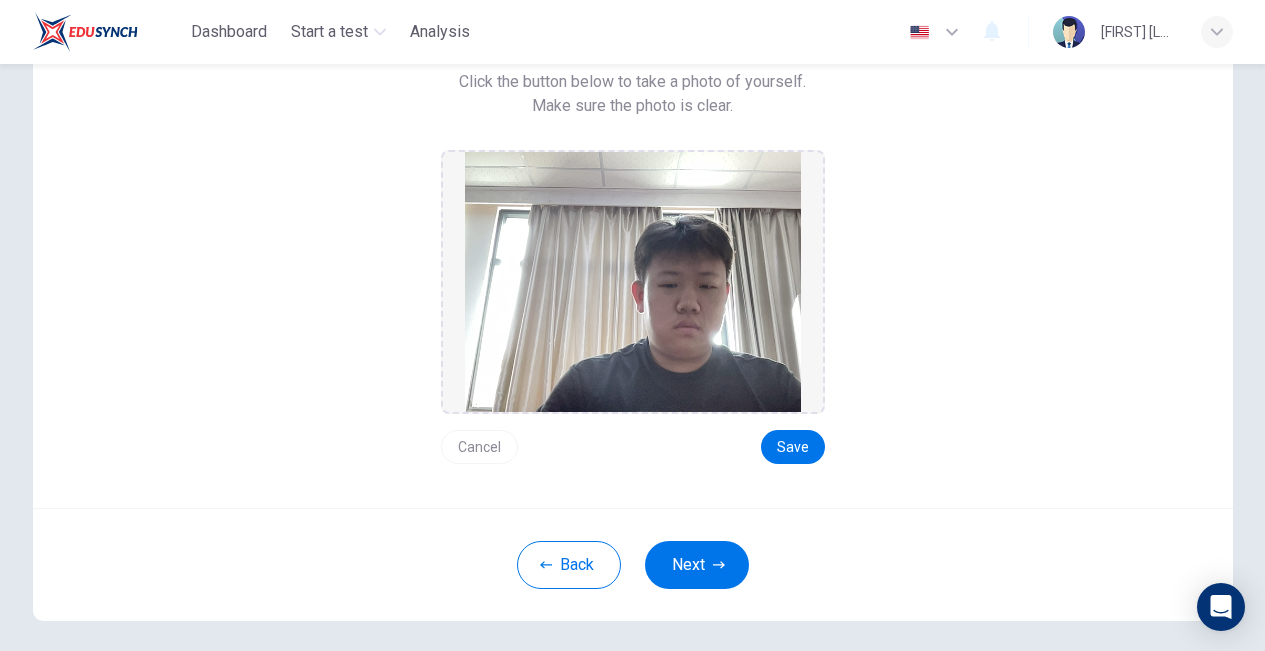 scroll, scrollTop: 171, scrollLeft: 0, axis: vertical 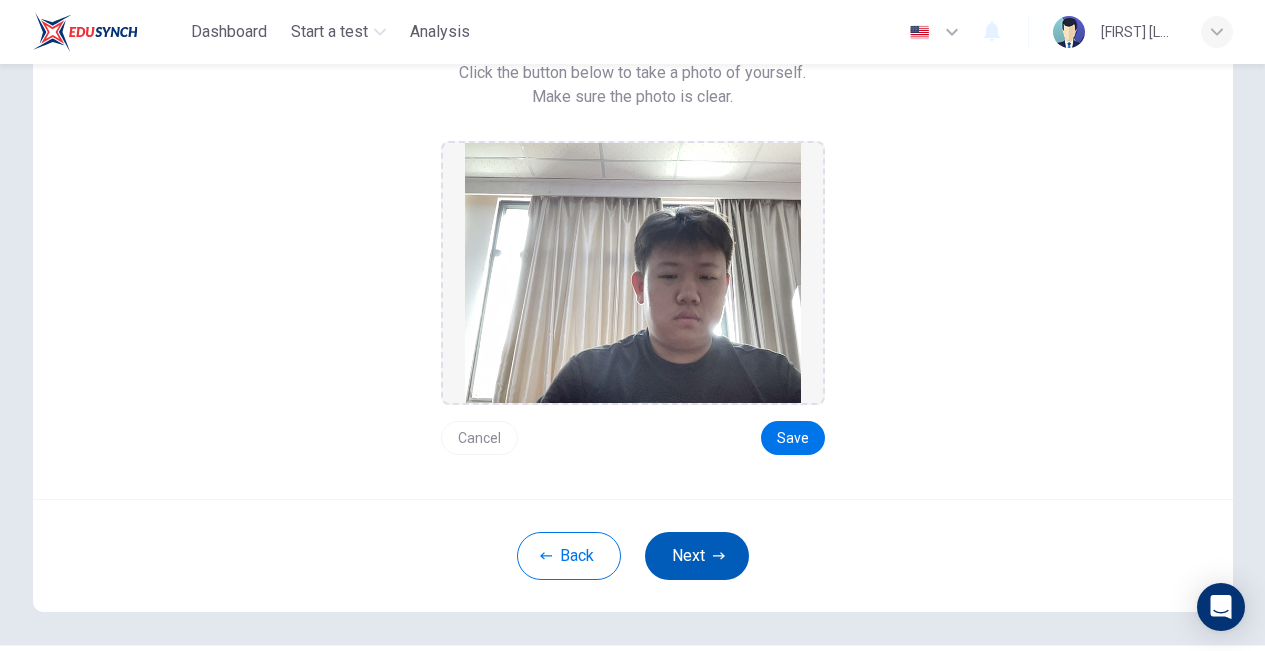 click on "Next" at bounding box center (697, 556) 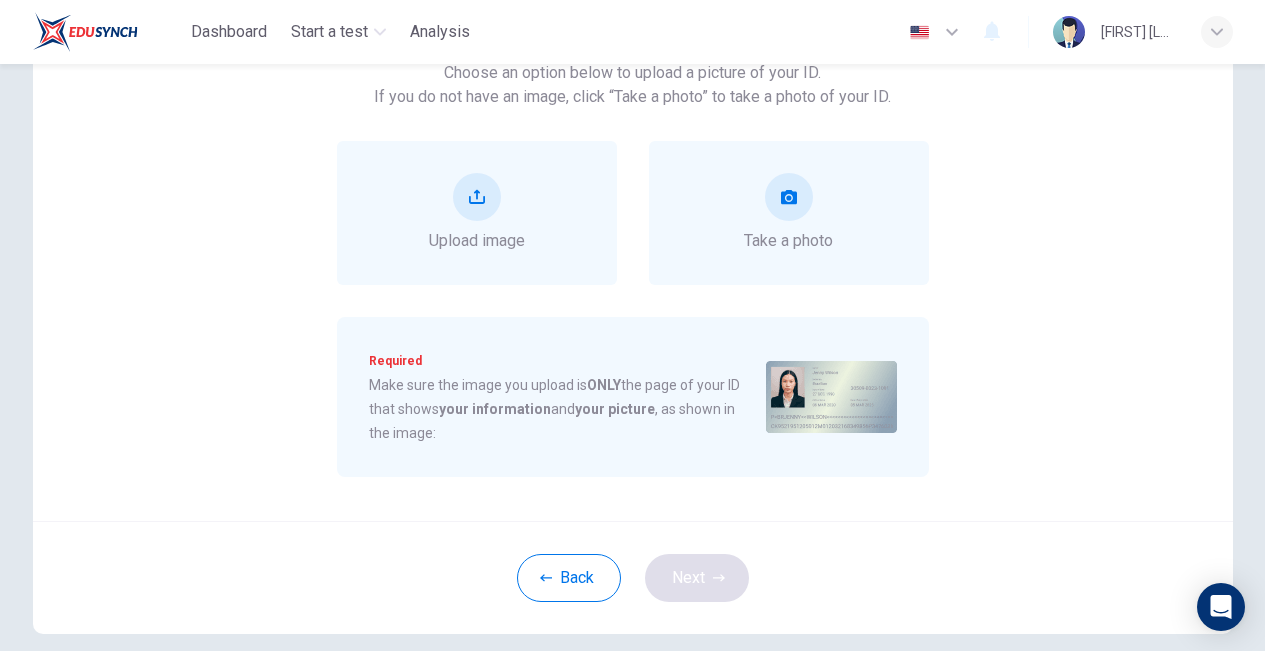 click on "Back Next" at bounding box center (633, 577) 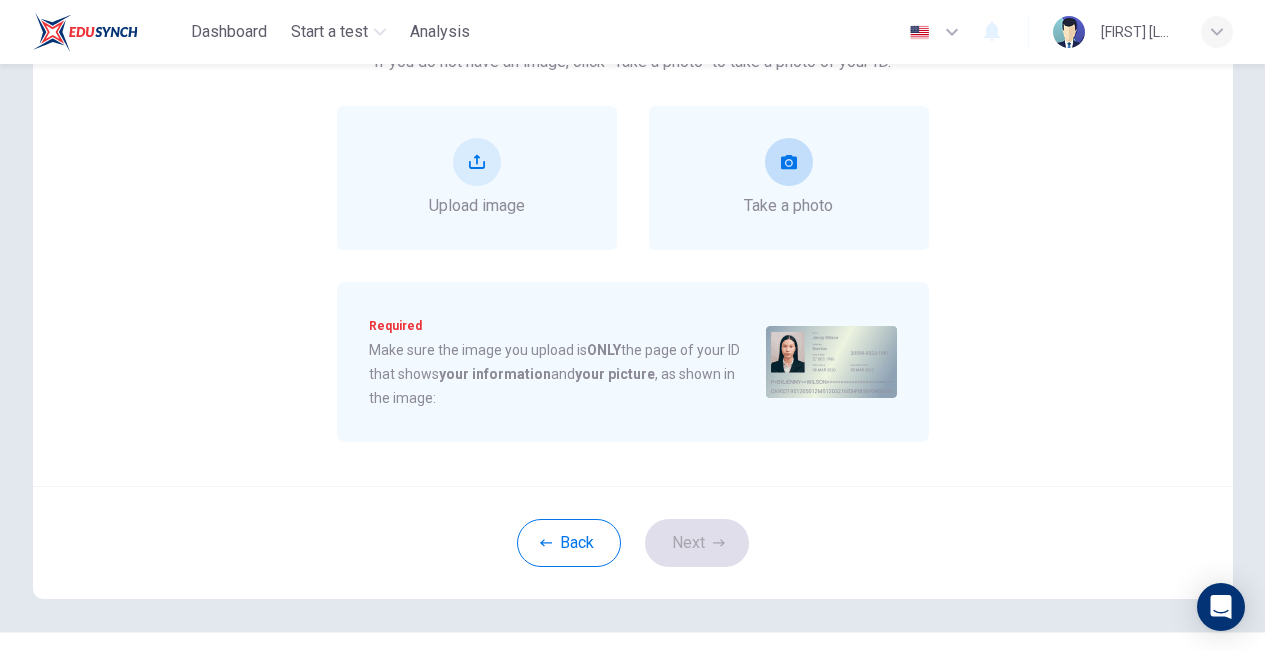 click at bounding box center [789, 162] 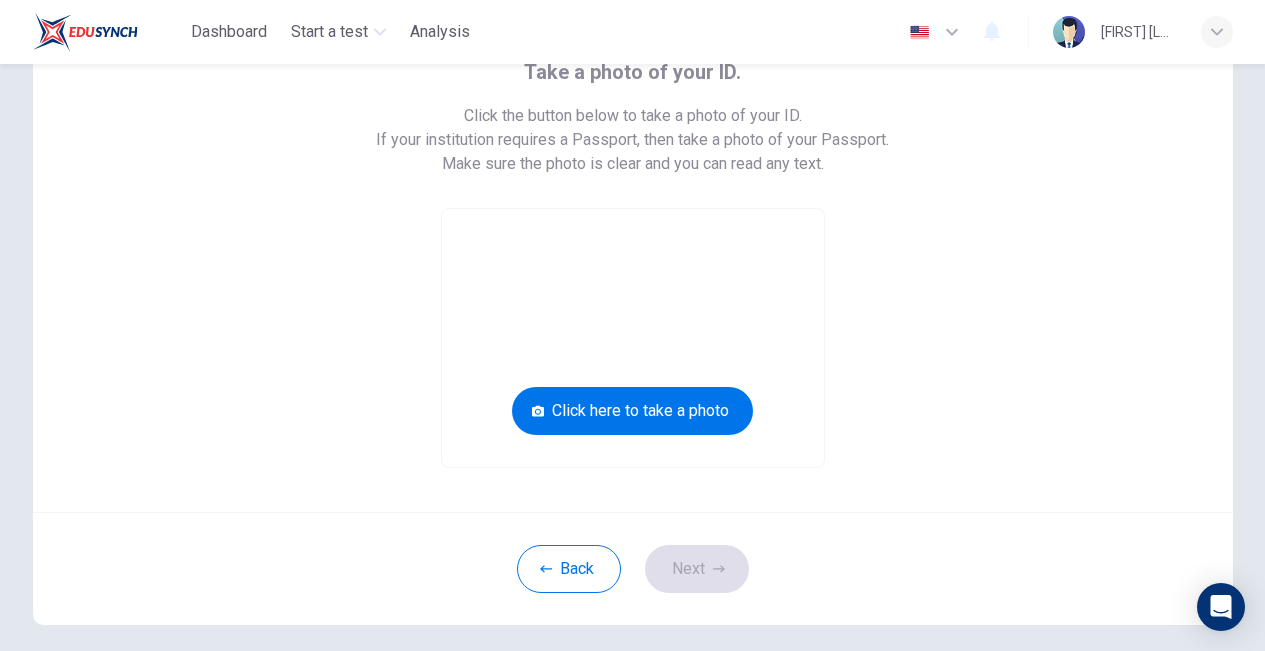 scroll, scrollTop: 121, scrollLeft: 0, axis: vertical 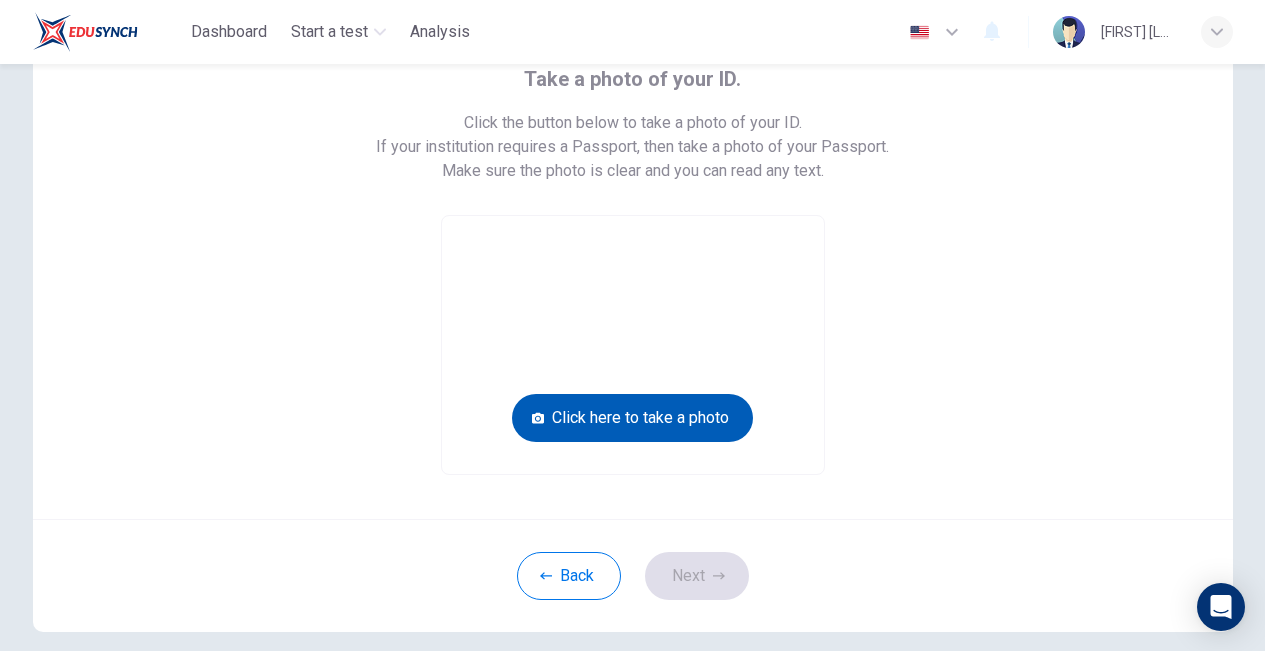 click on "Click here to take a photo" at bounding box center [632, 418] 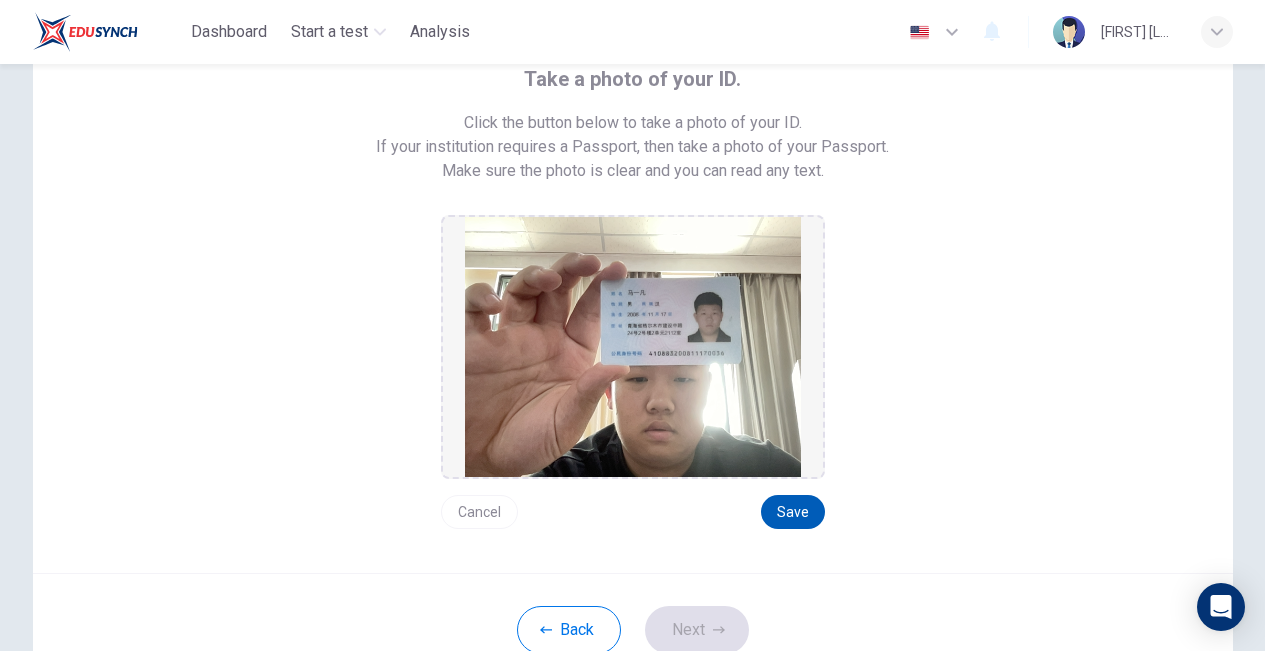 click on "Save" at bounding box center [793, 512] 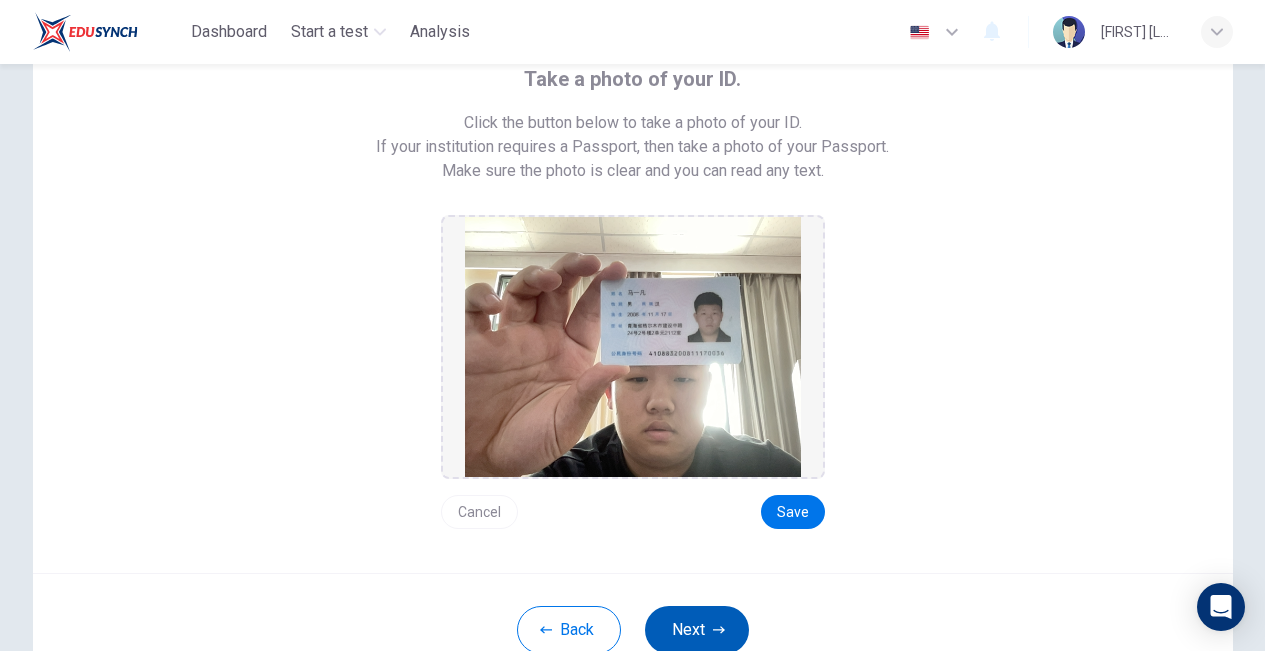 click on "Next" at bounding box center [697, 630] 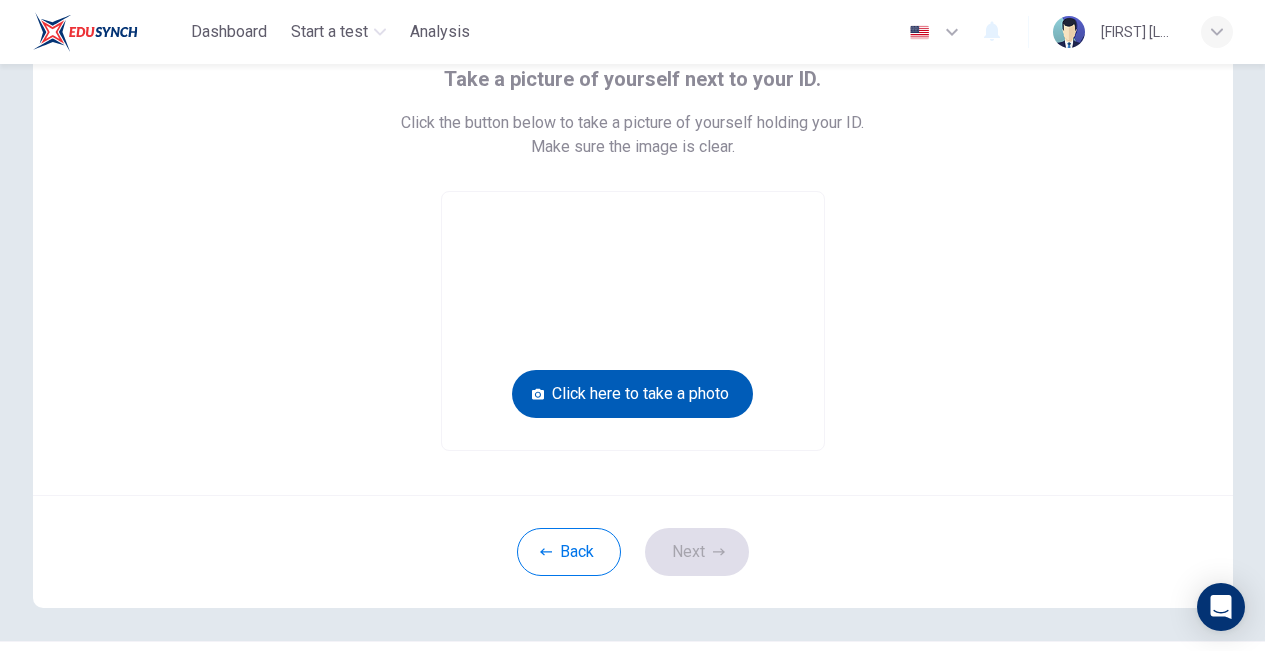 click on "Click here to take a photo" at bounding box center (632, 394) 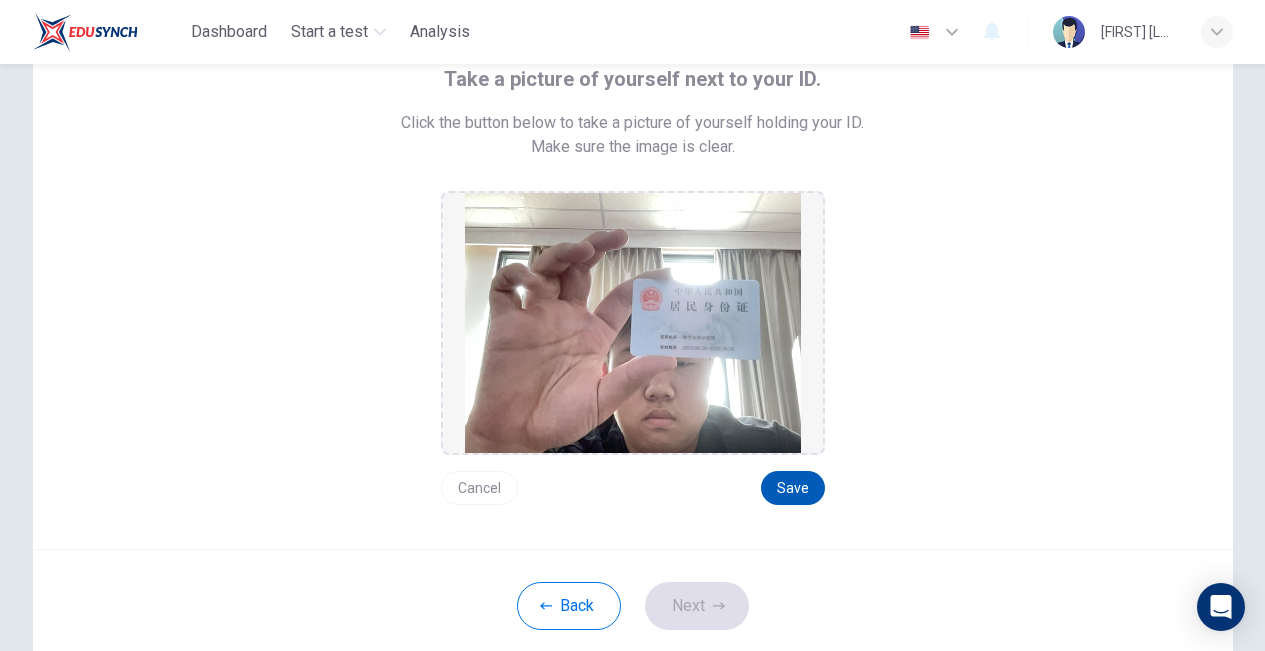 click on "Save" at bounding box center [793, 488] 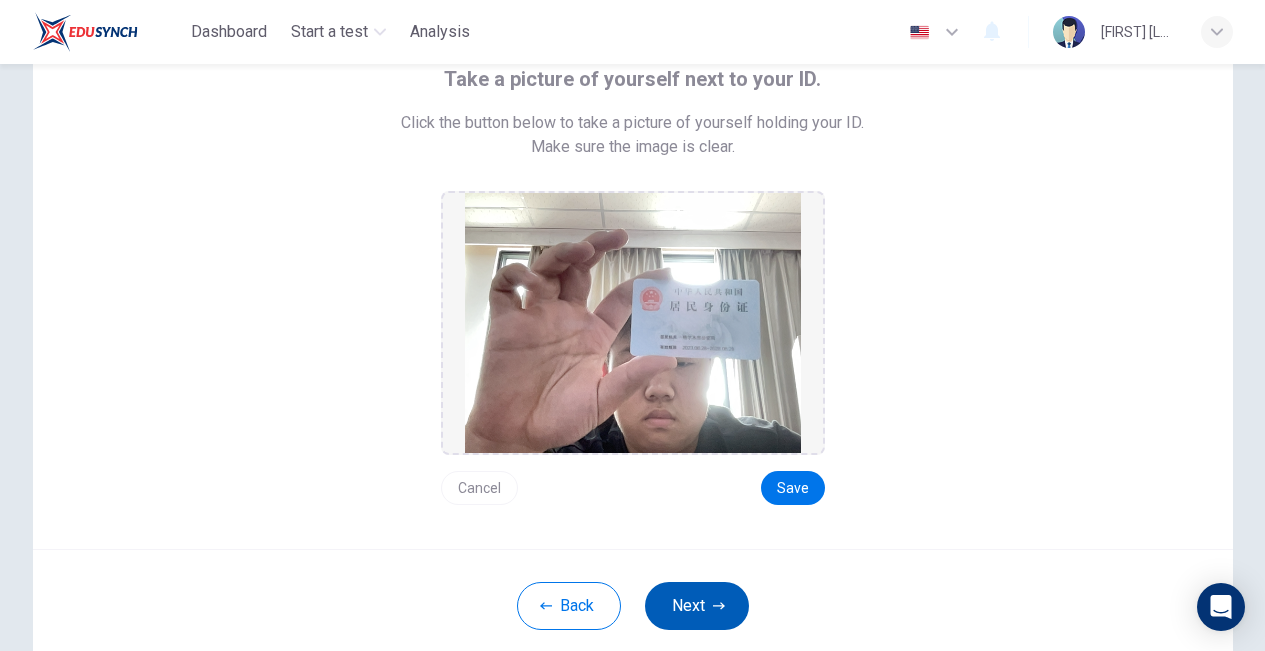 click on "Next" at bounding box center [697, 606] 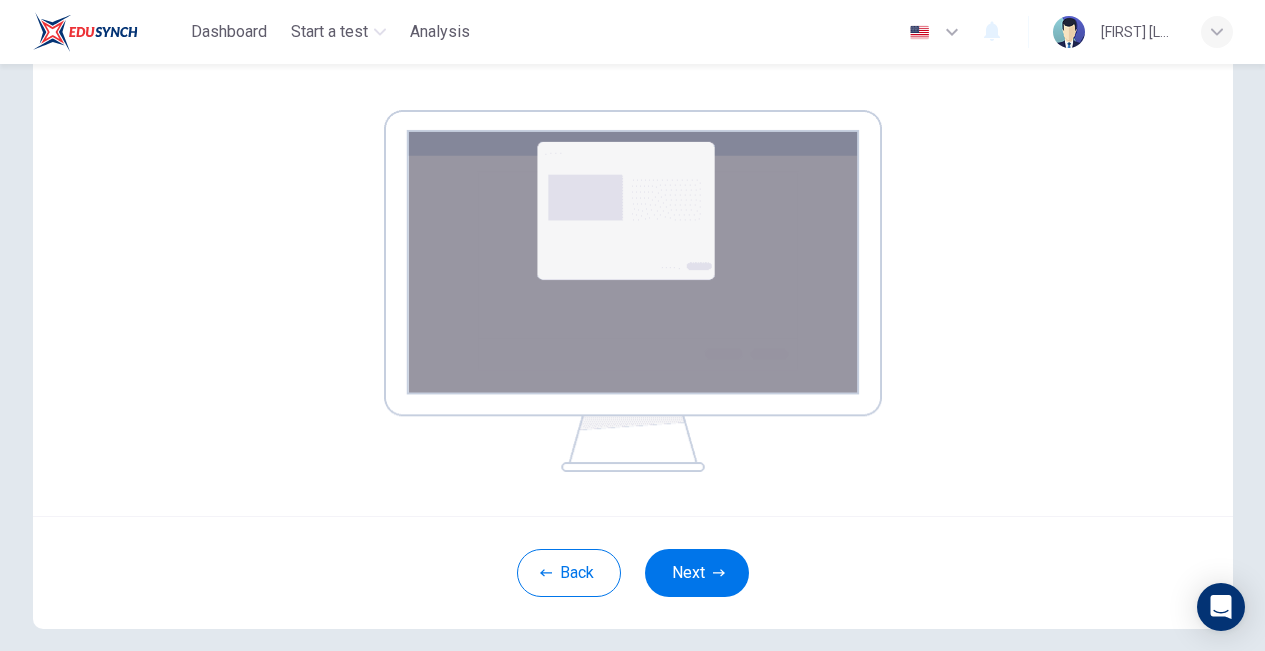 scroll, scrollTop: 278, scrollLeft: 0, axis: vertical 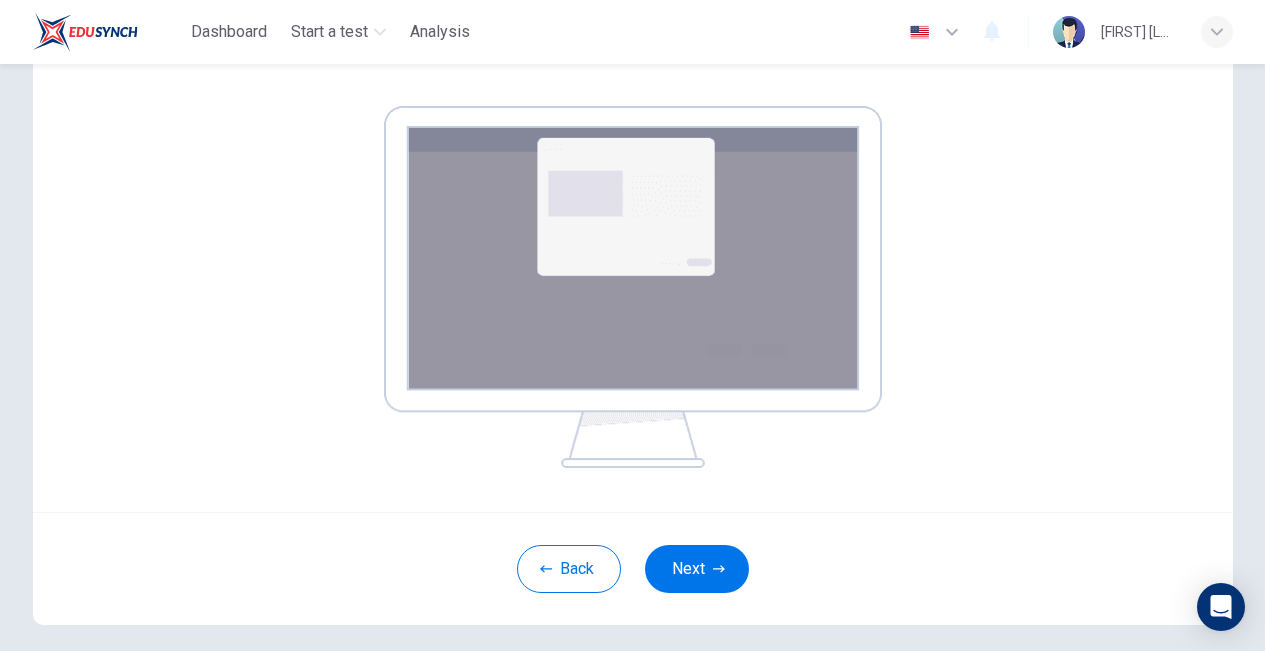 click on "Back Next" at bounding box center (633, 568) 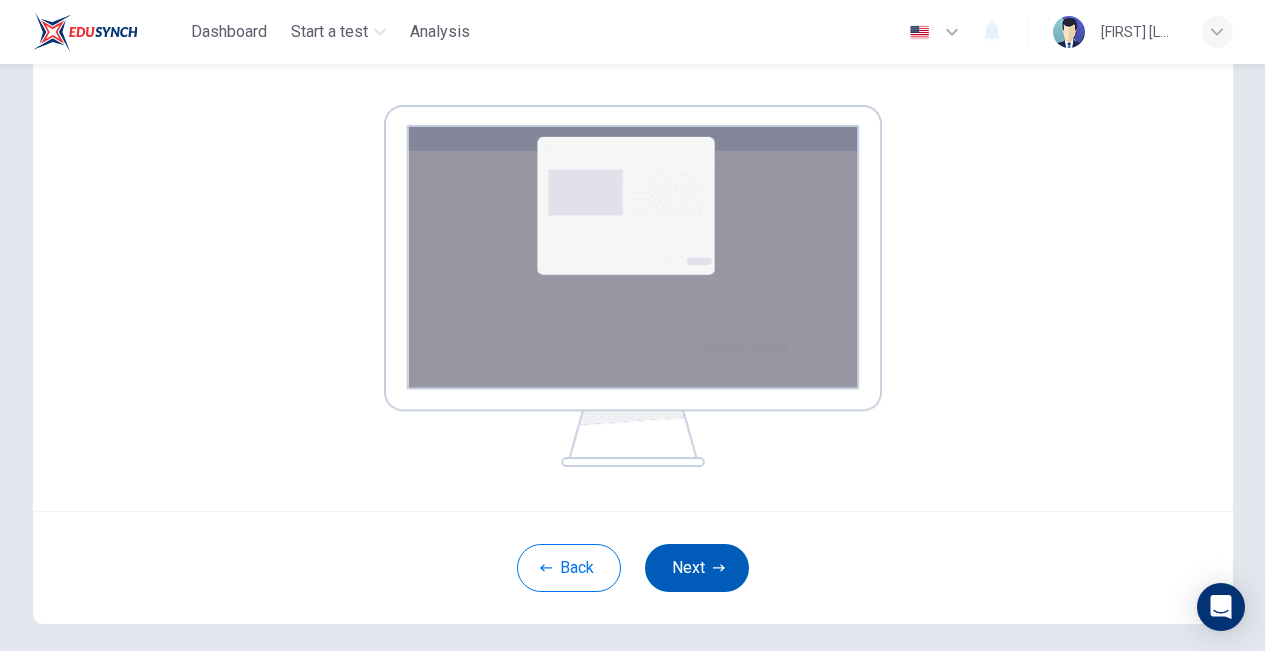 click on "Next" at bounding box center (697, 568) 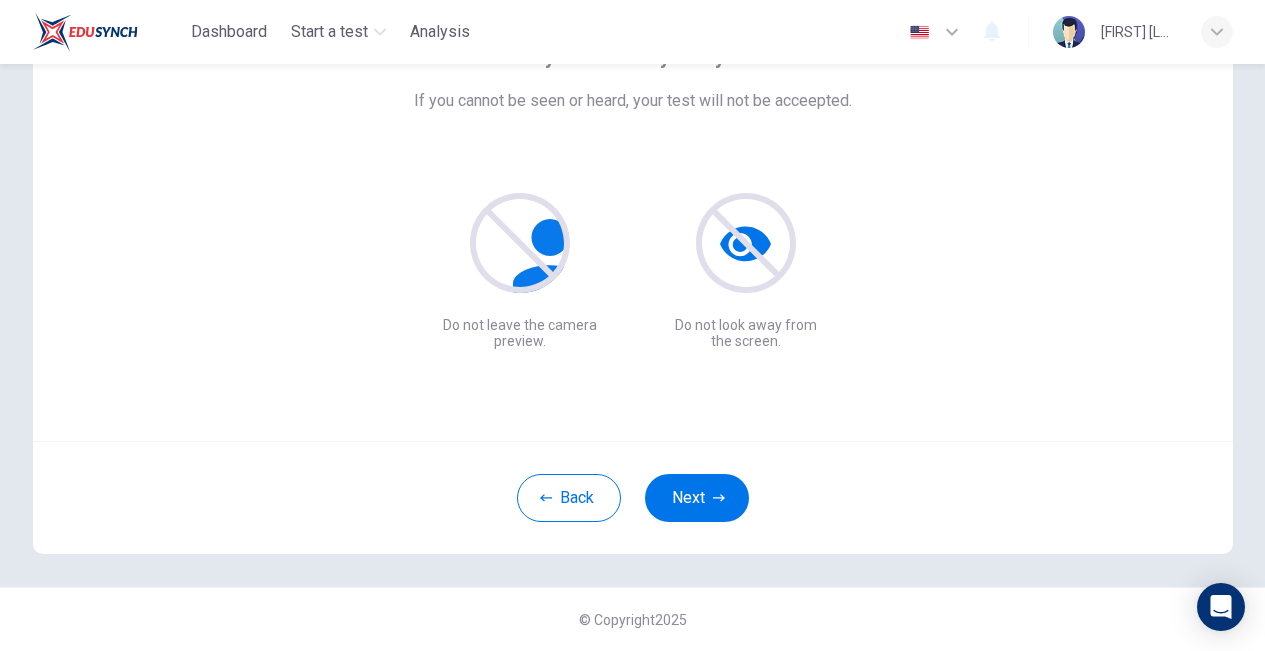 scroll, scrollTop: 143, scrollLeft: 0, axis: vertical 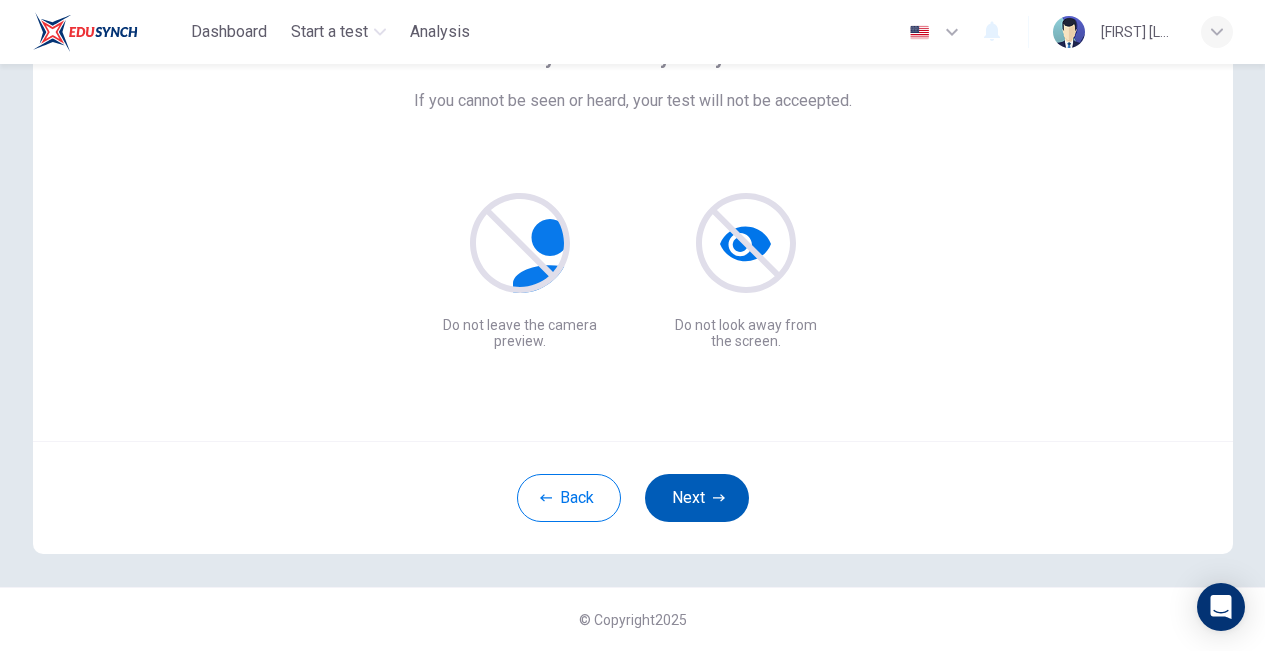 click on "Next" at bounding box center [697, 498] 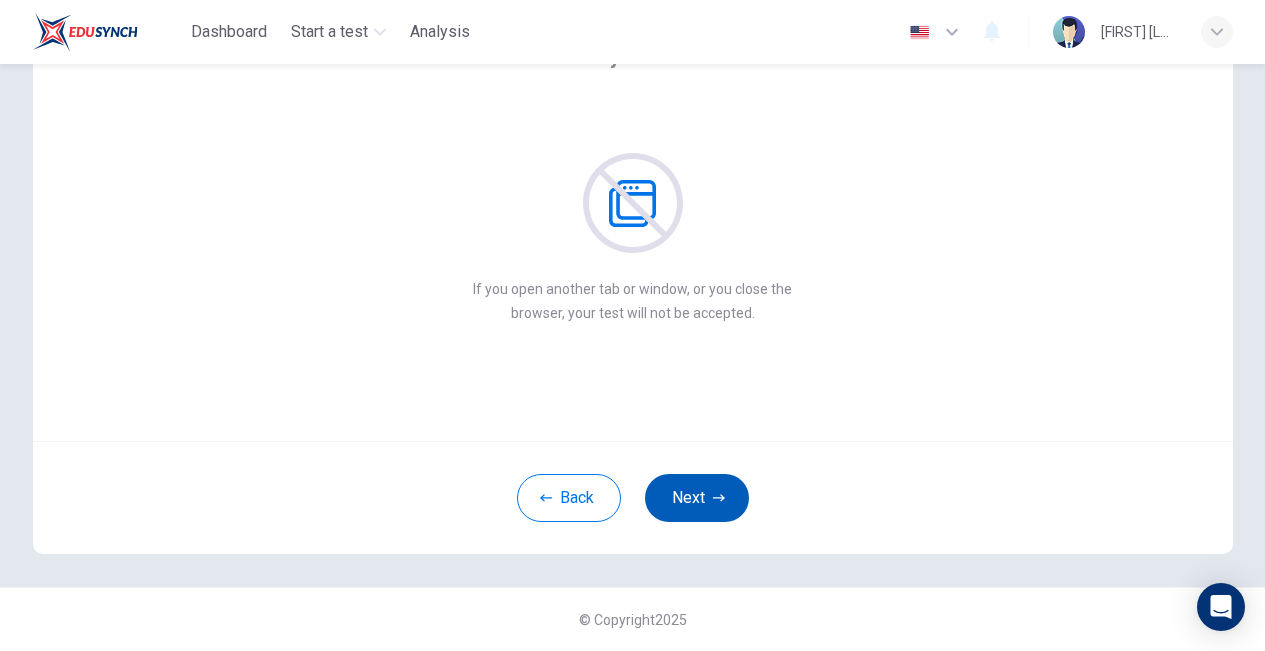 click on "Next" at bounding box center [697, 498] 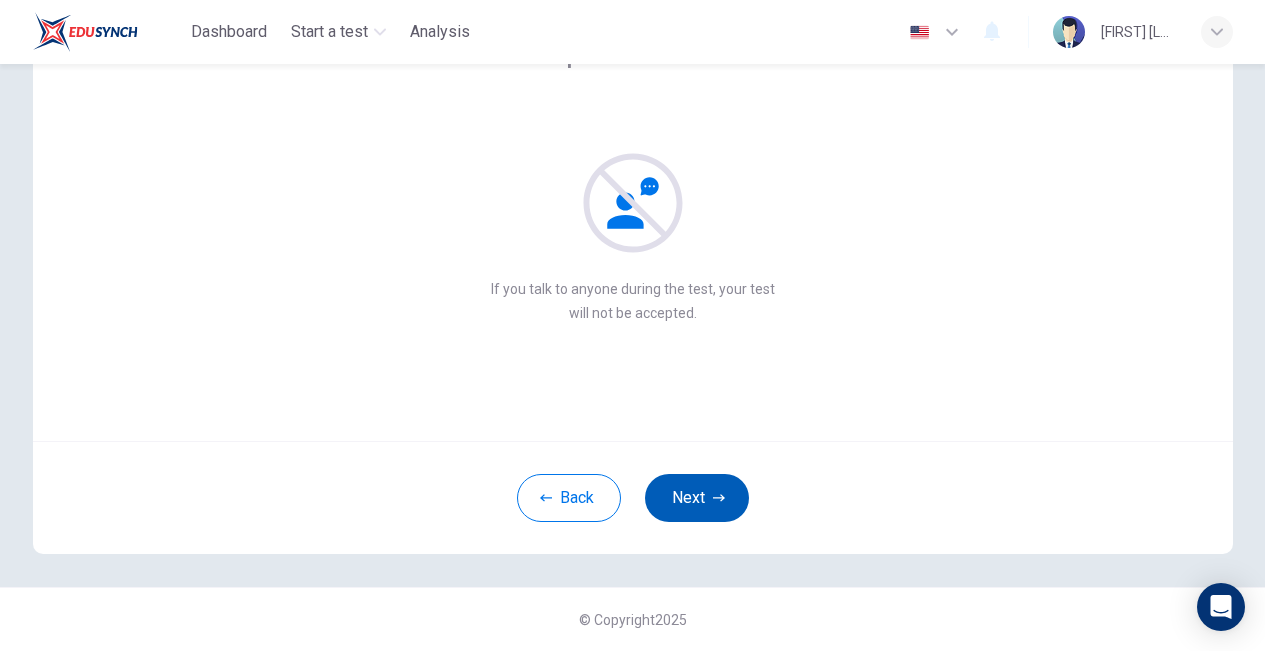click on "Next" at bounding box center [697, 498] 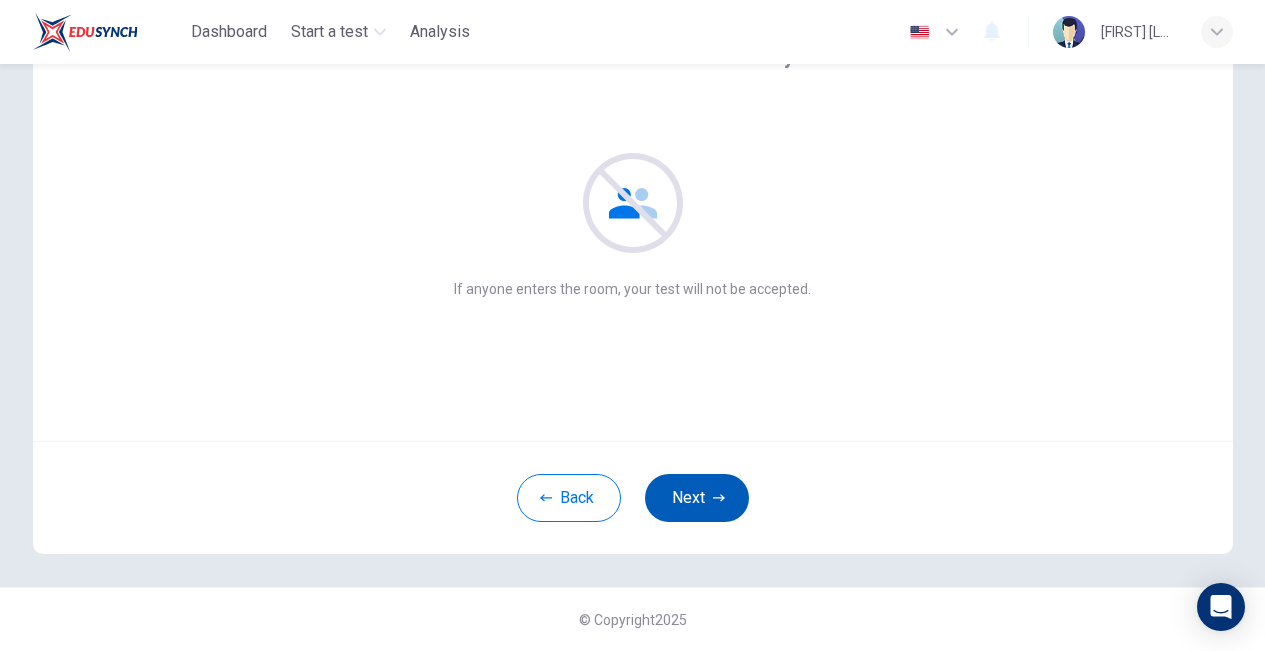 click on "Next" at bounding box center (697, 498) 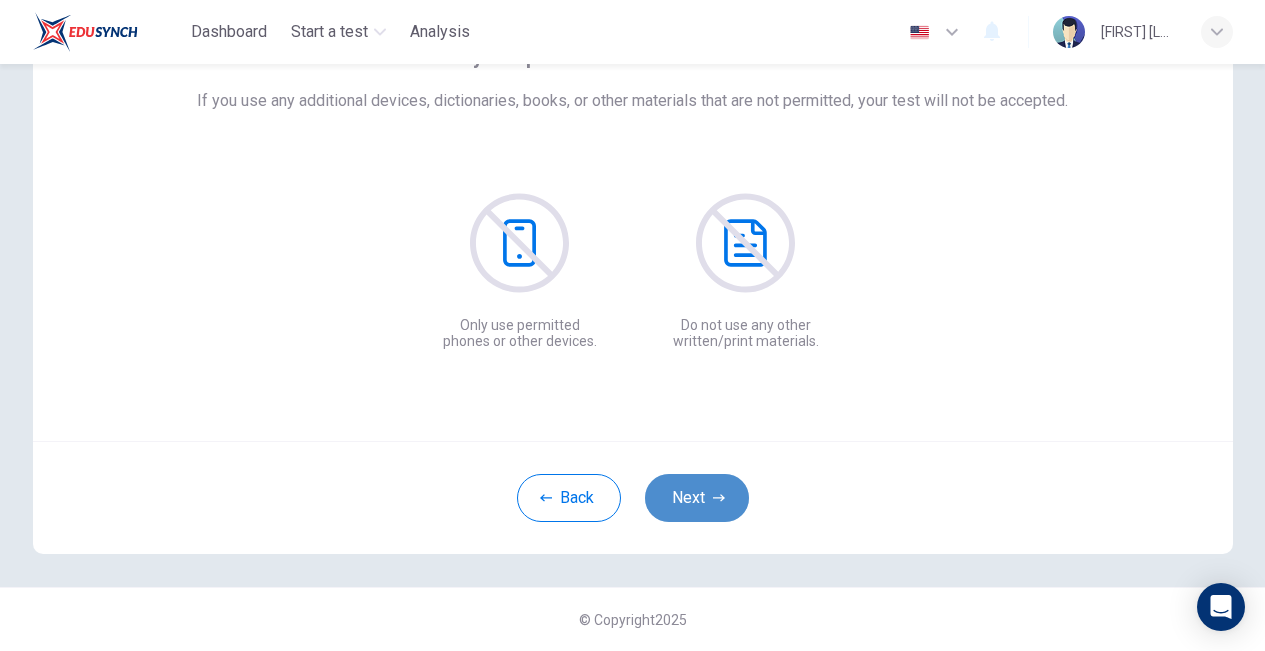 click on "Next" at bounding box center (697, 498) 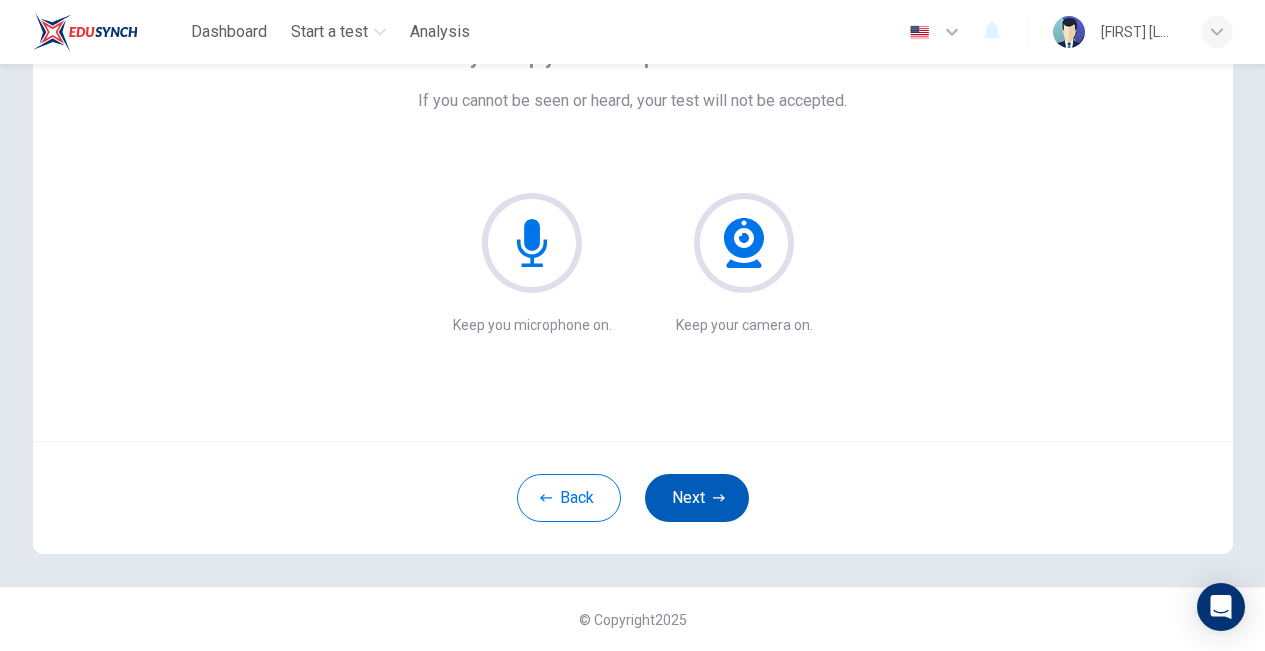 click on "Next" at bounding box center (697, 498) 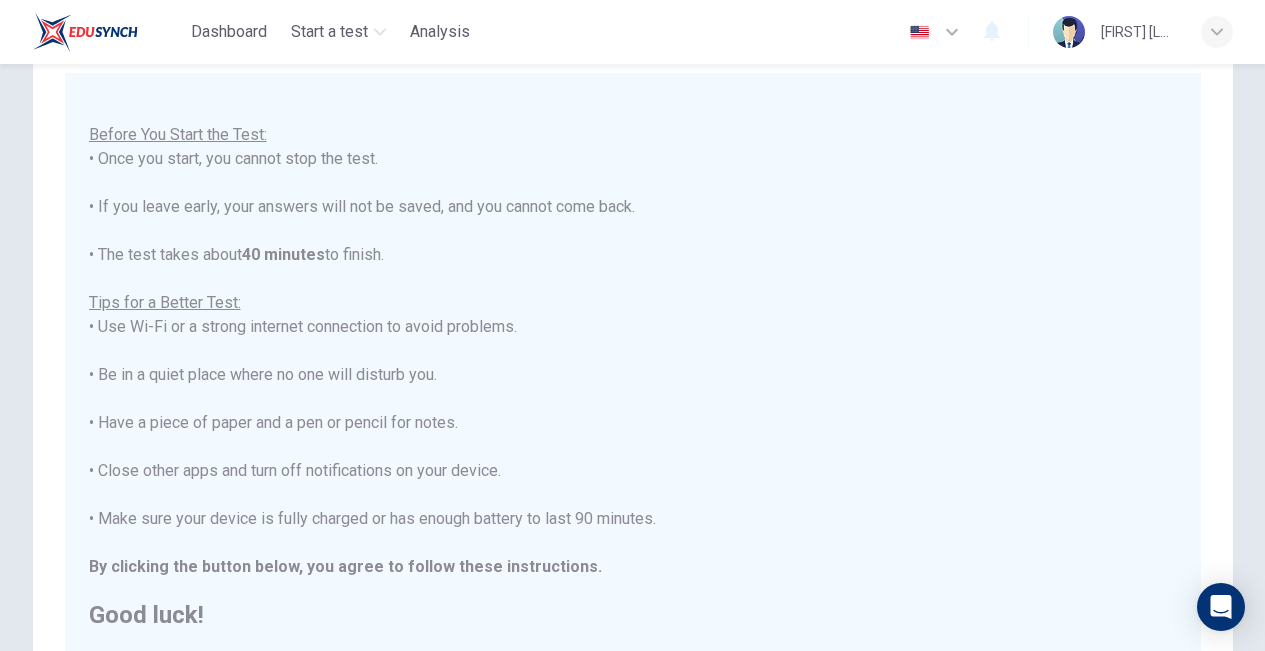 scroll, scrollTop: 21, scrollLeft: 0, axis: vertical 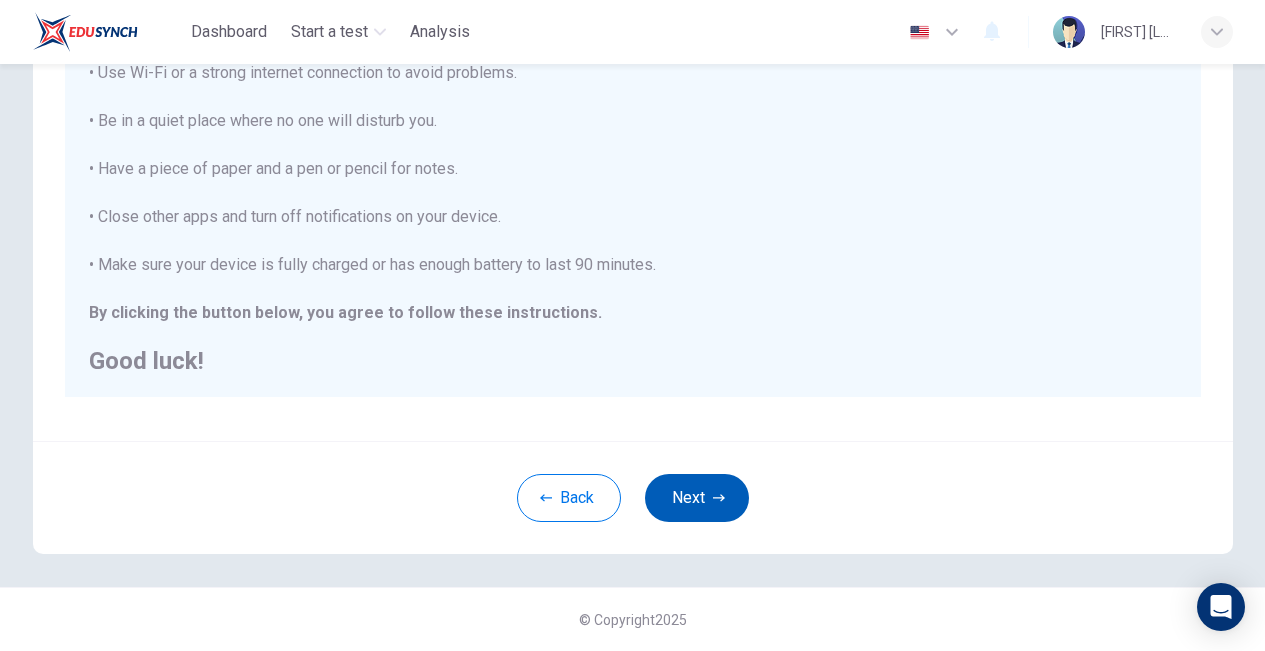 click on "Next" at bounding box center (697, 498) 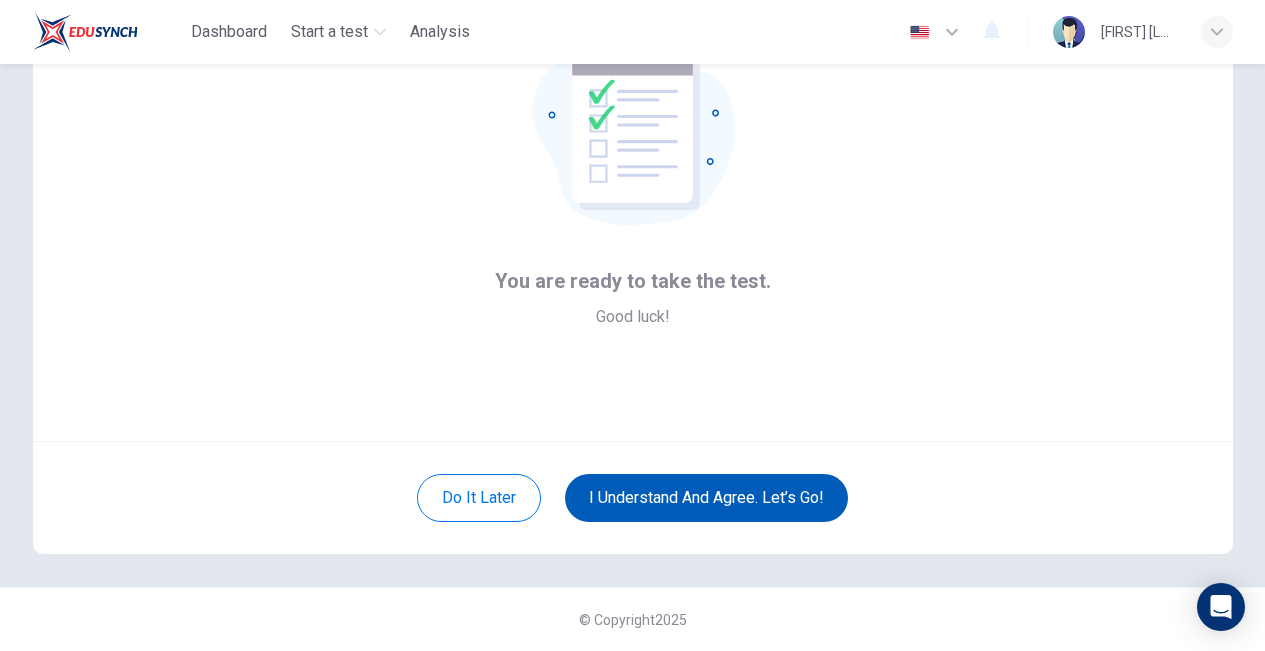 click on "I understand and agree. Let’s go!" at bounding box center (706, 498) 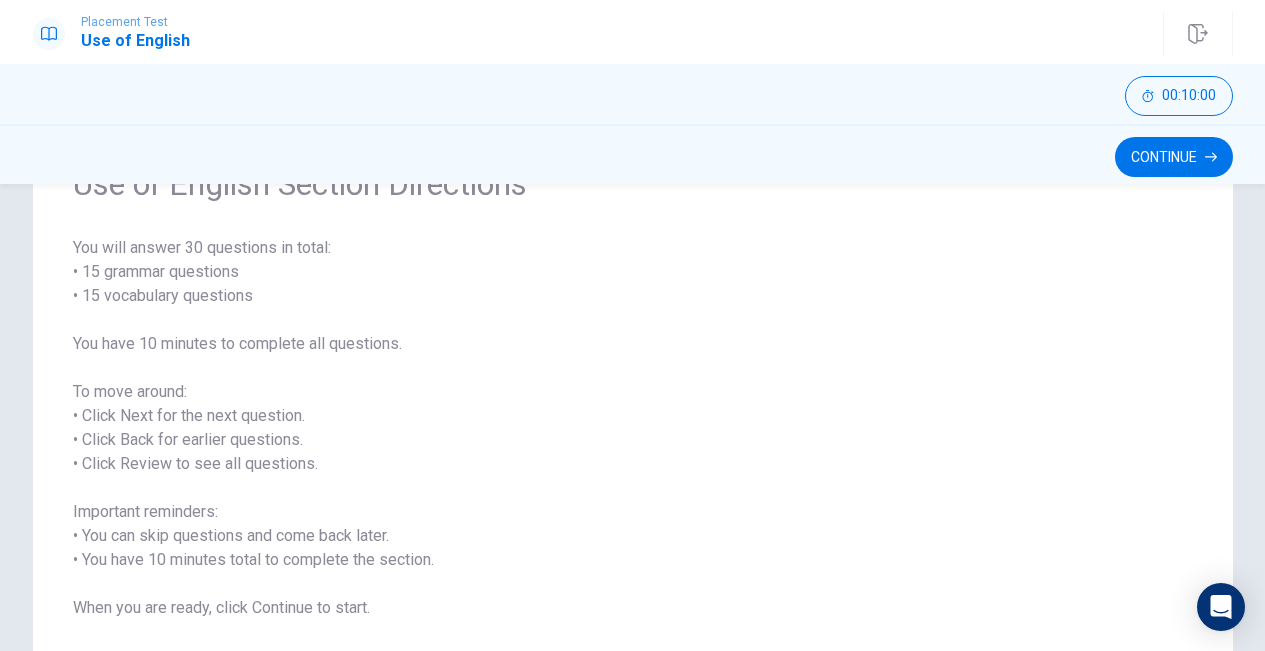 scroll, scrollTop: 110, scrollLeft: 0, axis: vertical 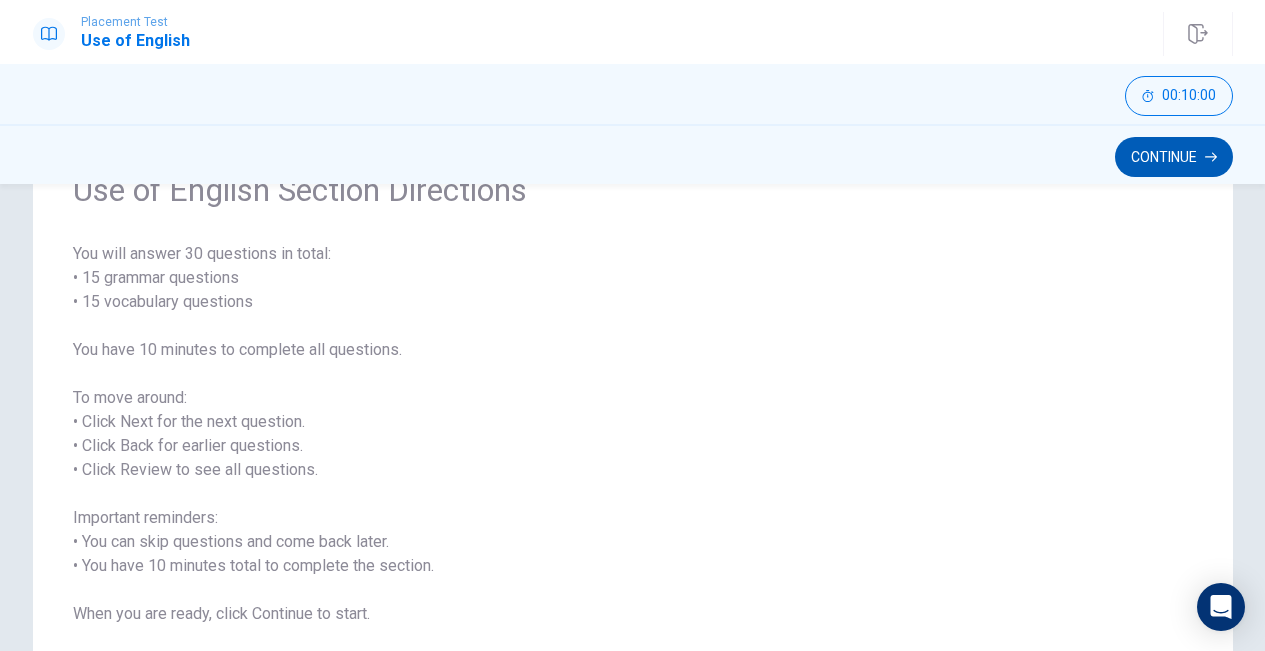 click on "Continue" at bounding box center (1174, 157) 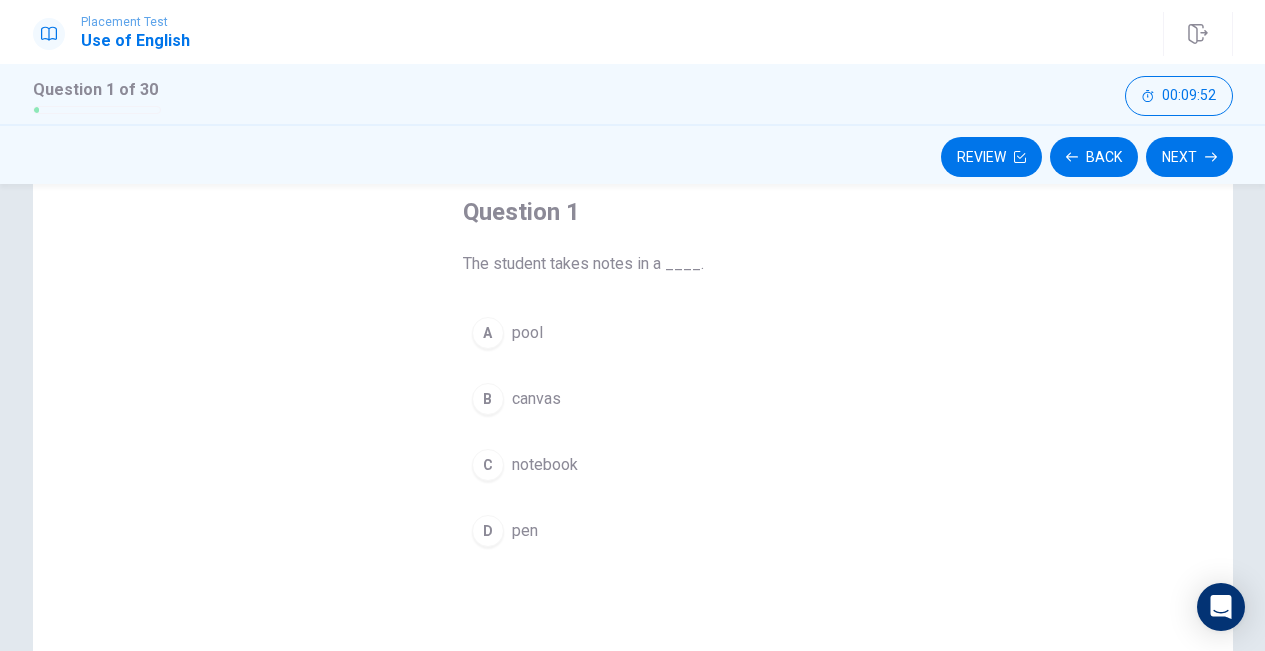click on "C" at bounding box center [488, 465] 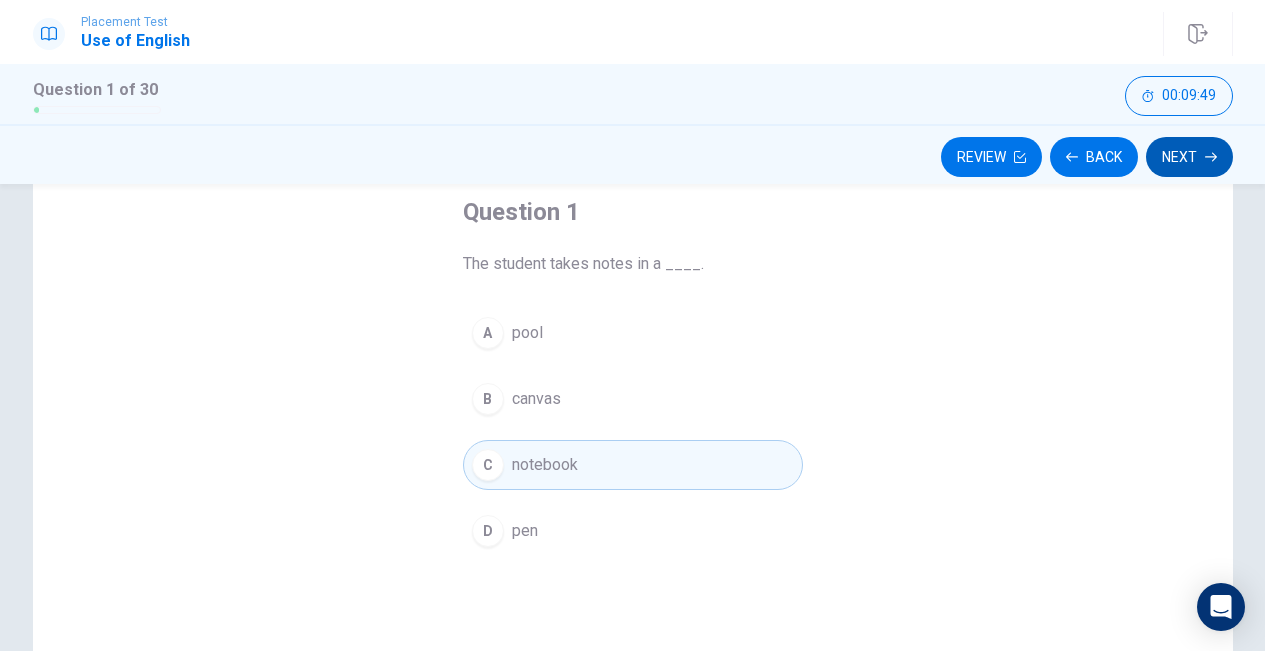 click on "Next" at bounding box center [1189, 157] 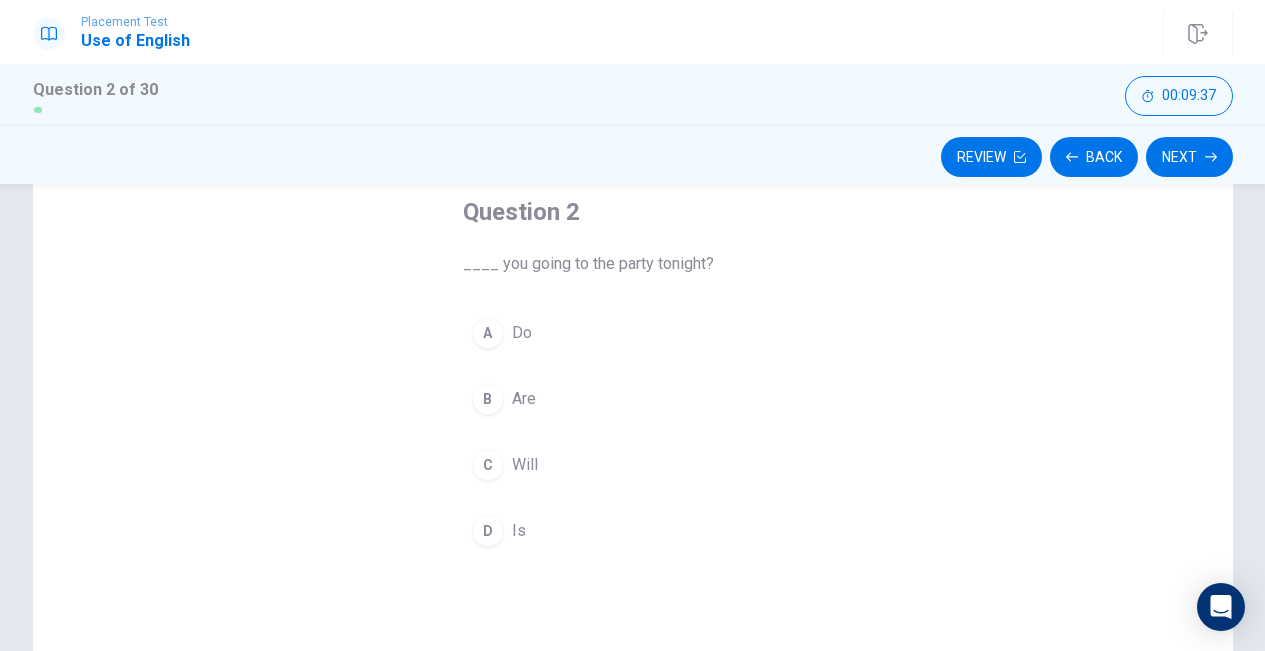 click on "A" at bounding box center (488, 333) 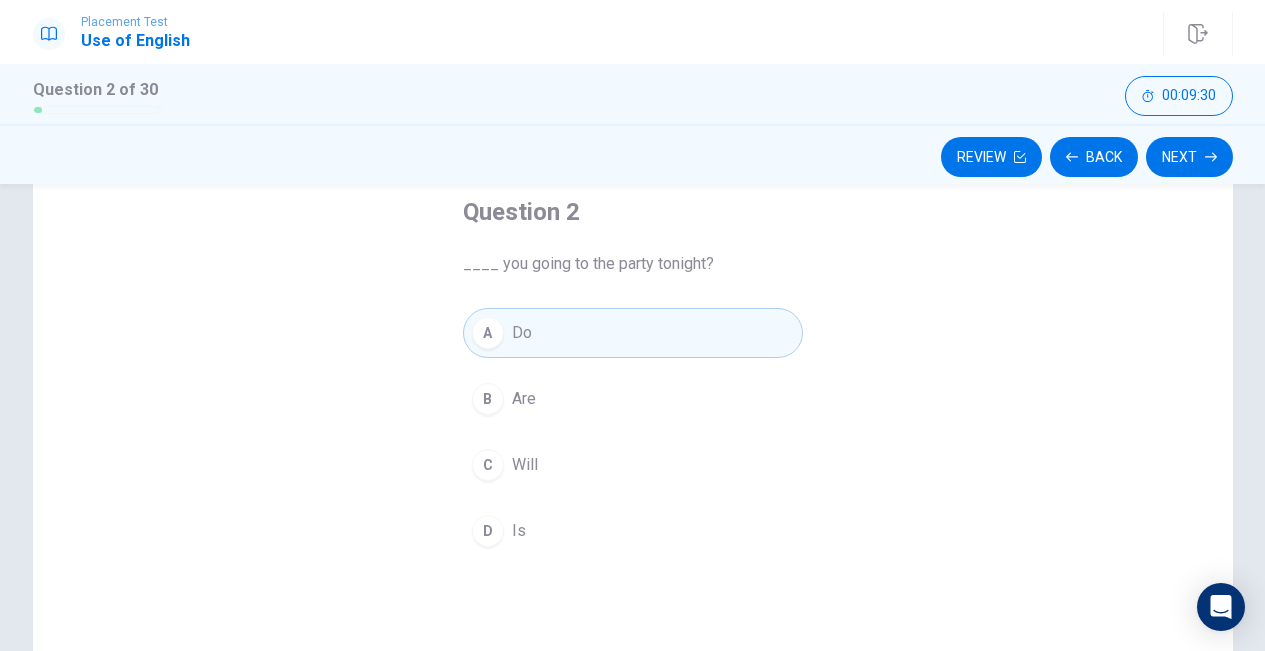 click on "C Will" at bounding box center [633, 465] 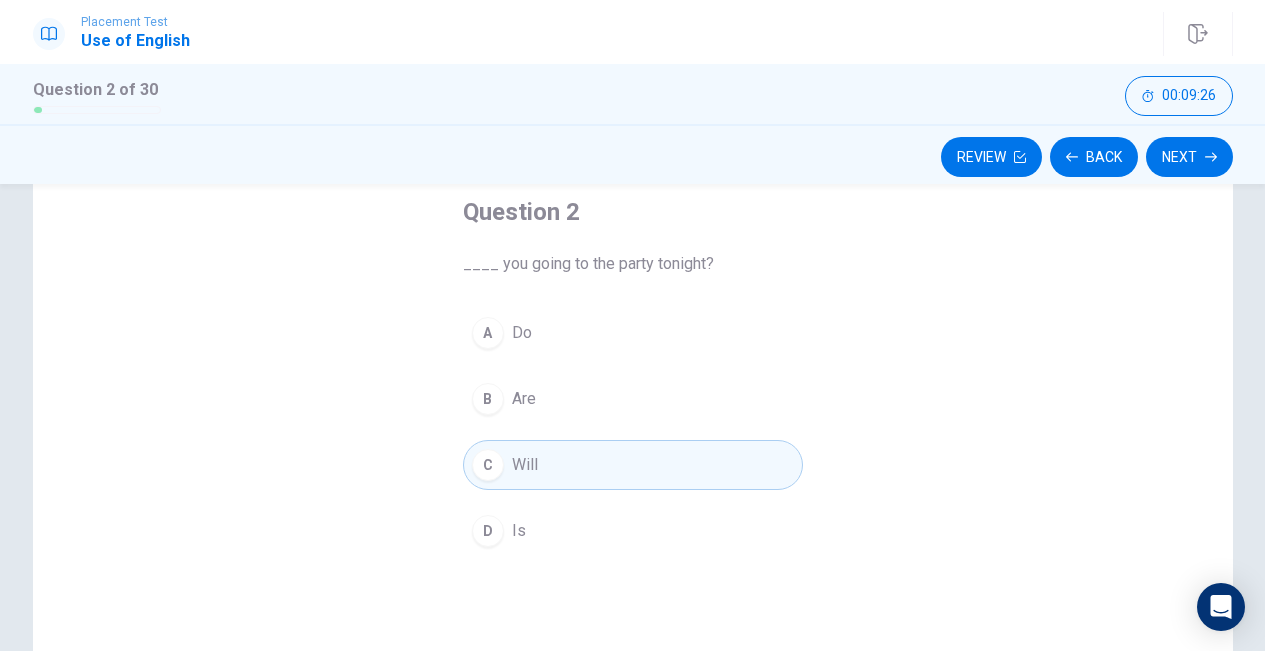 click on "B" at bounding box center [488, 399] 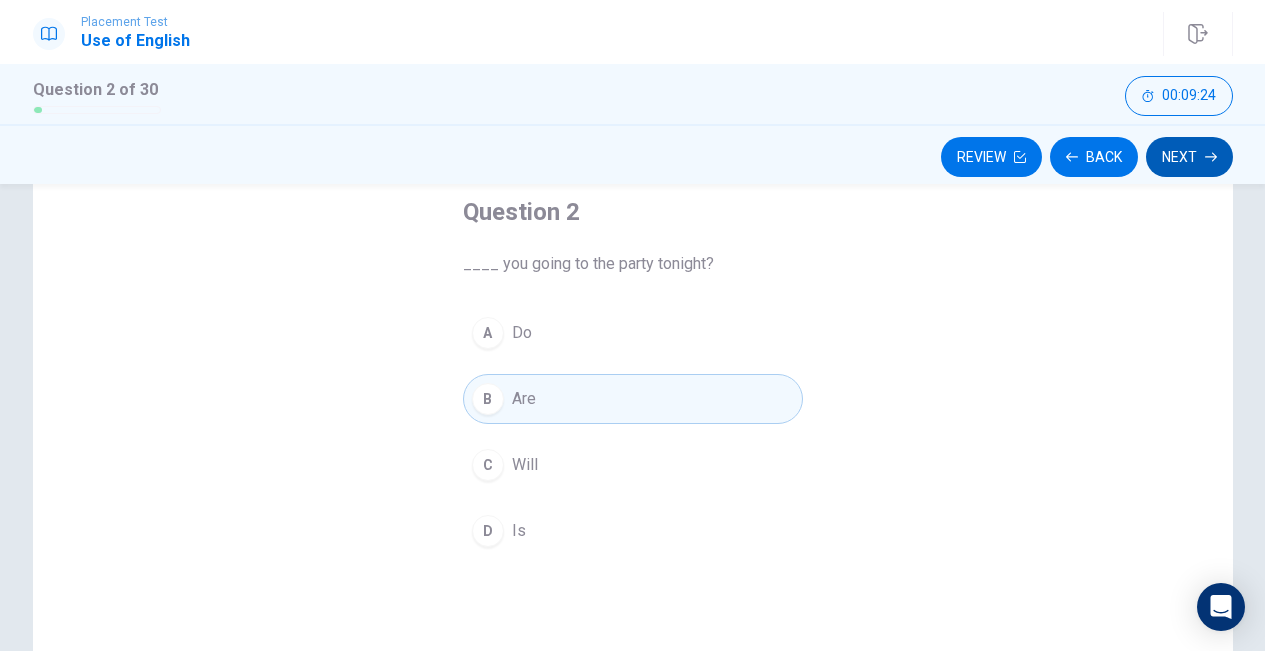 click on "Next" at bounding box center [1189, 157] 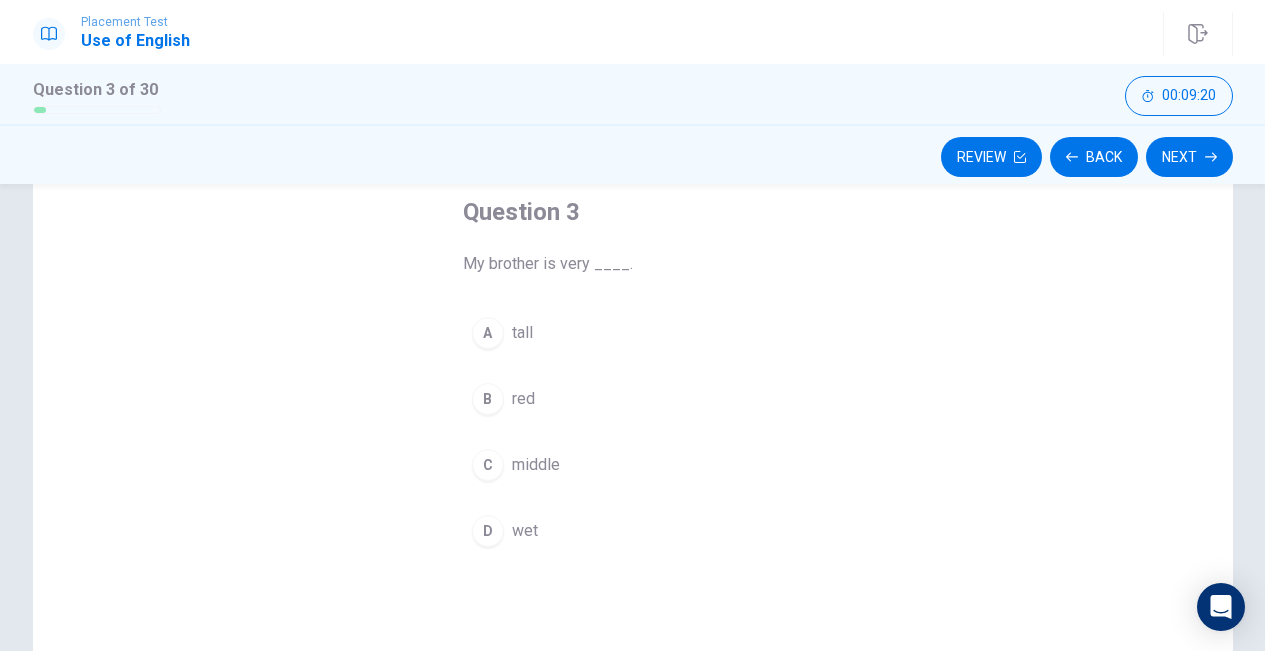 click on "A" at bounding box center [488, 333] 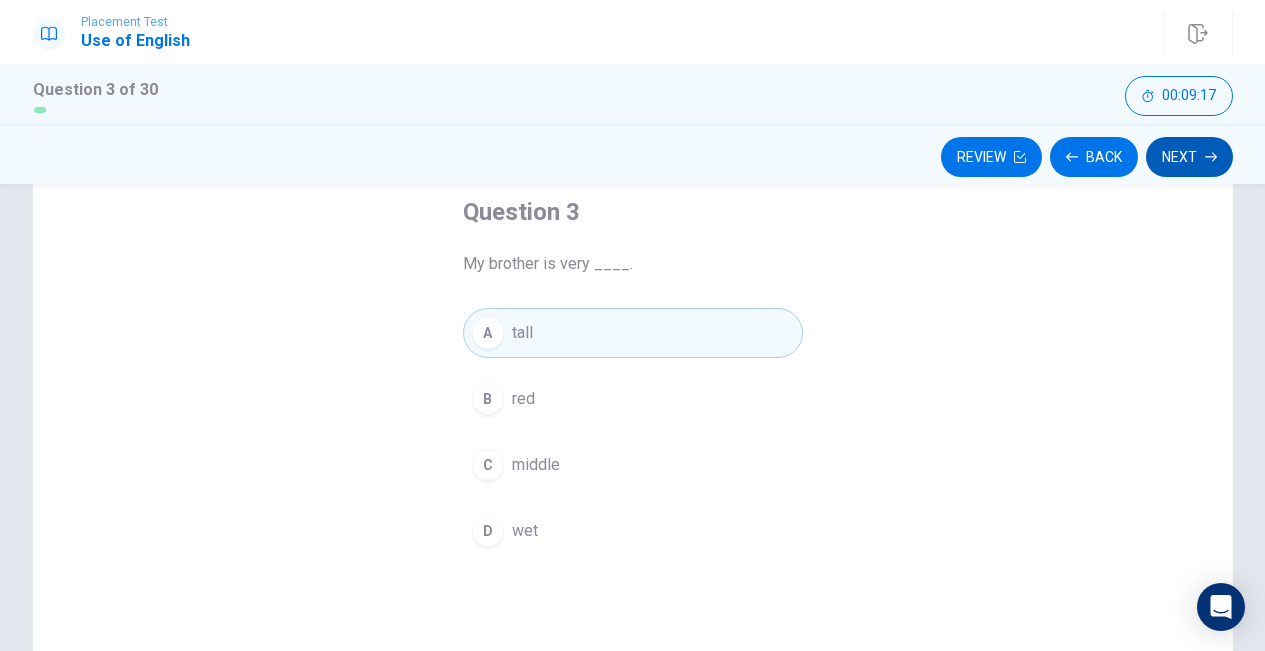 click on "Next" at bounding box center (1189, 157) 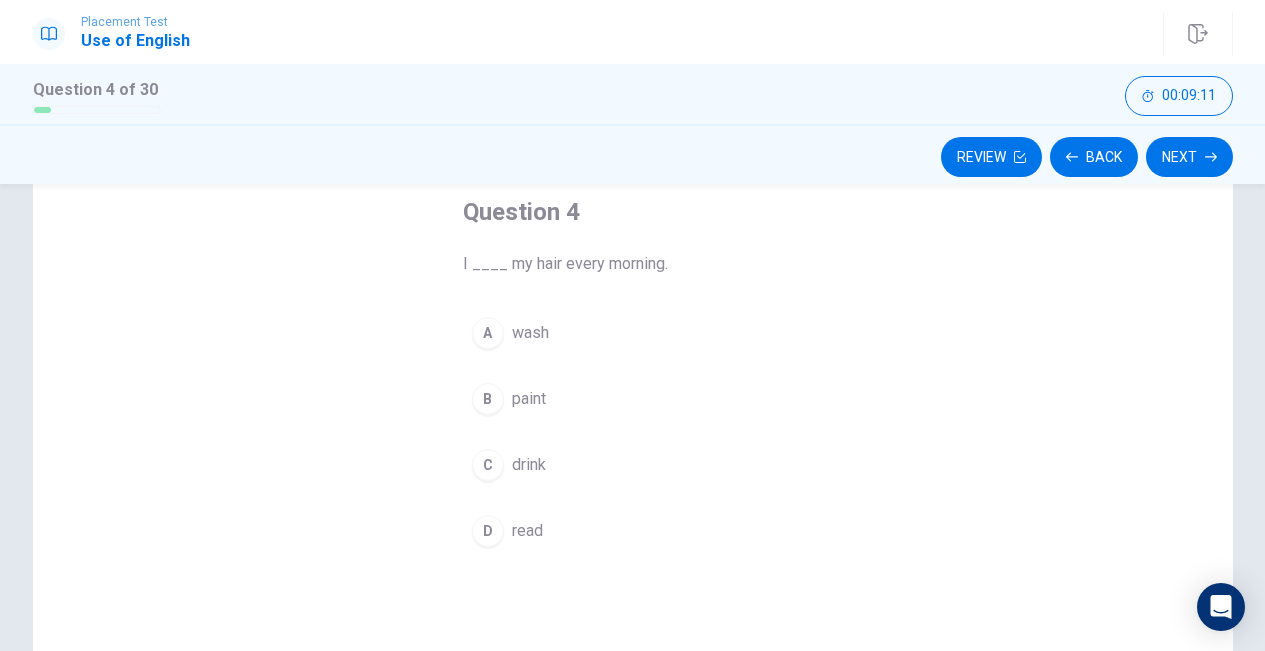 click on "A" at bounding box center [488, 333] 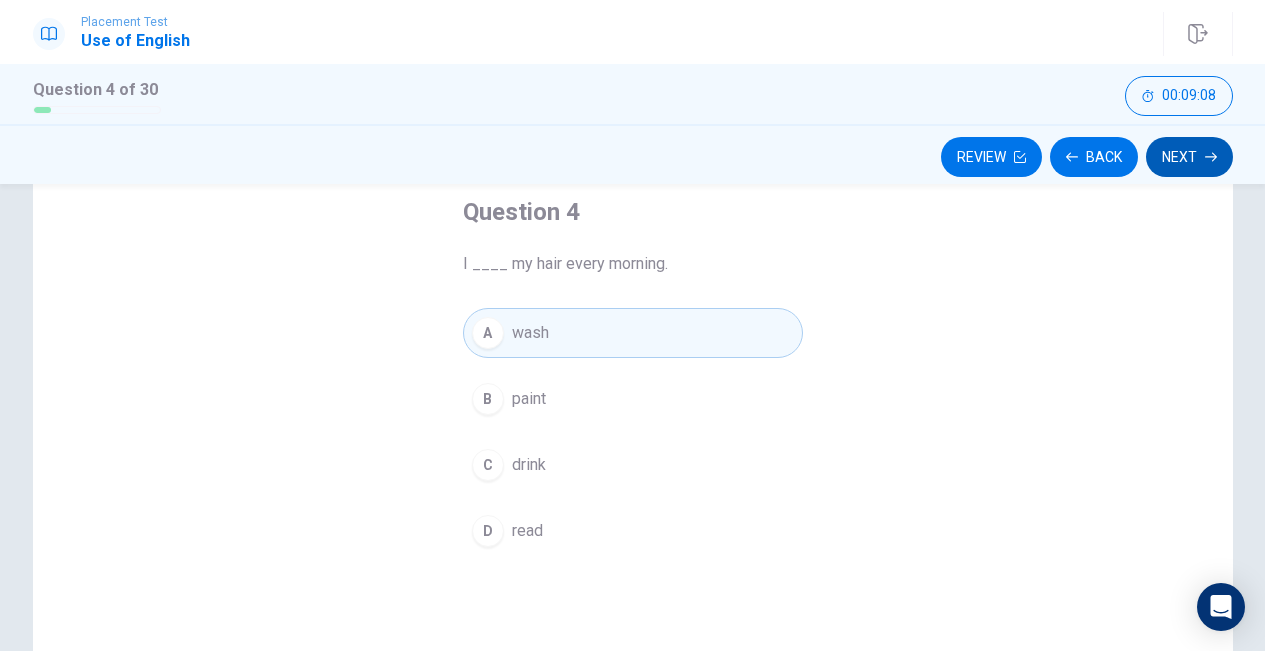 click on "Next" at bounding box center [1189, 157] 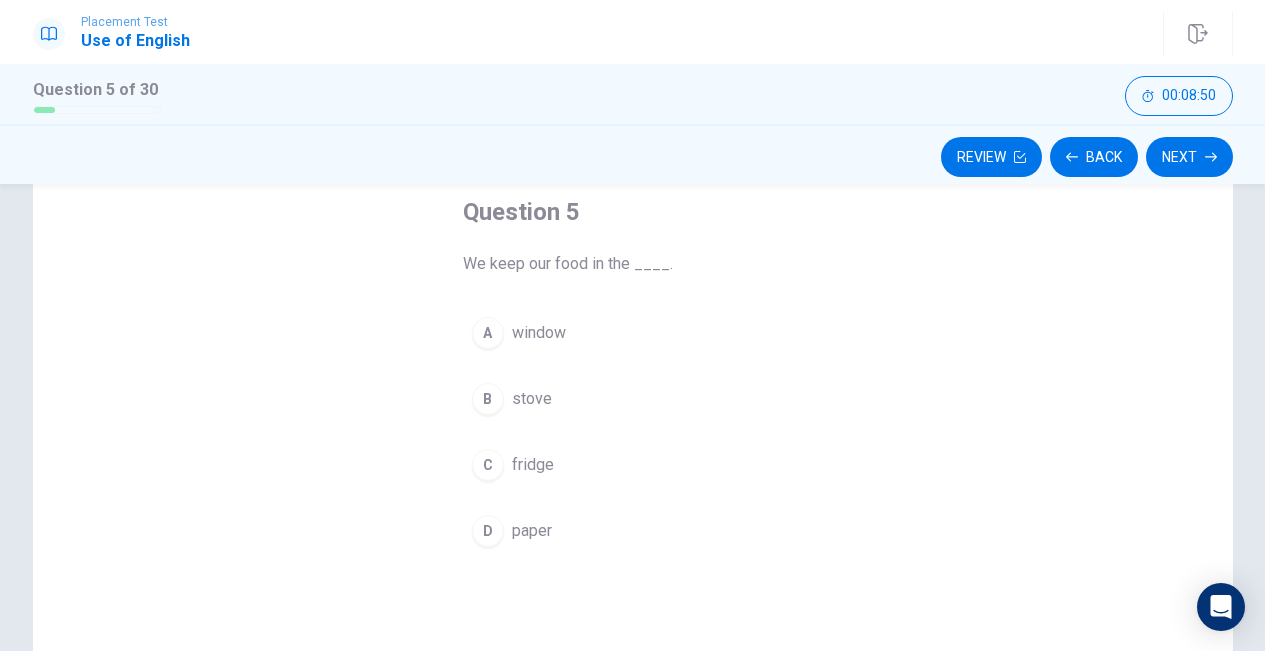 click on "D" at bounding box center (488, 531) 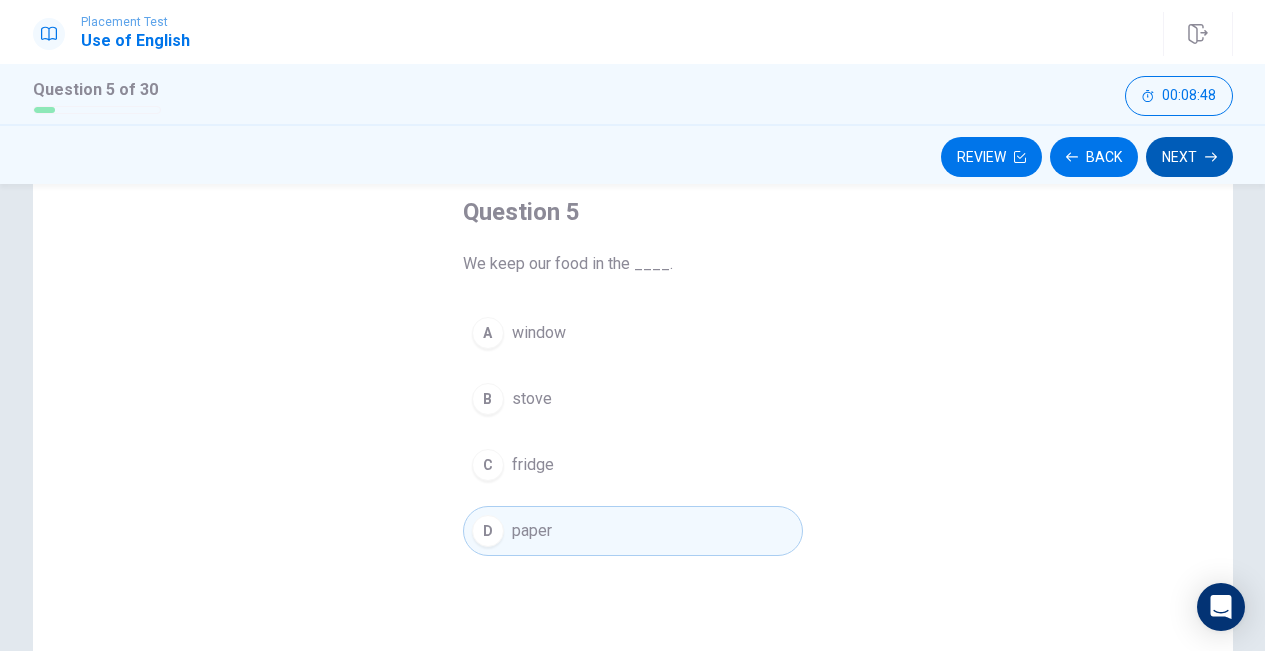 click on "Next" at bounding box center (1189, 157) 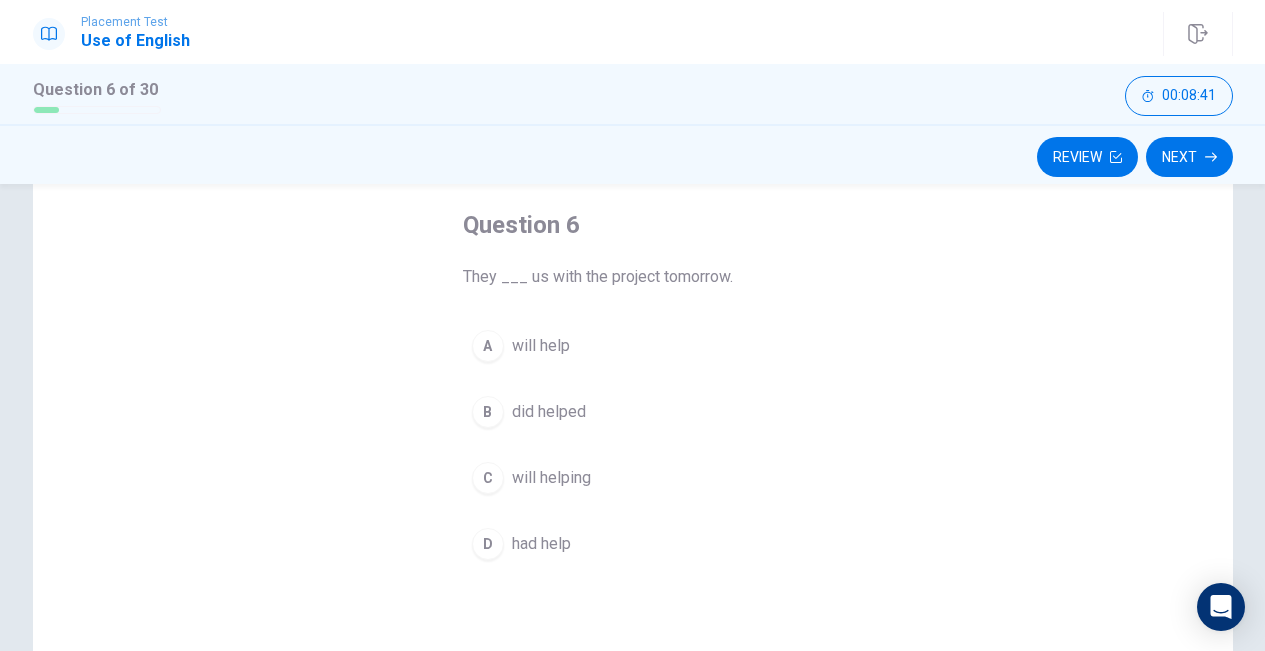 scroll, scrollTop: 105, scrollLeft: 0, axis: vertical 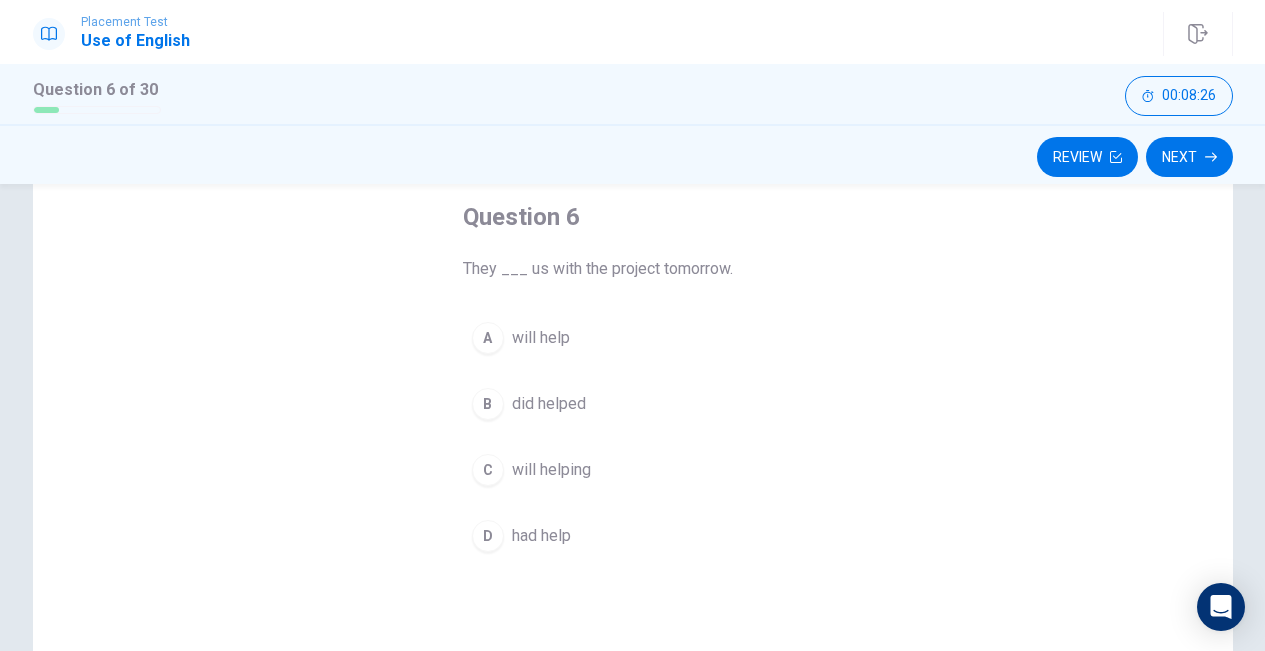click on "A" at bounding box center (488, 338) 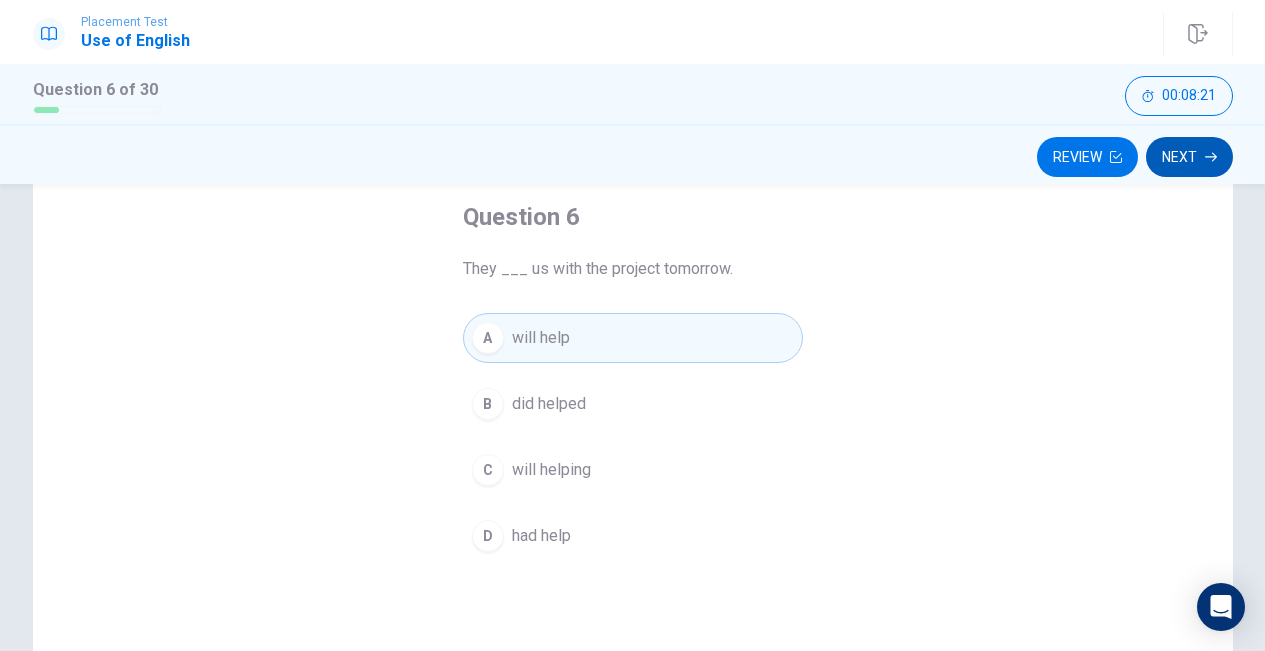 click on "Next" at bounding box center [1189, 157] 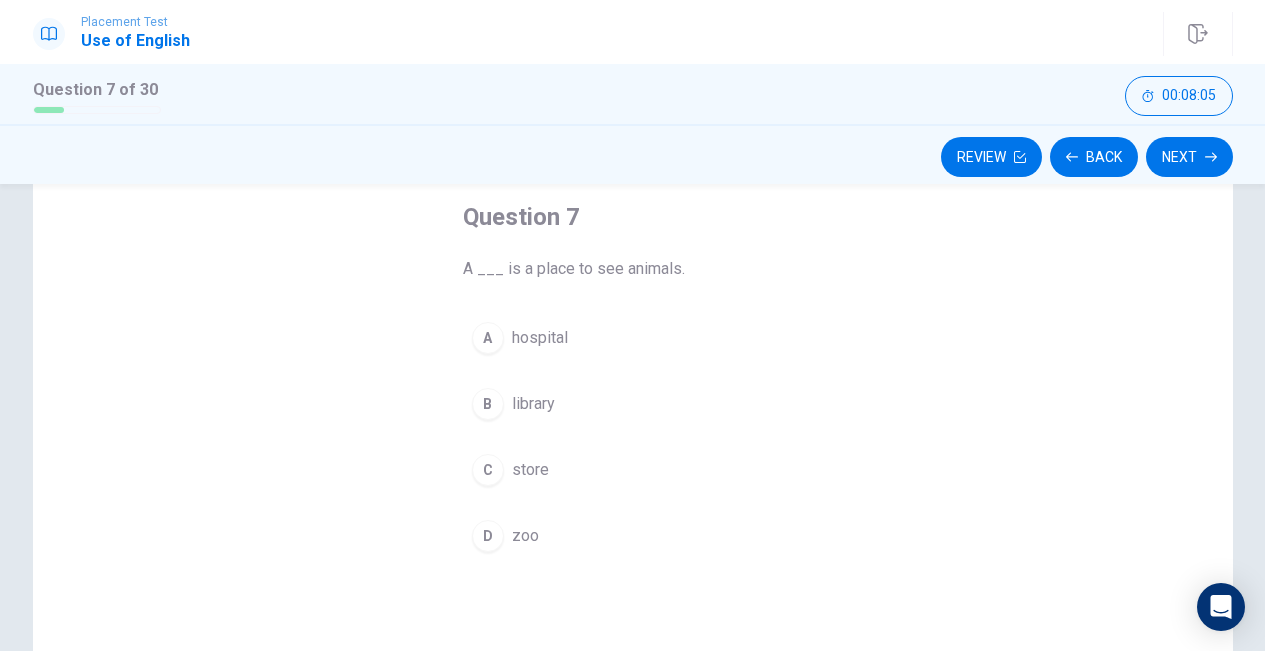 click on "D" at bounding box center (488, 536) 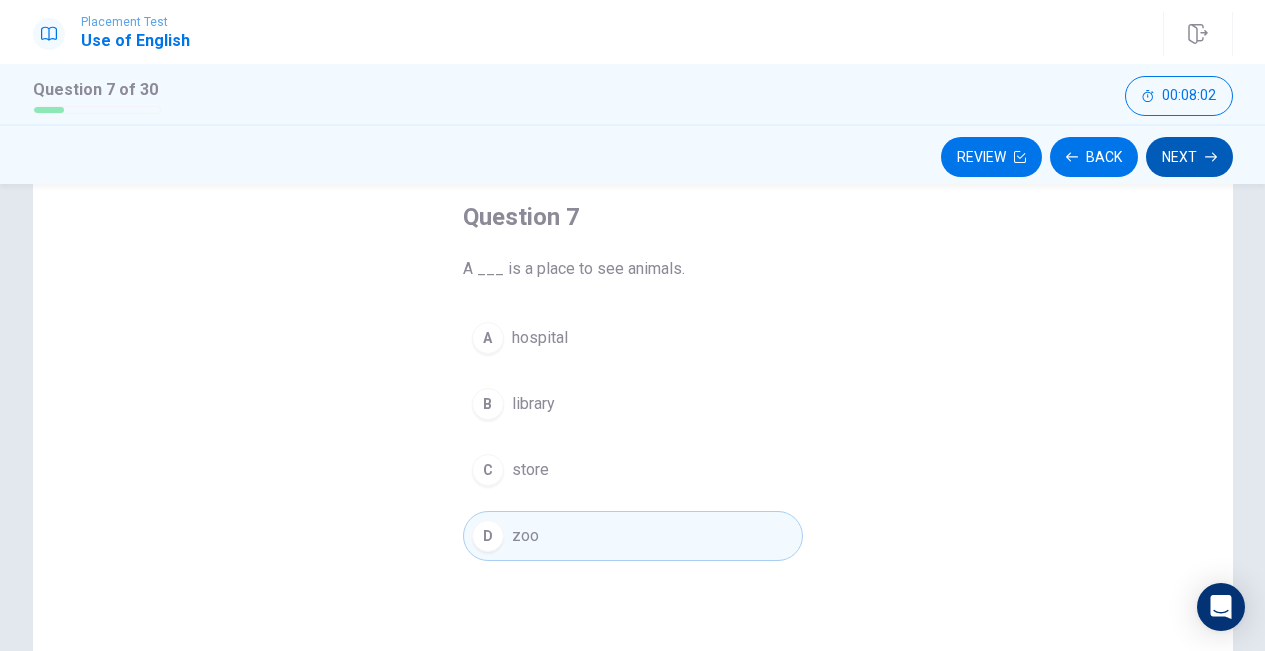 click on "Next" at bounding box center [1189, 157] 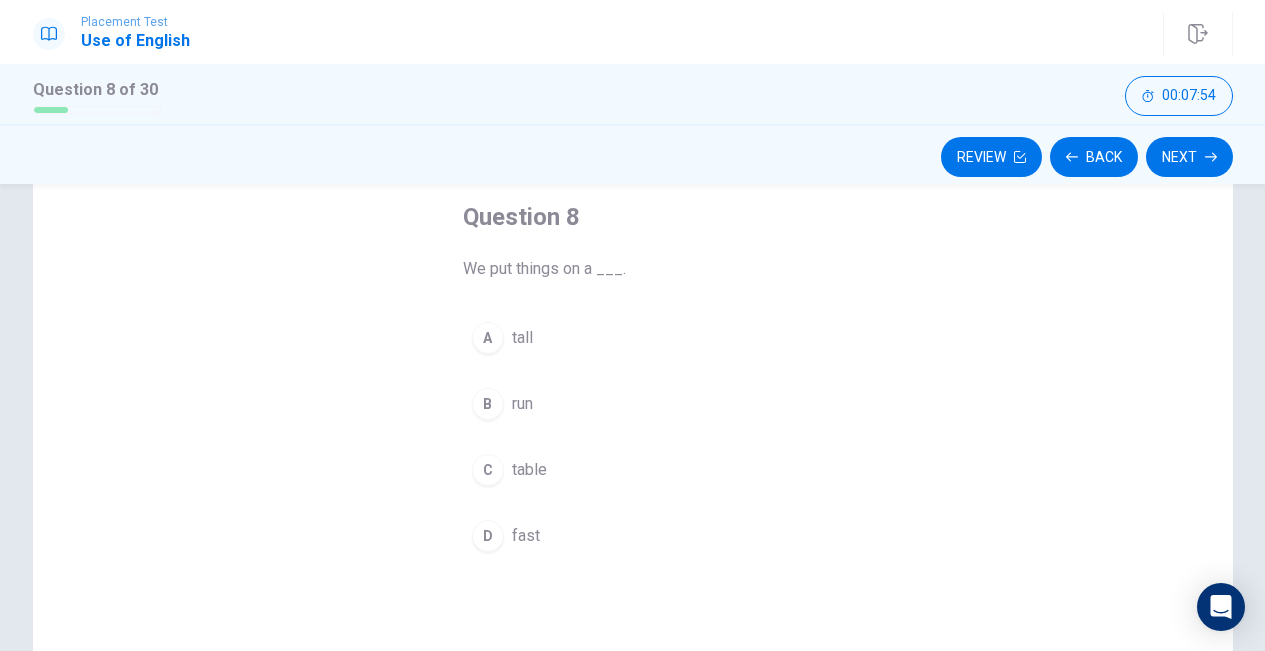 click on "C" at bounding box center (488, 470) 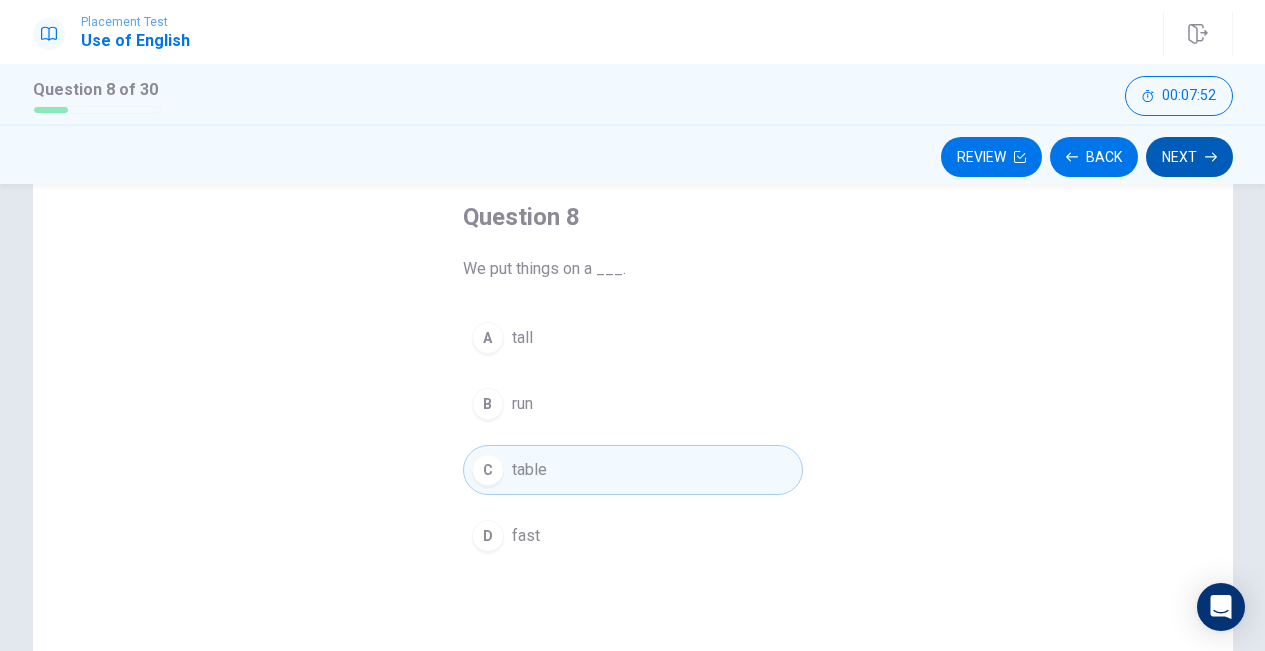 click on "Next" at bounding box center (1189, 157) 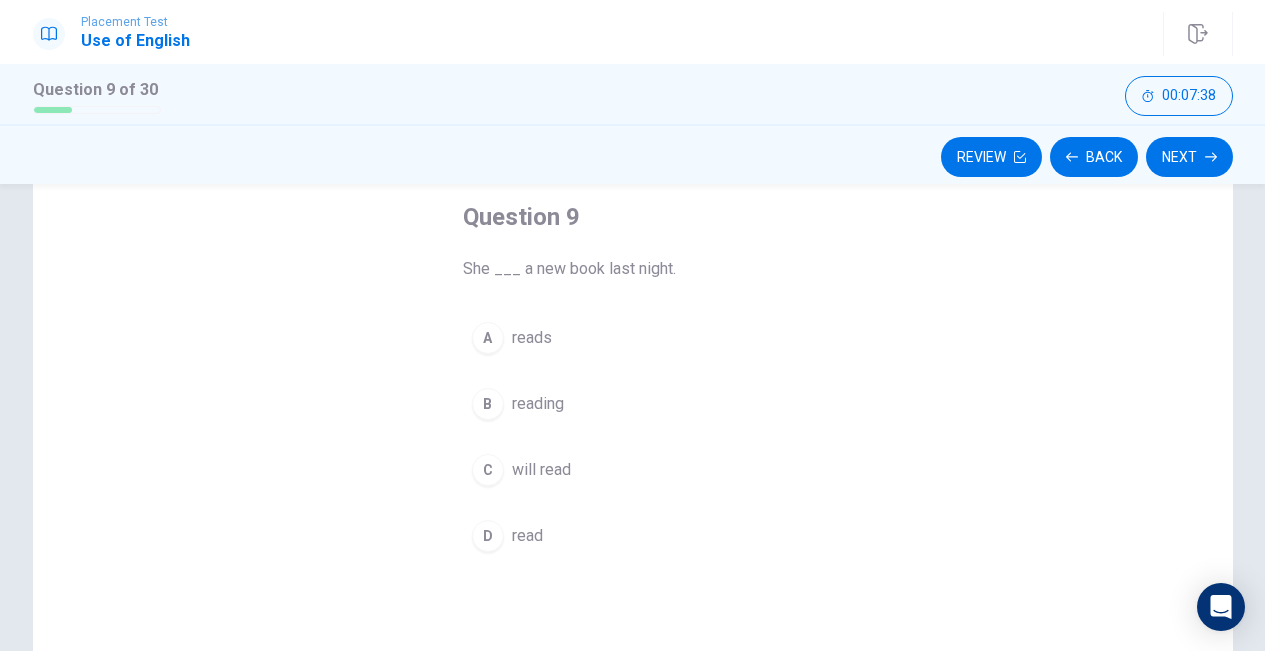 click on "D" at bounding box center (488, 536) 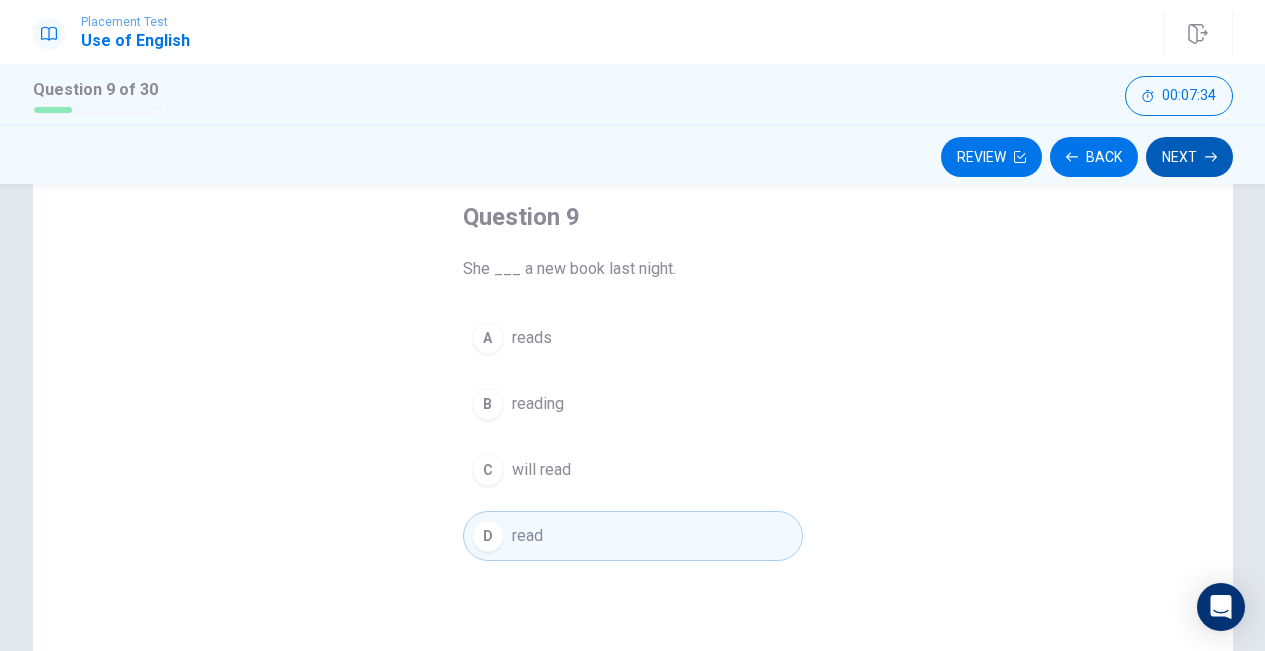 click on "Next" at bounding box center (1189, 157) 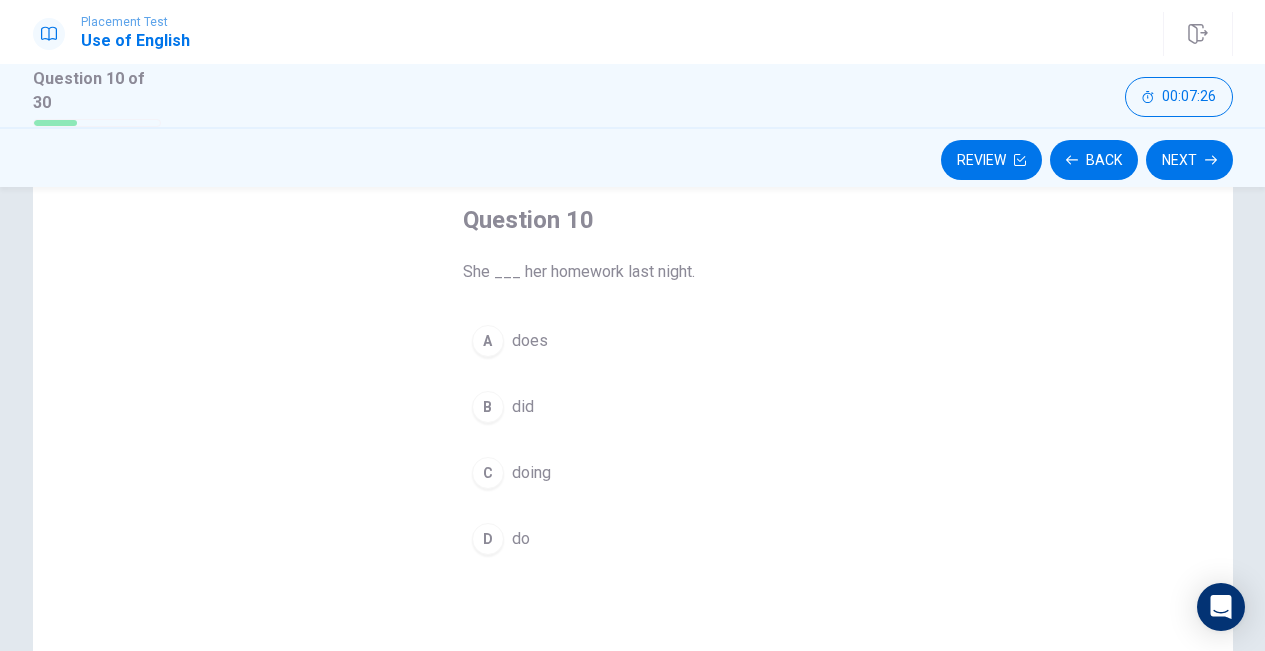 click on "B" at bounding box center (488, 407) 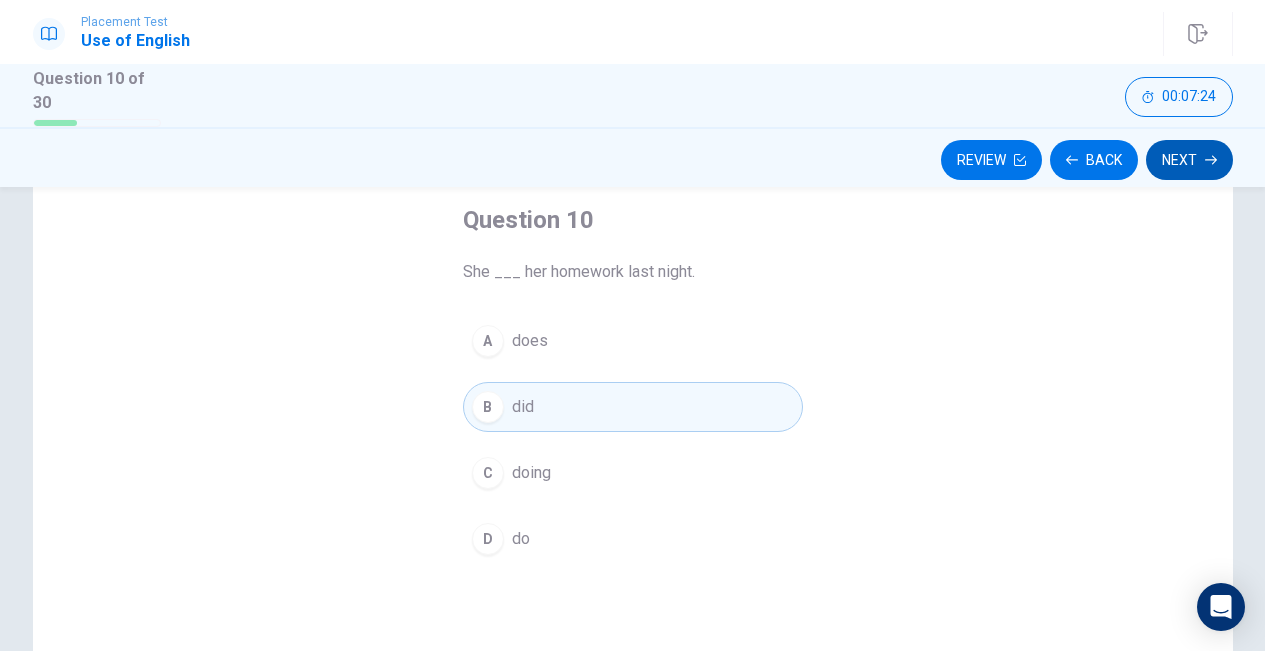 click on "Next" at bounding box center (1189, 160) 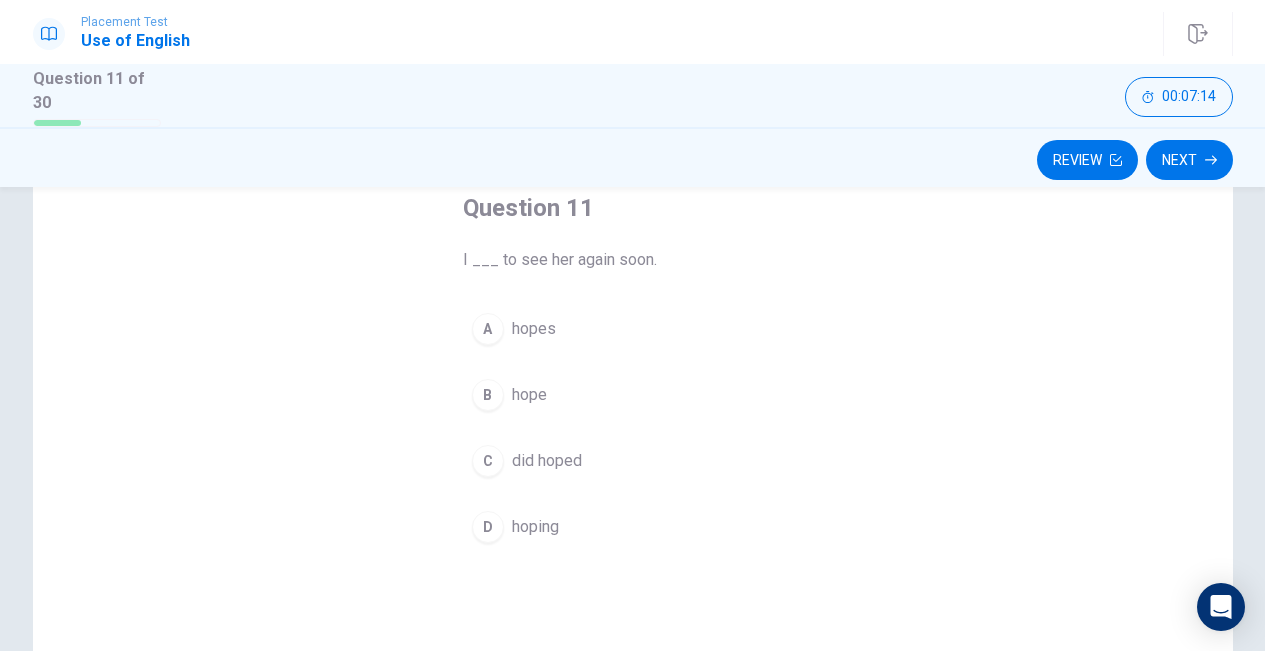 scroll, scrollTop: 130, scrollLeft: 0, axis: vertical 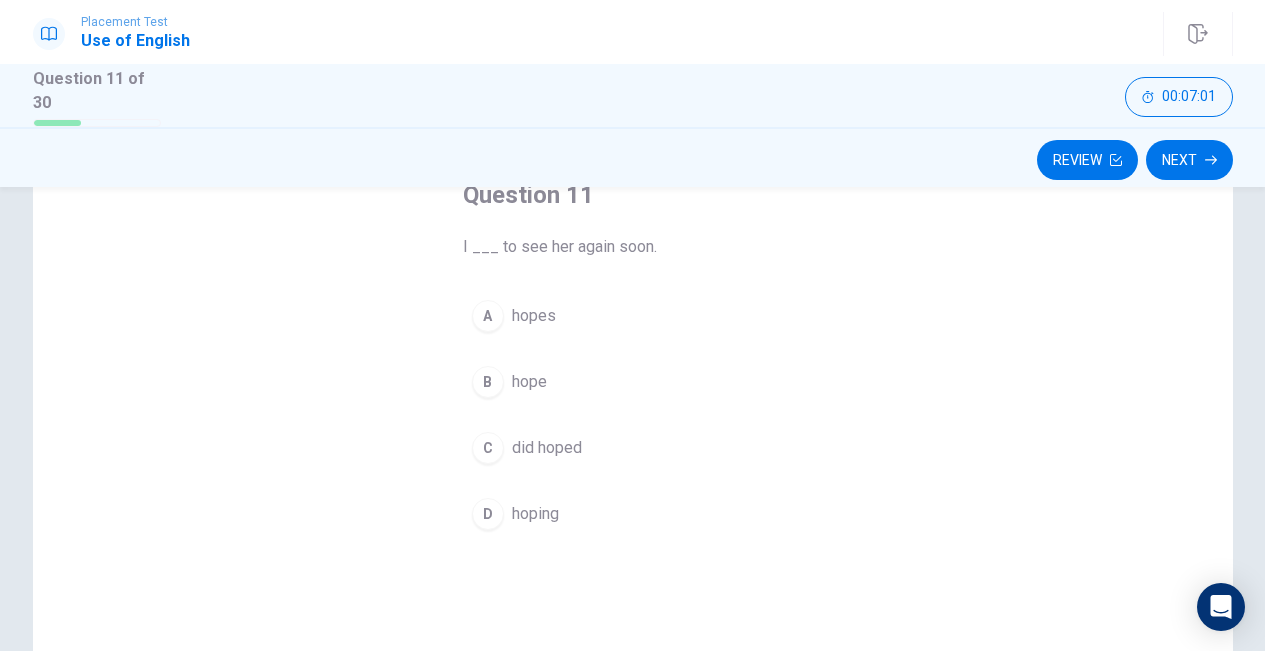click on "did hoped" at bounding box center [547, 448] 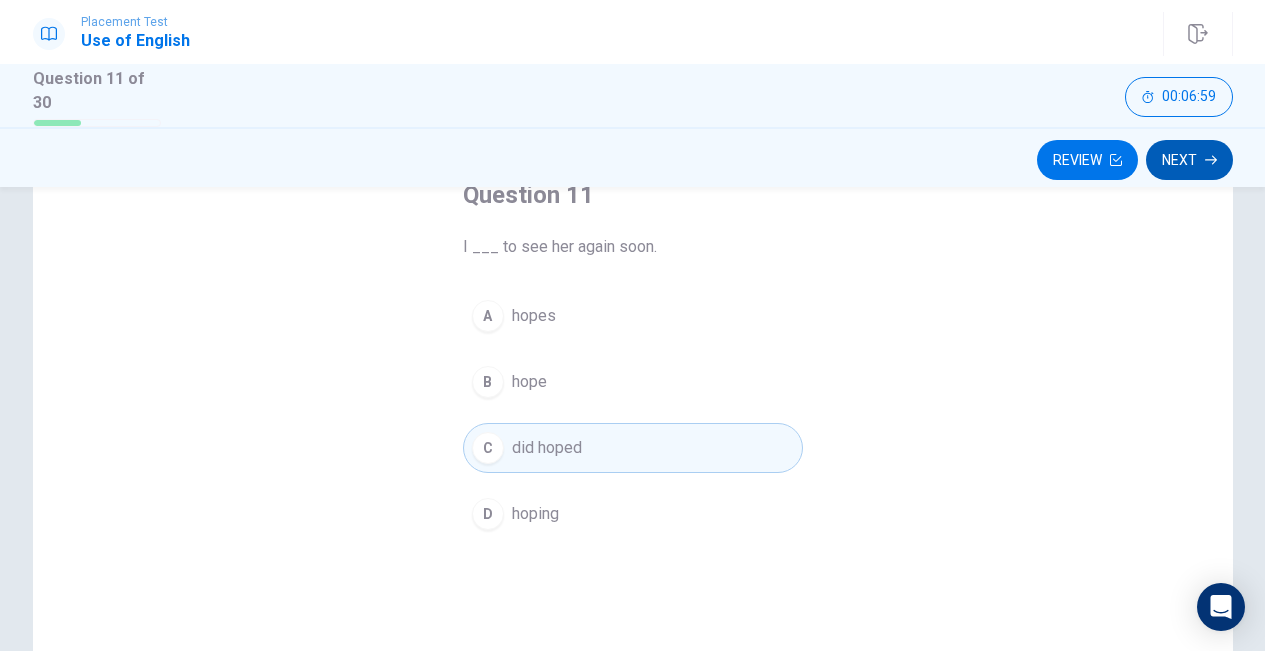 click on "Next" at bounding box center [1189, 160] 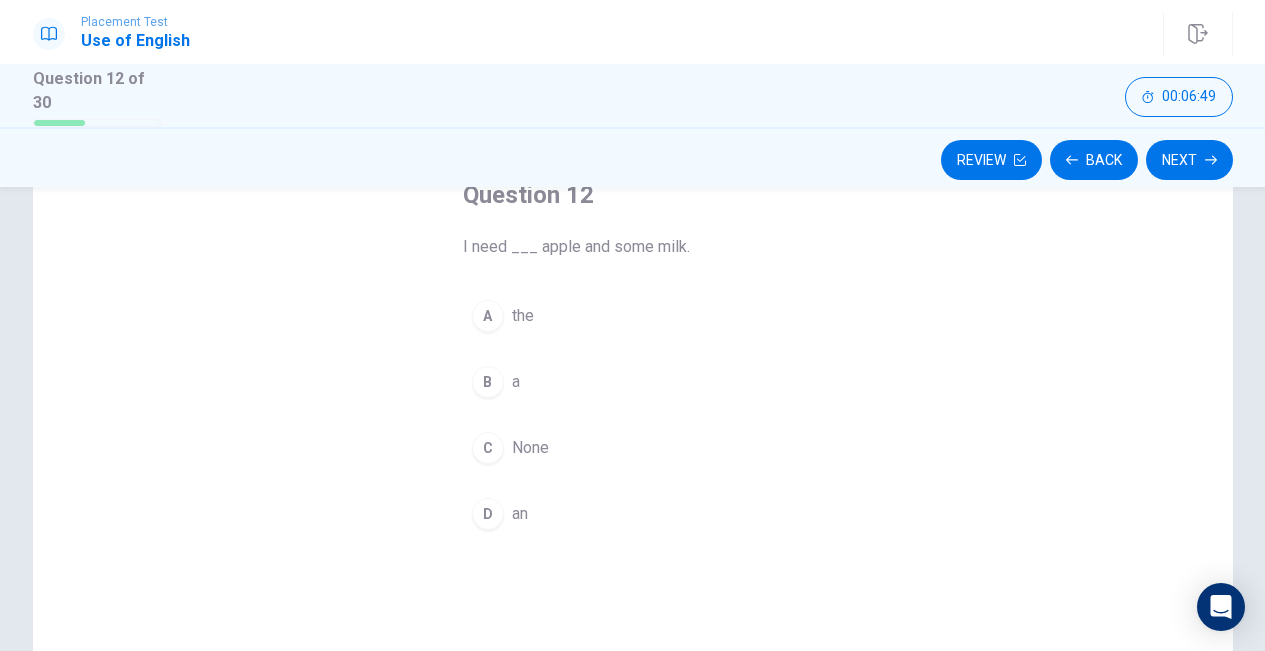 click on "D" at bounding box center (488, 514) 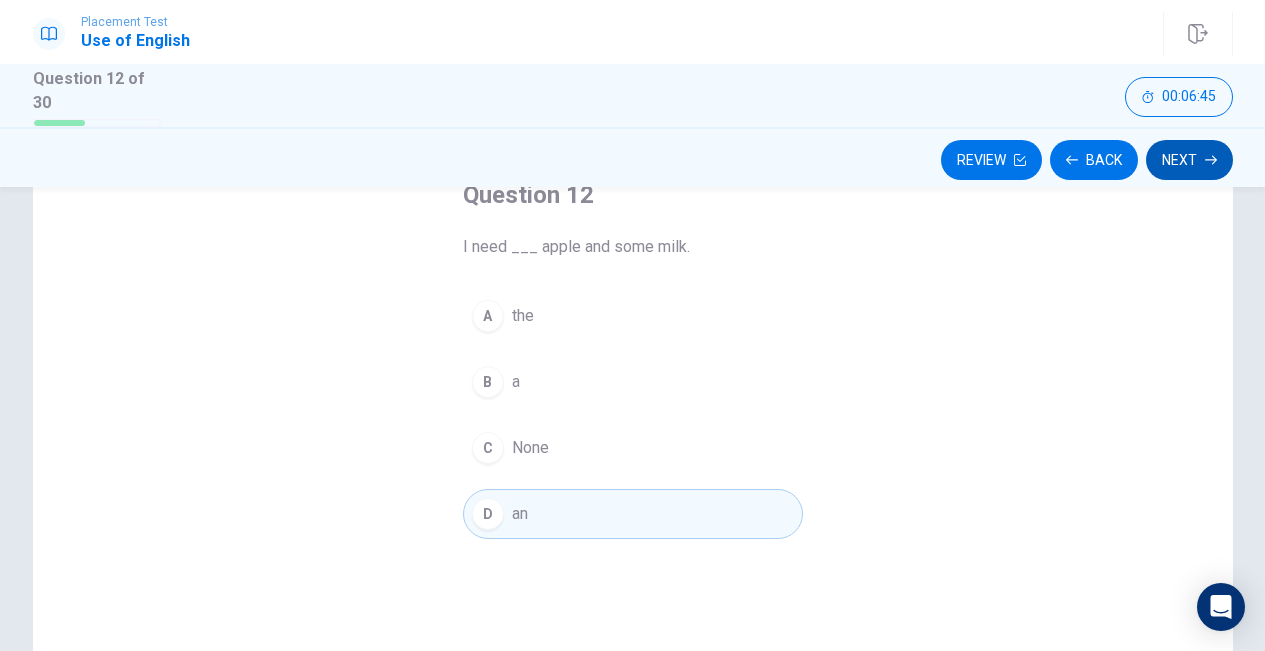 click on "Next" at bounding box center (1189, 160) 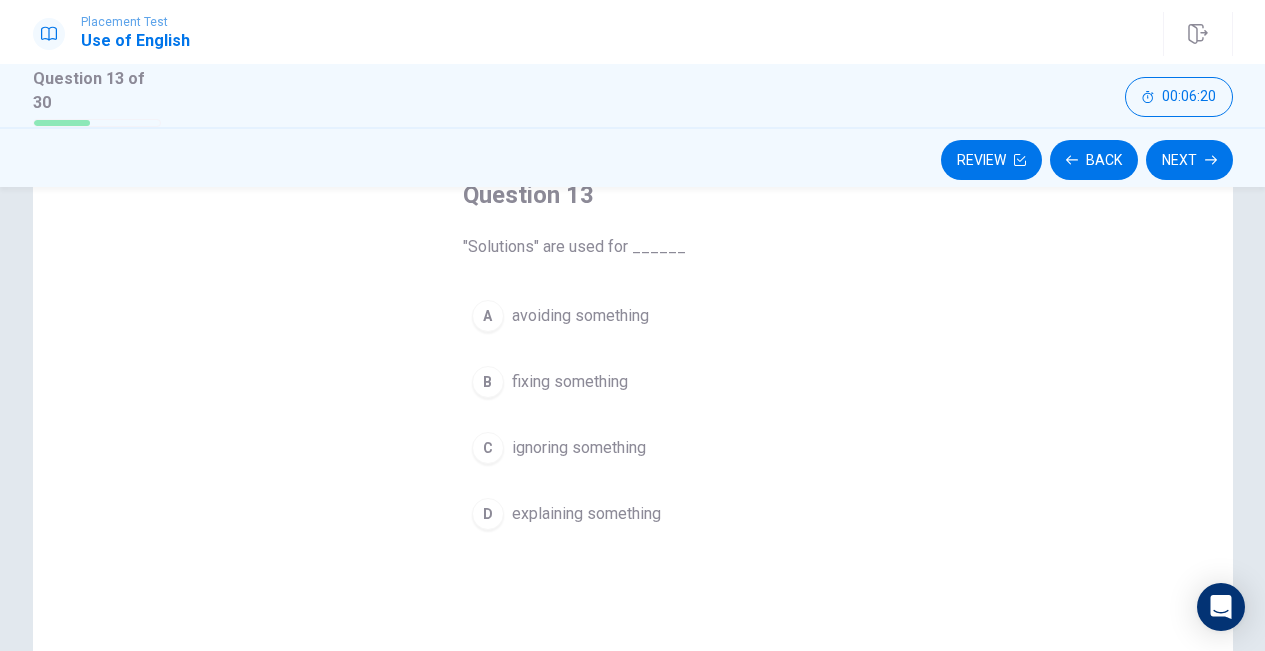 click on "D" at bounding box center [488, 514] 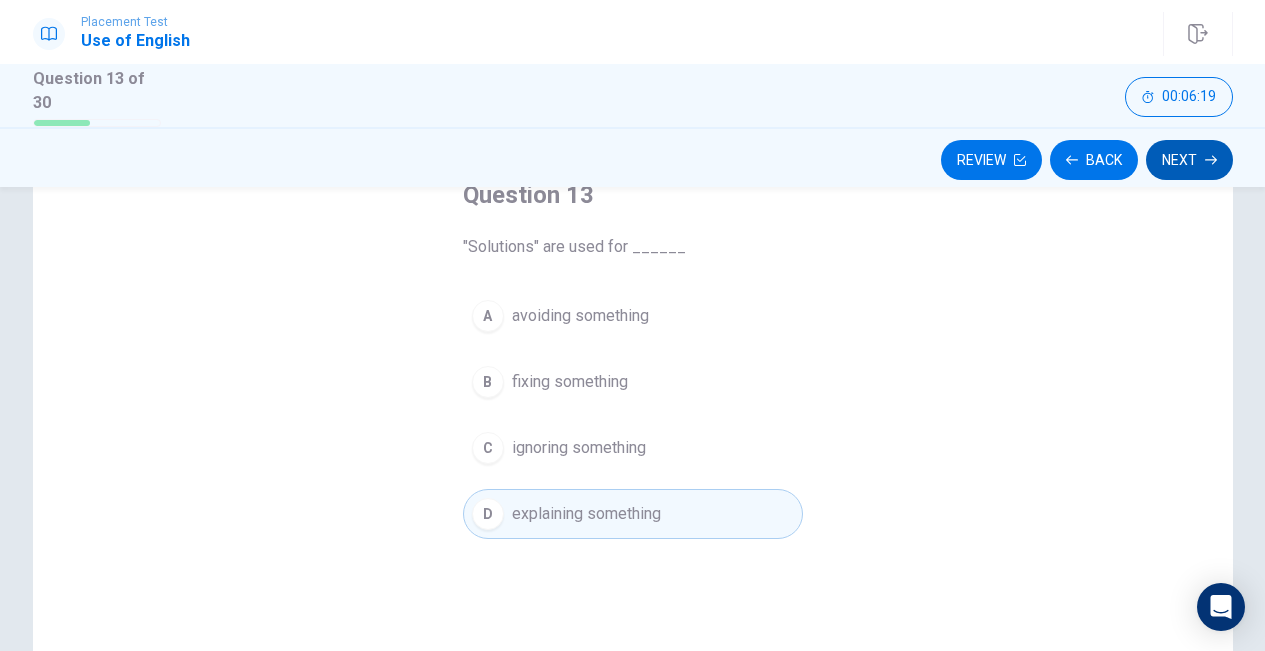 click on "Next" at bounding box center [1189, 160] 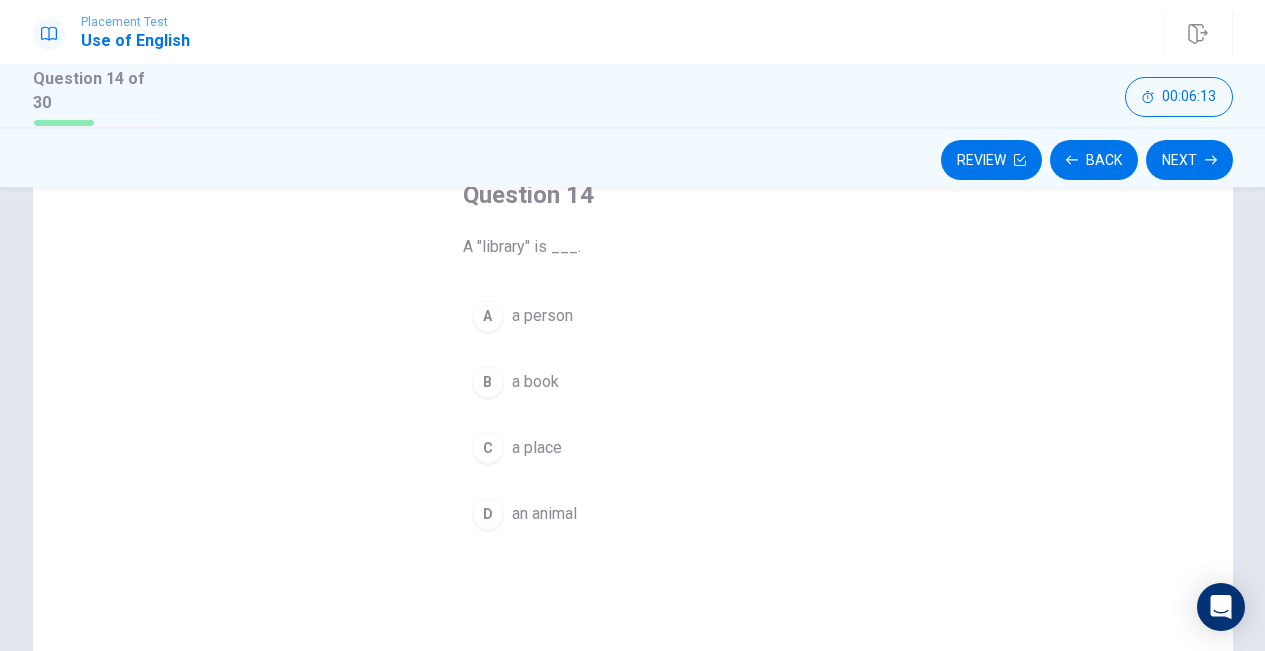 click on "C a place" at bounding box center (633, 448) 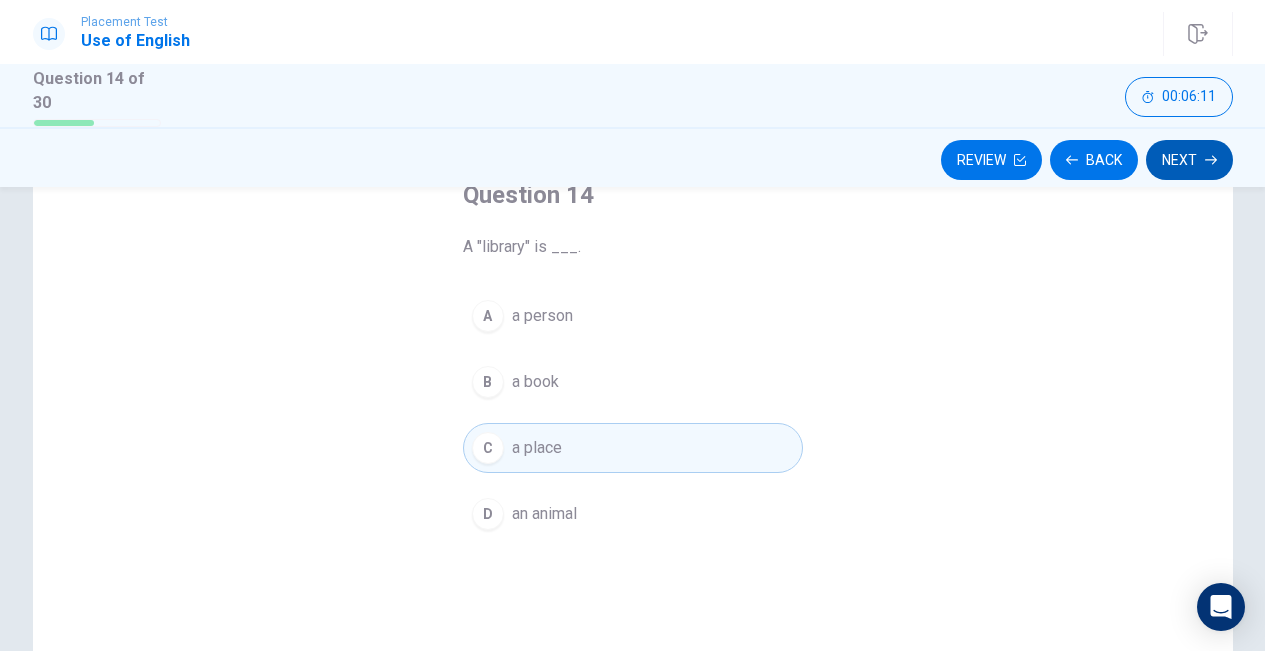 click on "Next" at bounding box center (1189, 160) 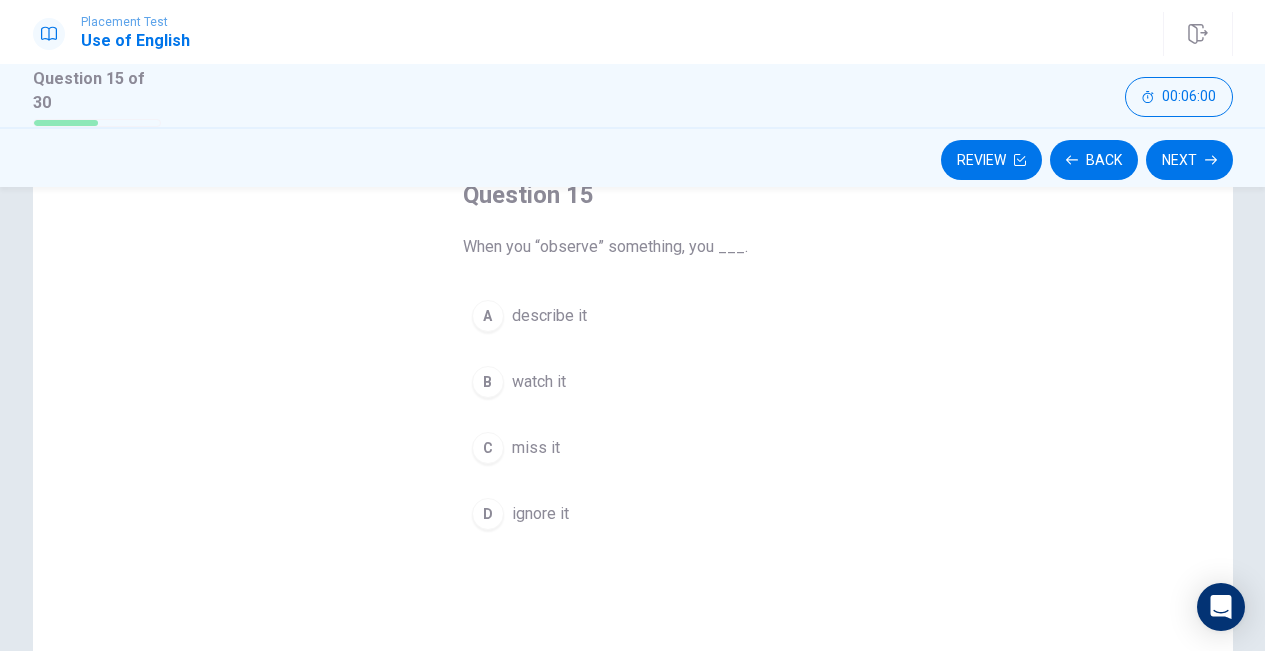 click on "A describe it" at bounding box center (633, 316) 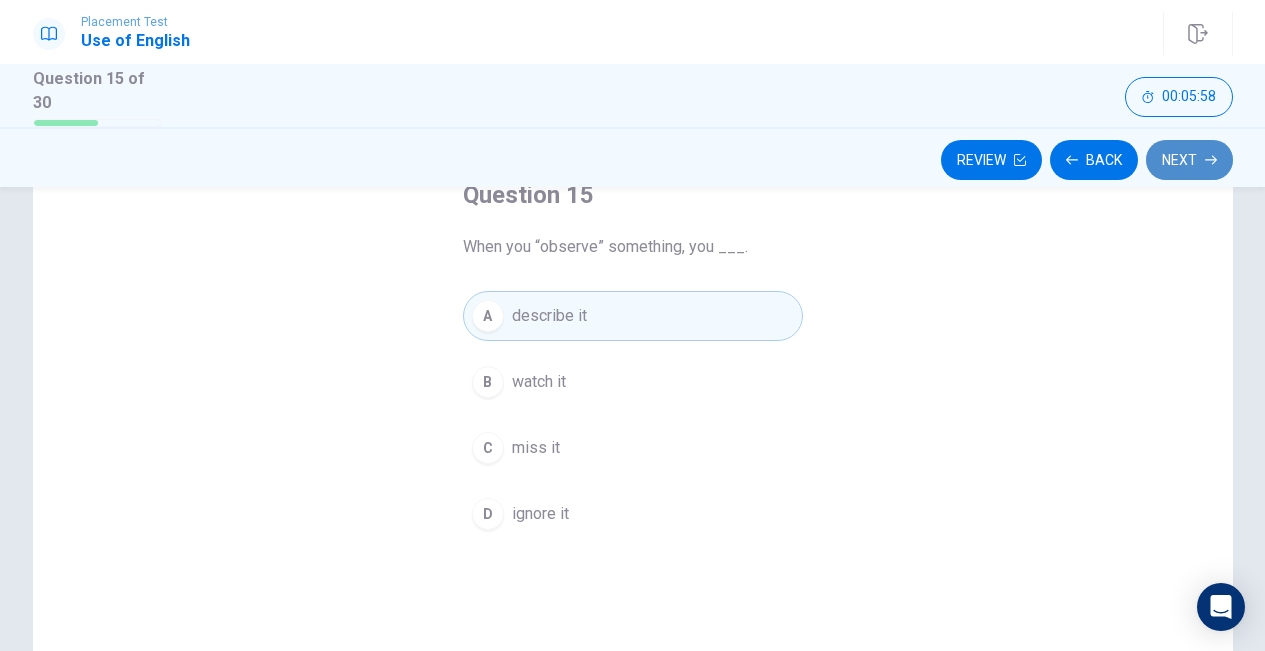 click on "Next" at bounding box center (1189, 160) 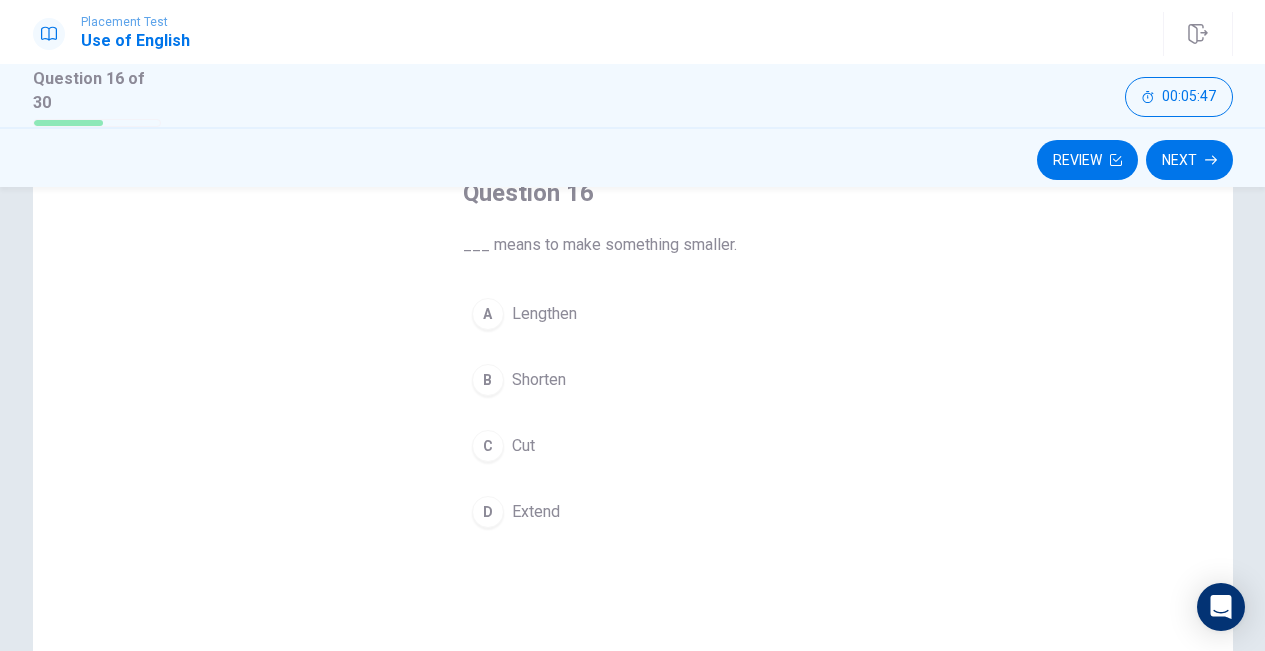 scroll, scrollTop: 135, scrollLeft: 0, axis: vertical 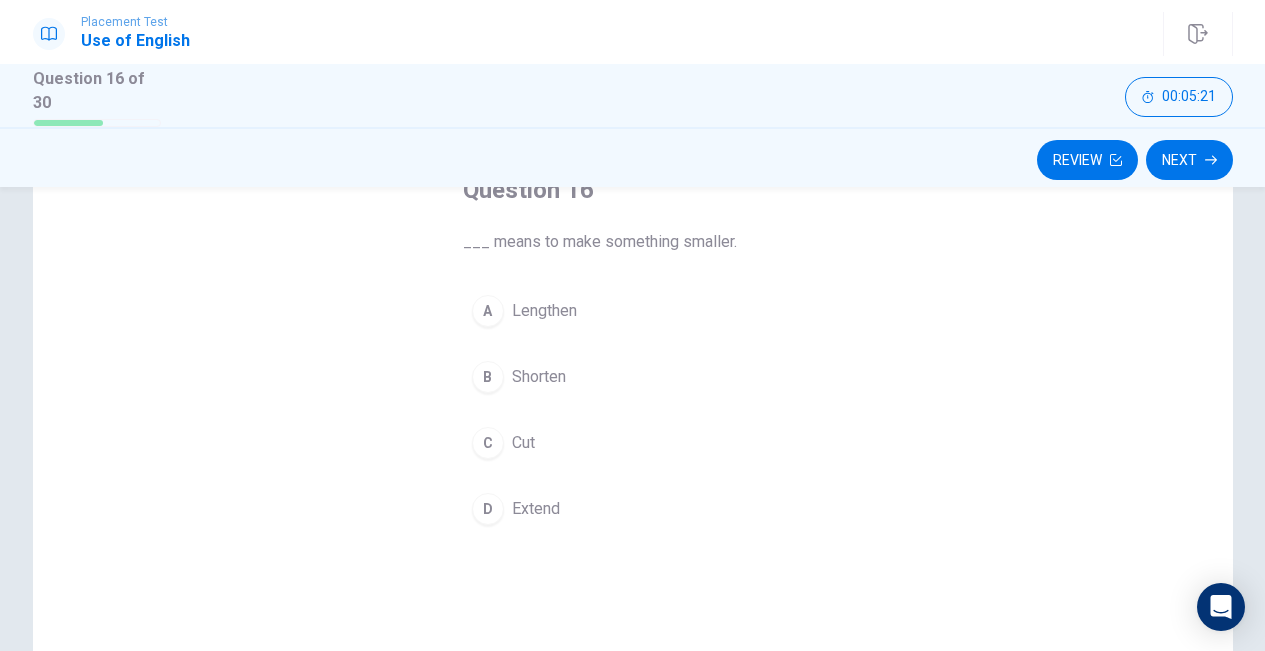 click on "B Shorten" at bounding box center (633, 377) 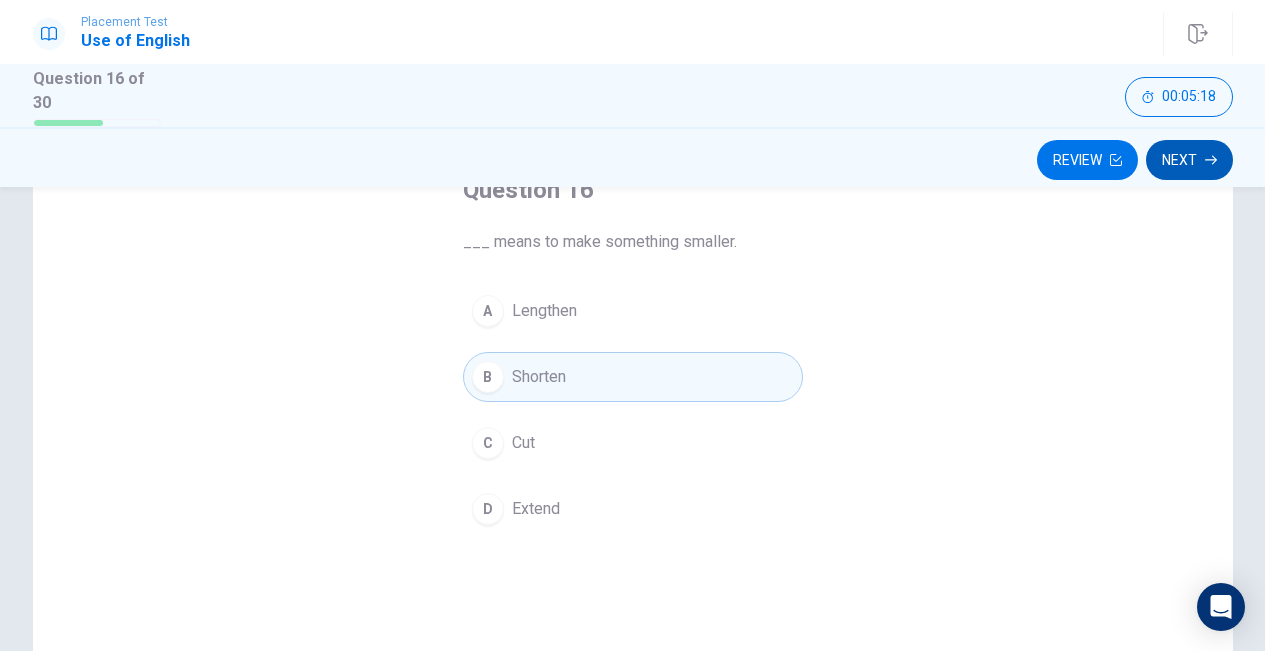 click 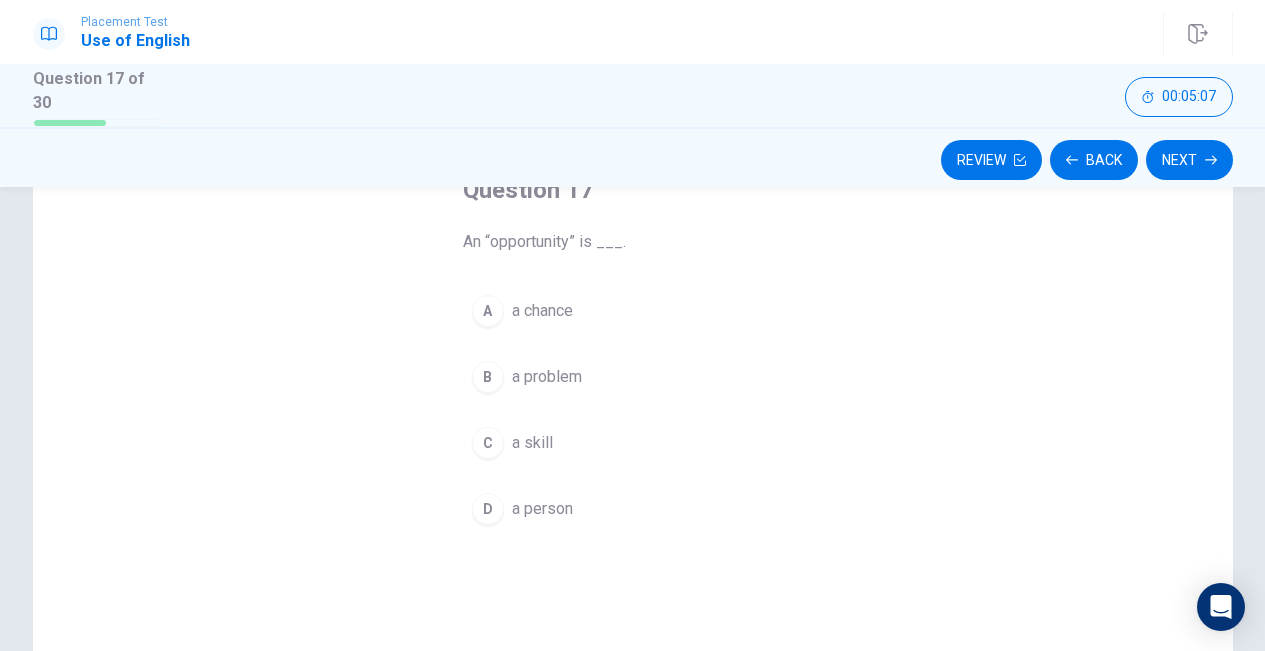 click on "a chance" at bounding box center (542, 311) 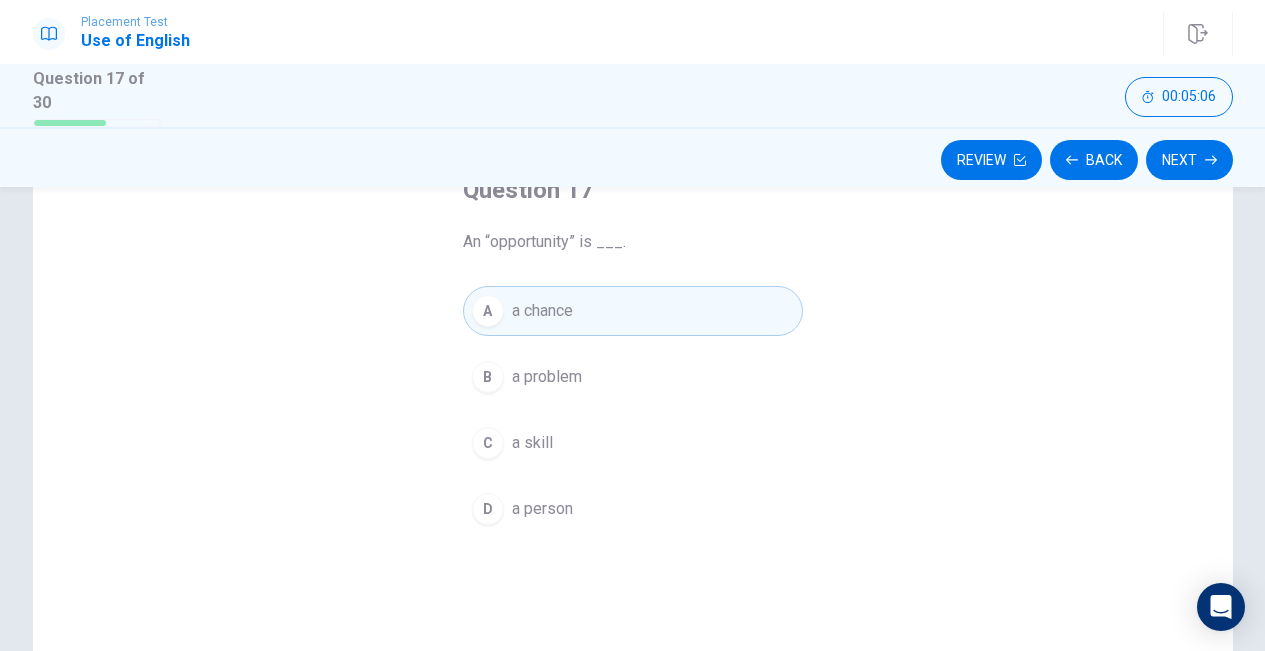 click on "B a problem" at bounding box center [633, 377] 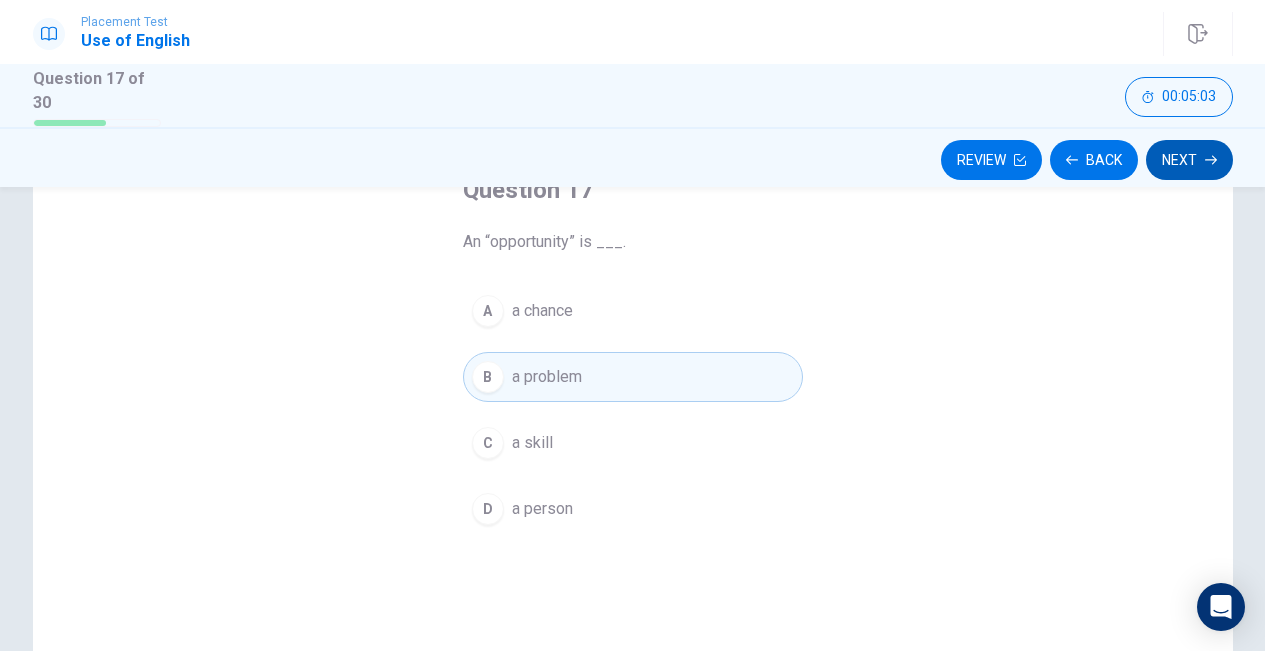 click on "Next" at bounding box center (1189, 160) 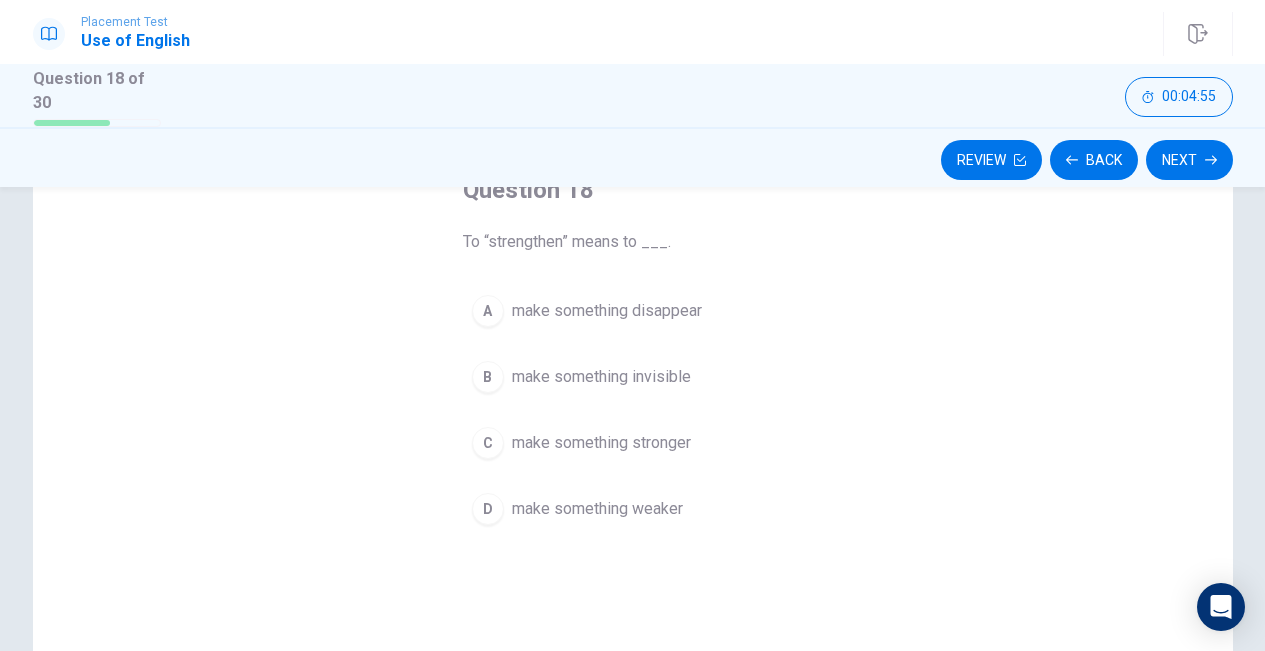 click on "make something stronger" at bounding box center (601, 443) 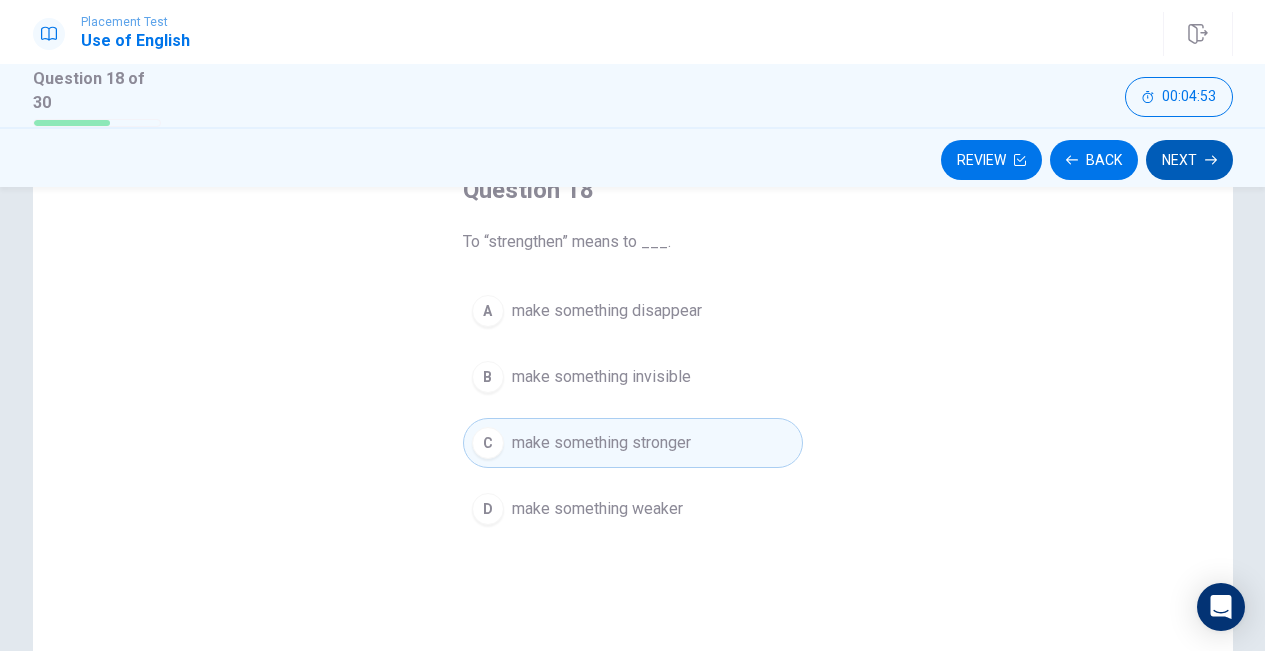 click on "Next" at bounding box center (1189, 160) 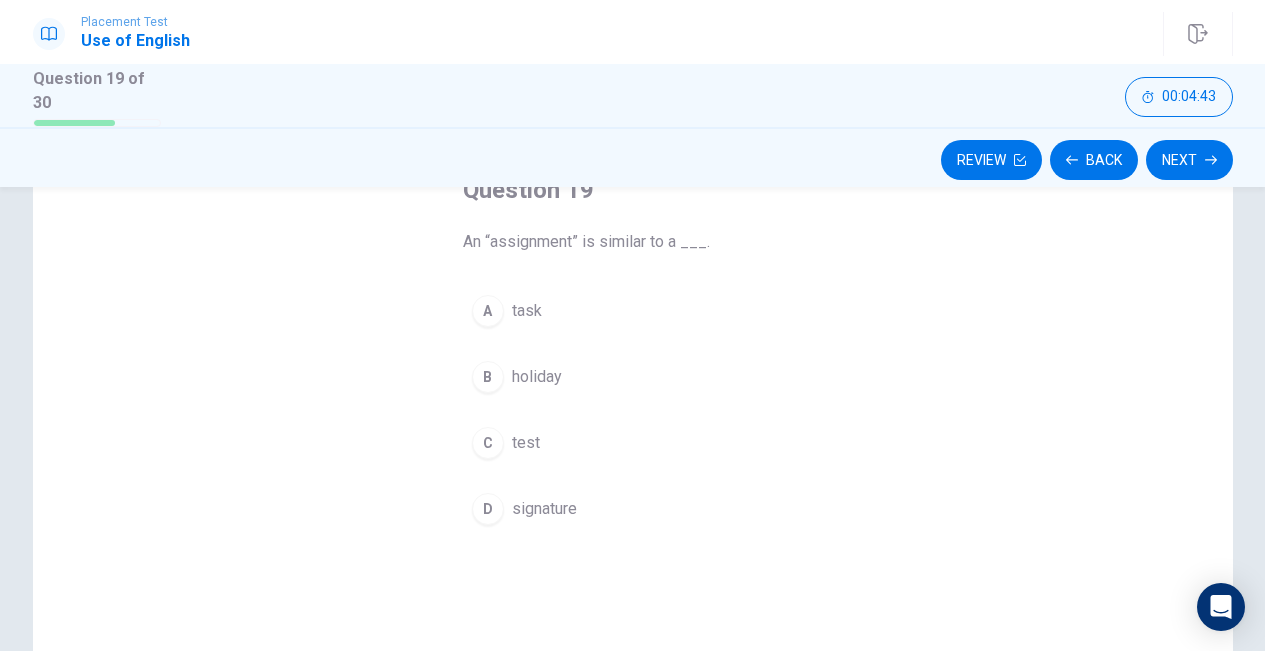 click on "A task B holiday C test D signature" at bounding box center [633, 410] 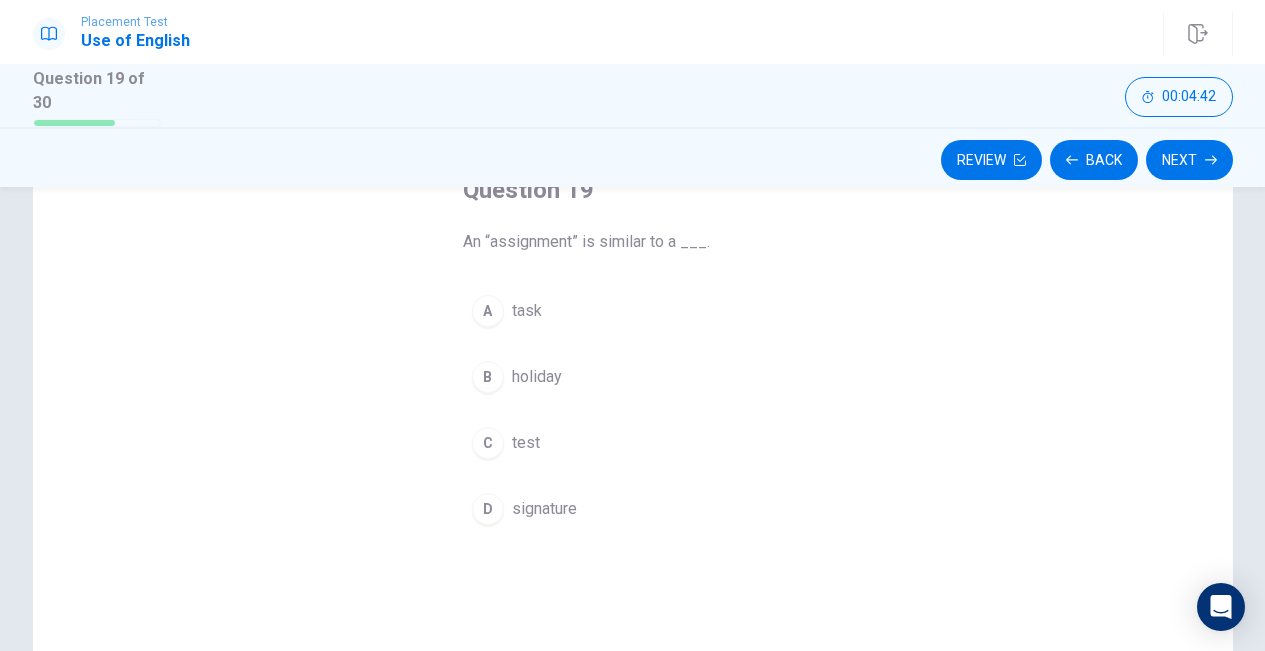 click on "D signature" at bounding box center (633, 509) 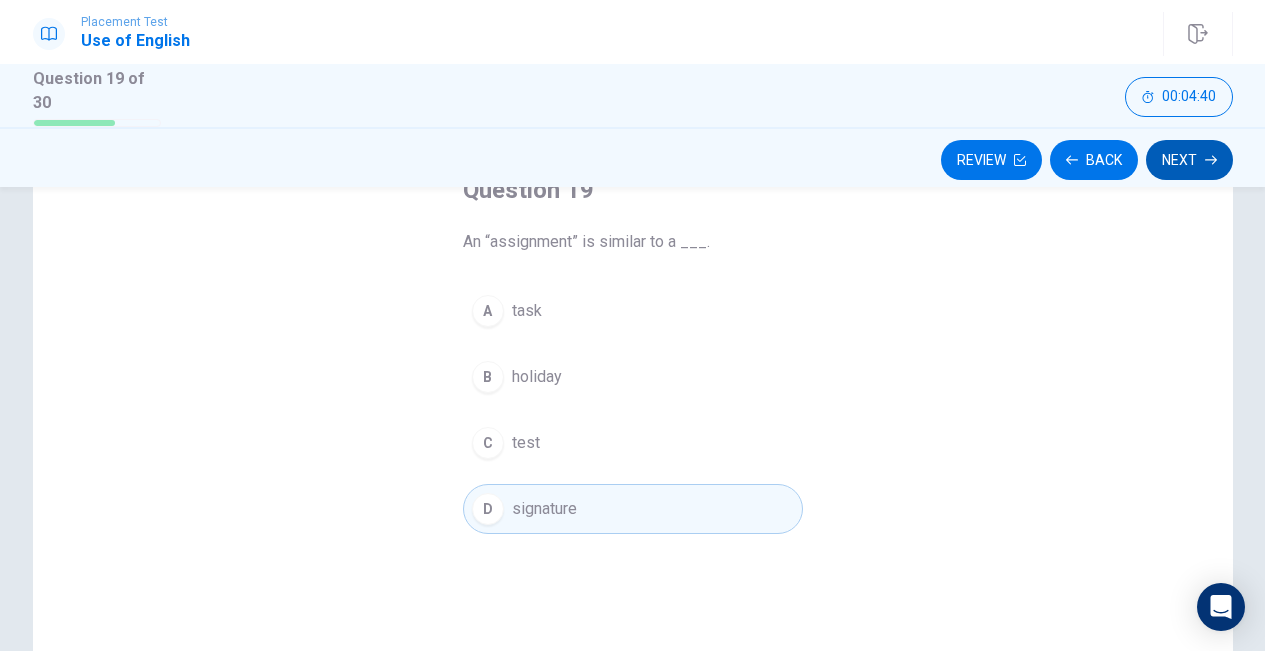 click on "Next" at bounding box center [1189, 160] 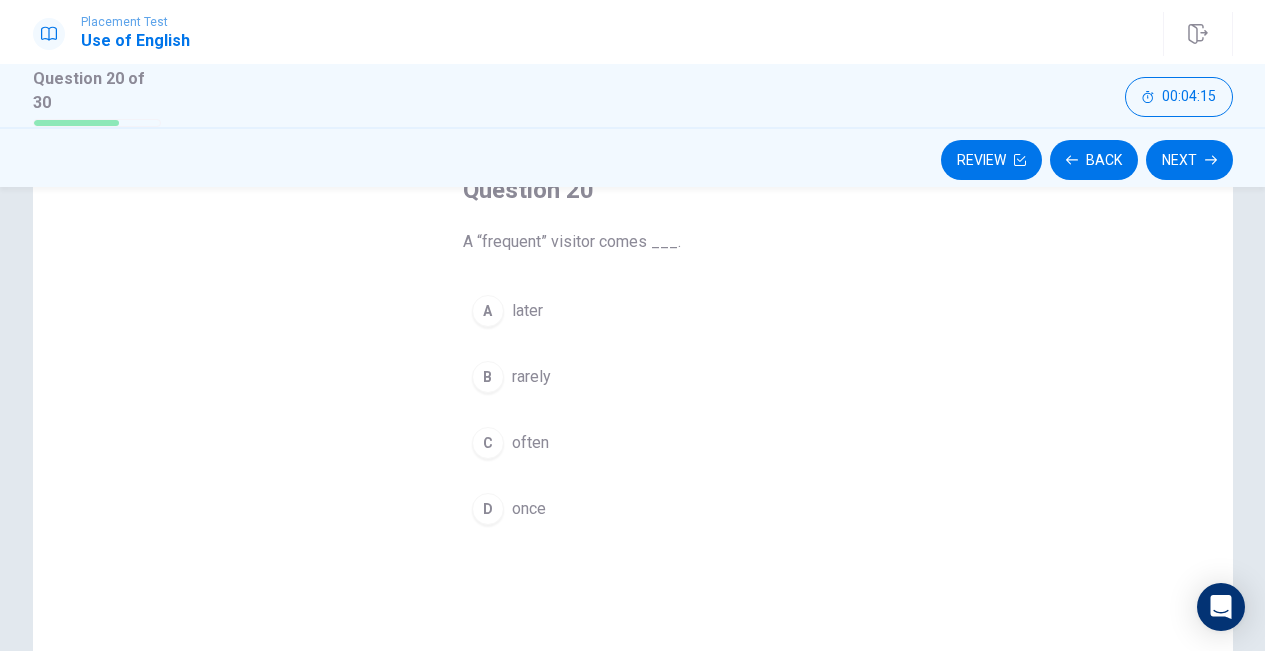click on "C often" at bounding box center [633, 443] 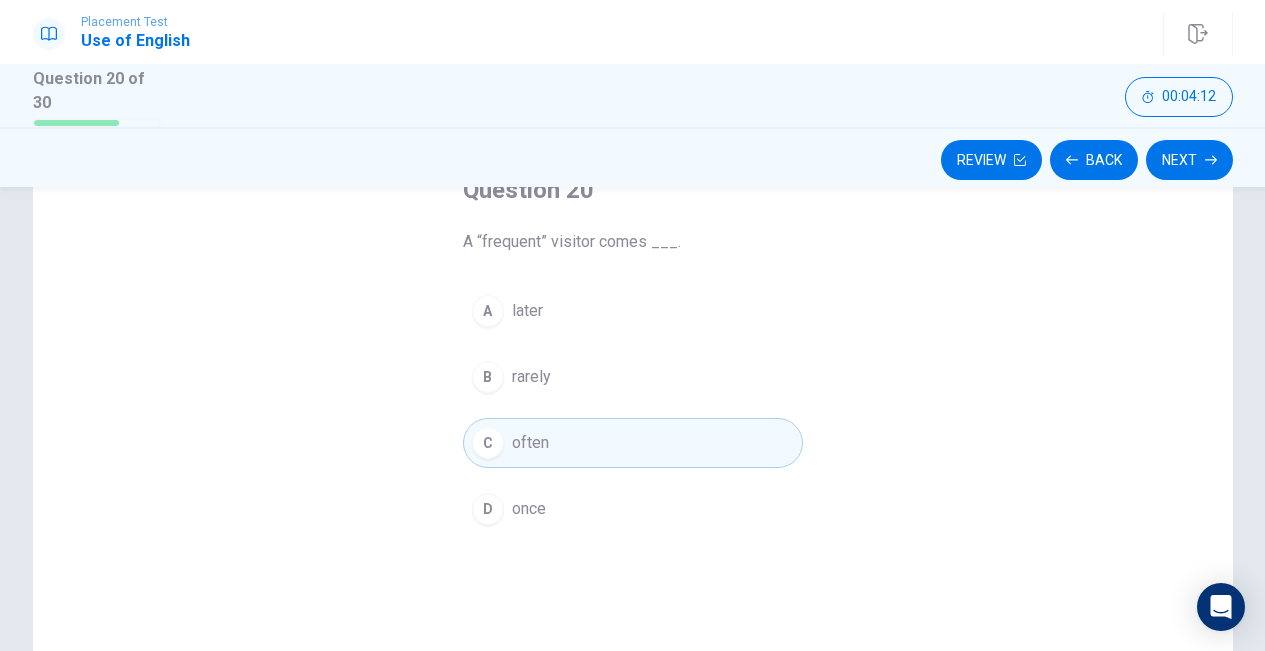 click on "B rarely" at bounding box center (633, 377) 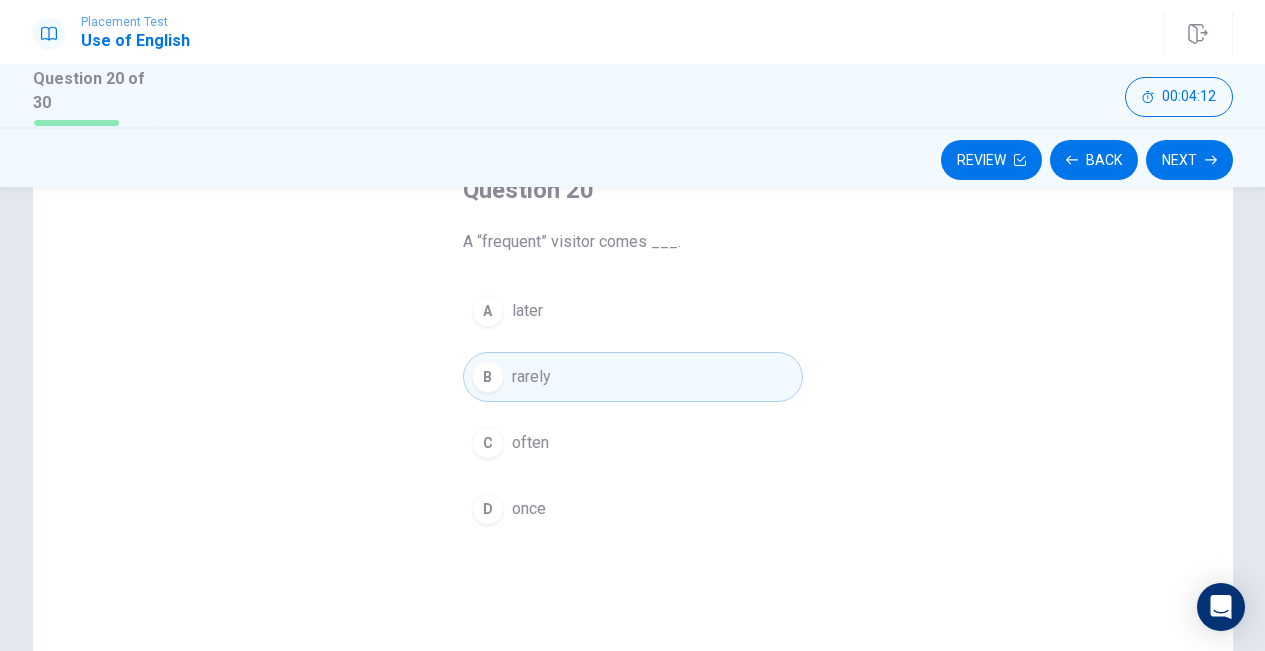 click on "B rarely" at bounding box center [633, 377] 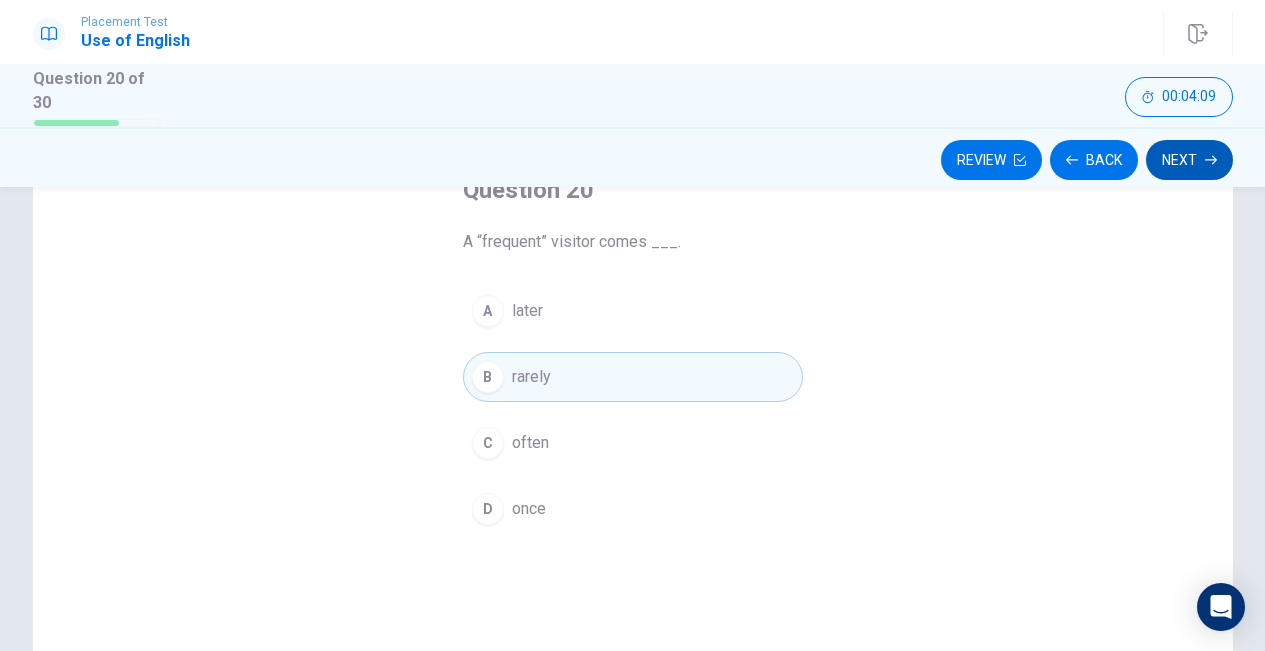 click on "Next" at bounding box center [1189, 160] 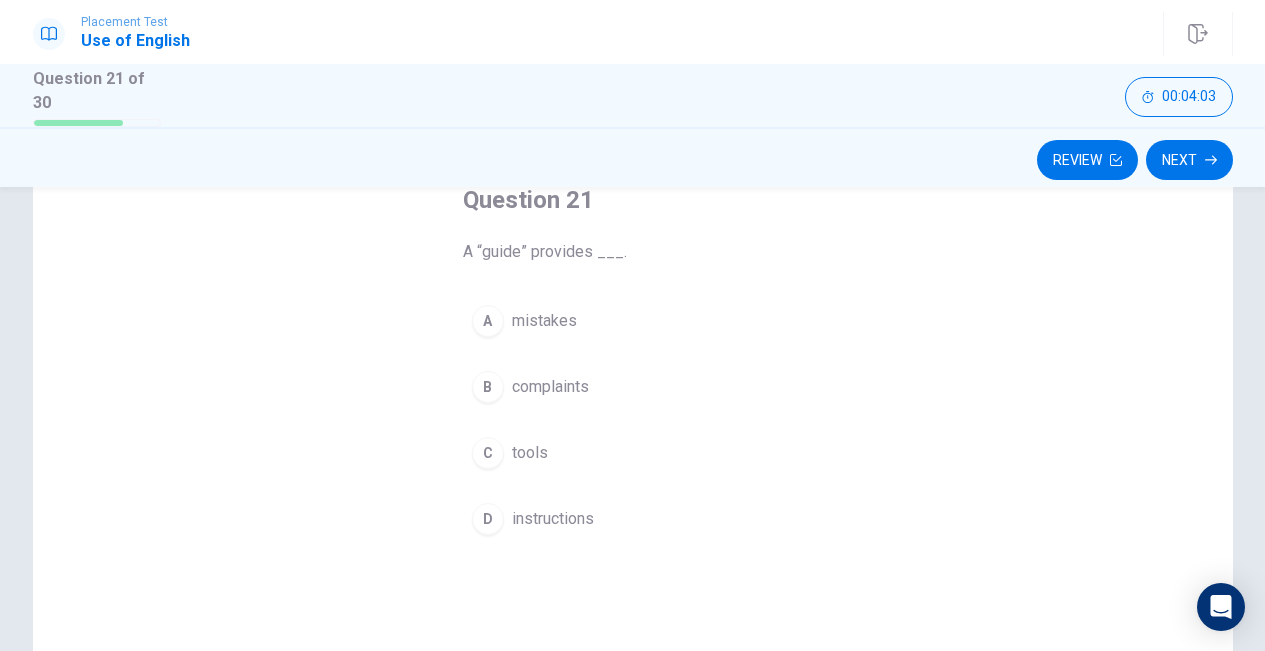 scroll, scrollTop: 126, scrollLeft: 0, axis: vertical 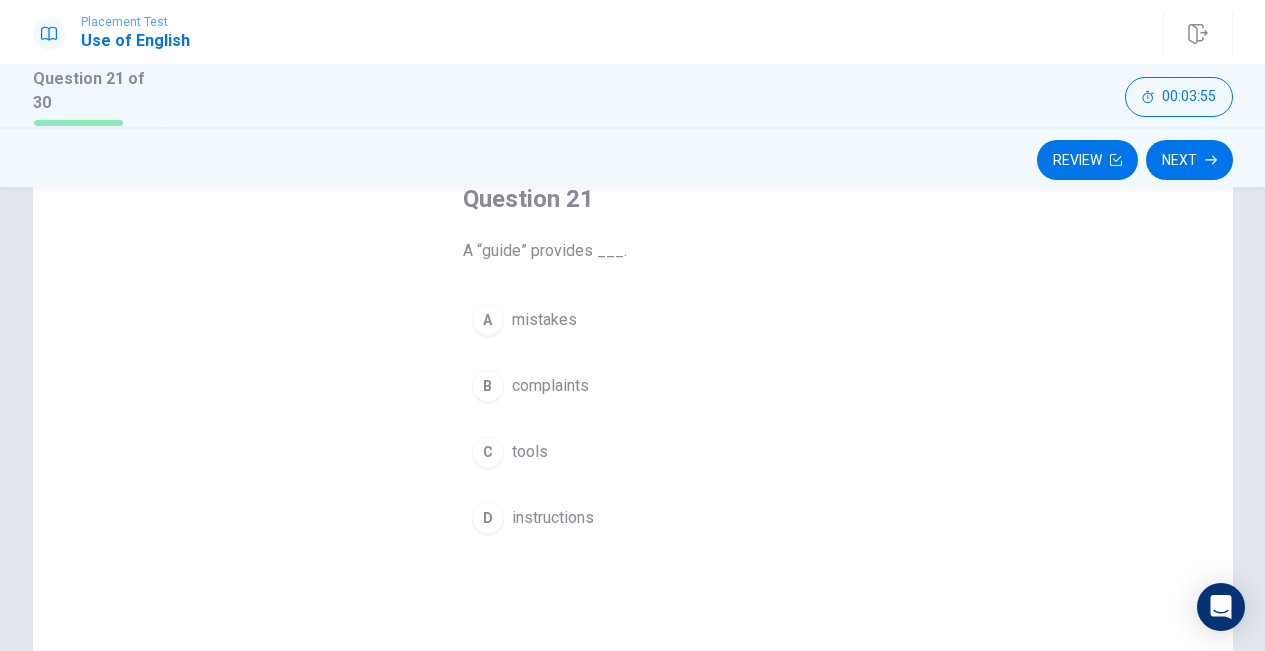 click on "A mistakes" at bounding box center (633, 320) 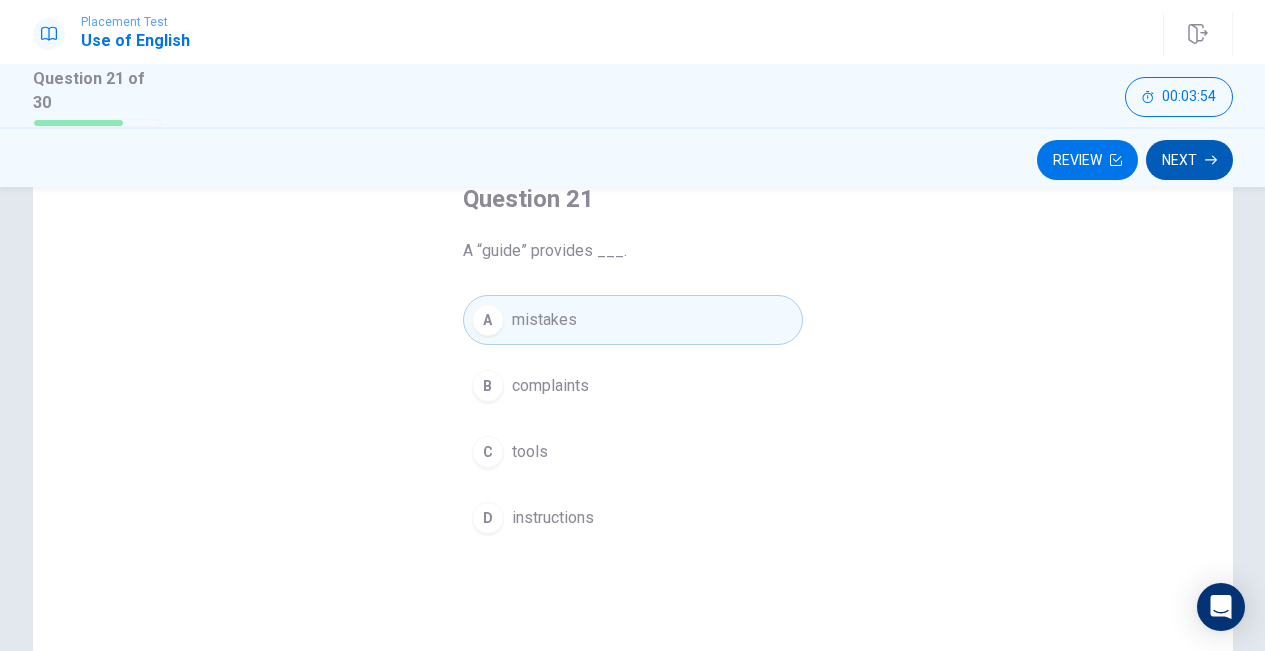 click on "Next" at bounding box center (1189, 160) 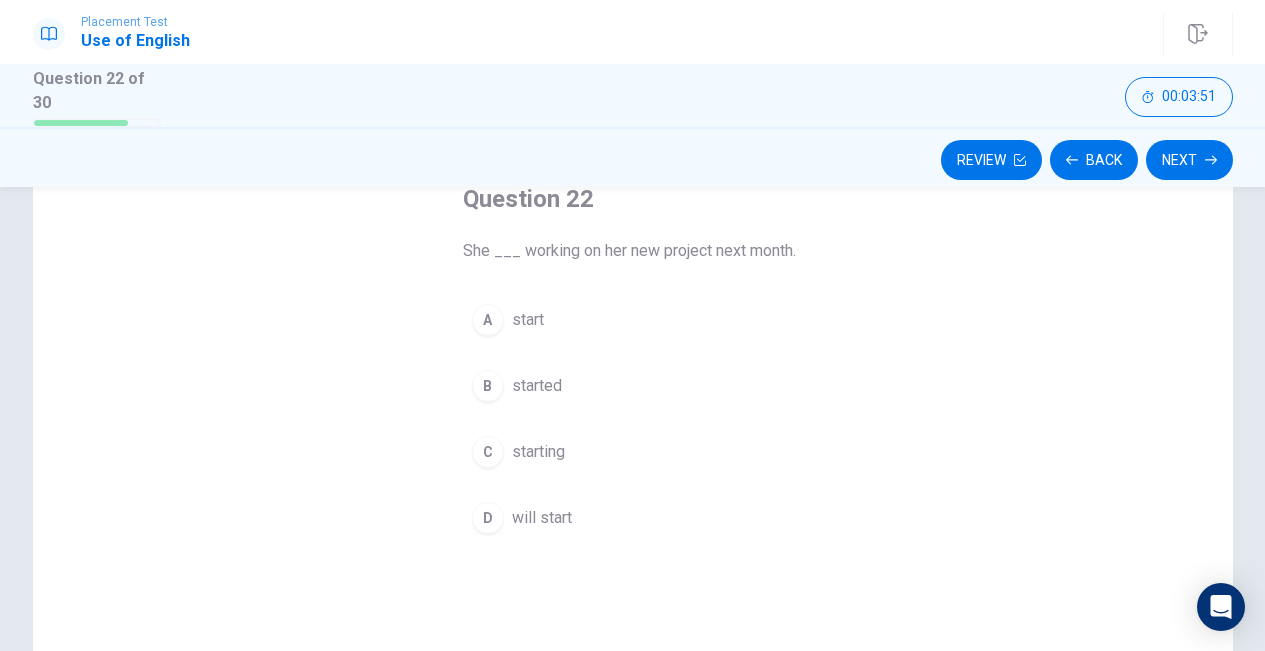 click on "A start" at bounding box center [633, 320] 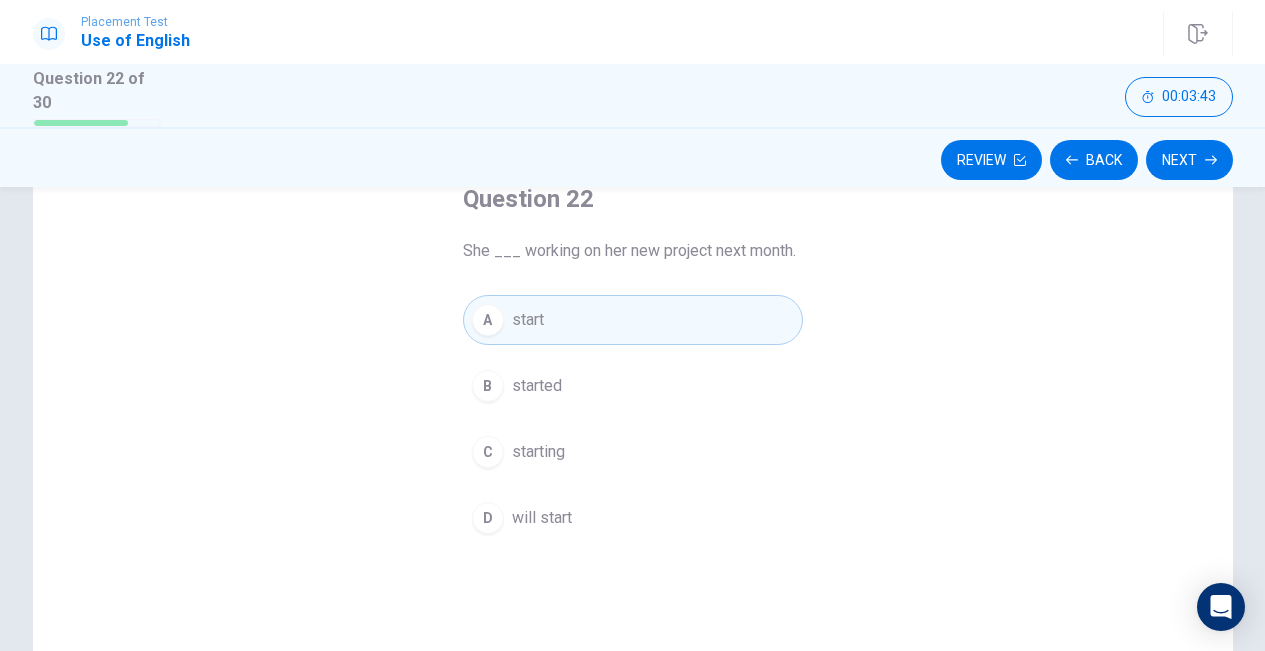 click on "C starting" at bounding box center [633, 452] 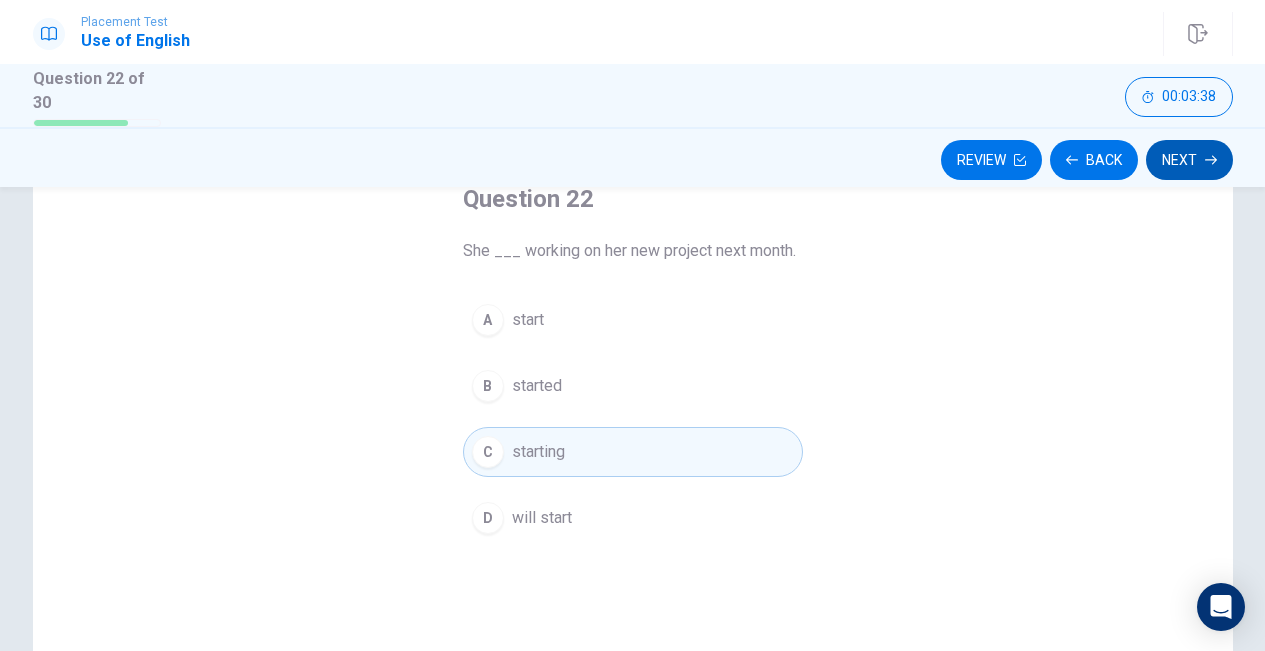click 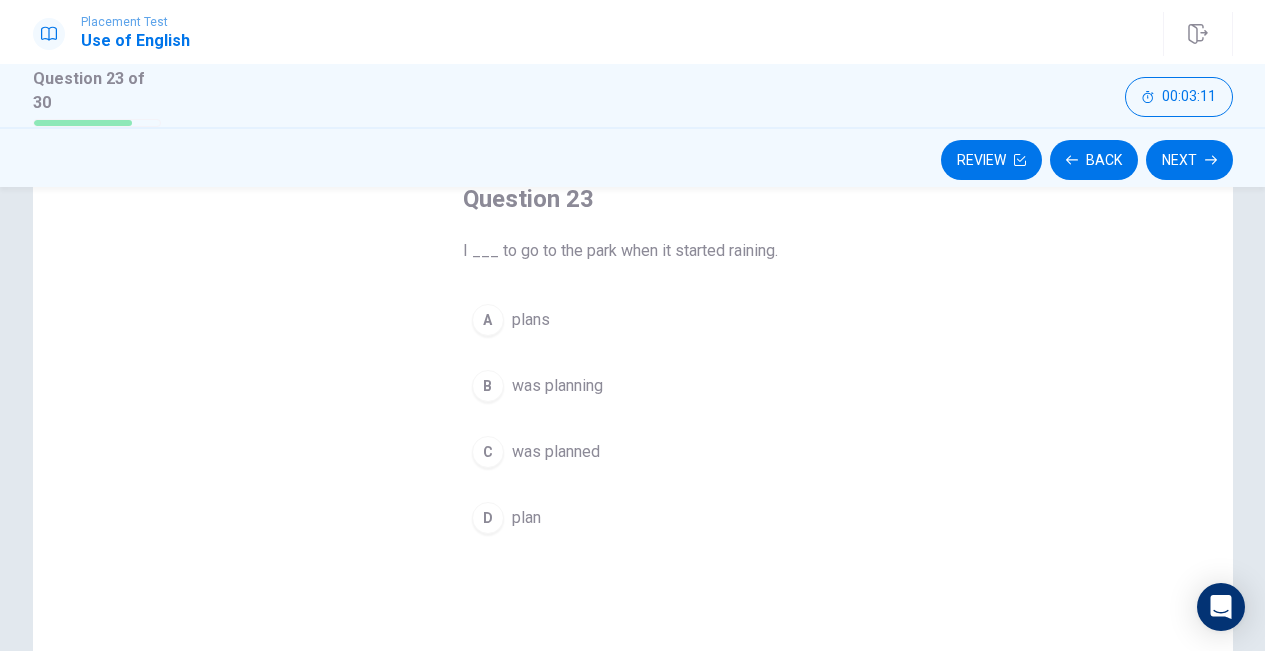 click on "B was planning" at bounding box center (633, 386) 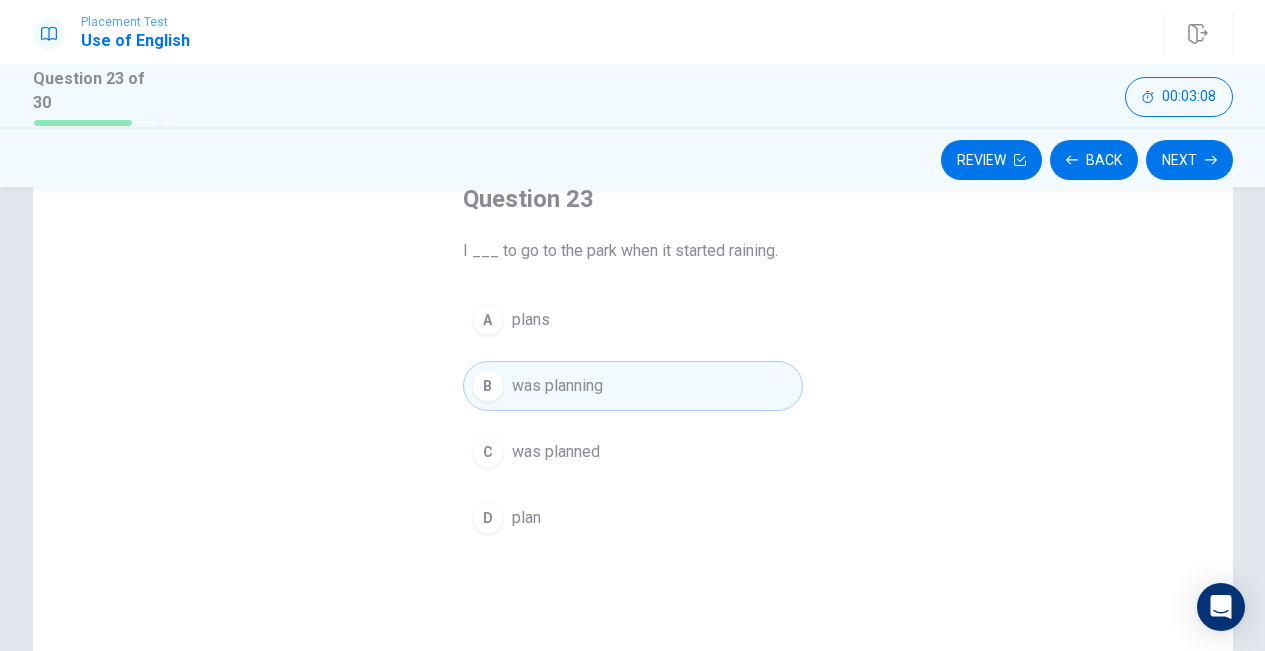 click on "A plans" at bounding box center [633, 320] 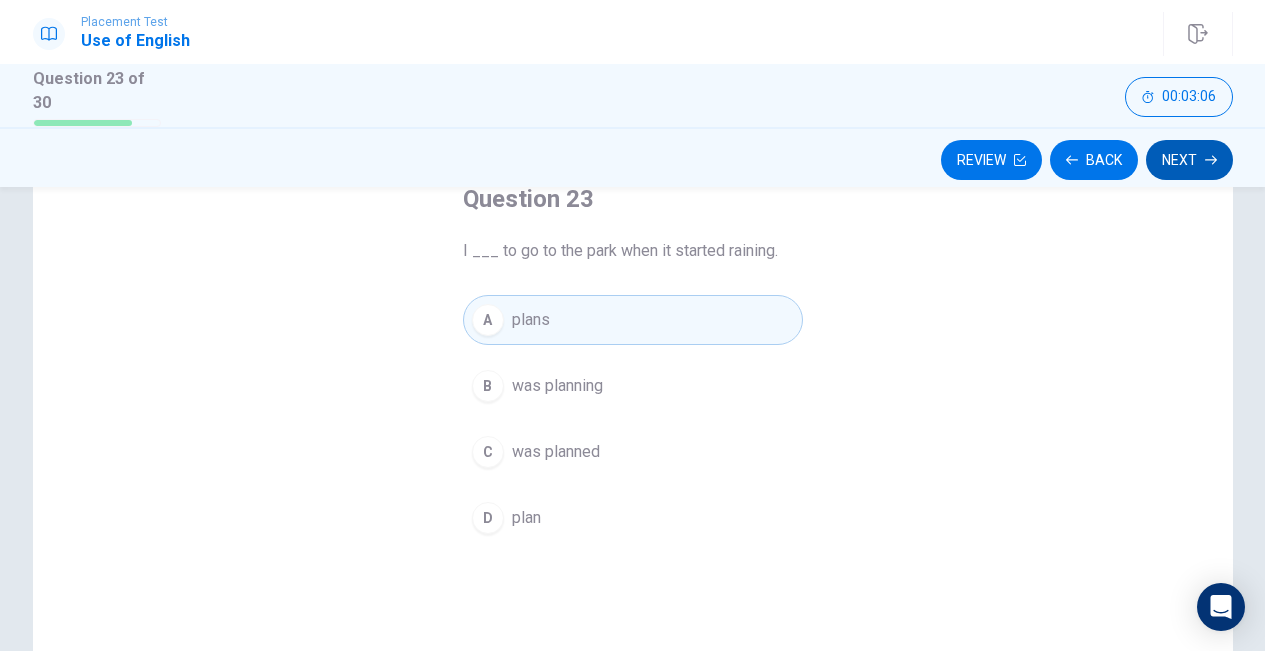 click on "Next" at bounding box center [1189, 160] 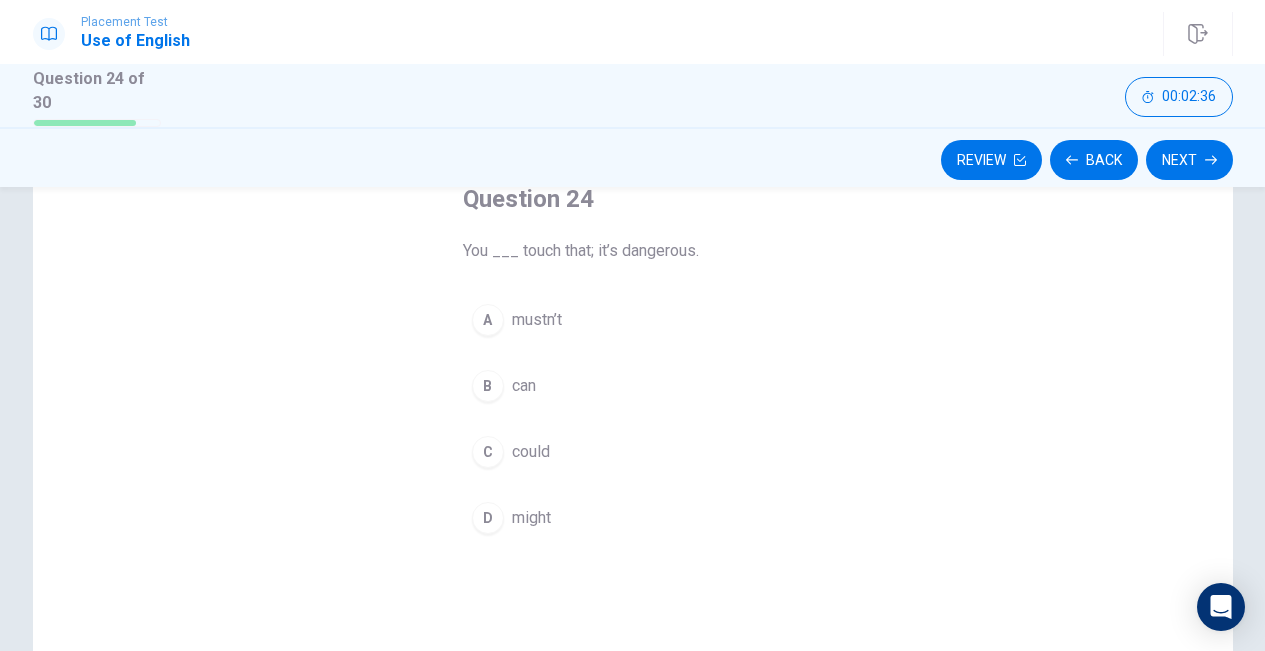 click on "D might" at bounding box center [633, 518] 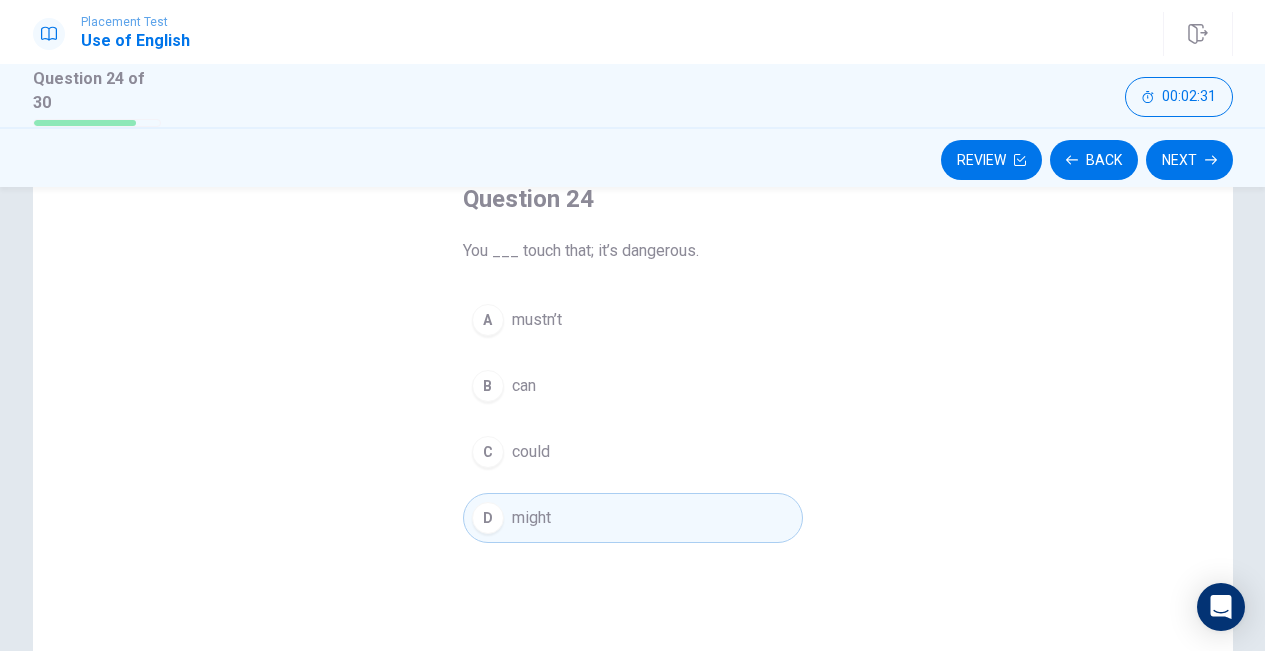 click on "C could" at bounding box center [633, 452] 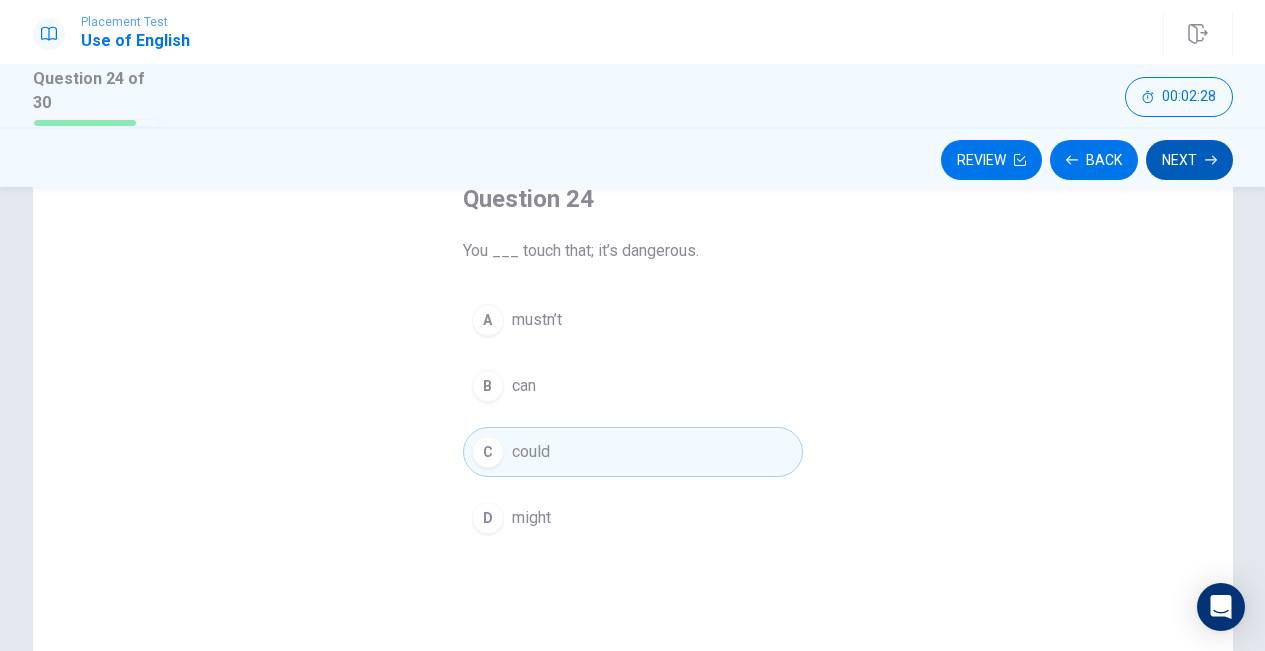 click on "Next" at bounding box center (1189, 160) 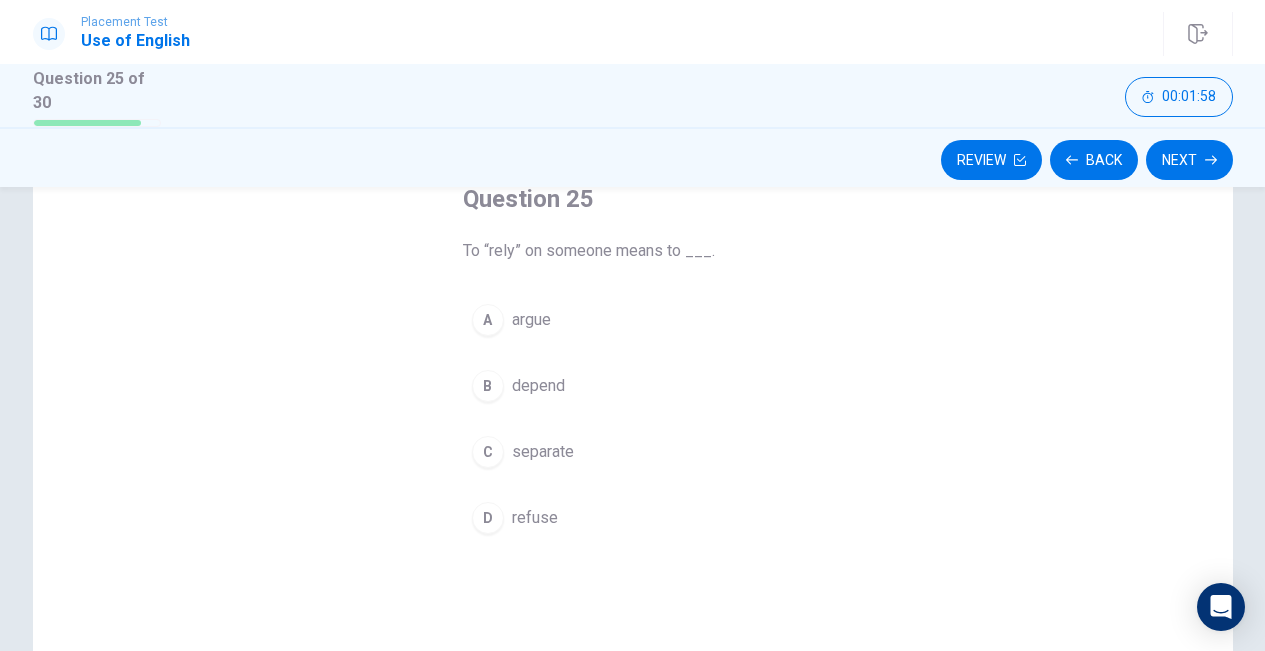 click on "A" at bounding box center (488, 320) 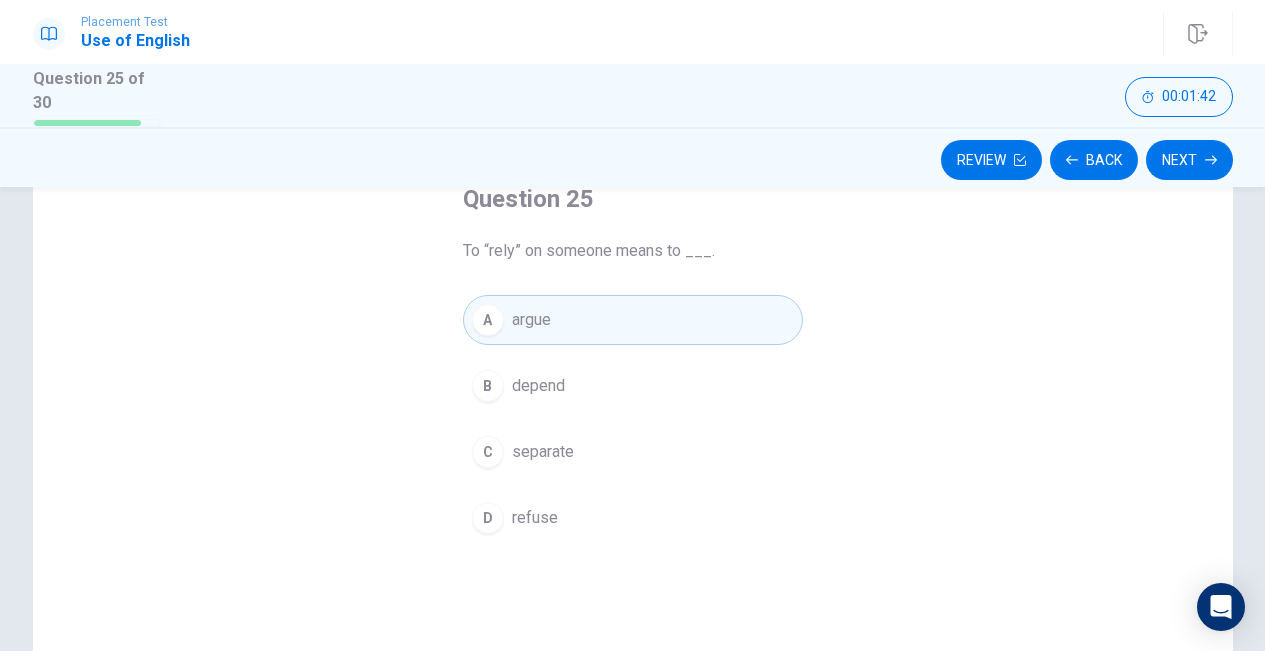 click on "B depend" at bounding box center [633, 386] 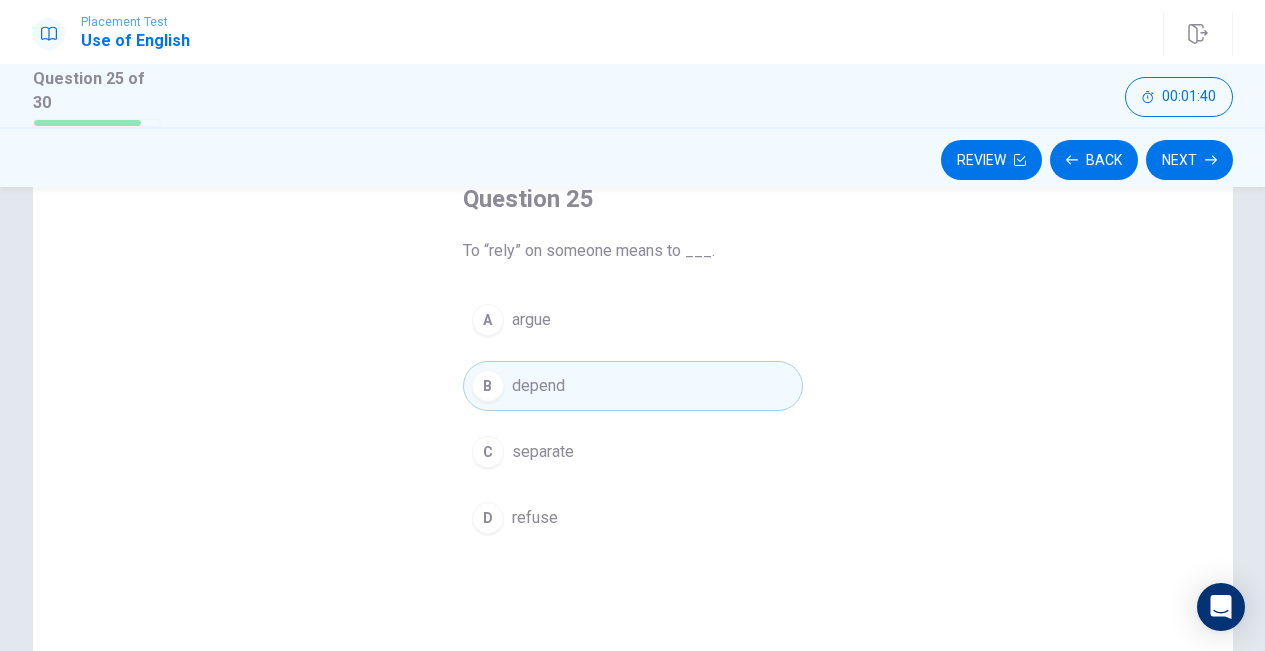 click on "D refuse" at bounding box center (633, 518) 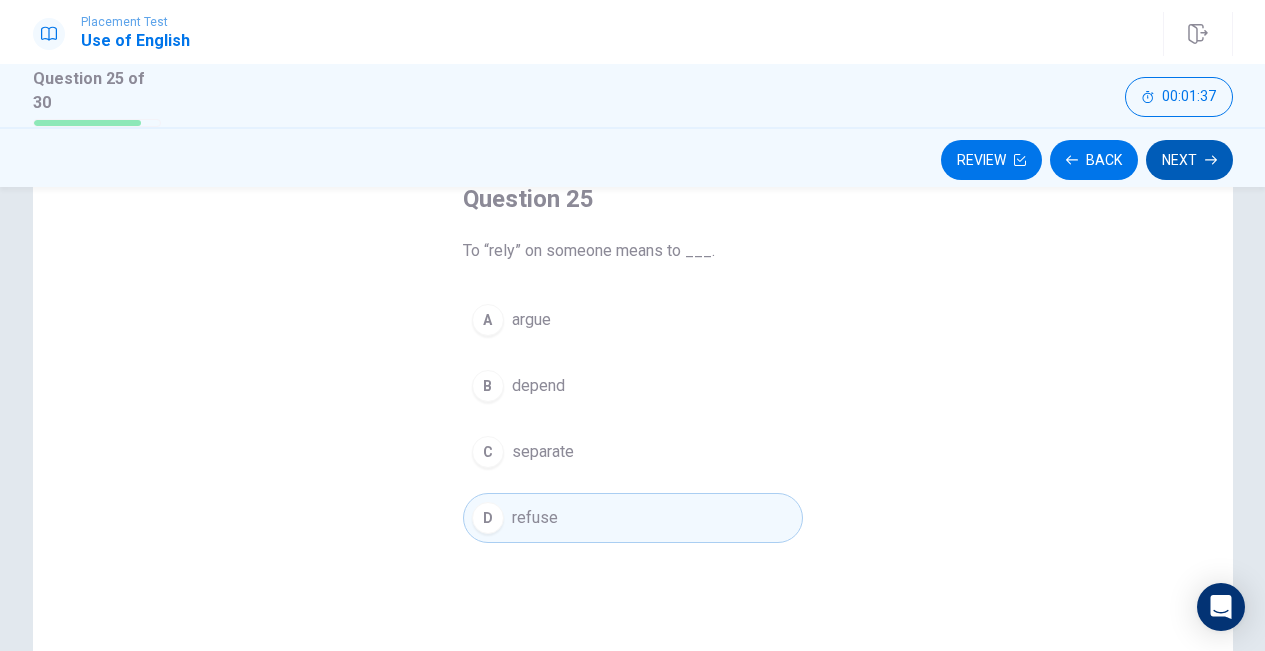 click on "Next" at bounding box center (1189, 160) 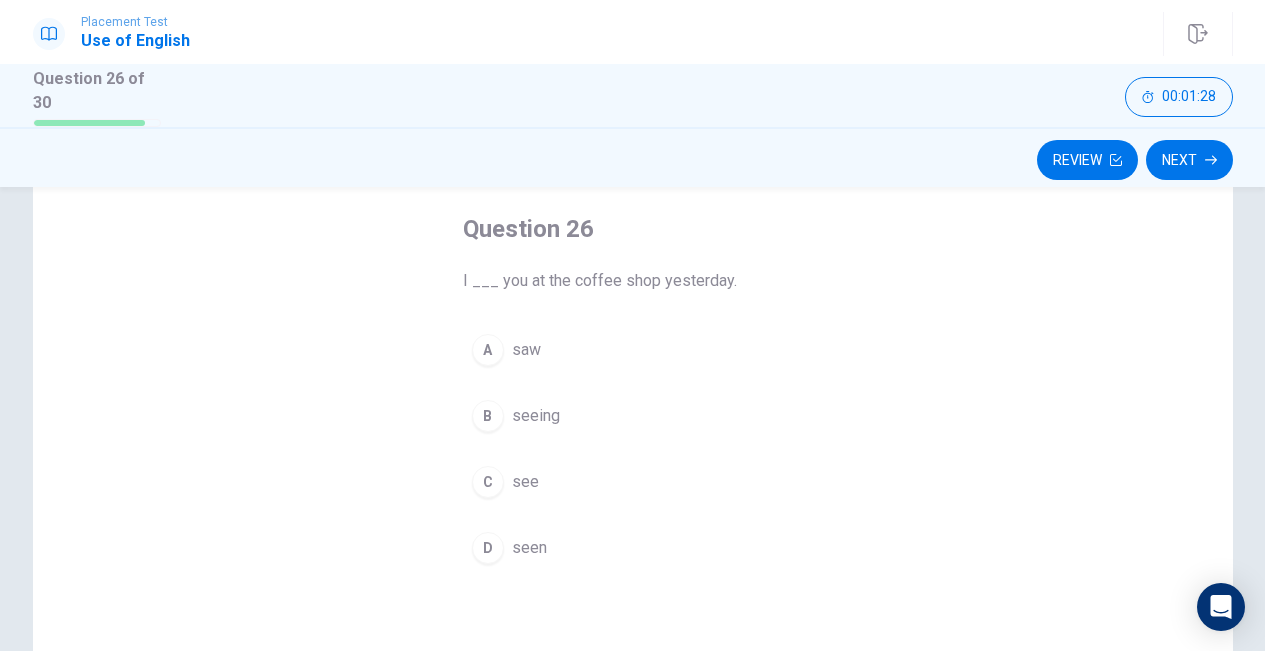 scroll, scrollTop: 99, scrollLeft: 0, axis: vertical 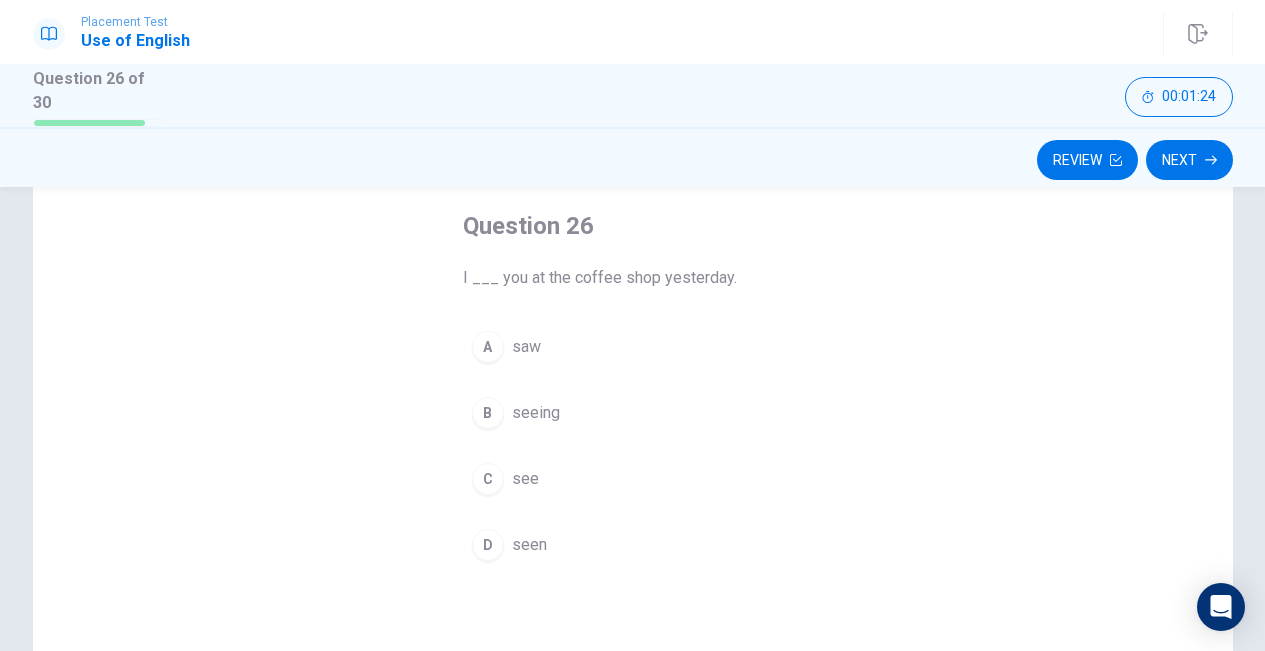click on "A saw" at bounding box center (633, 347) 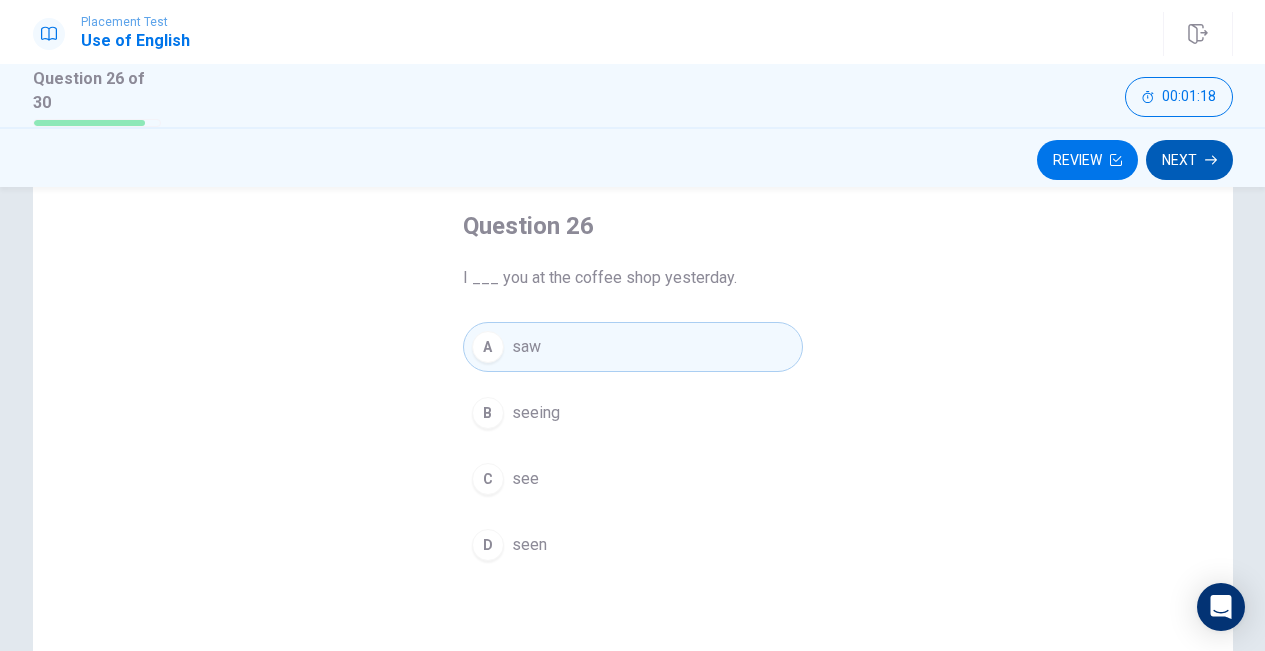 click on "Next" at bounding box center [1189, 160] 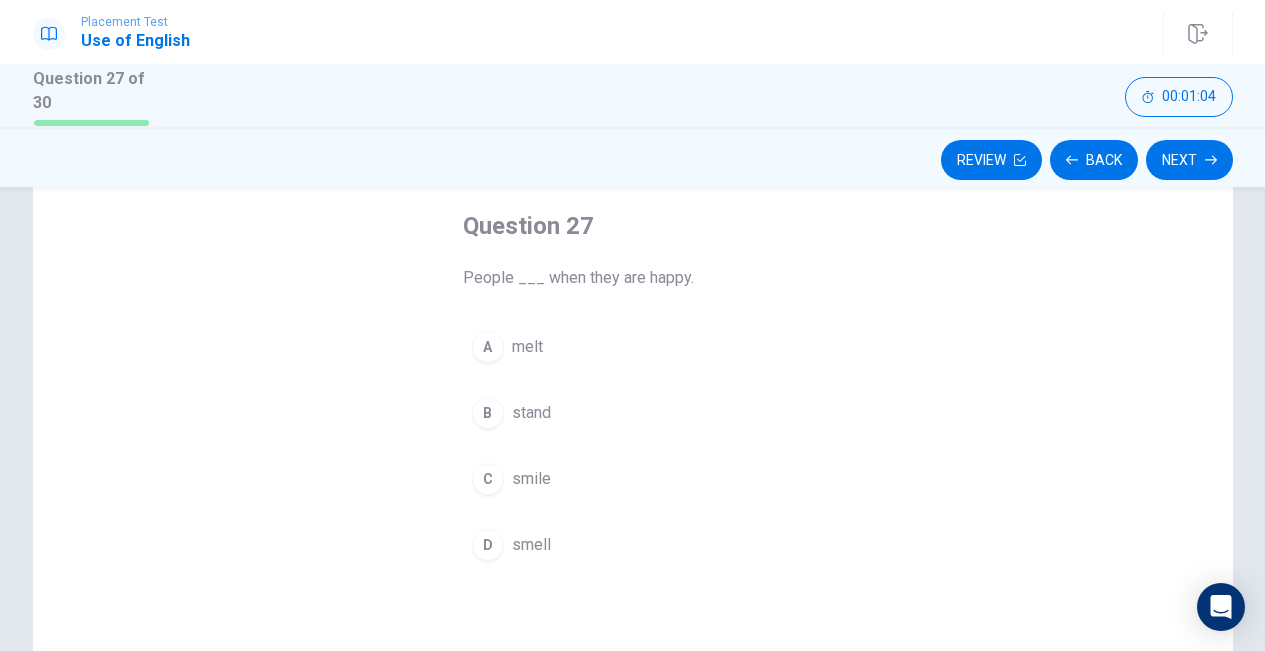 click on "C smile" at bounding box center (633, 479) 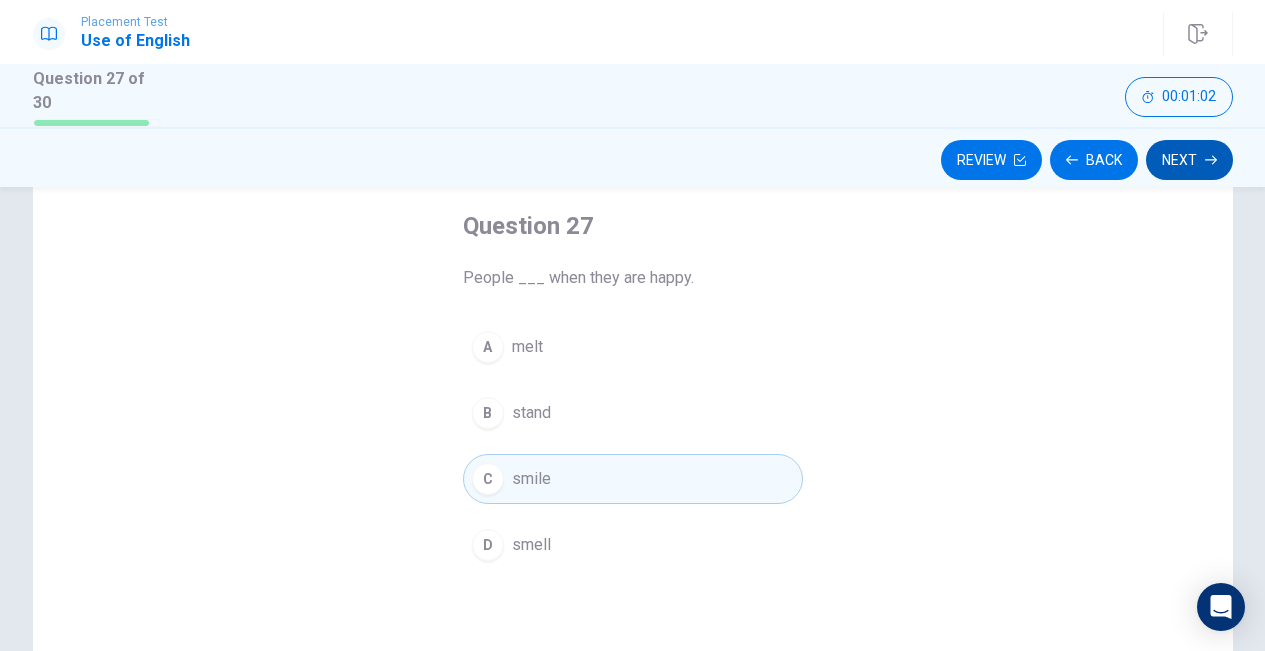 click on "Next" at bounding box center [1189, 160] 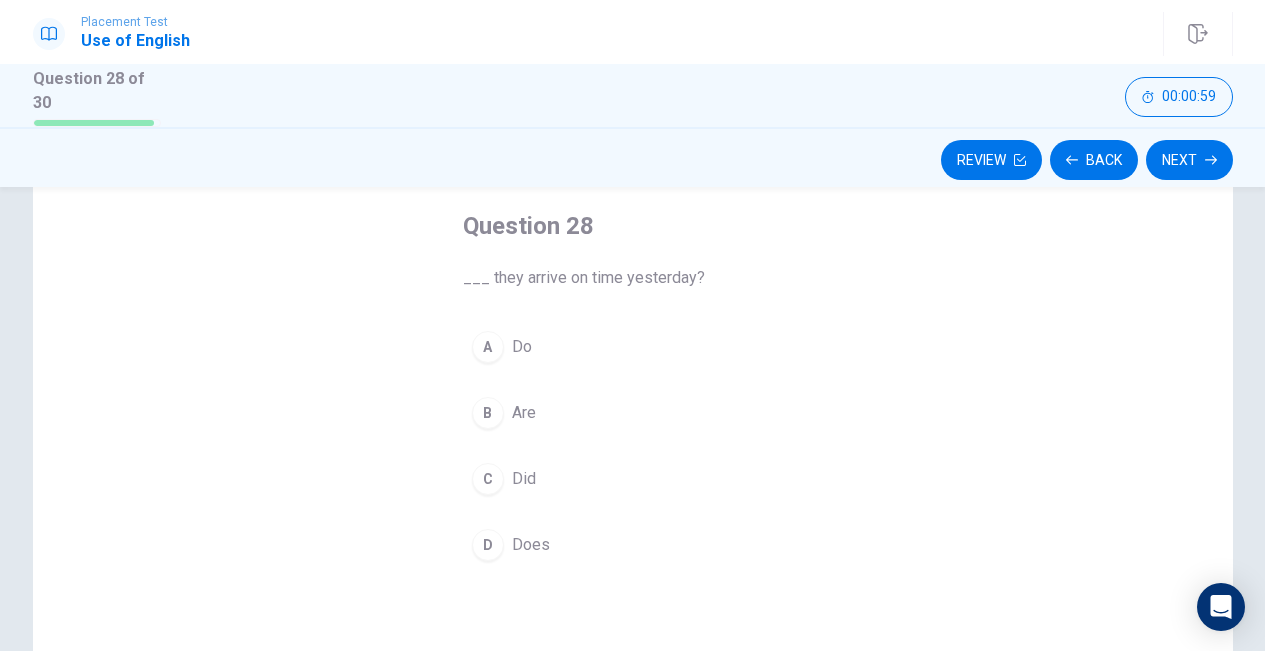 click on "A Do B Are C Did
D Does" at bounding box center (633, 446) 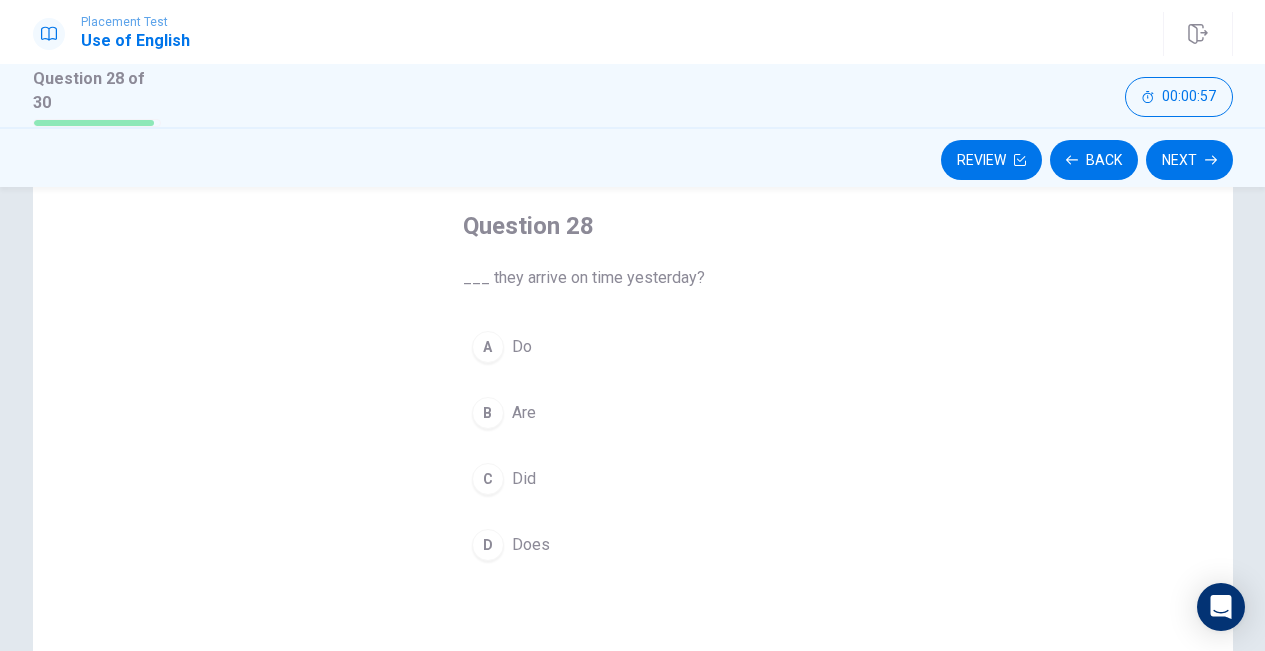 click on "A Do" at bounding box center [633, 347] 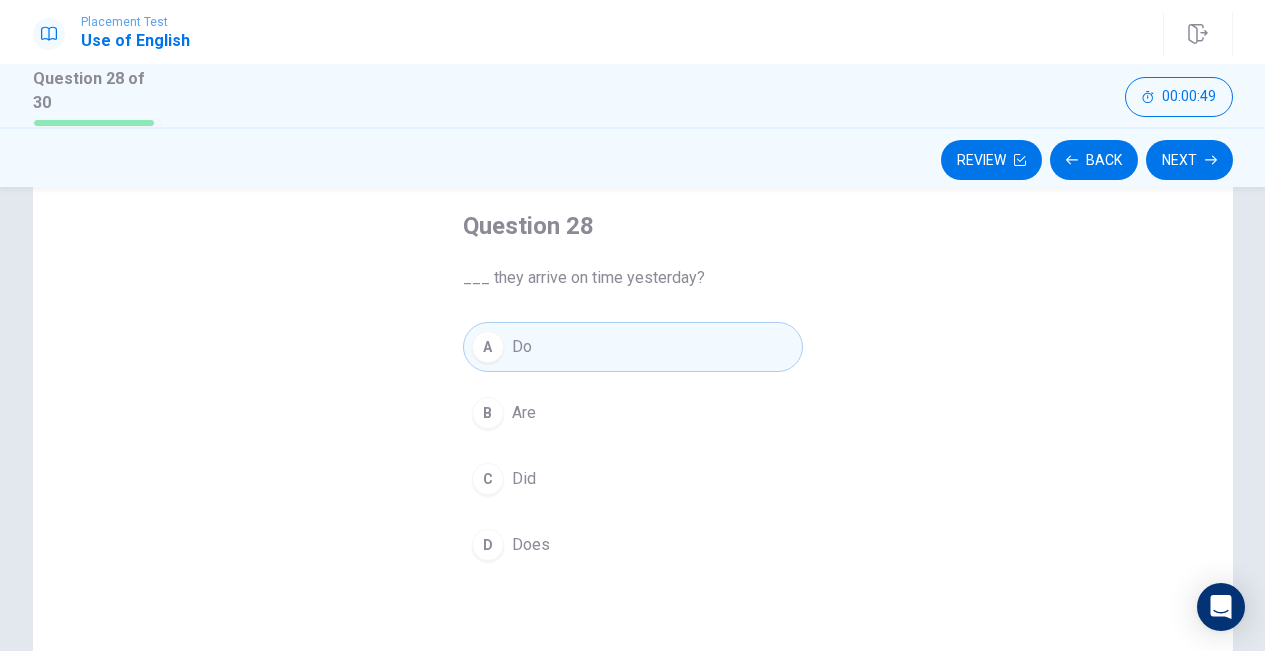 click on "C Did" at bounding box center (633, 479) 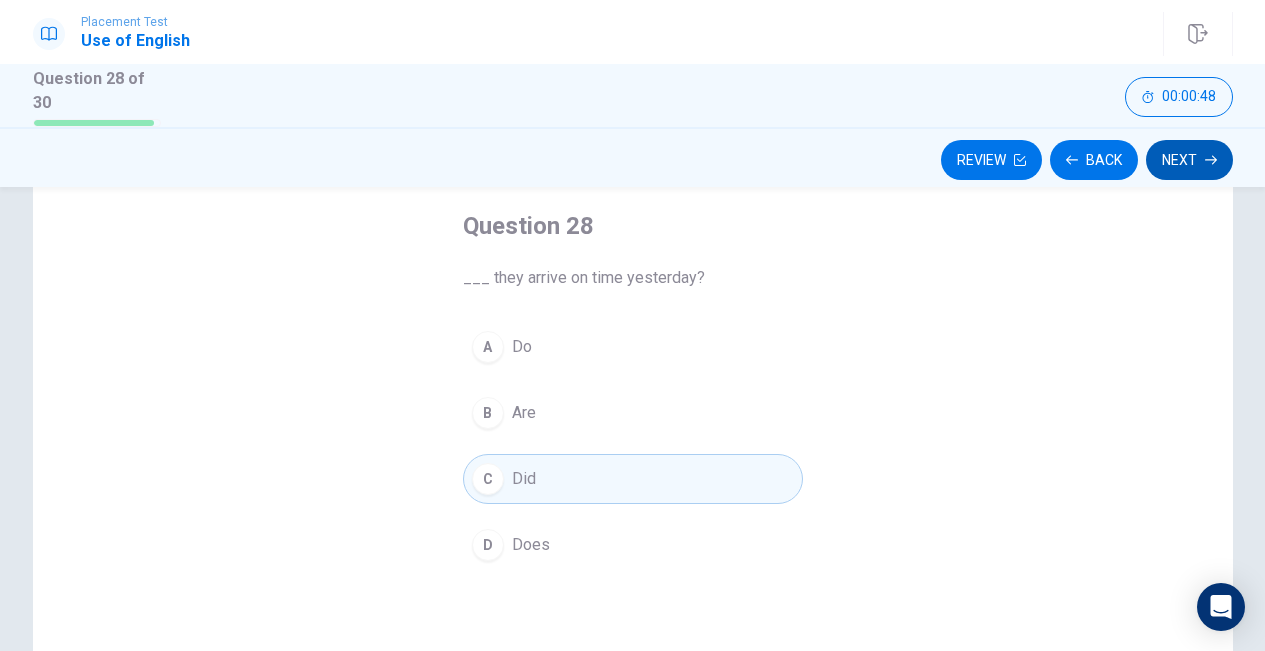 click on "Next" at bounding box center (1189, 160) 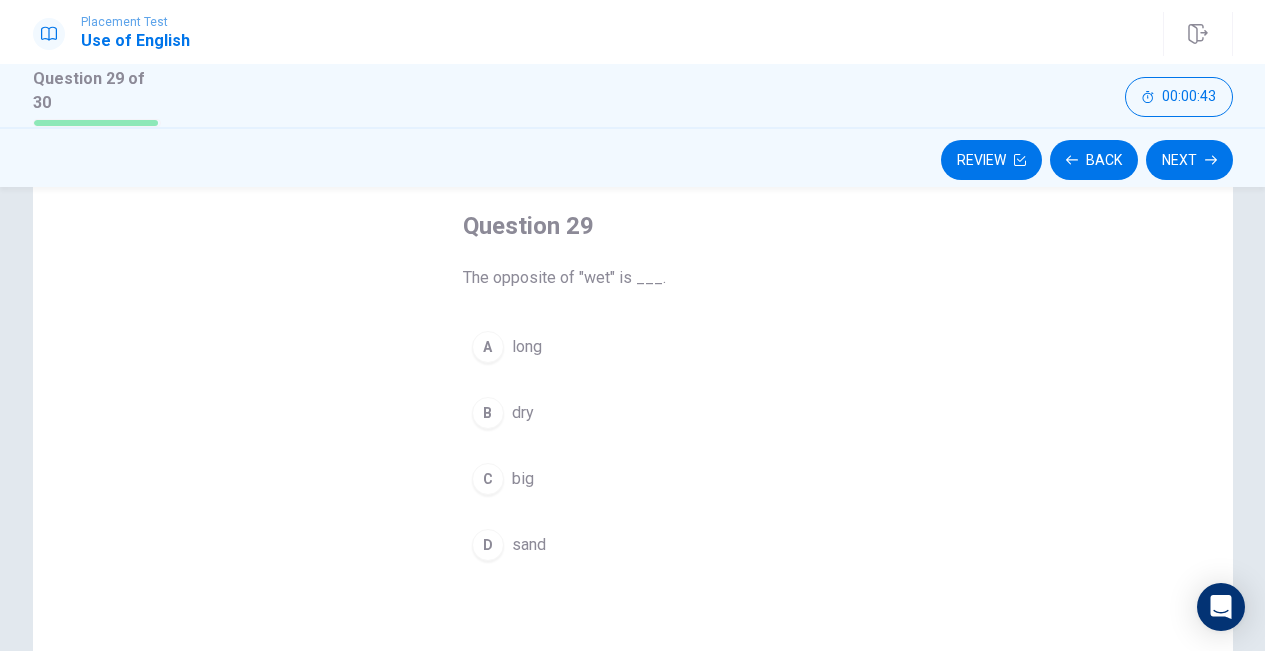 click on "A long" at bounding box center (633, 347) 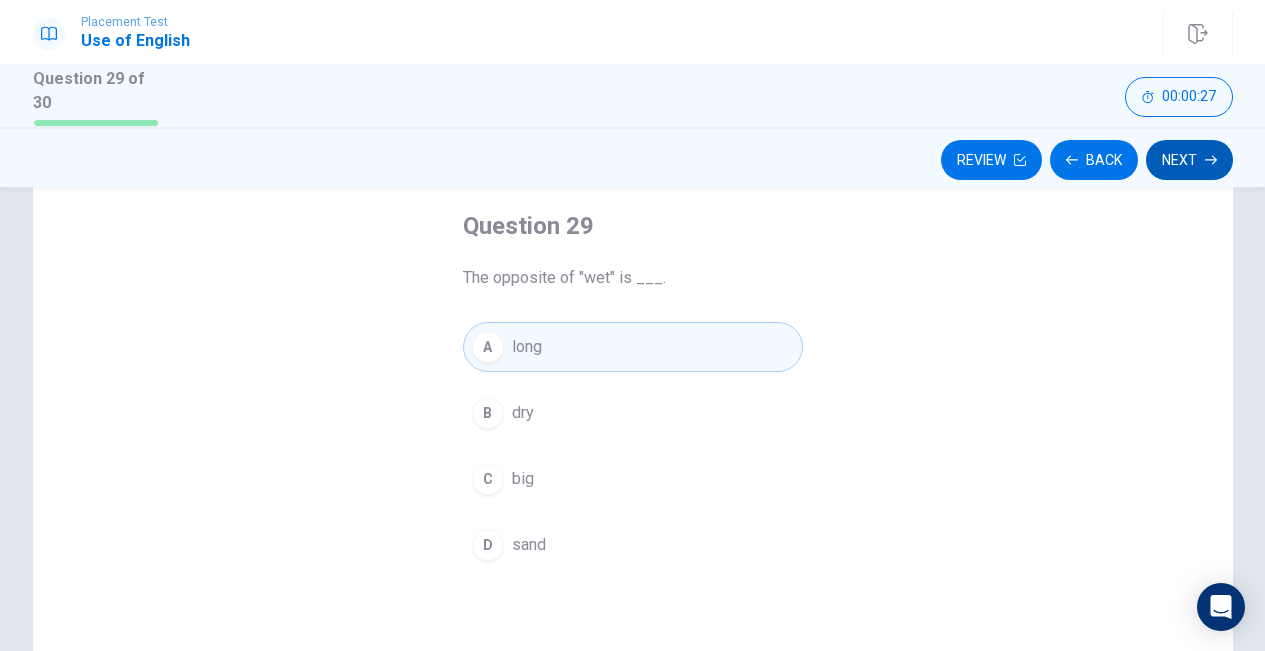 click on "Next" at bounding box center [1189, 160] 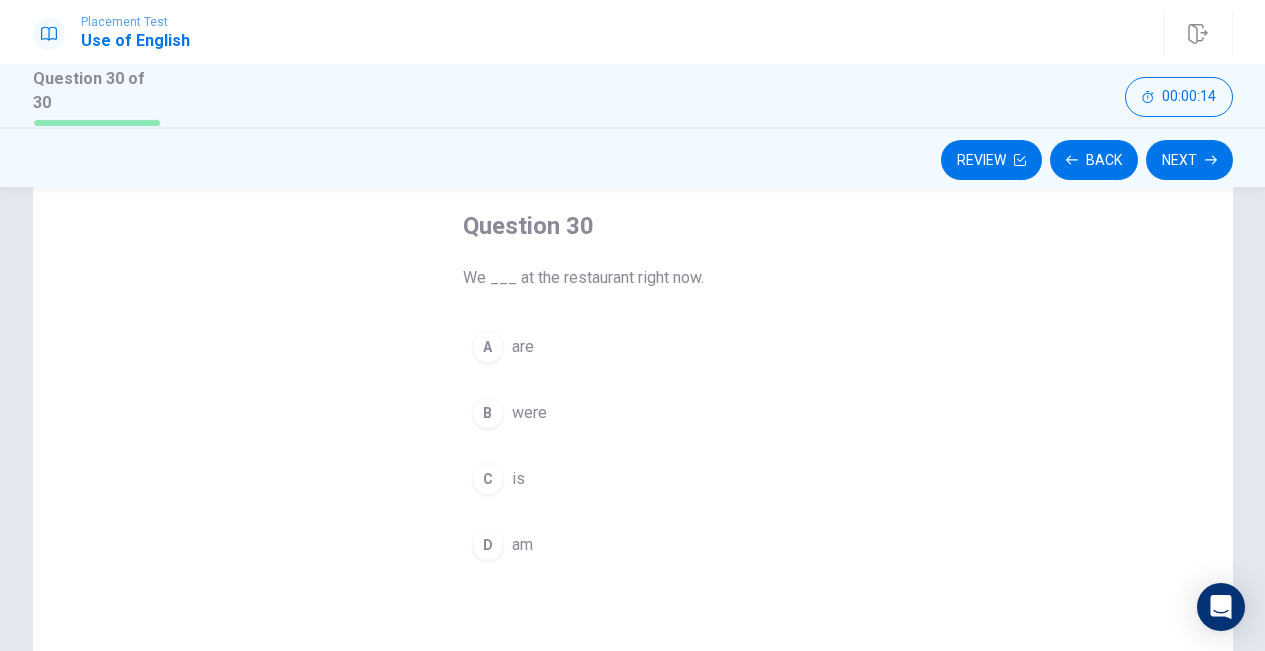 click on "A are" at bounding box center [633, 347] 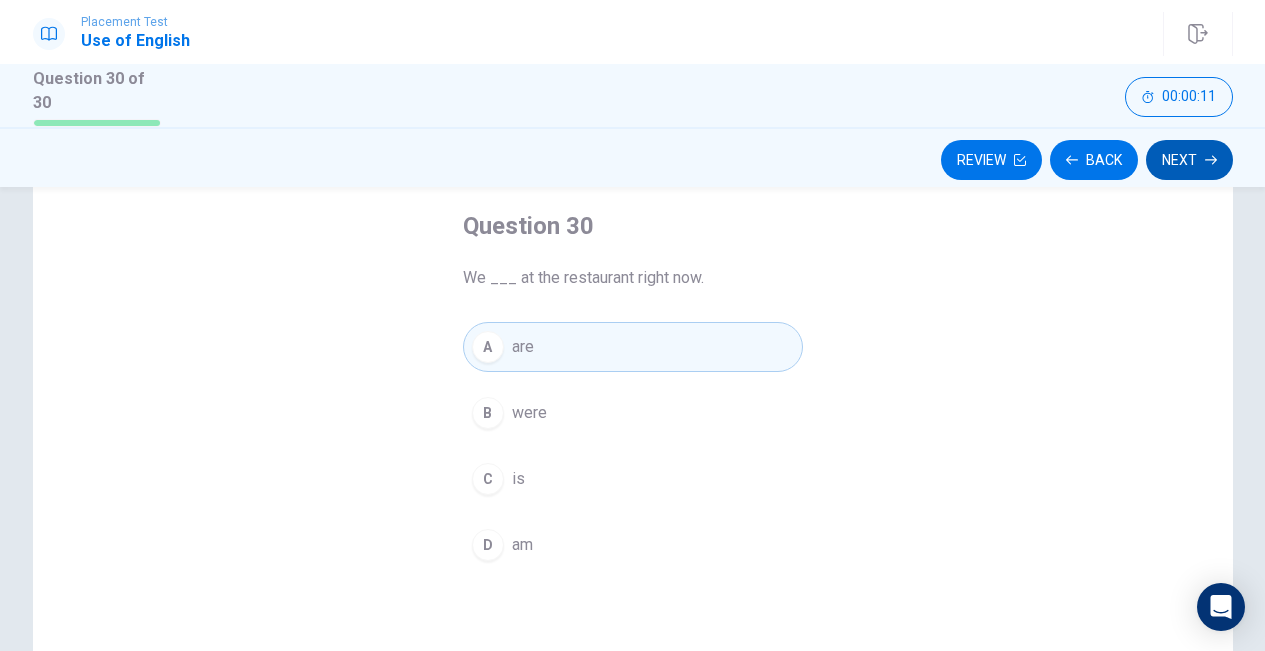 click on "Next" at bounding box center (1189, 160) 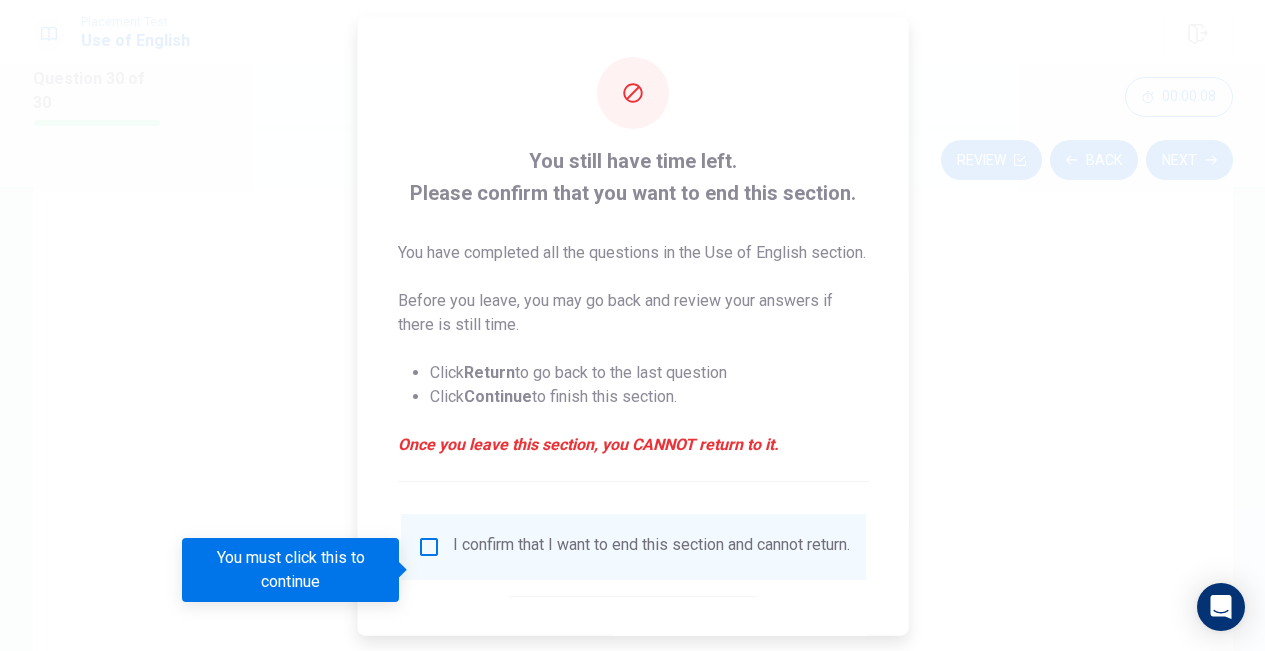 click at bounding box center [428, 546] 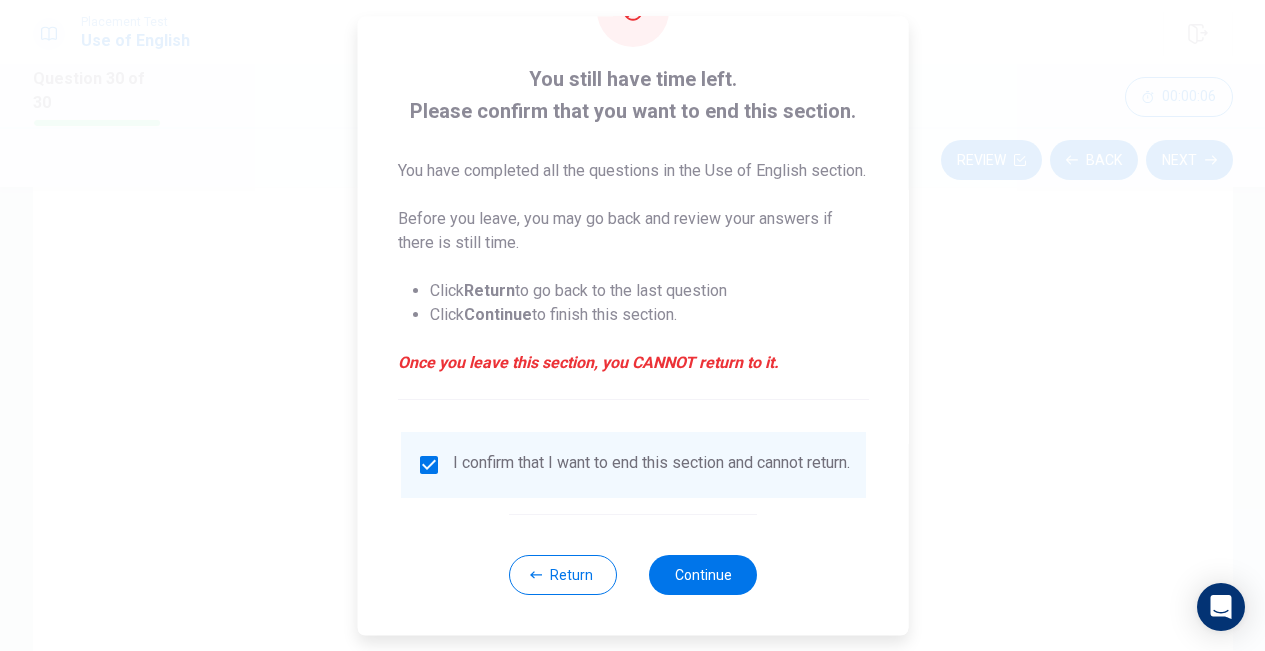 scroll, scrollTop: 119, scrollLeft: 0, axis: vertical 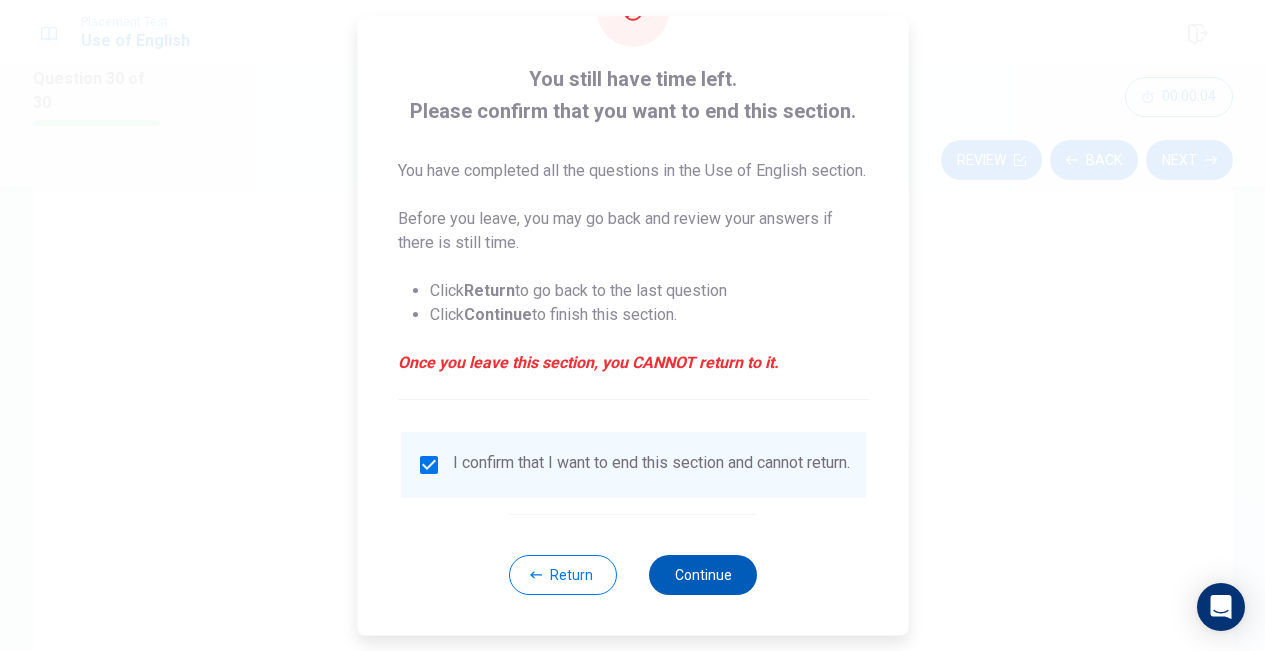 click on "Continue" at bounding box center (703, 575) 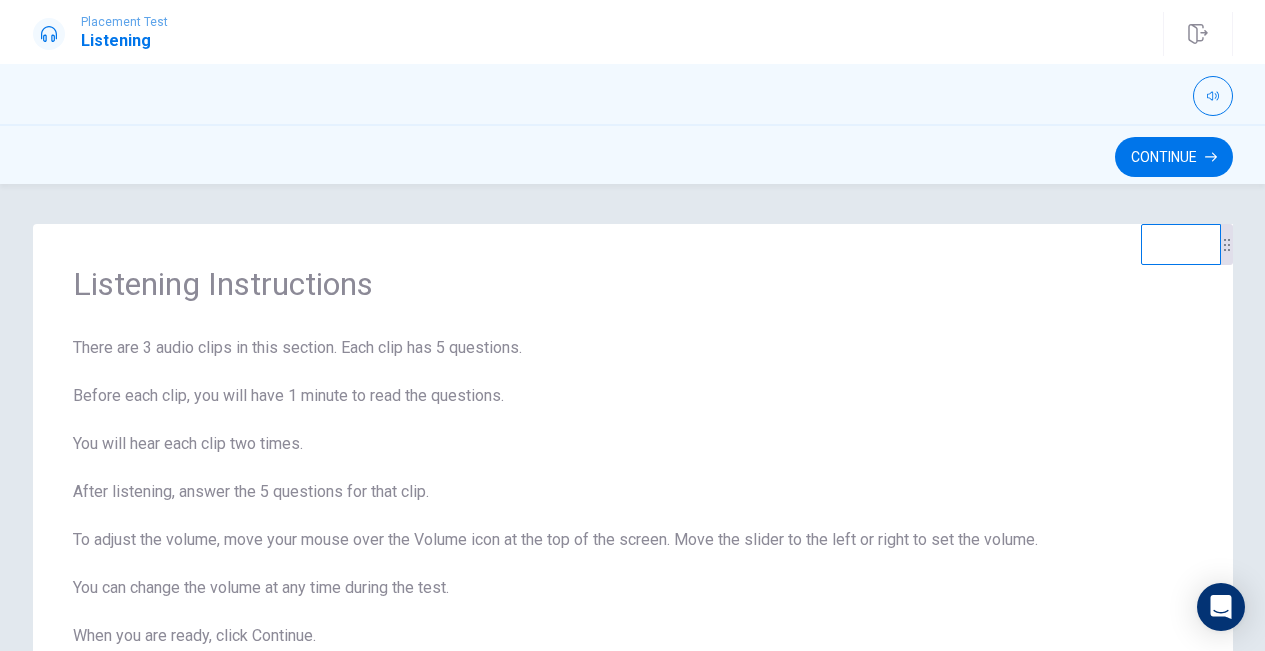 scroll, scrollTop: 0, scrollLeft: 0, axis: both 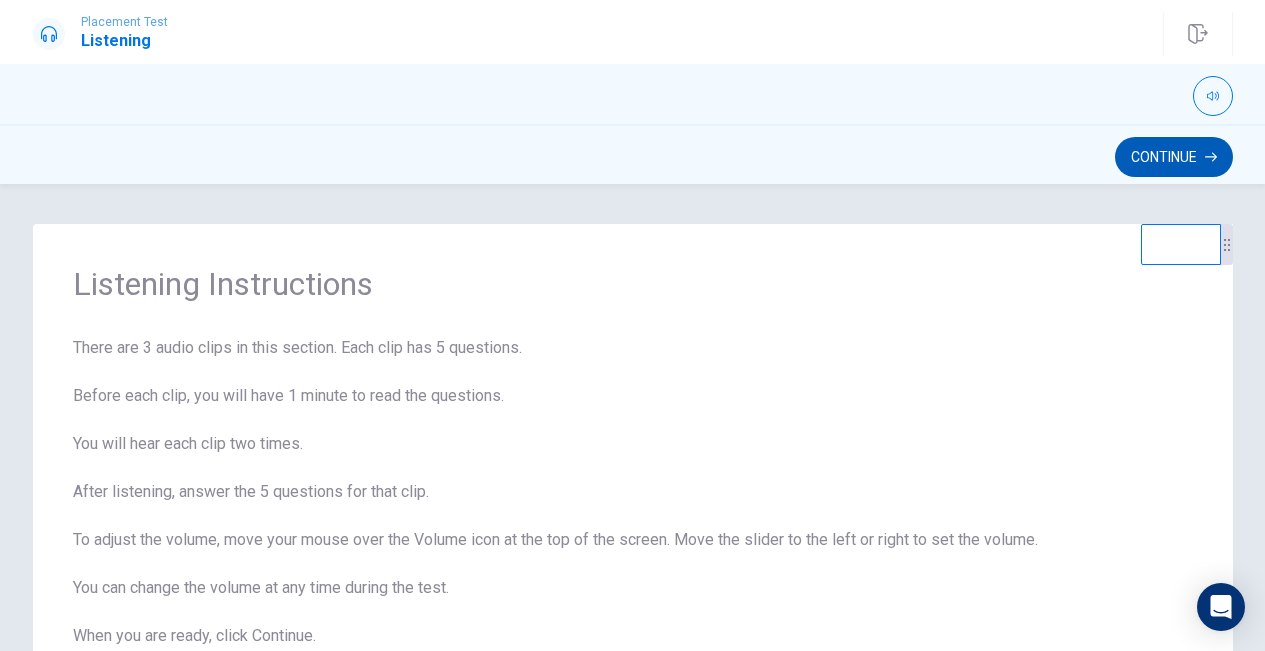 click on "Continue" at bounding box center (1174, 157) 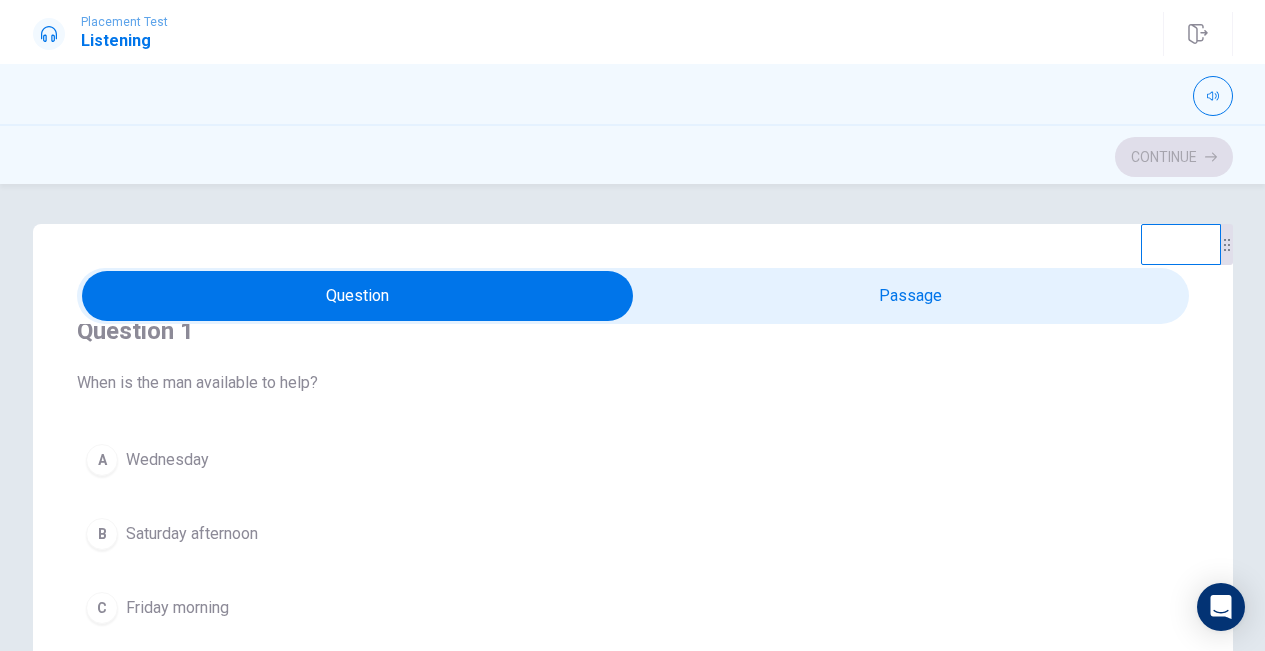 scroll, scrollTop: 55, scrollLeft: 0, axis: vertical 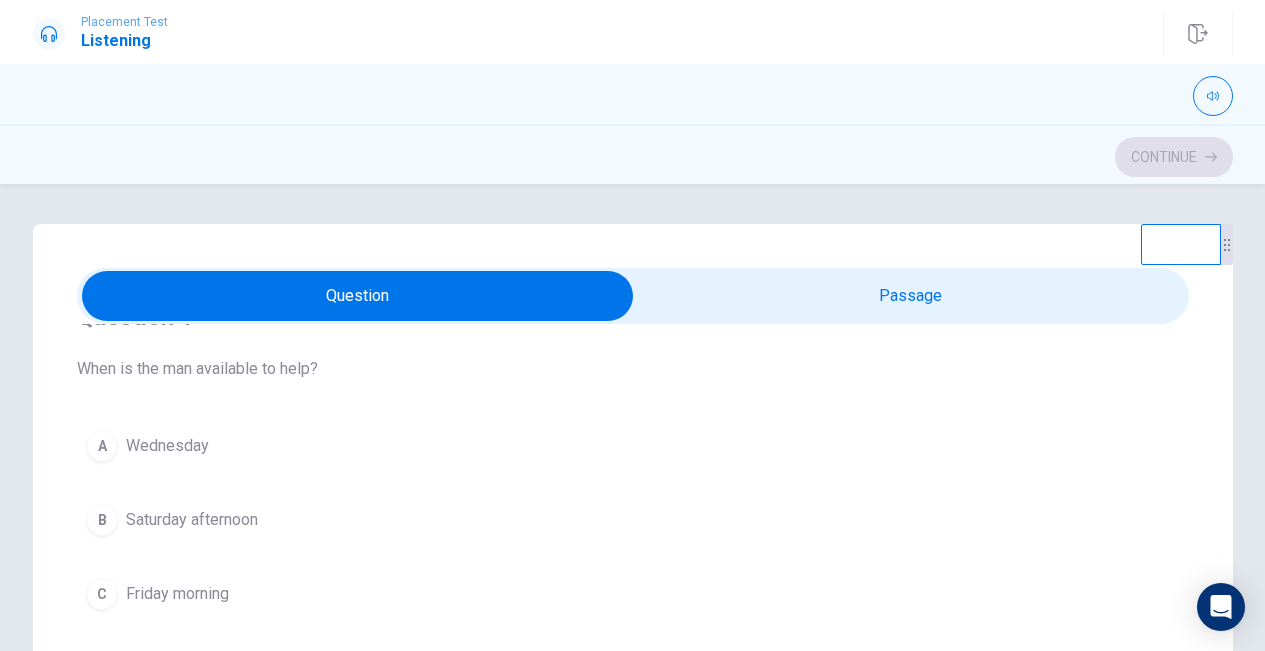 type on "2" 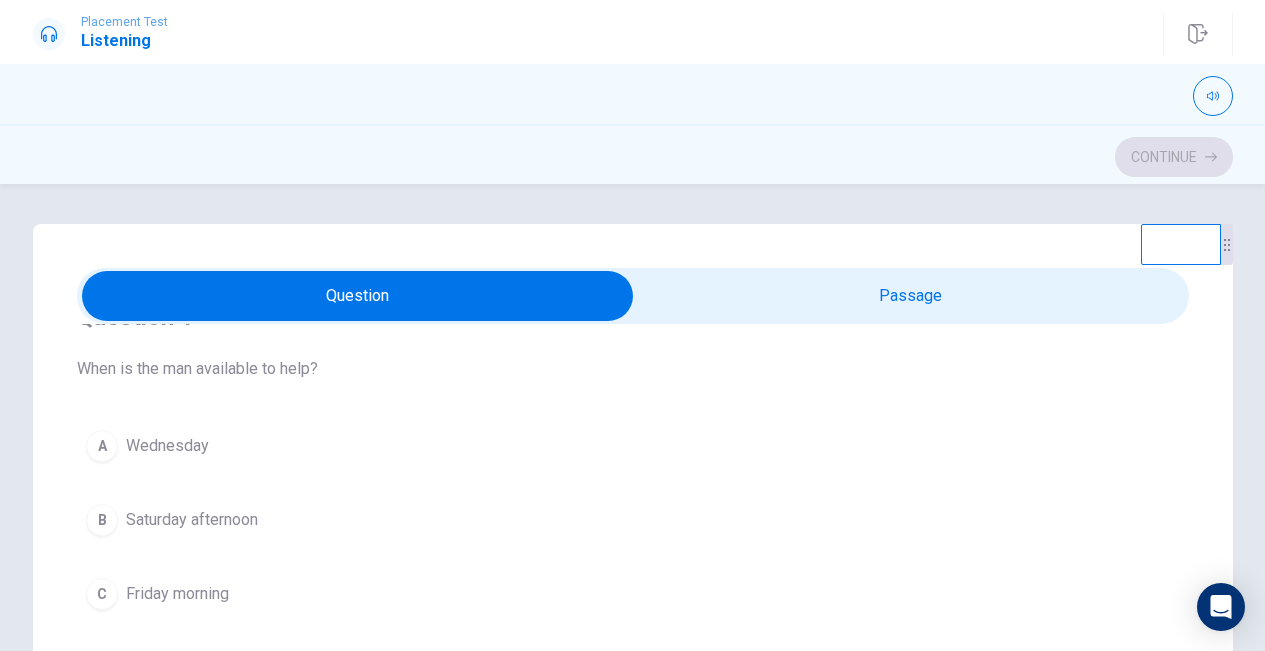checkbox on "true" 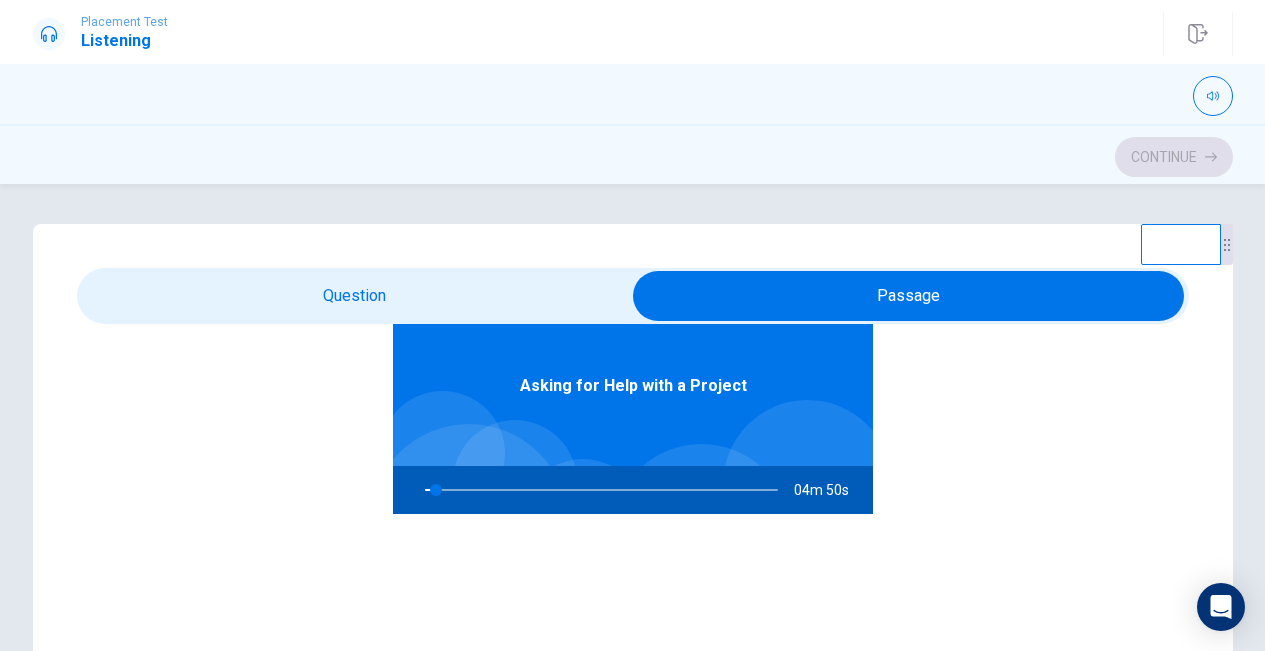 scroll, scrollTop: 117, scrollLeft: 0, axis: vertical 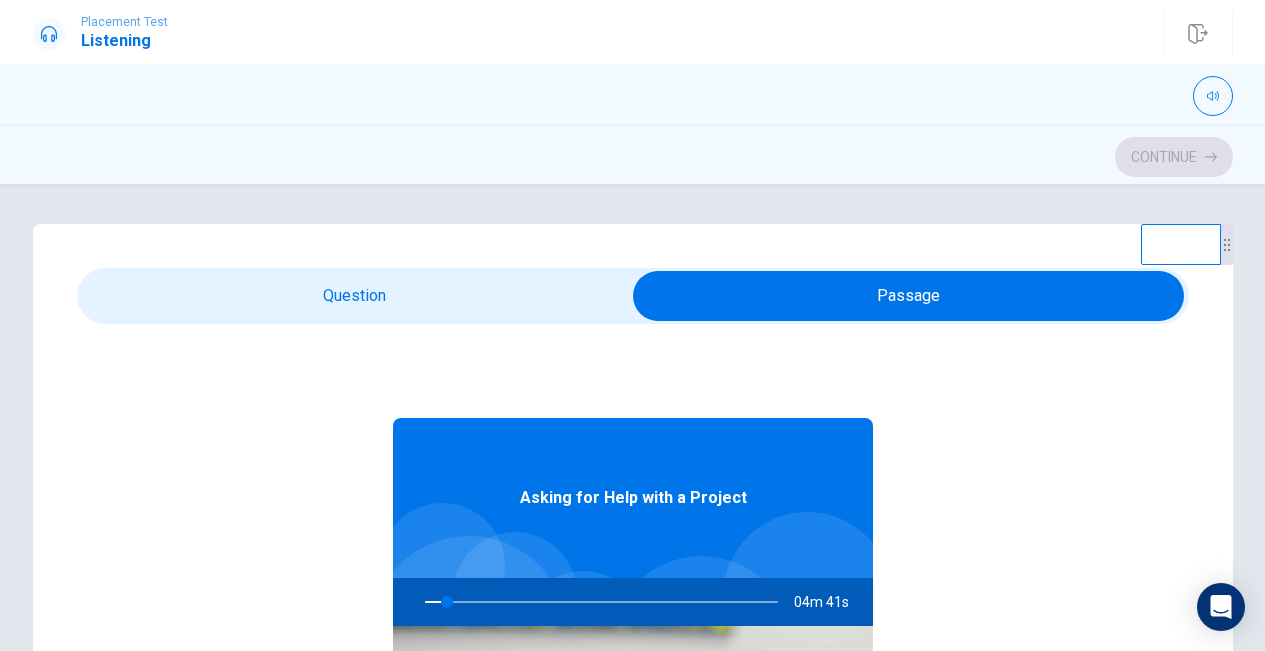 type on "7" 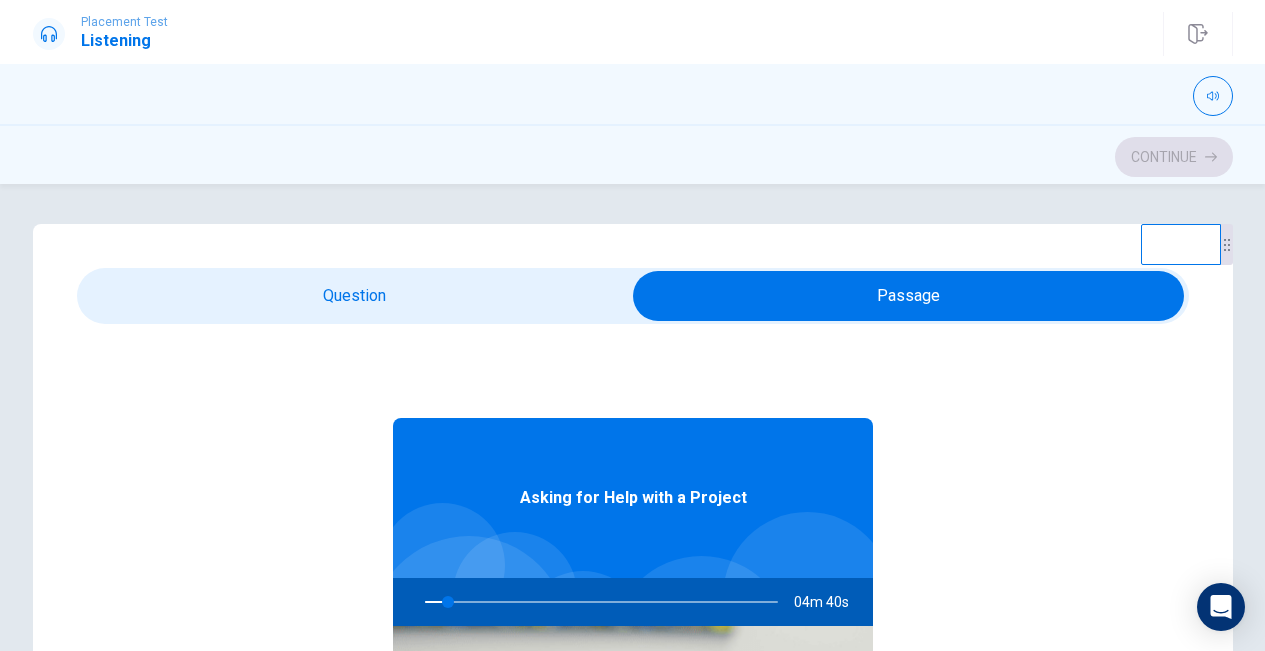 click at bounding box center (909, 296) 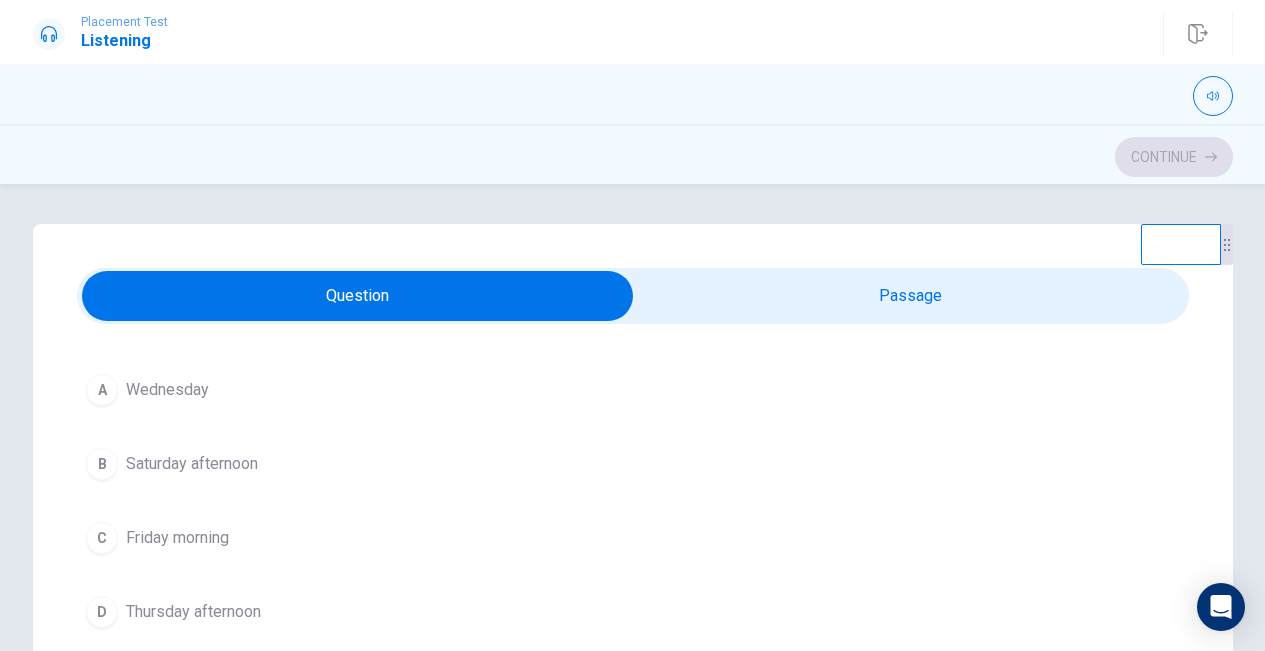 scroll, scrollTop: 115, scrollLeft: 0, axis: vertical 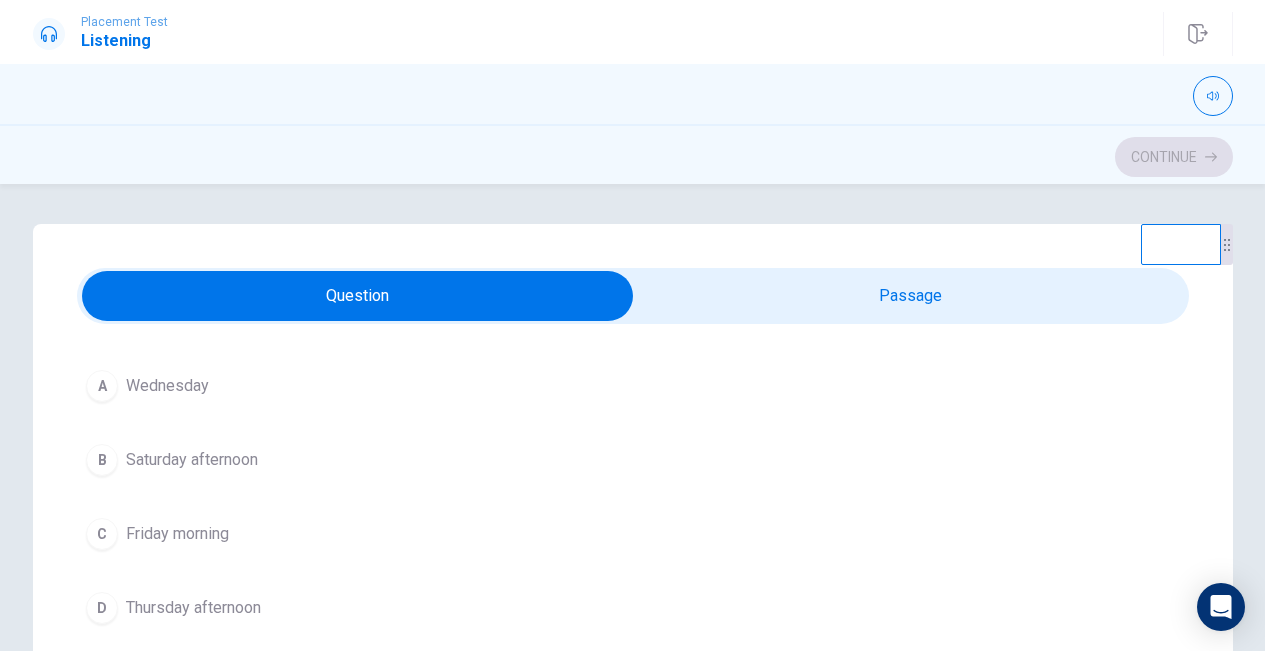 click on "Thursday afternoon" at bounding box center (193, 608) 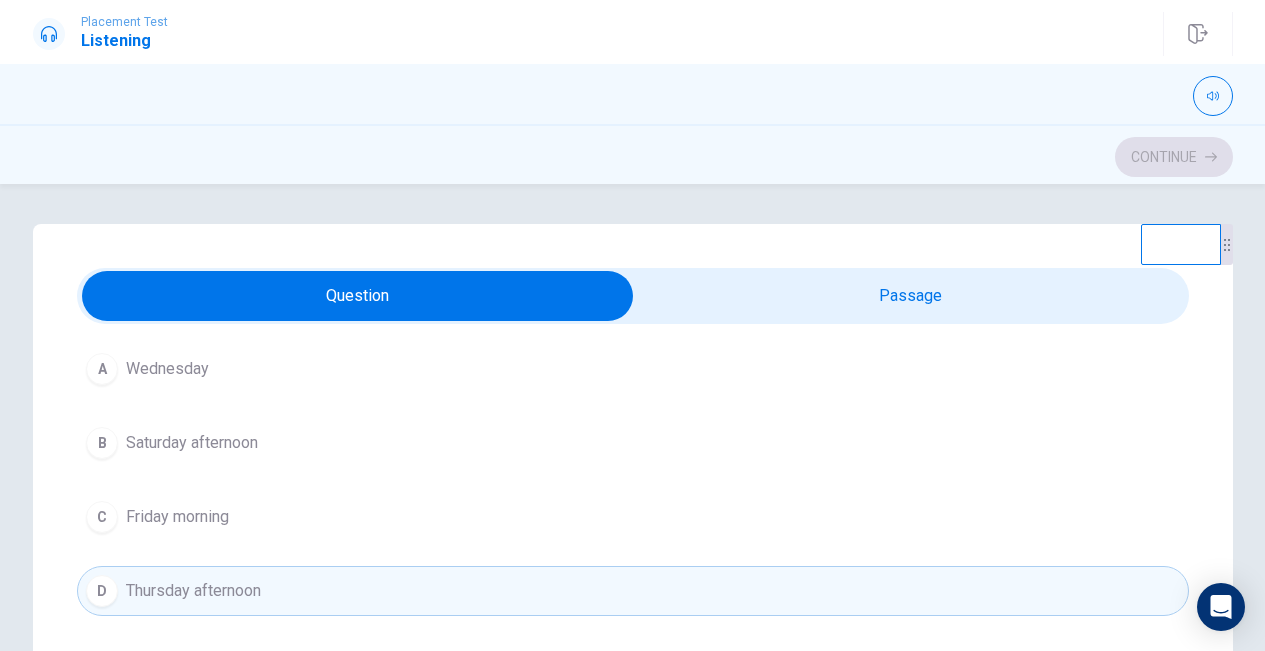 scroll, scrollTop: 134, scrollLeft: 0, axis: vertical 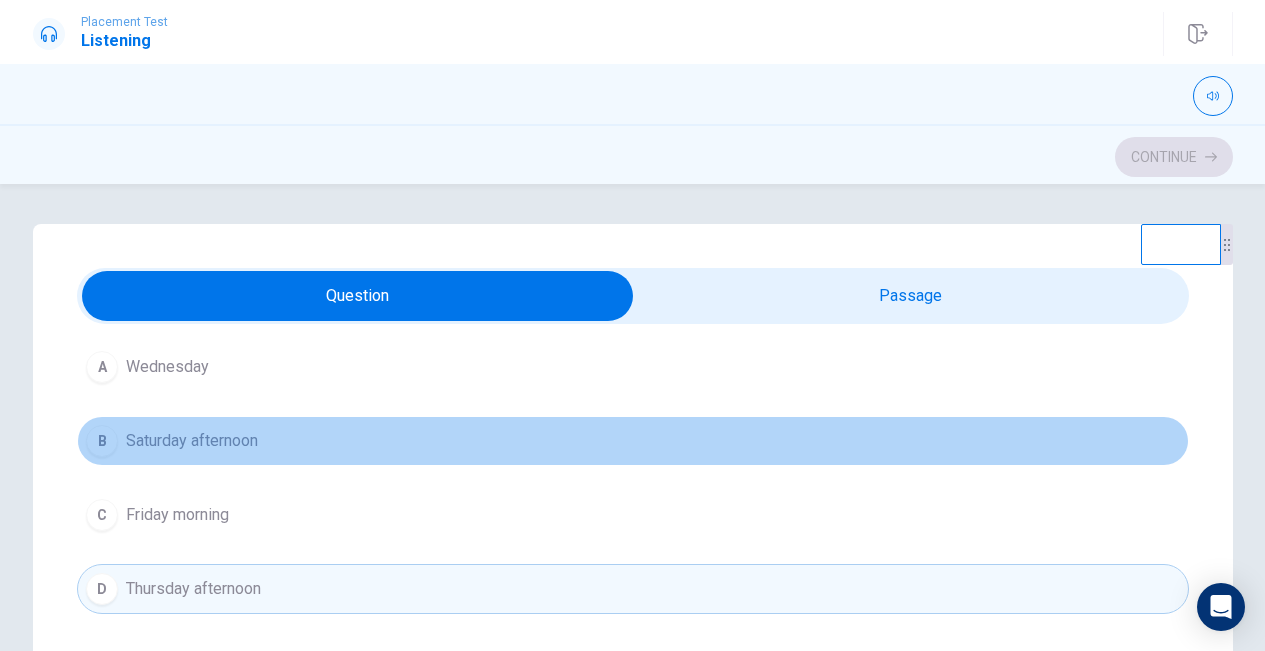 click on "Saturday afternoon" at bounding box center (192, 441) 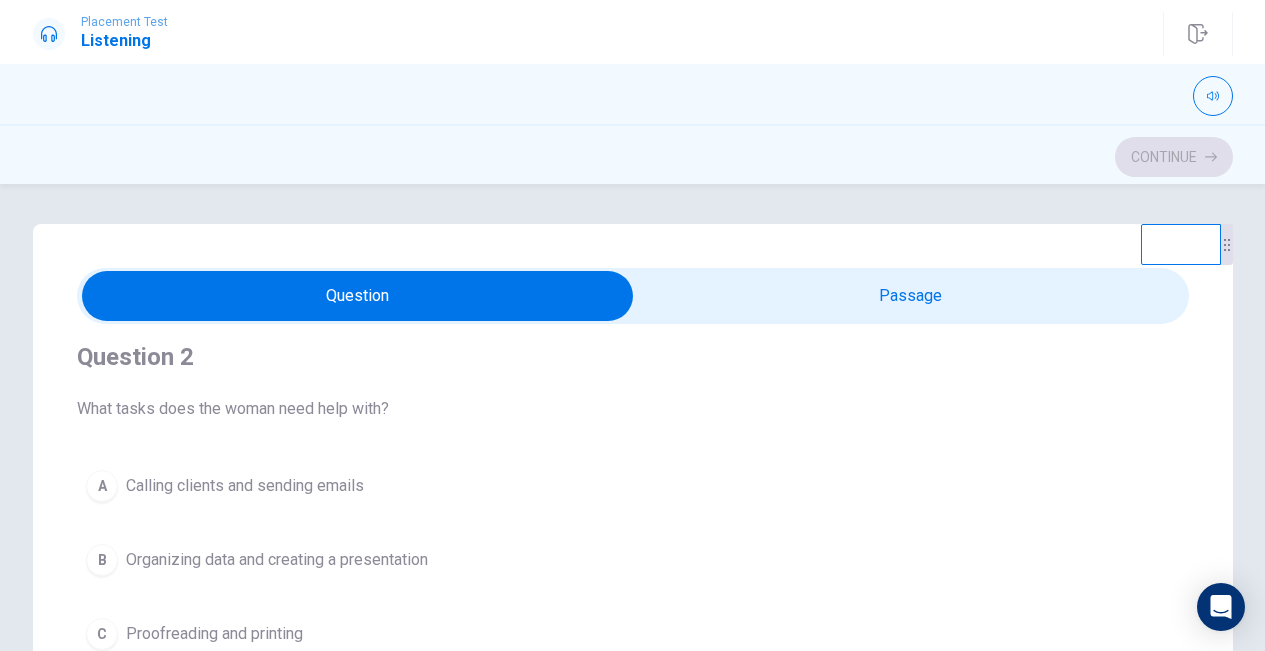 scroll, scrollTop: 472, scrollLeft: 0, axis: vertical 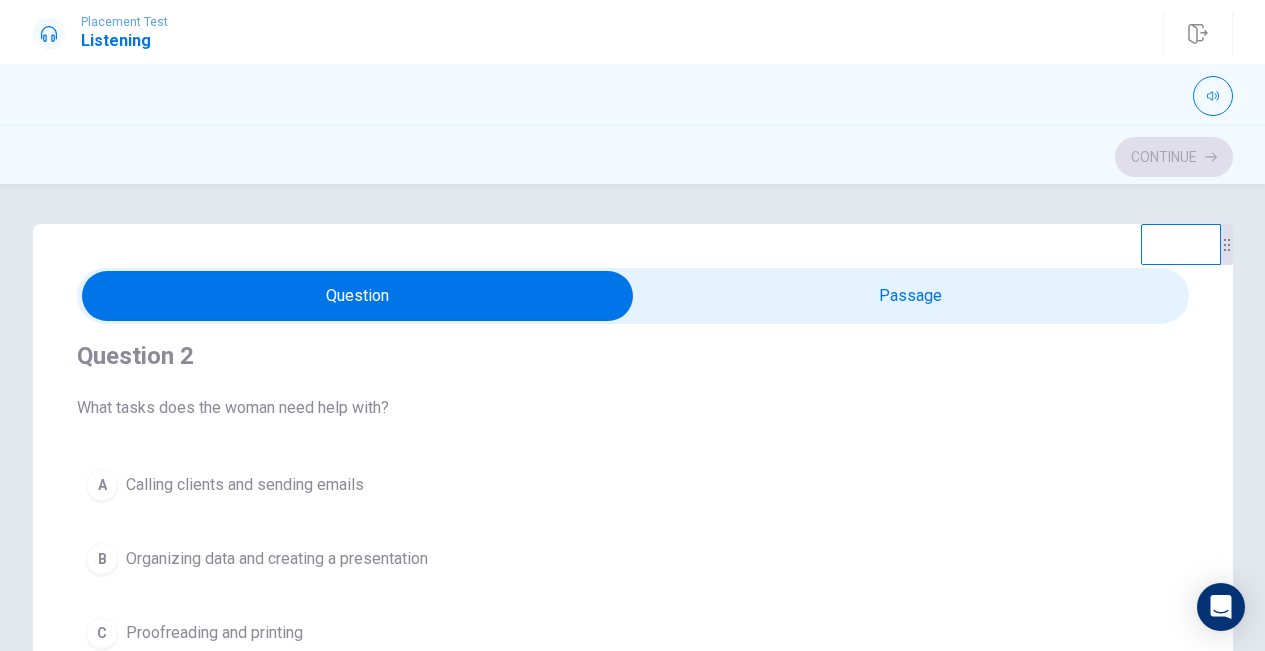 click on "Question 2 What tasks does the woman need help with? A Calling clients and sending emails B Organizing data and creating a presentation C Proofreading and printing D Researching and editing" at bounding box center (633, 536) 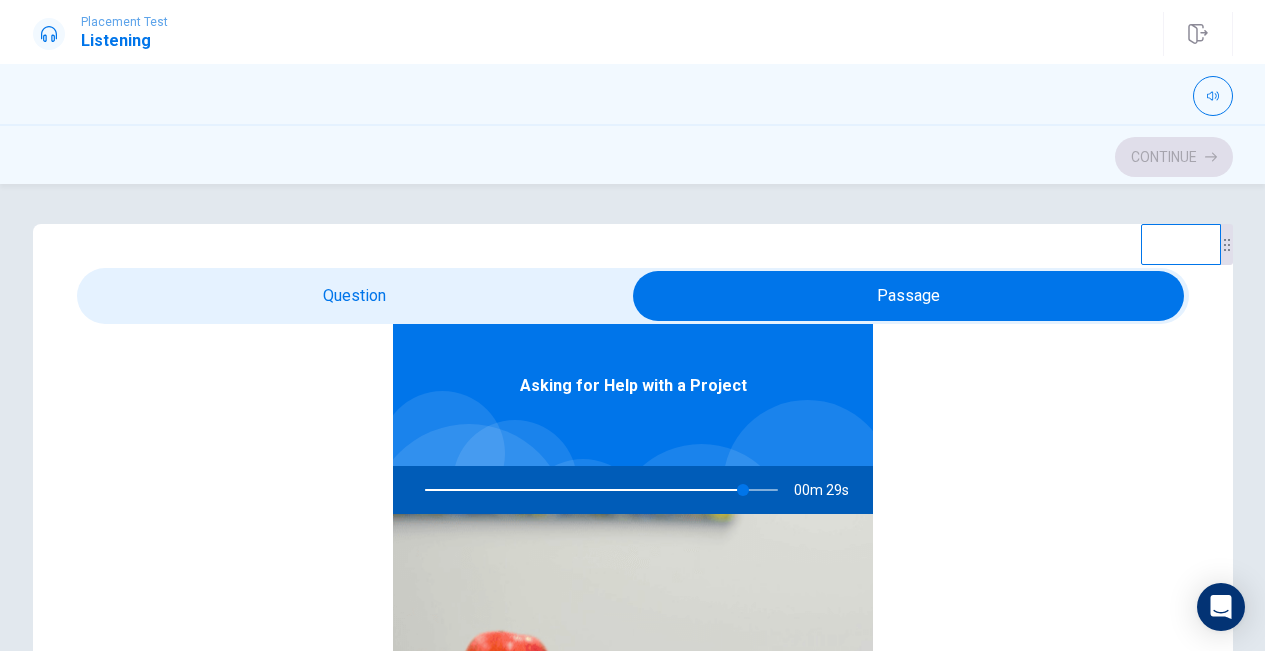 type on "91" 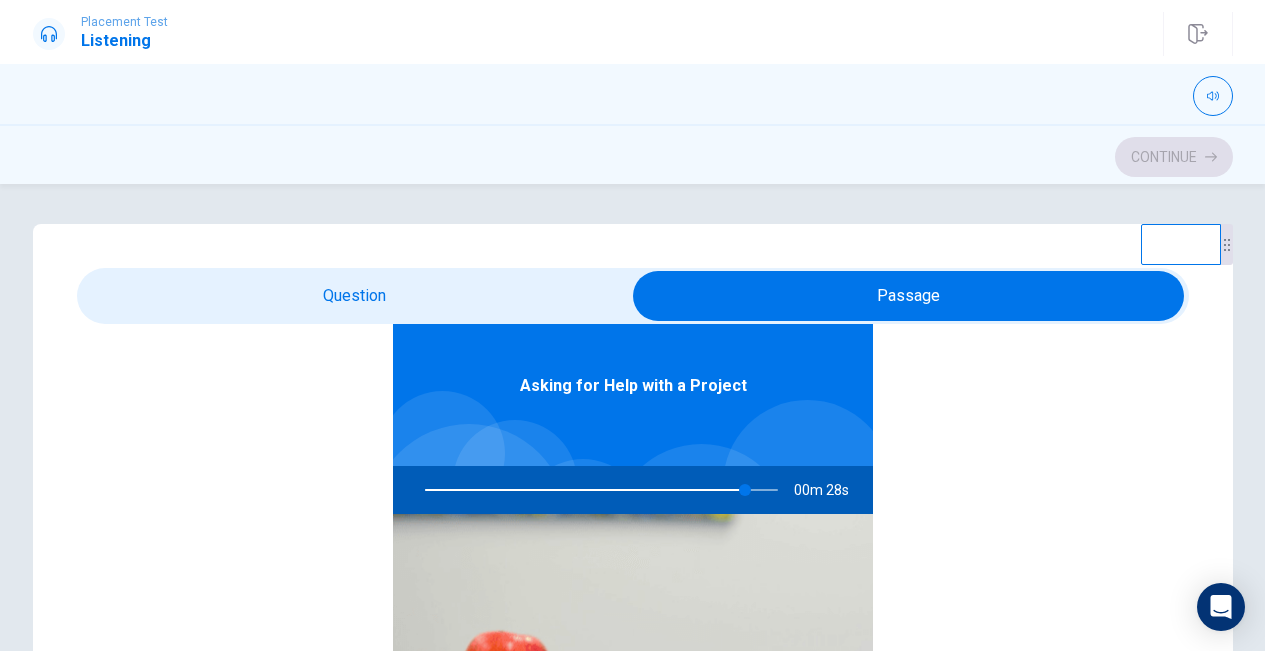 click at bounding box center [909, 296] 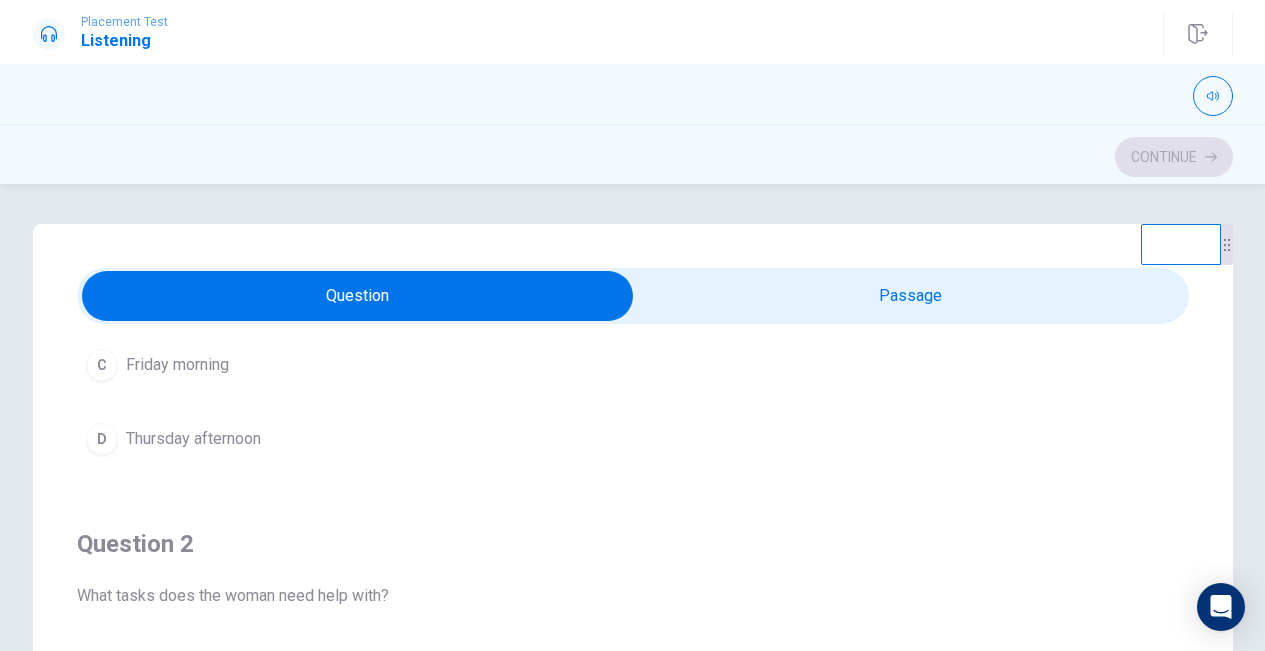 scroll, scrollTop: 292, scrollLeft: 0, axis: vertical 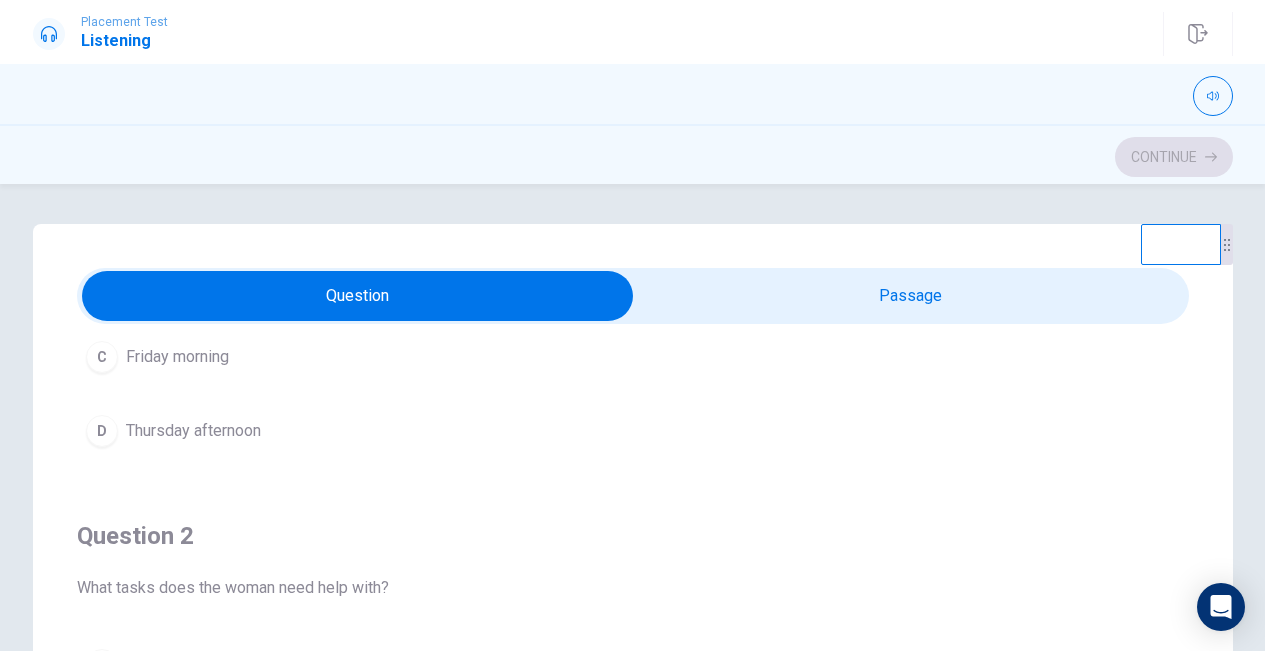 type on "92" 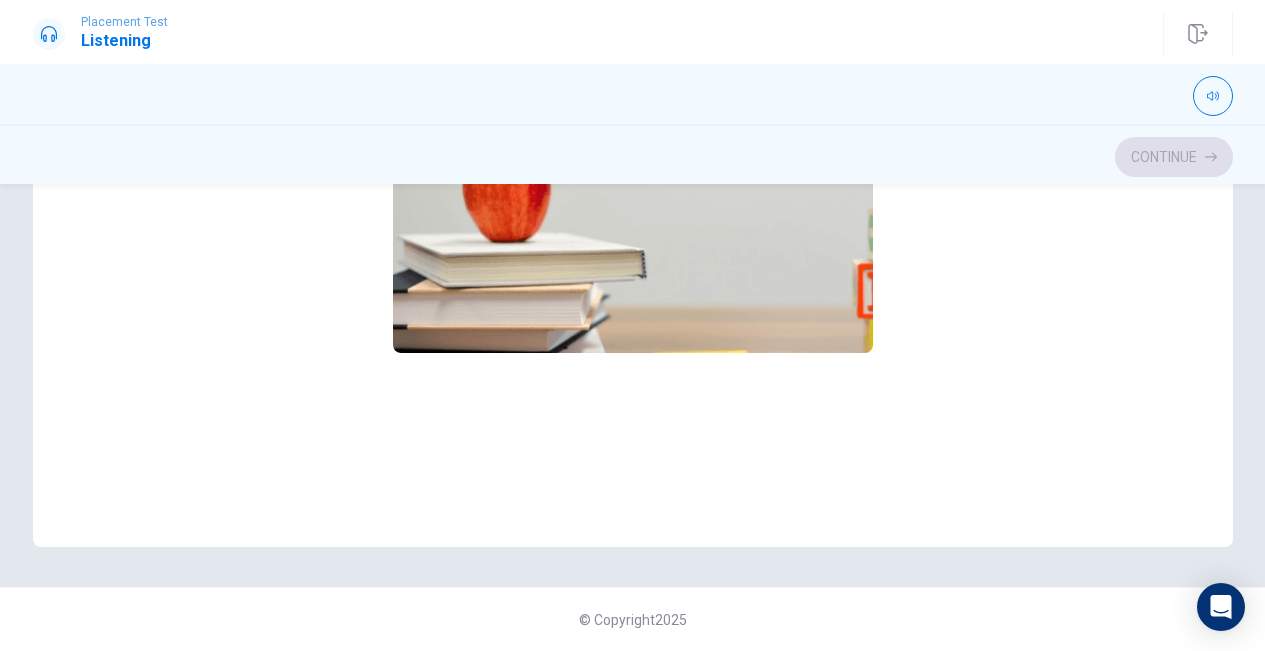 scroll, scrollTop: 481, scrollLeft: 0, axis: vertical 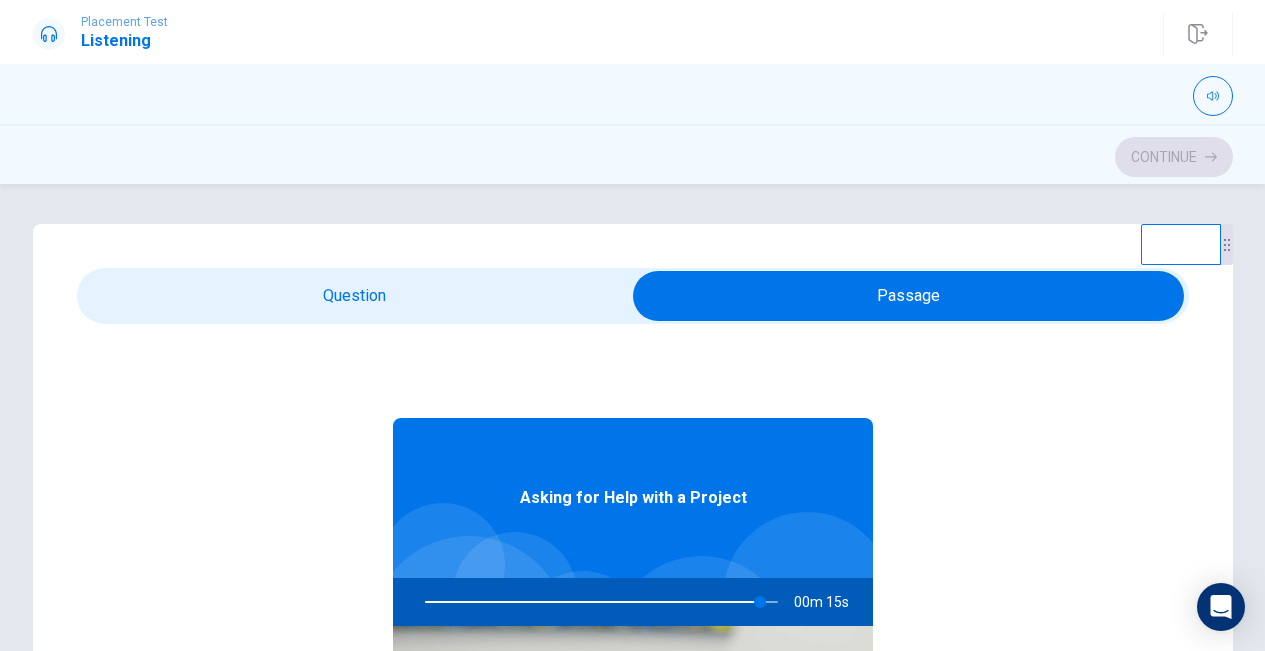 type on "95" 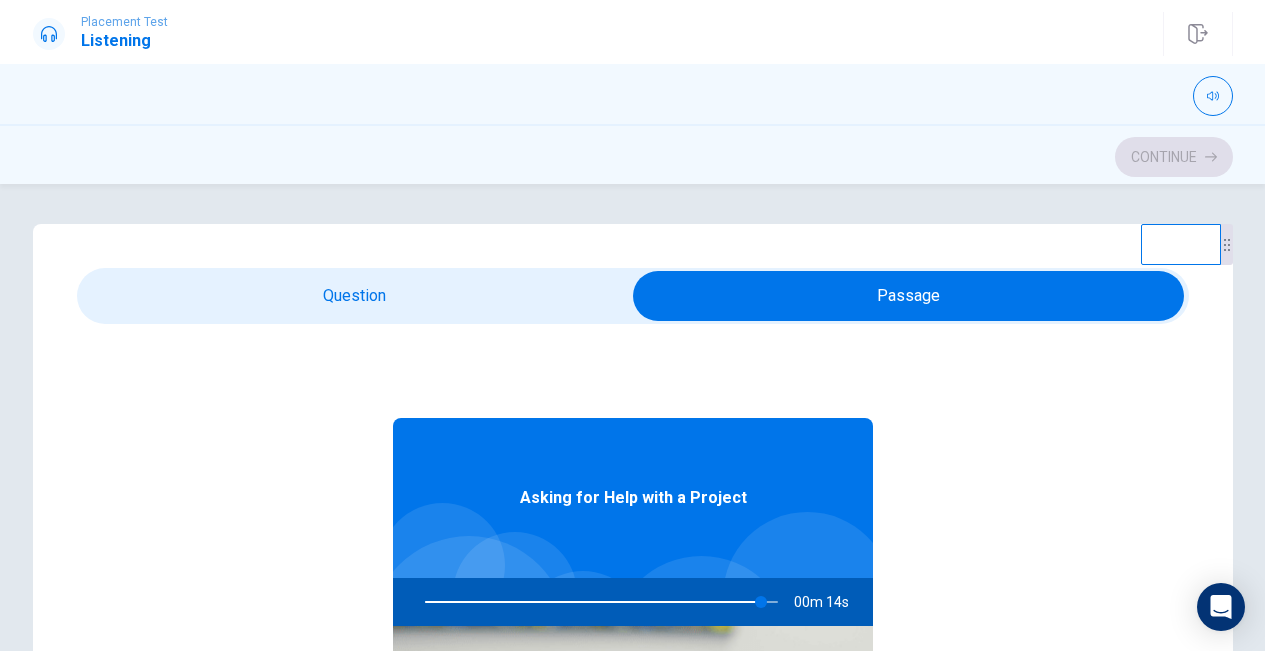 click at bounding box center (909, 296) 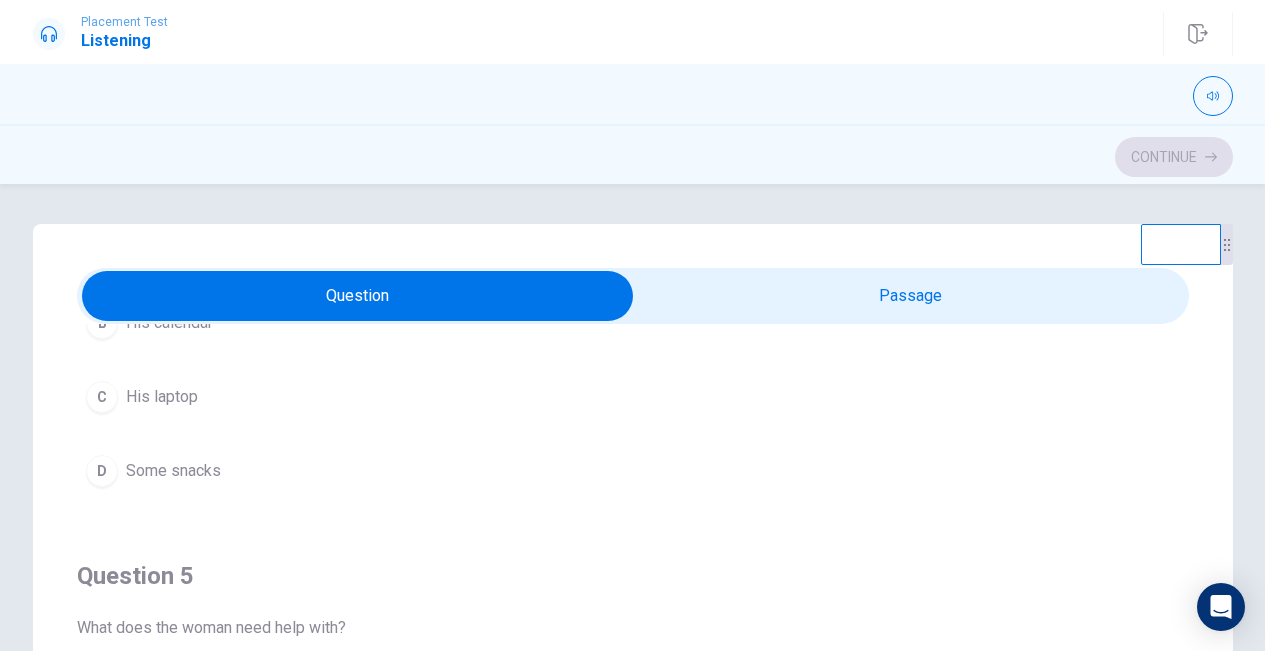 scroll, scrollTop: 1620, scrollLeft: 0, axis: vertical 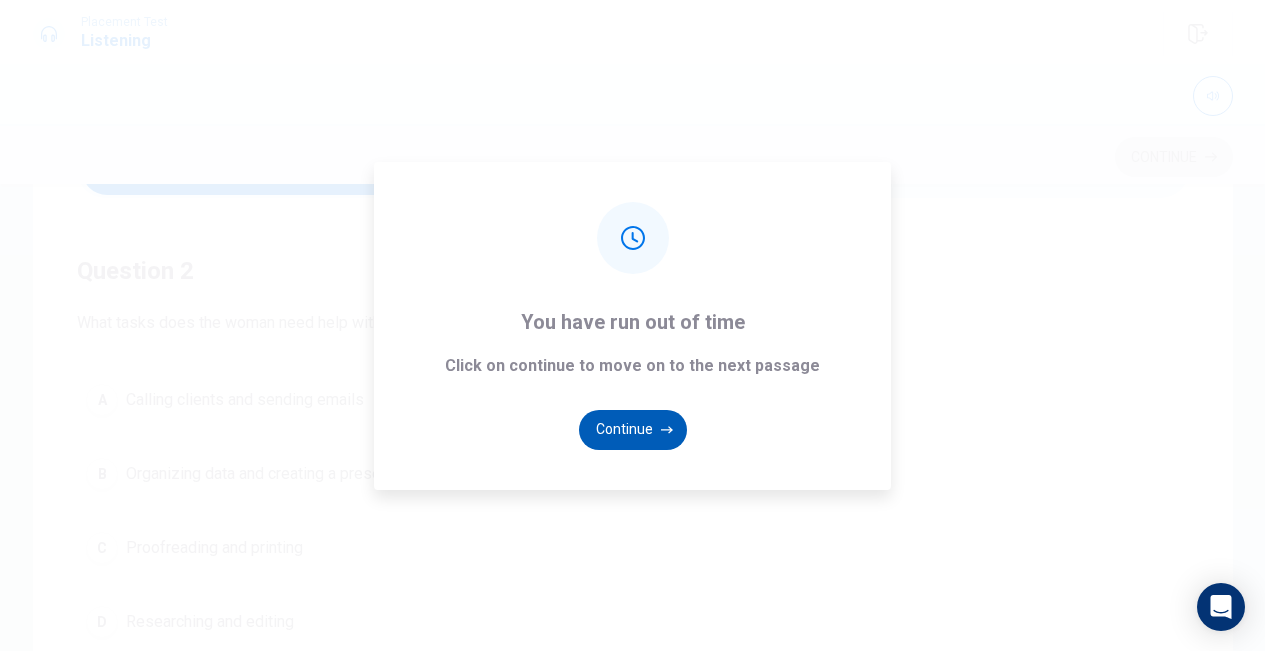 click on "Continue" at bounding box center [633, 430] 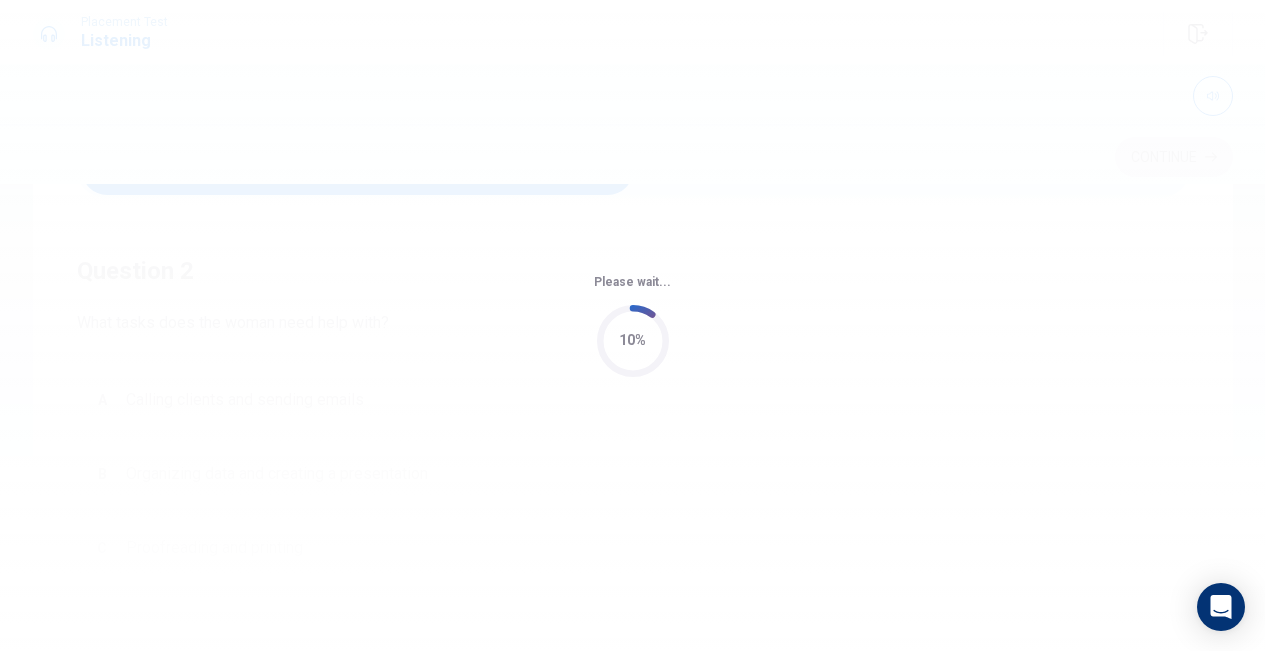 scroll, scrollTop: 0, scrollLeft: 0, axis: both 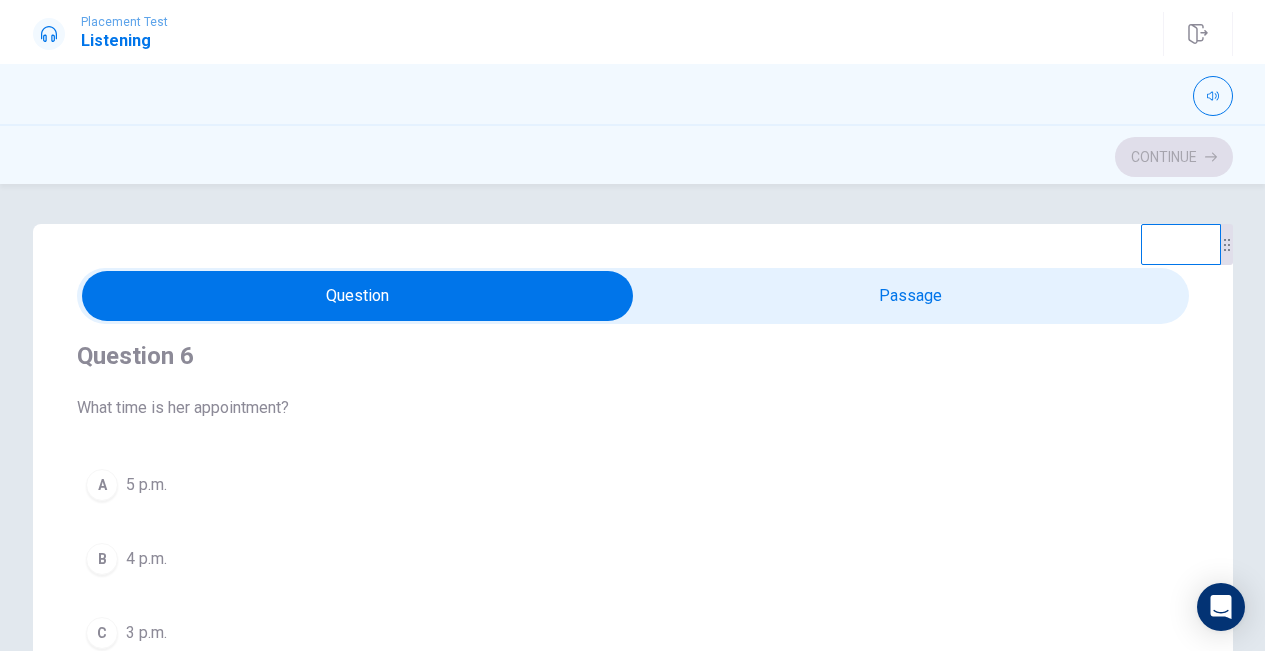 type on "9" 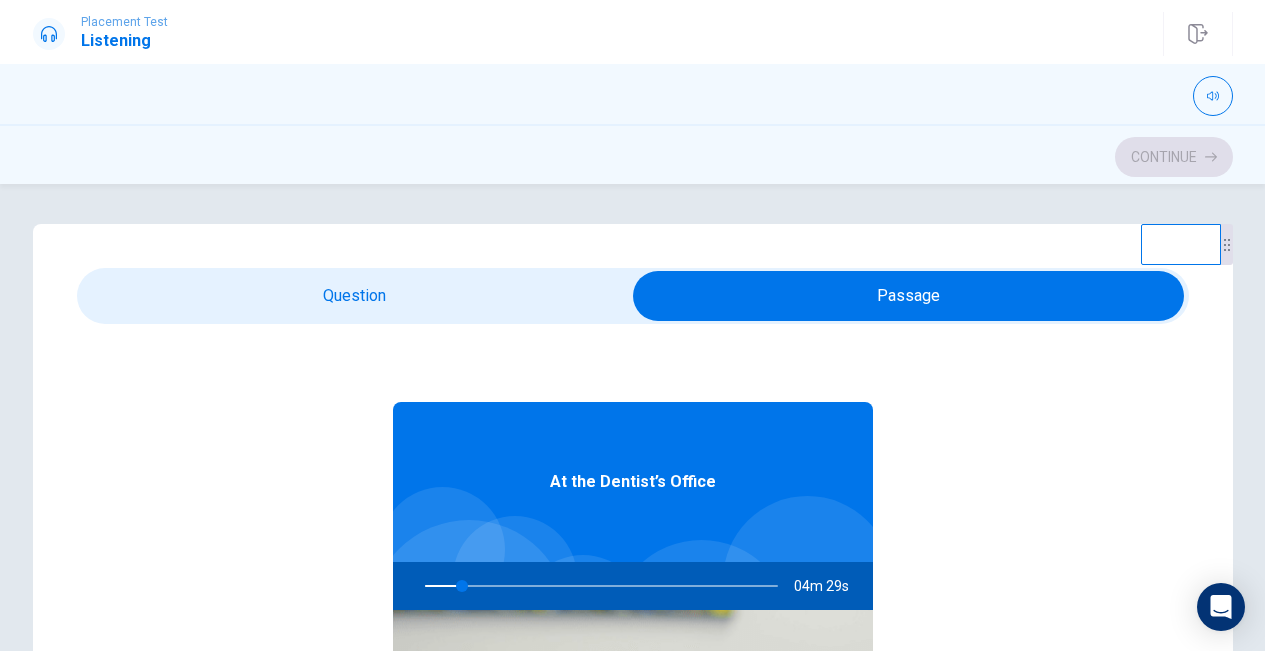 type on "11" 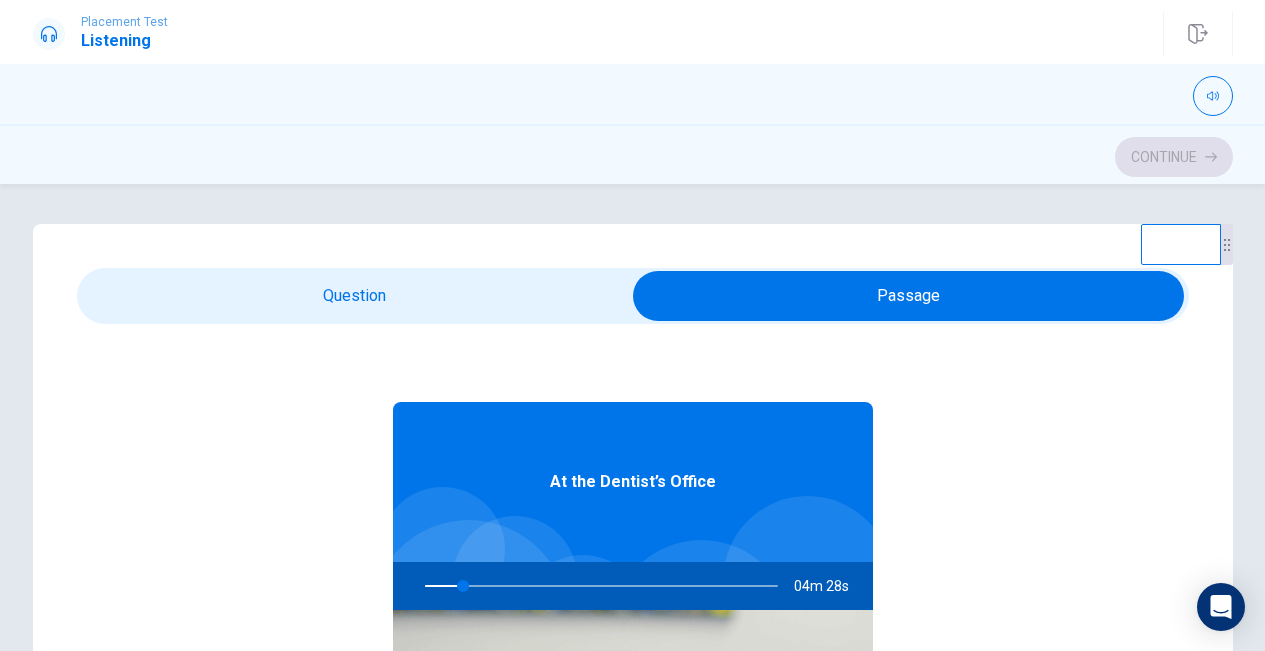 click at bounding box center (909, 296) 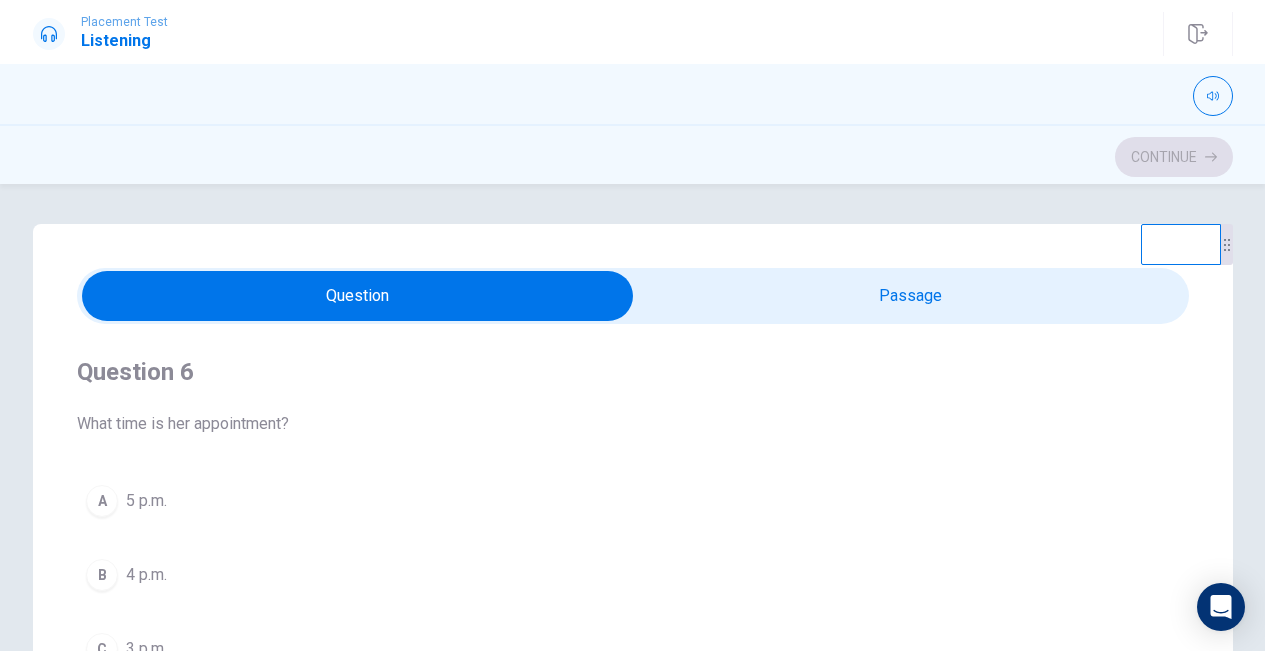 scroll, scrollTop: 0, scrollLeft: 0, axis: both 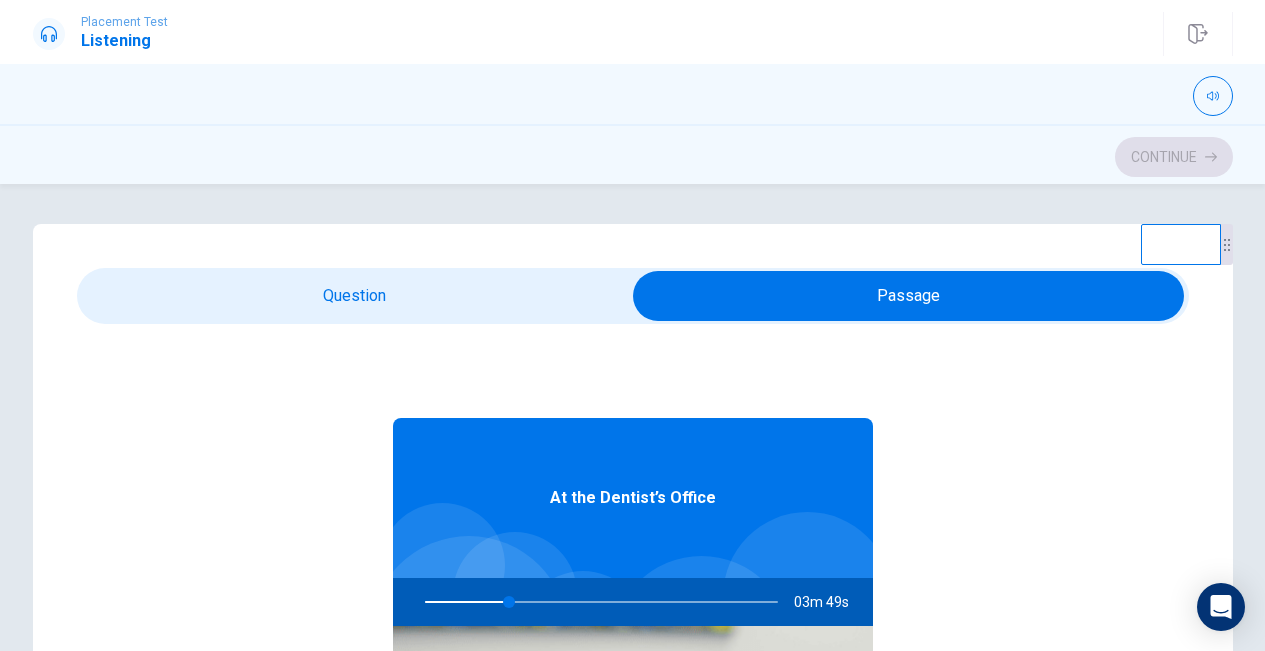 click on "Question 6 What time is her appointment? A 5 p.m. B 4 p.m. C 3 p.m. D 2 p.m. Question 7 How long will her appointment take? A 40 minutes B 50 minutes C 20 minutes D 30 minutes Question 8 What does the man ask the woman to do? A Reschedule the appointment B Take a seat C Call the dentist D Wait outside Question 9 Who is her appointment with? A Dr. Smith B Dr. Brown C Dr. Evans D Dr. Lewis Question 10 Where is the woman? A At a dentist’s office B At a pharmacy C At a café D At a post office At the Dentist’s Office 03m 49s" at bounding box center (633, 626) 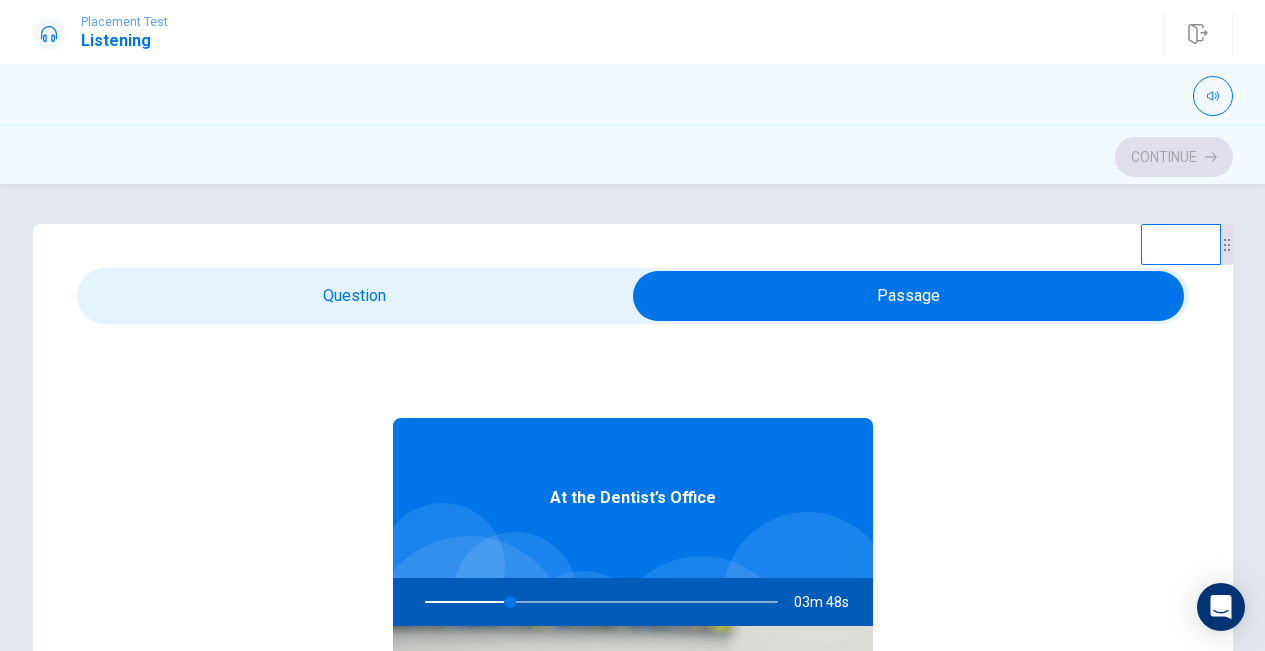 click at bounding box center (909, 296) 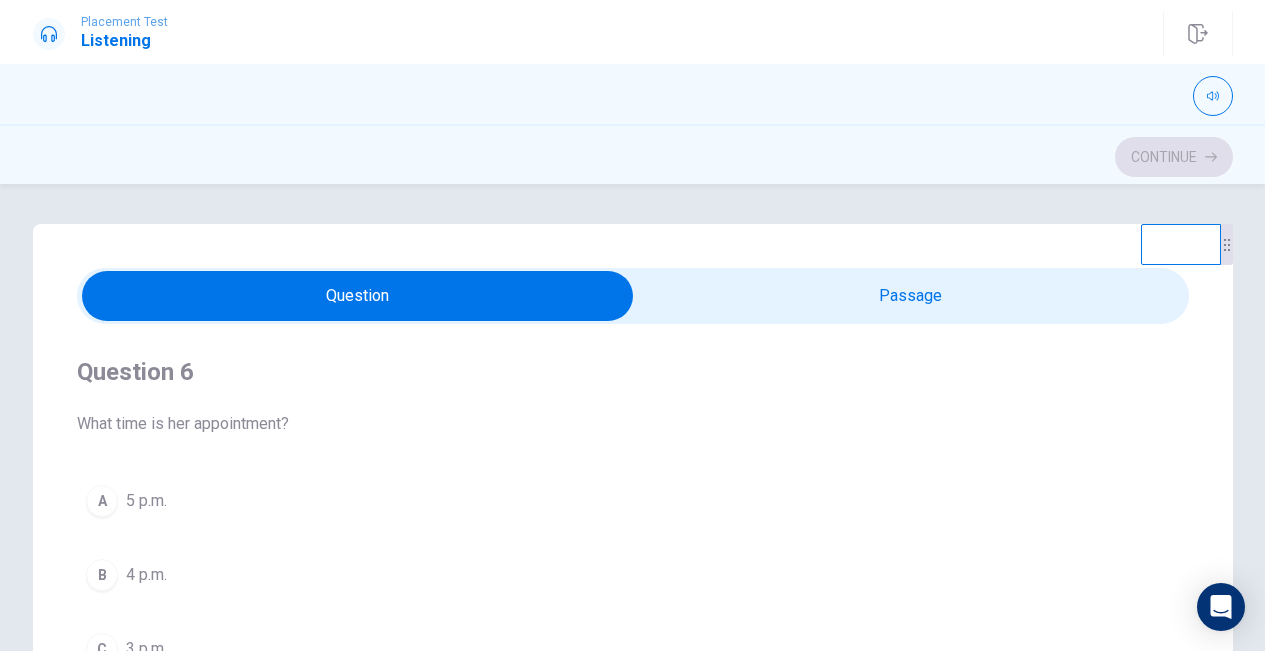 scroll, scrollTop: 0, scrollLeft: 0, axis: both 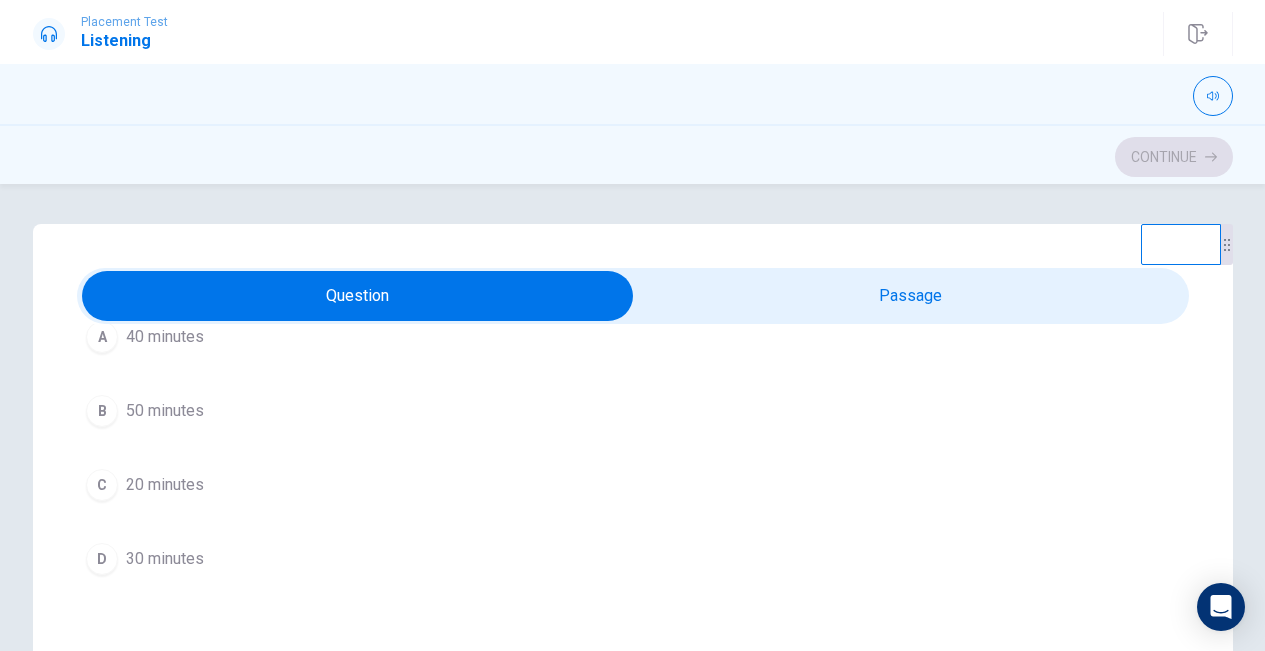 click on "D 30 minutes" at bounding box center (633, 559) 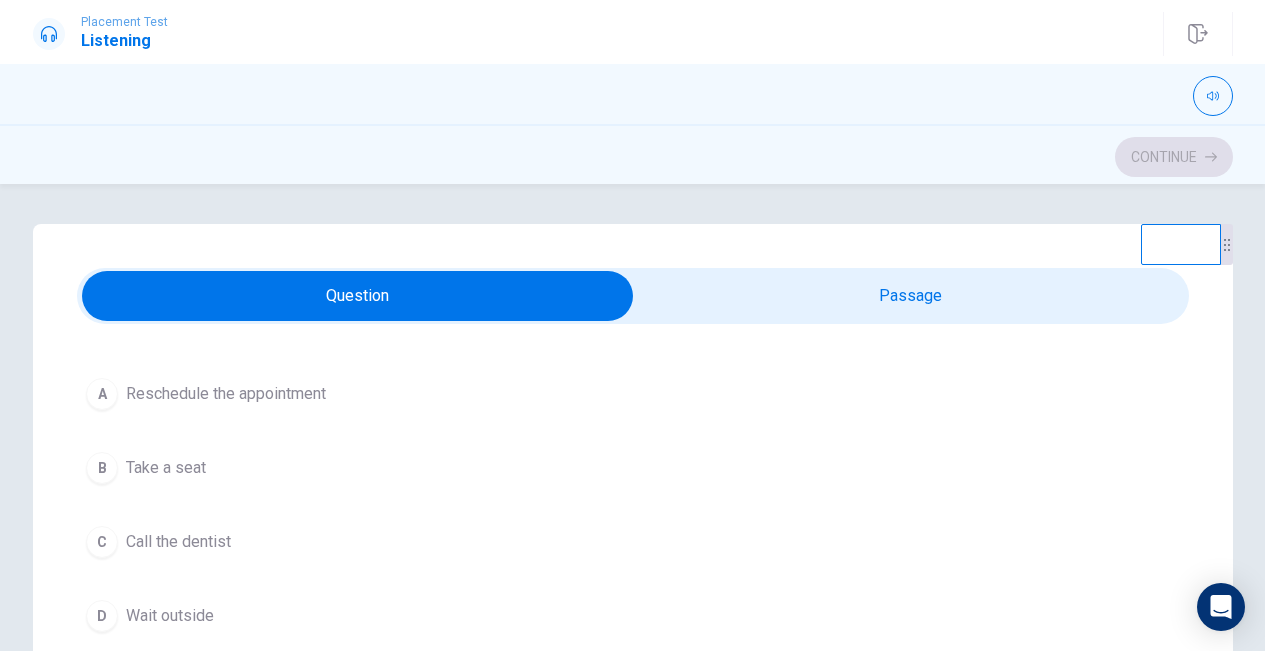 scroll, scrollTop: 1036, scrollLeft: 0, axis: vertical 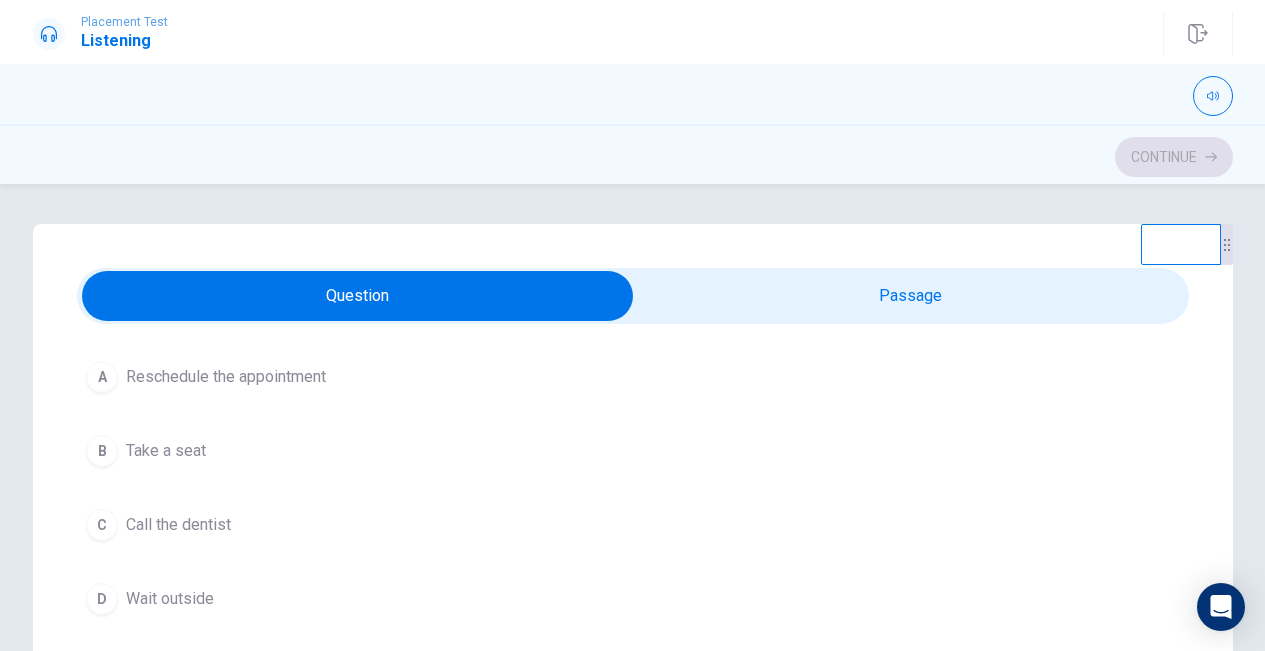 click on "B Take a seat" at bounding box center (633, 451) 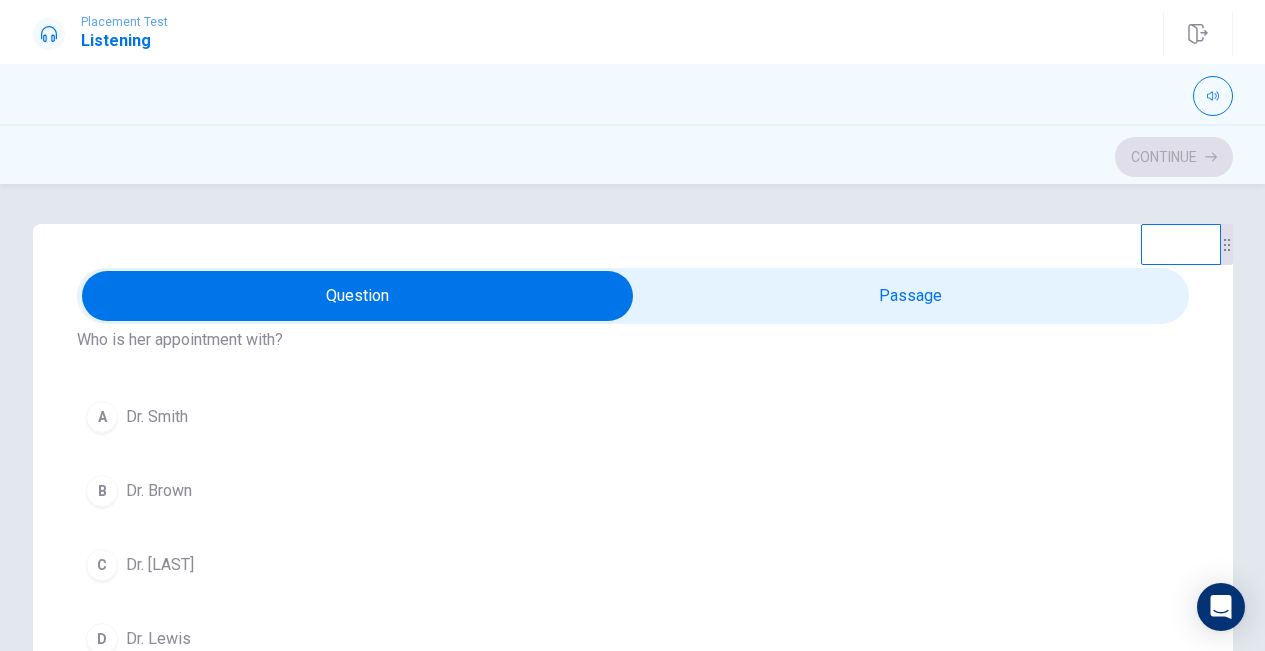 scroll, scrollTop: 1454, scrollLeft: 0, axis: vertical 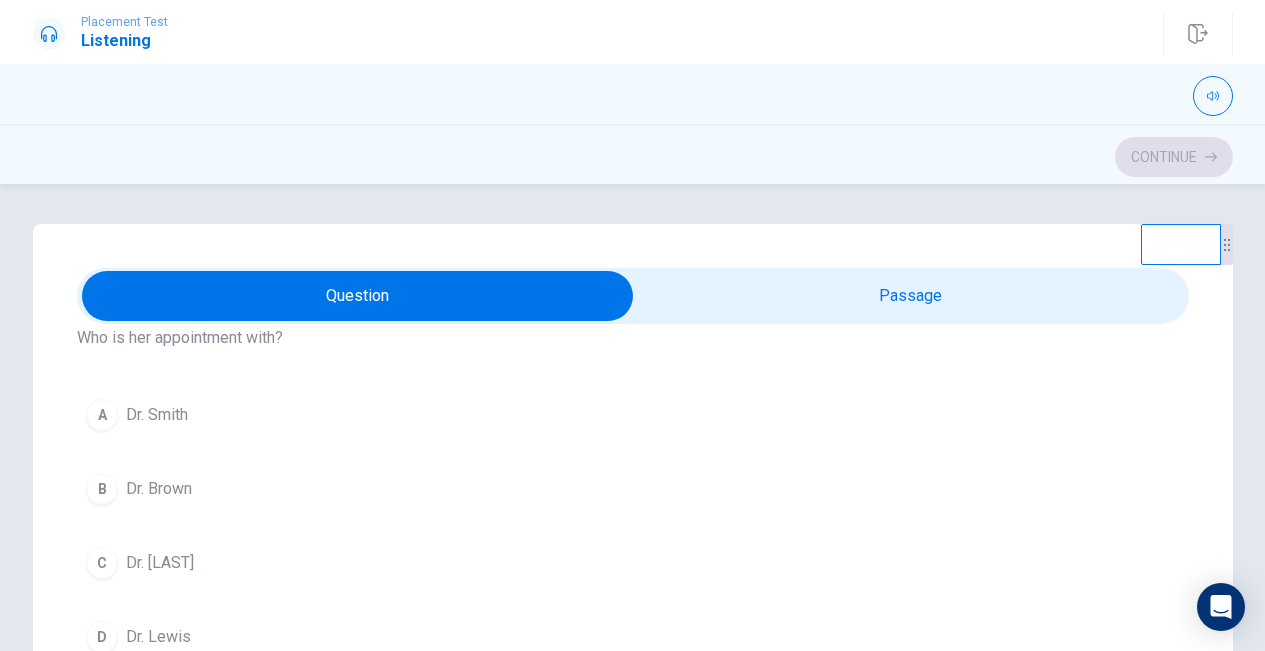click on "D Dr. Lewis" at bounding box center [633, 637] 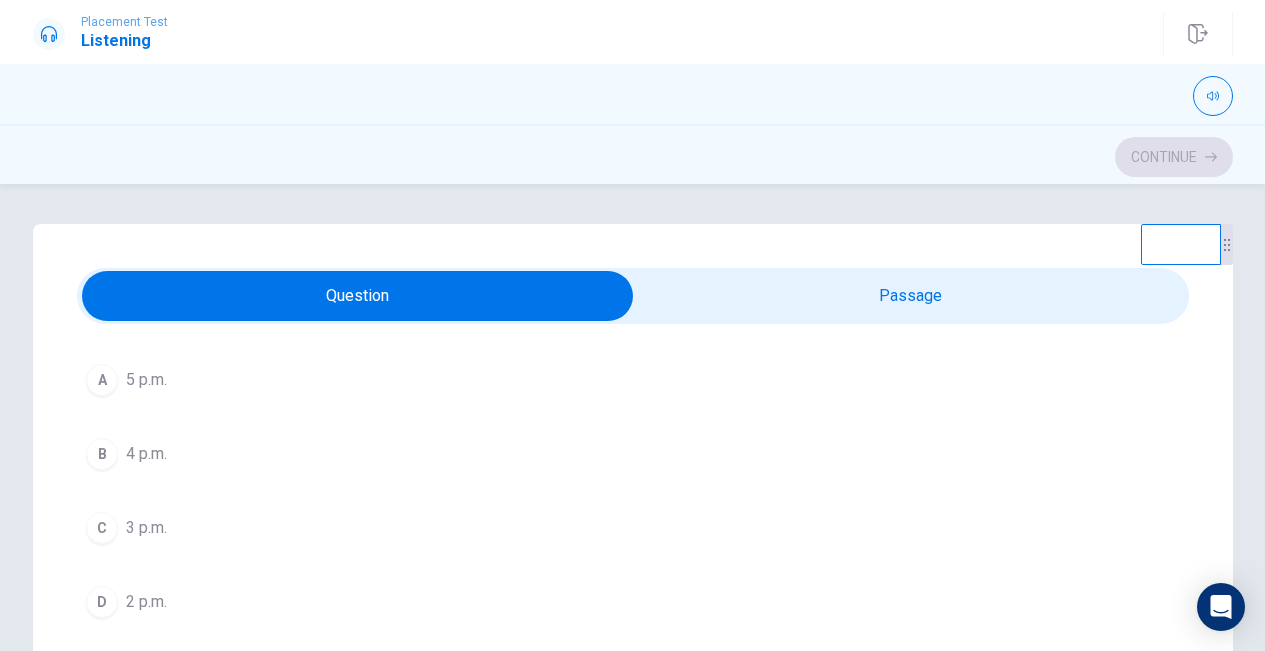 scroll, scrollTop: 125, scrollLeft: 0, axis: vertical 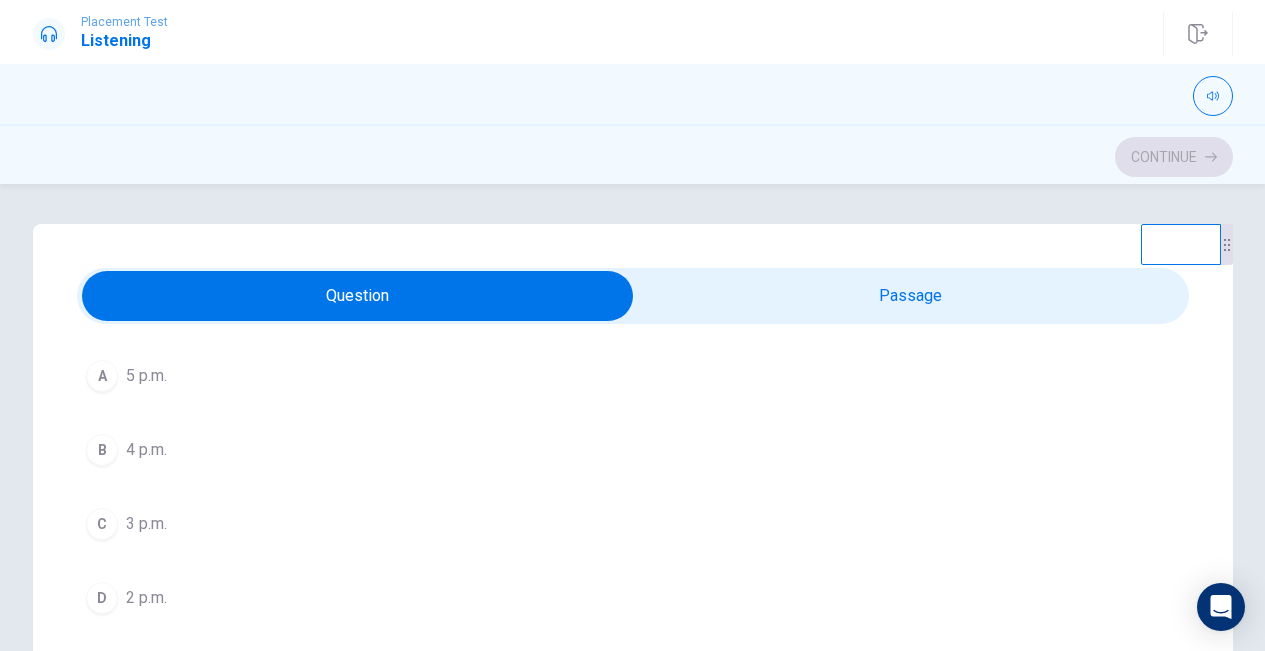 click on "C 3 p.m." at bounding box center [633, 524] 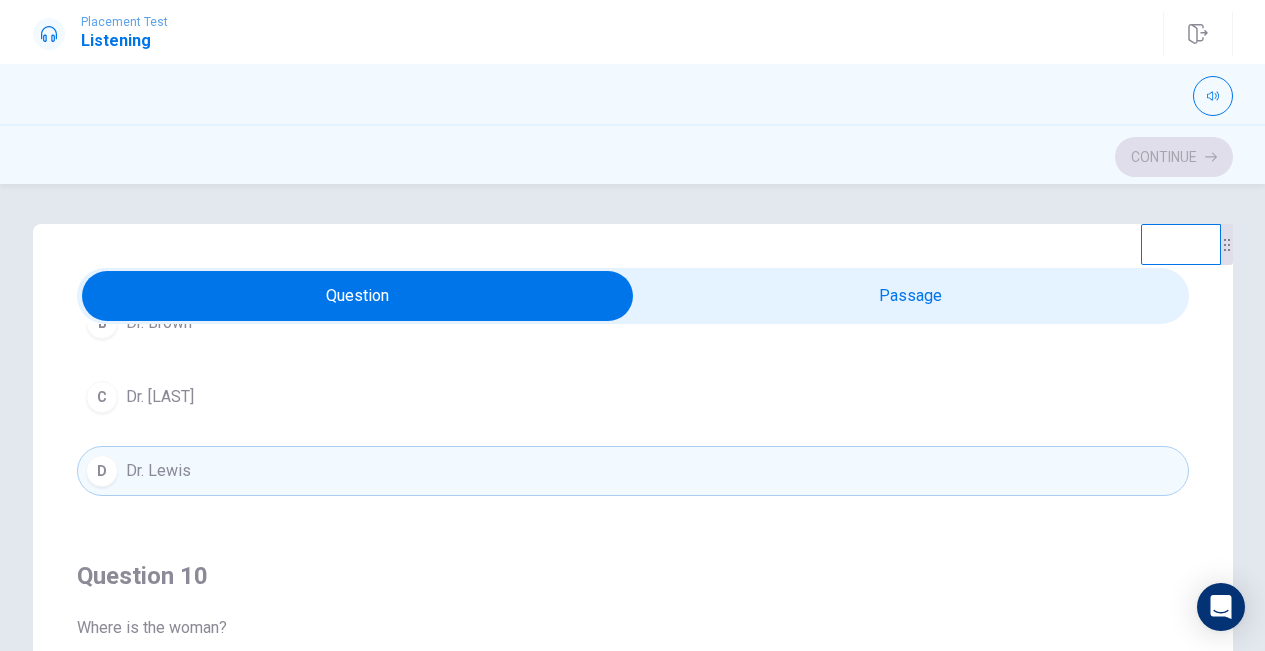 scroll, scrollTop: 1620, scrollLeft: 0, axis: vertical 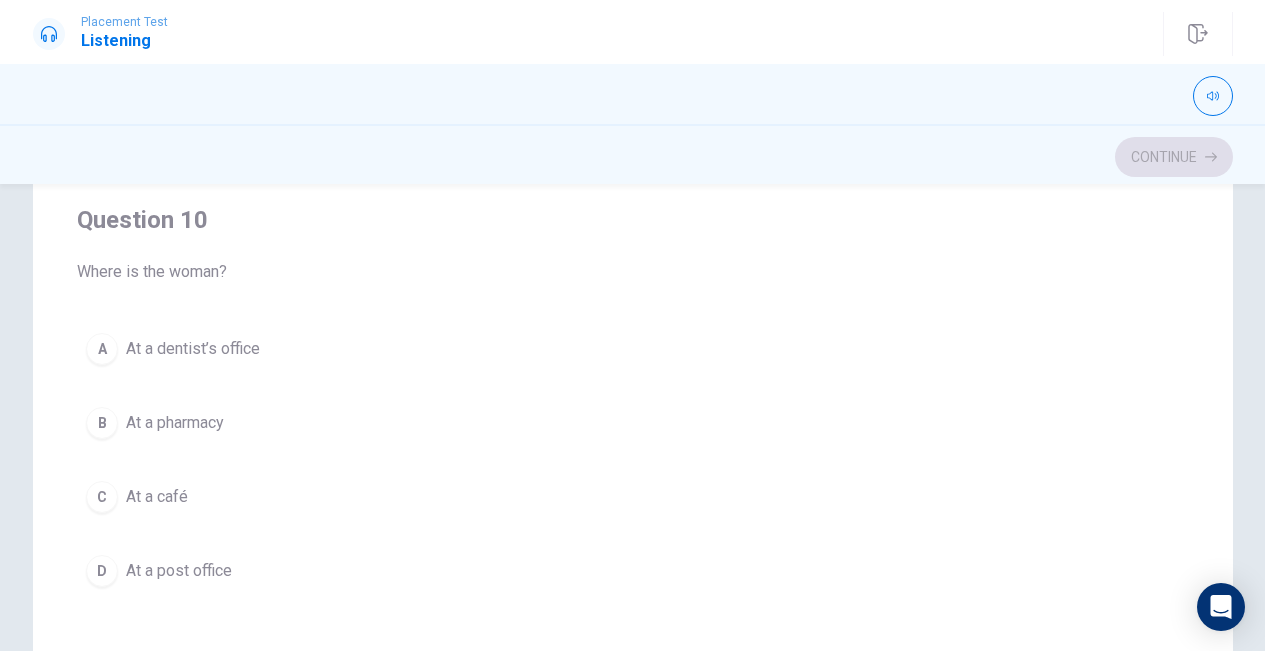 click on "A At a dentist’s office" at bounding box center (633, 349) 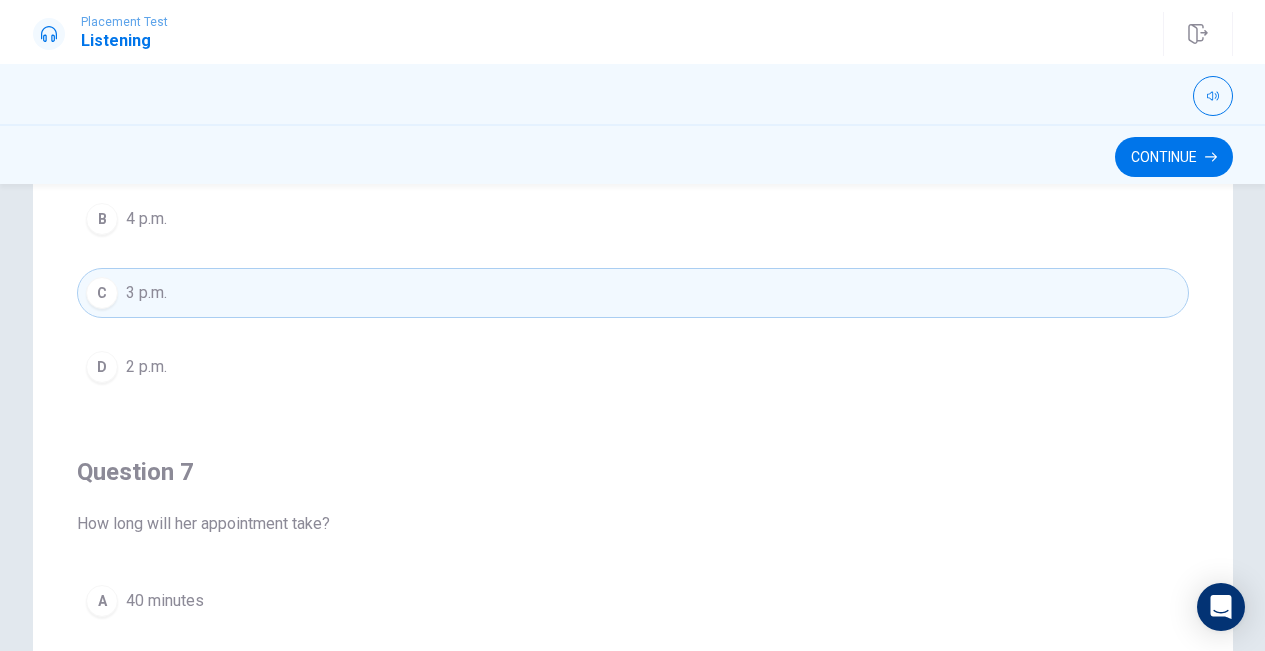scroll, scrollTop: 0, scrollLeft: 0, axis: both 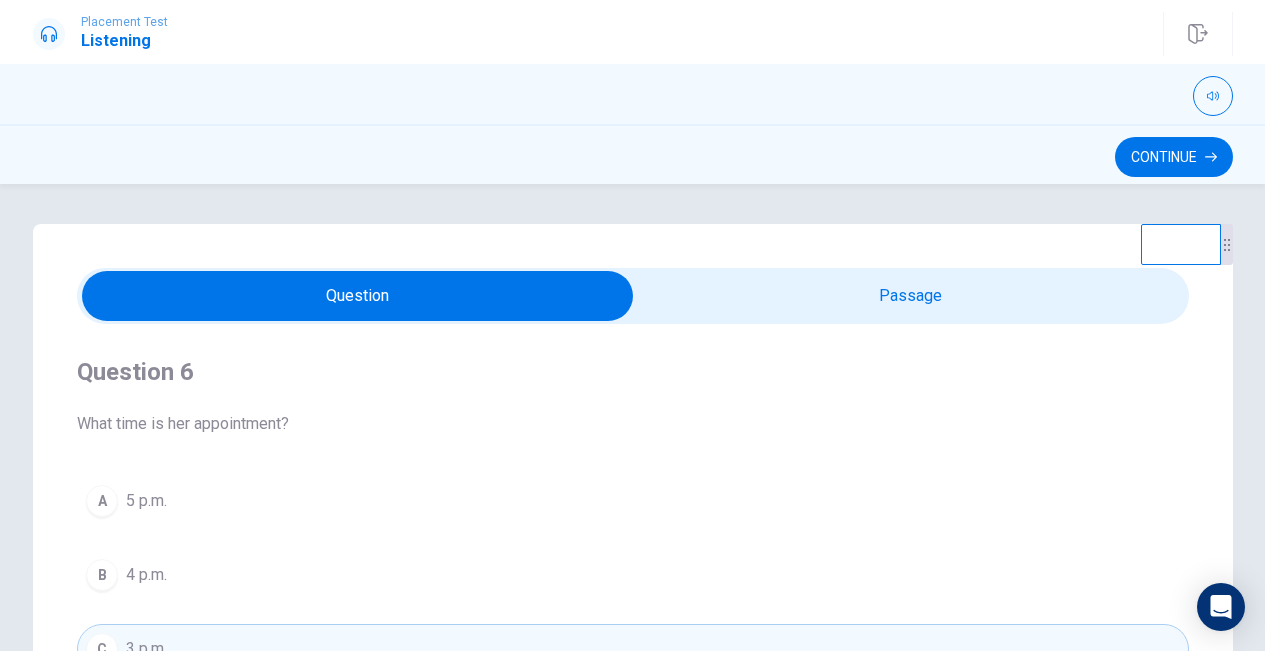 click on "Question 6 What time is her appointment? A 5 p.m. B 4 p.m. C 3 p.m. D 2 p.m." at bounding box center [633, 552] 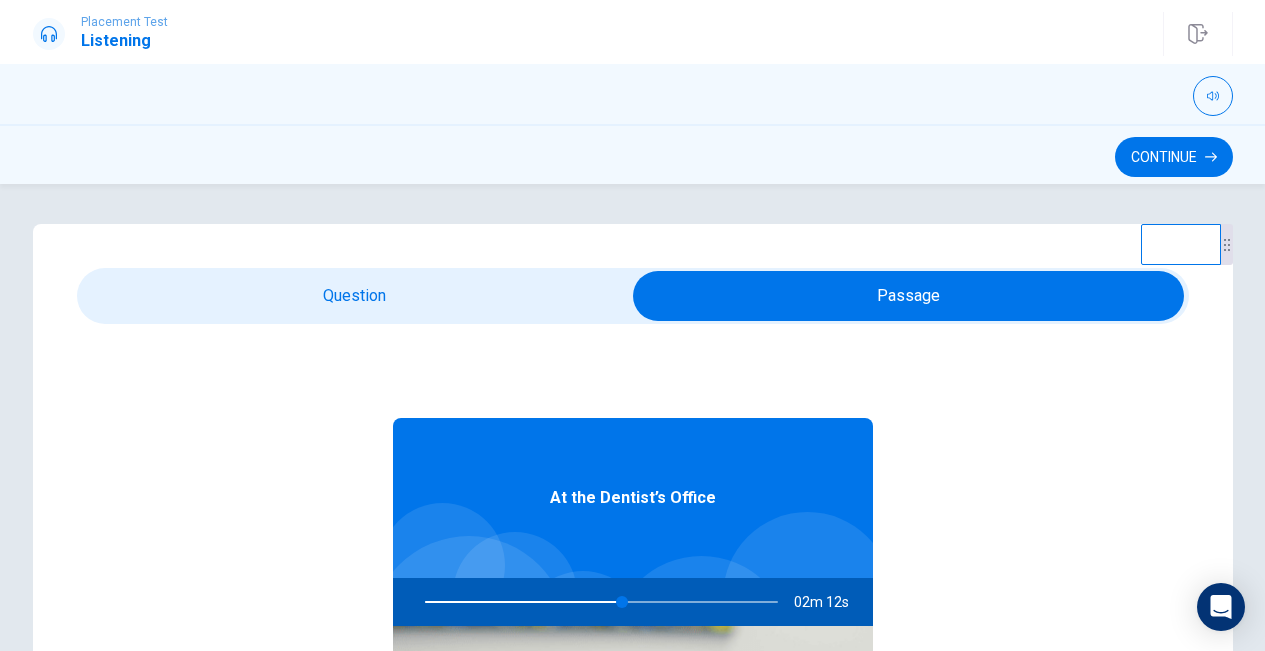 click at bounding box center [597, 602] 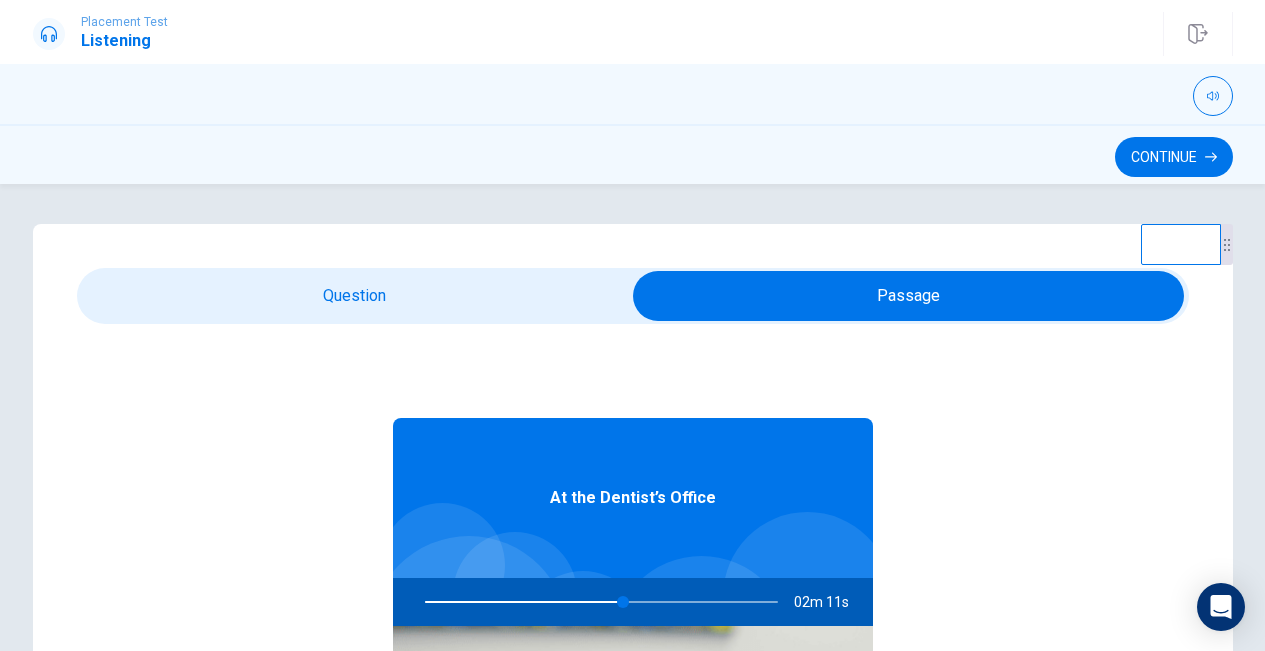 type on "56" 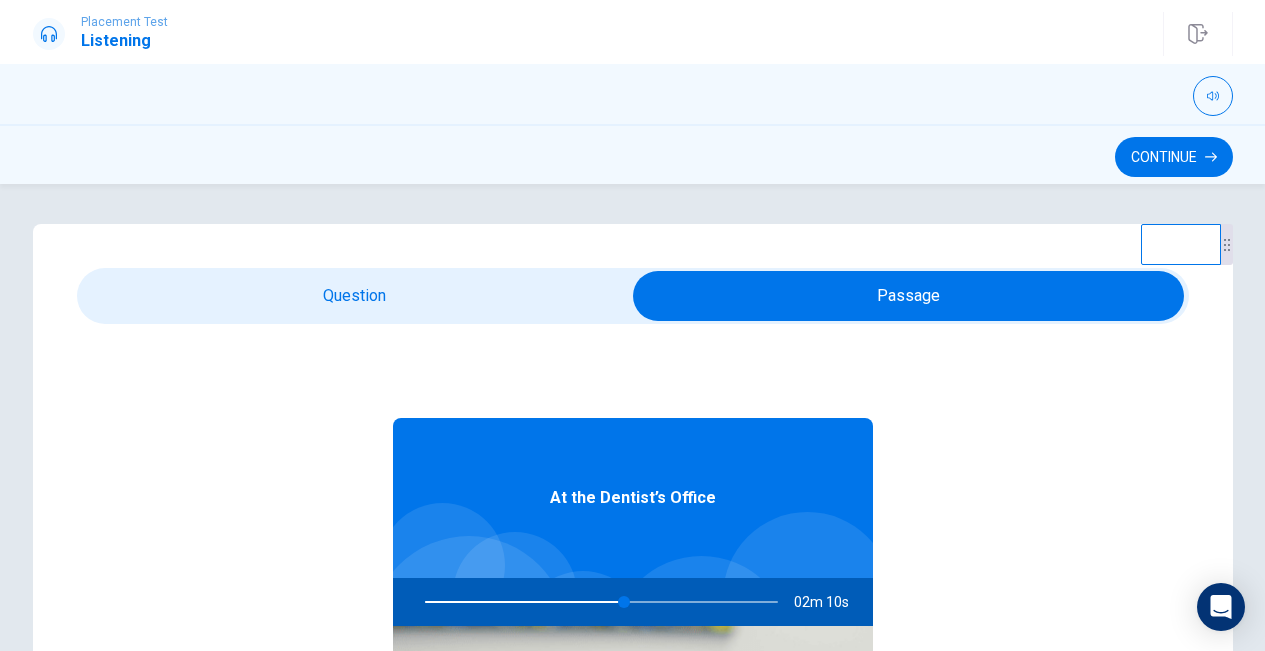 click at bounding box center [909, 296] 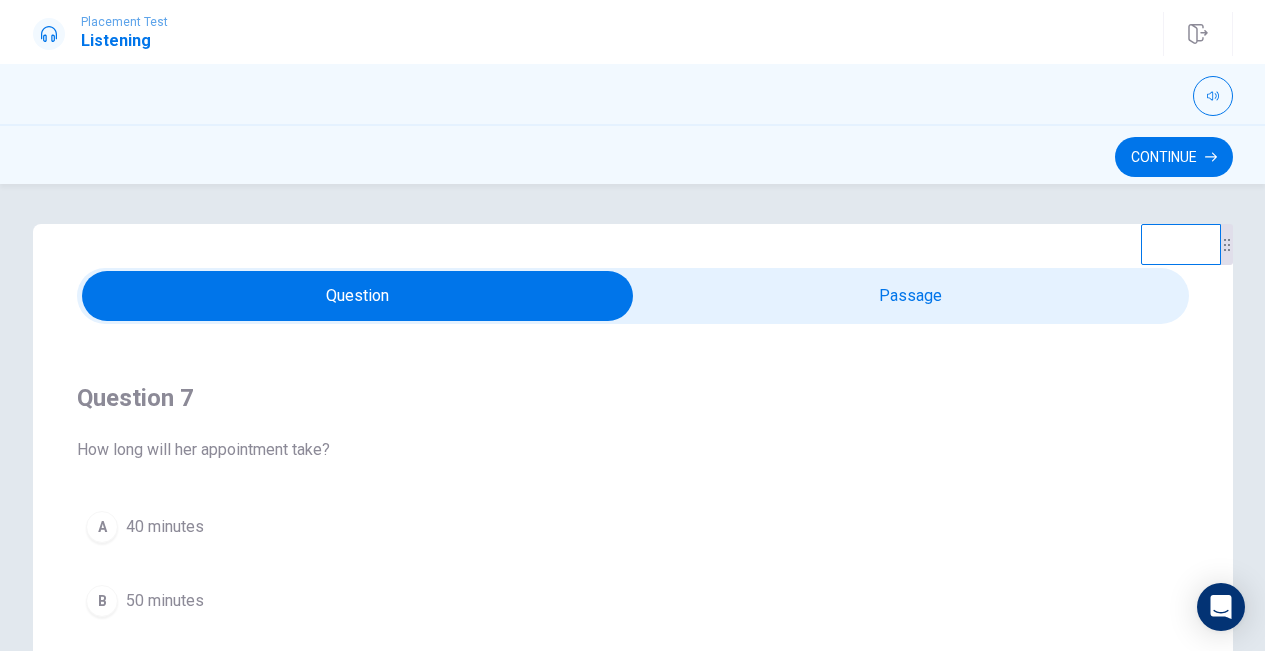scroll, scrollTop: 434, scrollLeft: 0, axis: vertical 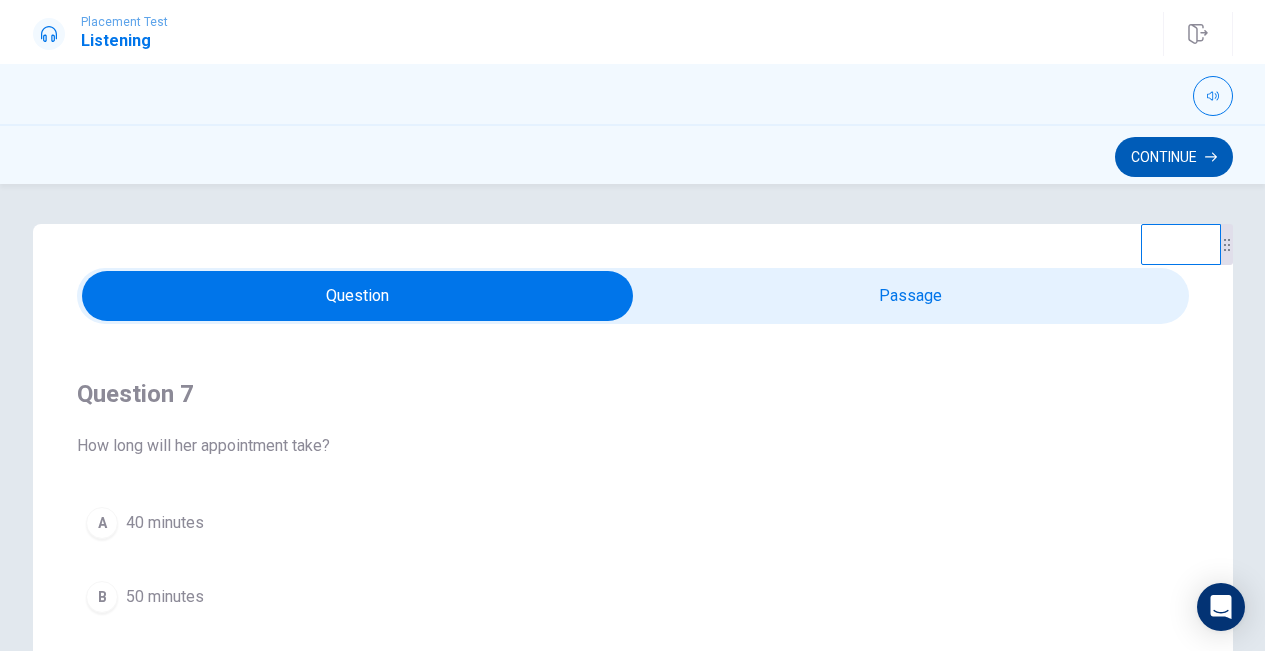 click on "Continue" at bounding box center [1174, 157] 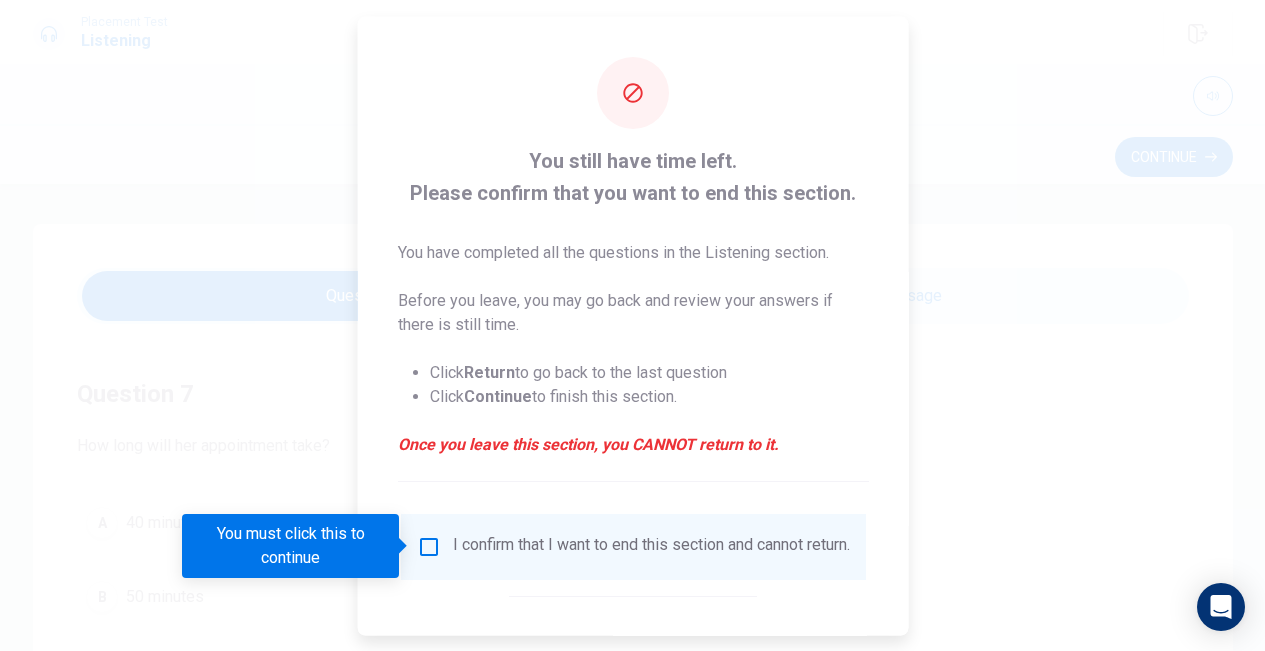 click at bounding box center (428, 546) 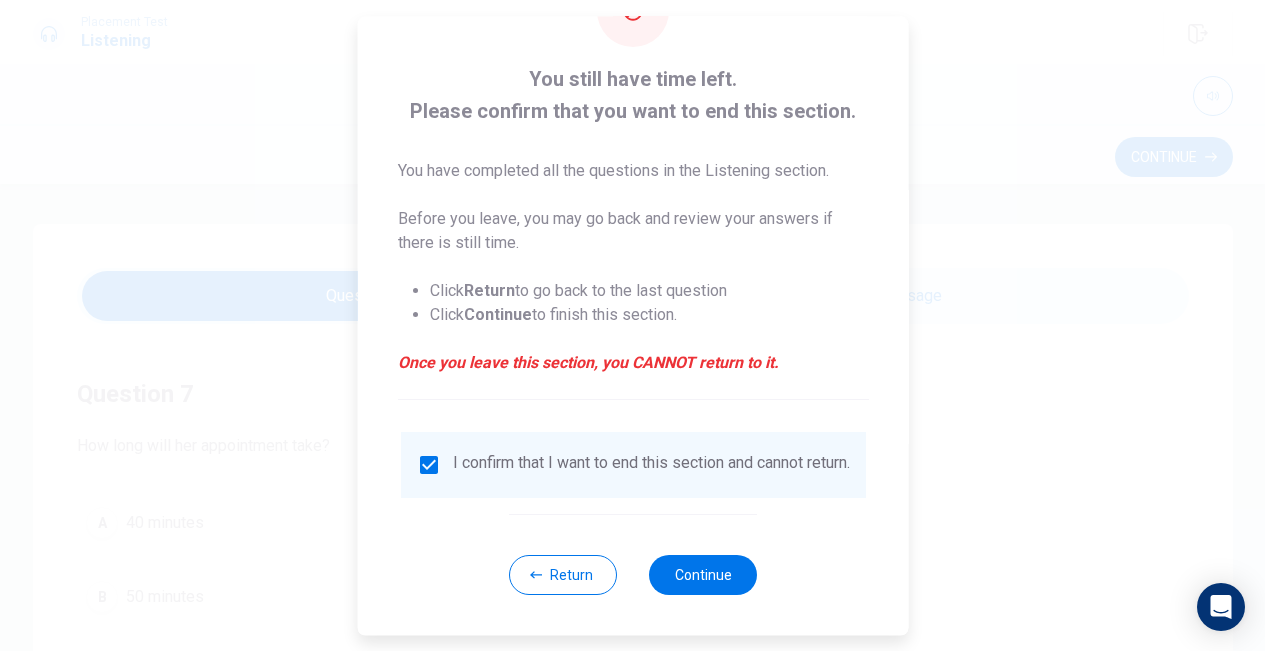 scroll, scrollTop: 95, scrollLeft: 0, axis: vertical 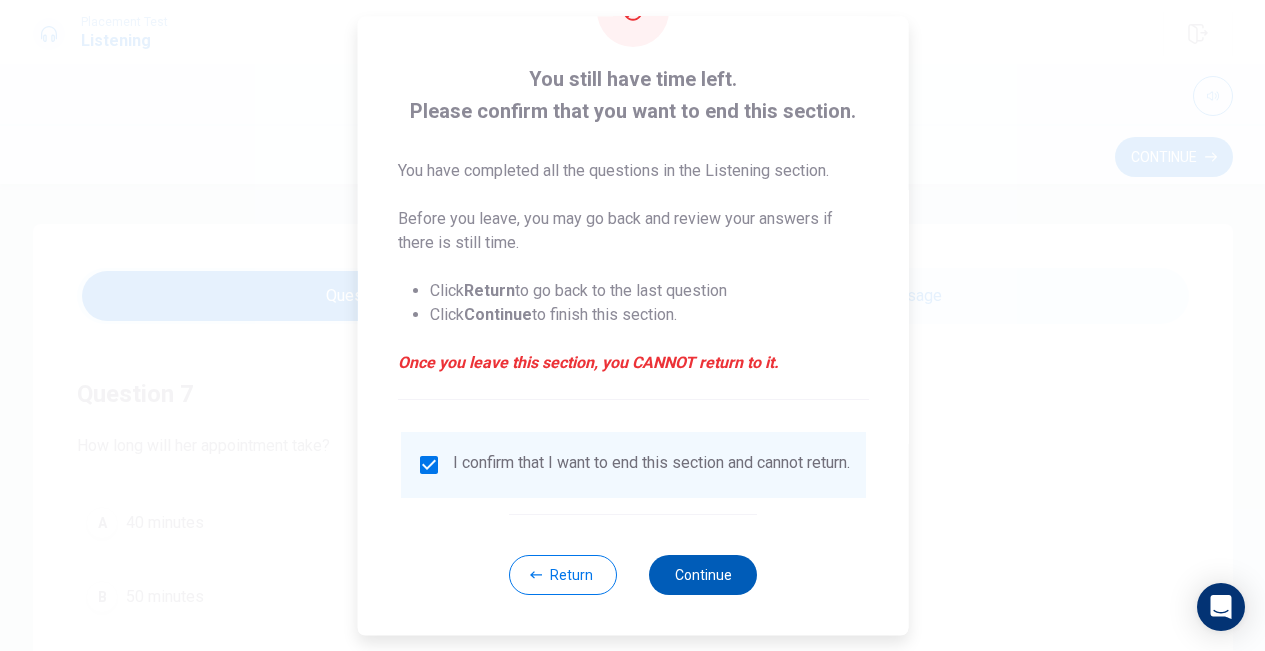 click on "Continue" at bounding box center (703, 575) 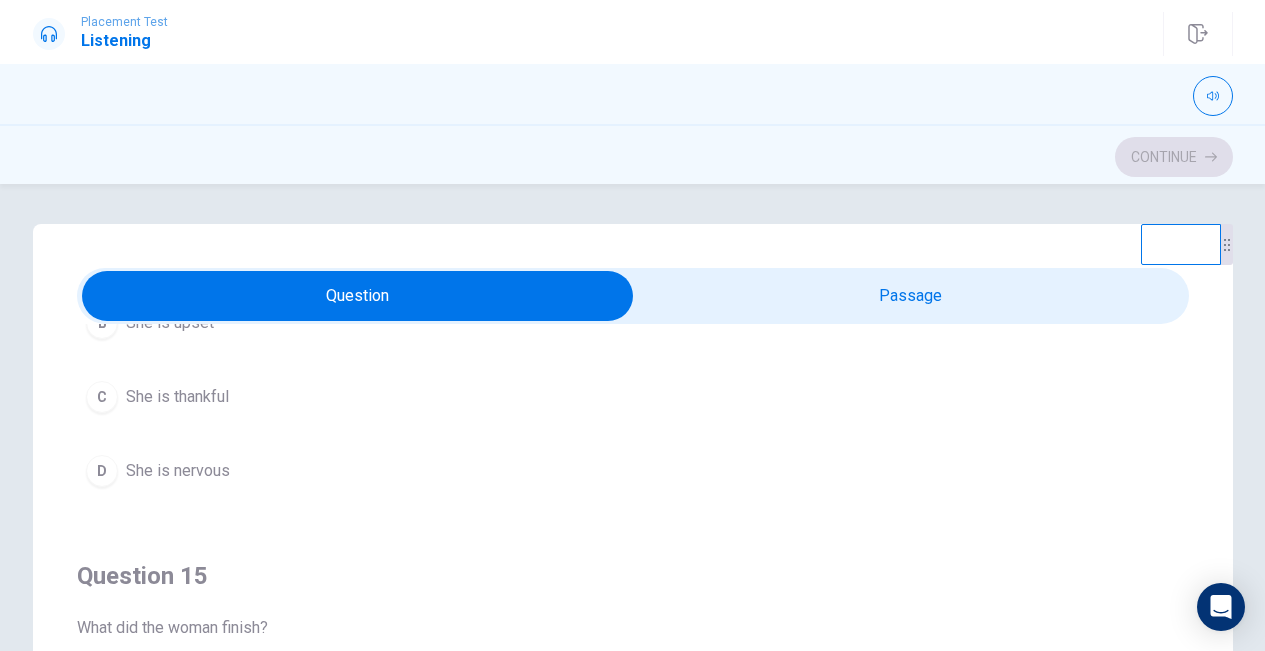 scroll, scrollTop: 1620, scrollLeft: 0, axis: vertical 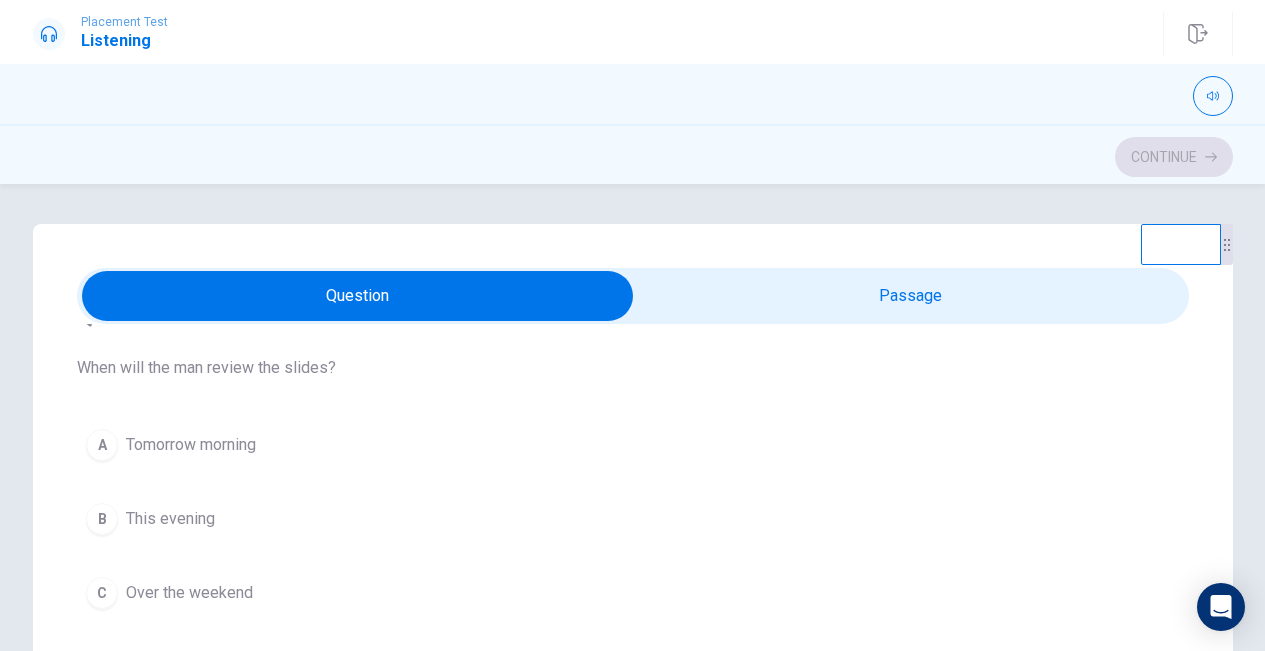 type on "24" 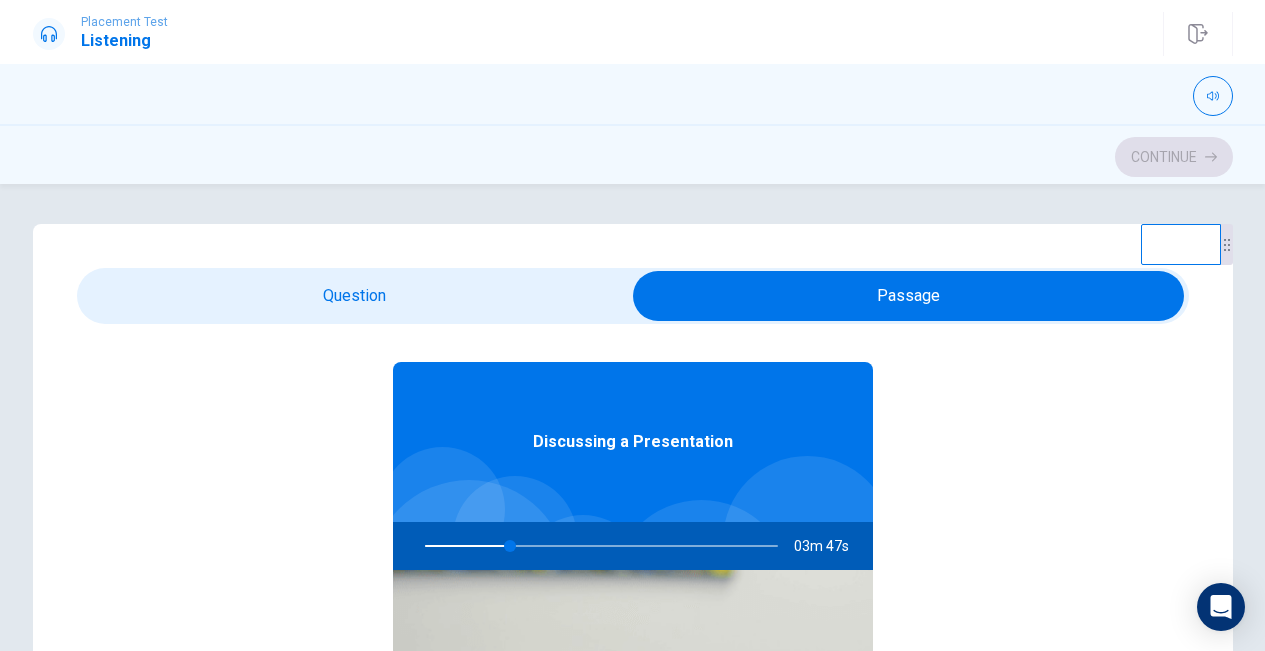 click at bounding box center [633, 296] 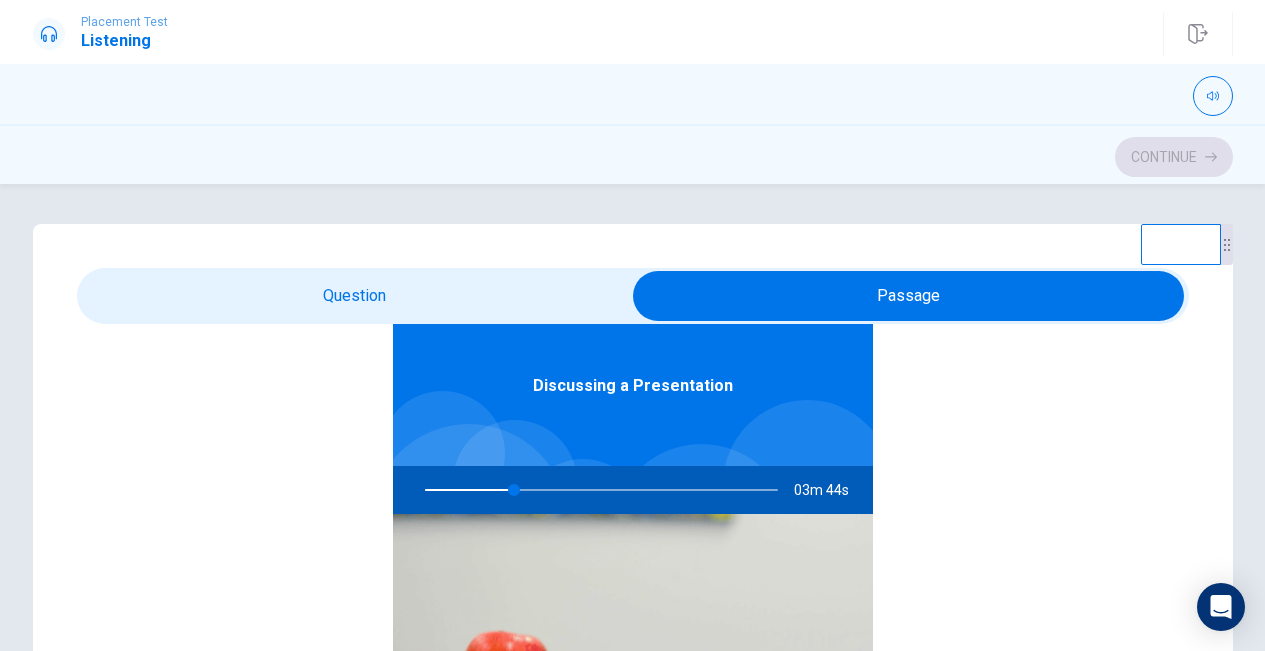scroll, scrollTop: 112, scrollLeft: 0, axis: vertical 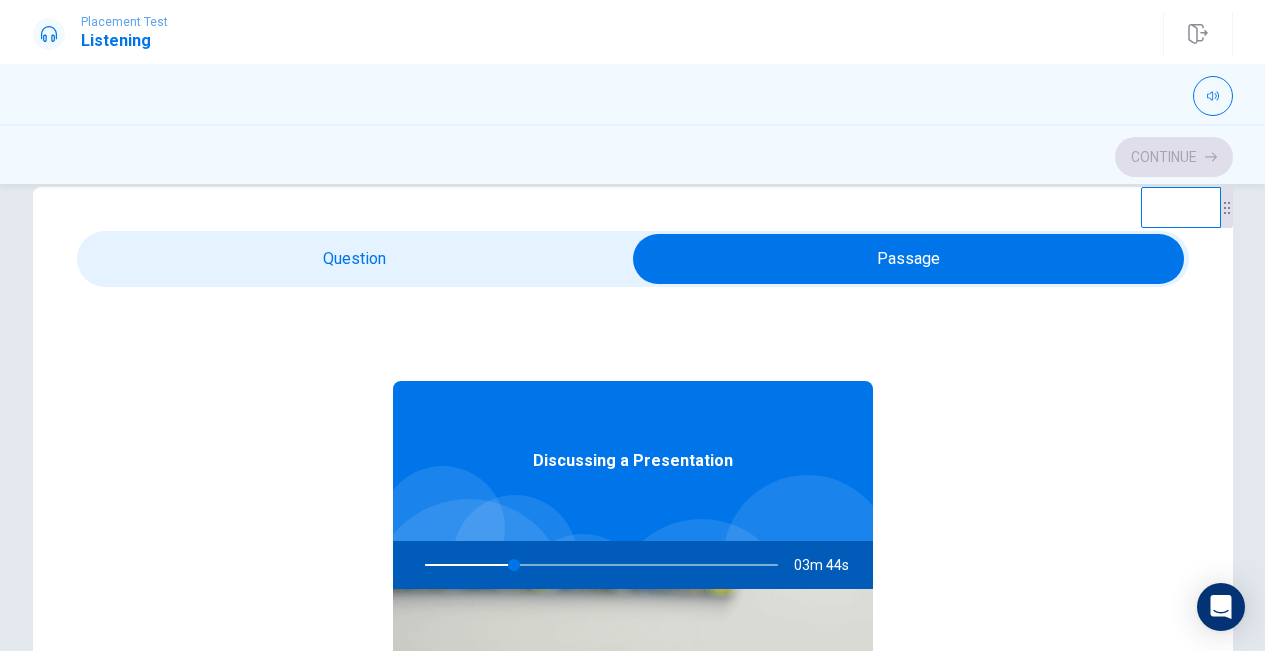 type on "26" 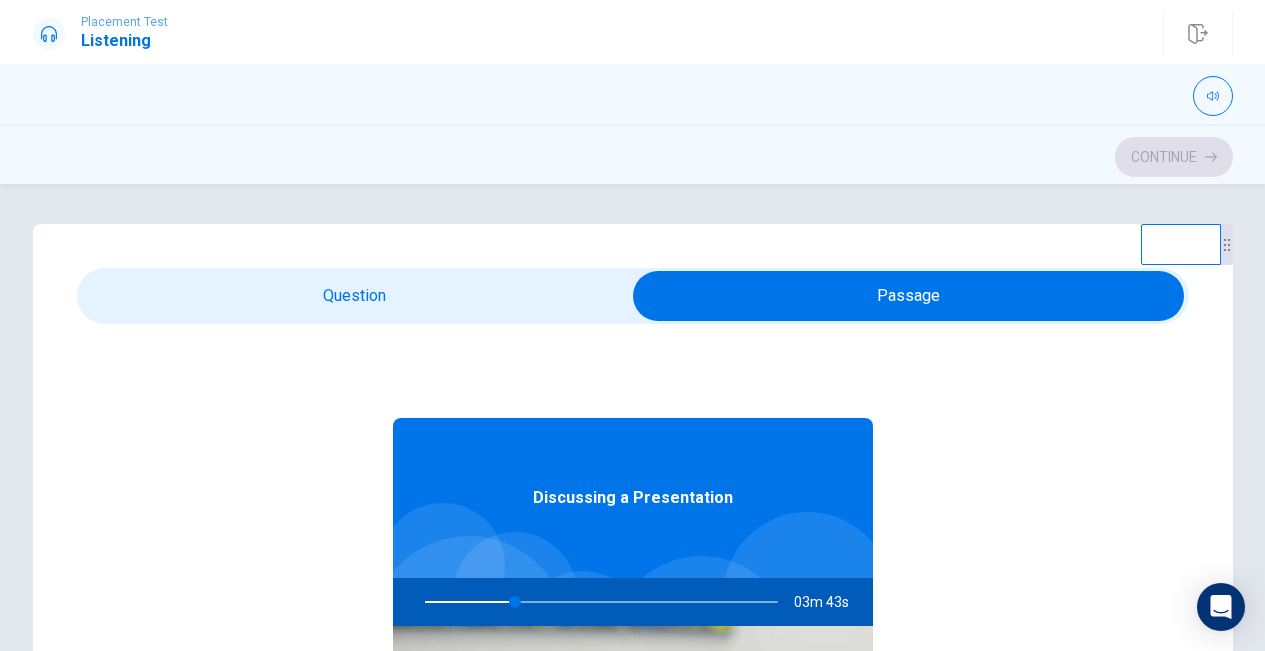 scroll, scrollTop: 0, scrollLeft: 0, axis: both 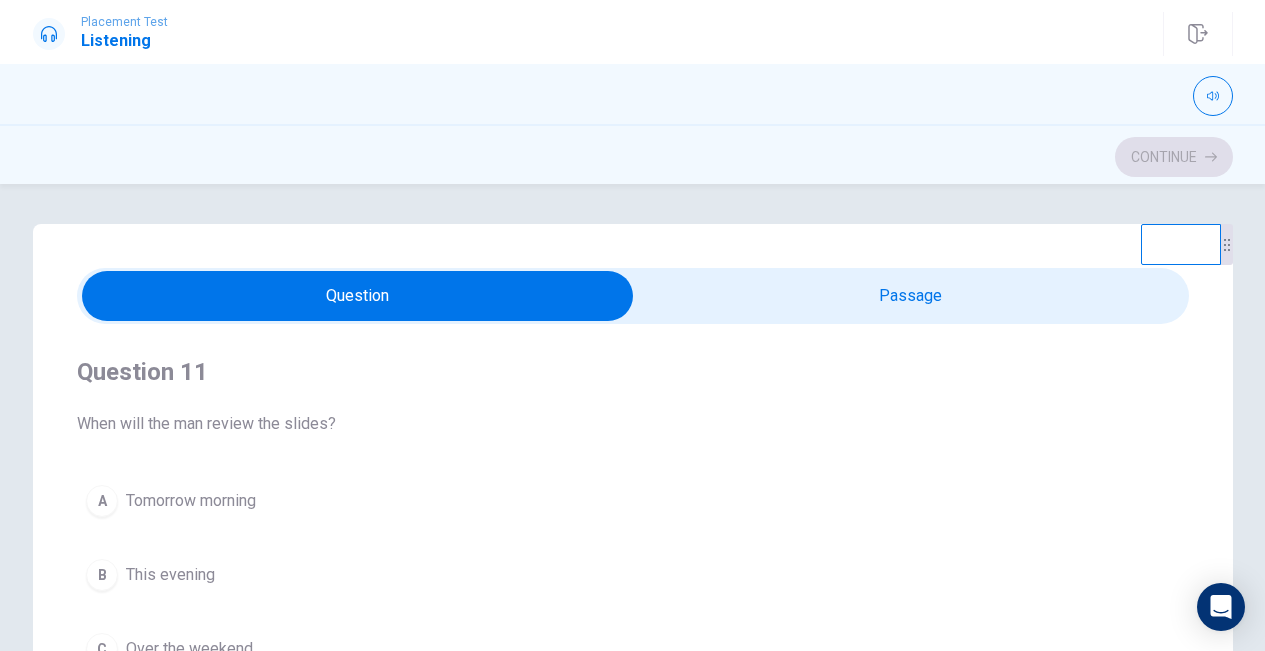 click on "Tomorrow morning" at bounding box center (191, 501) 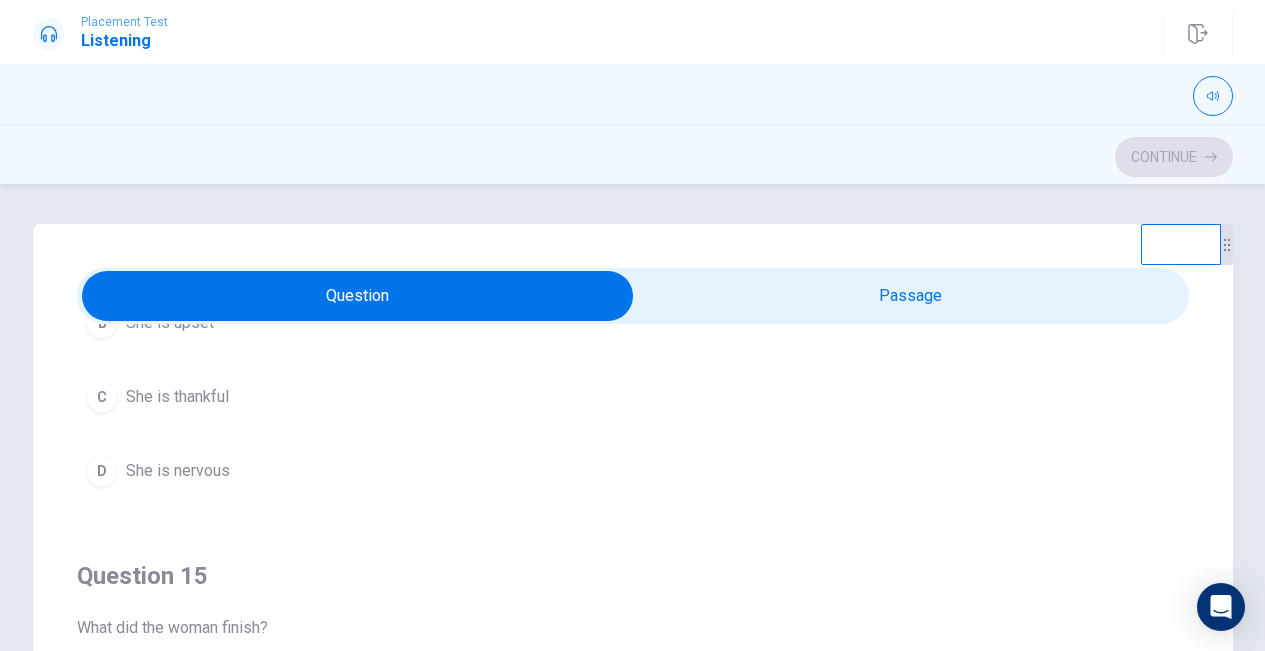scroll, scrollTop: 1620, scrollLeft: 0, axis: vertical 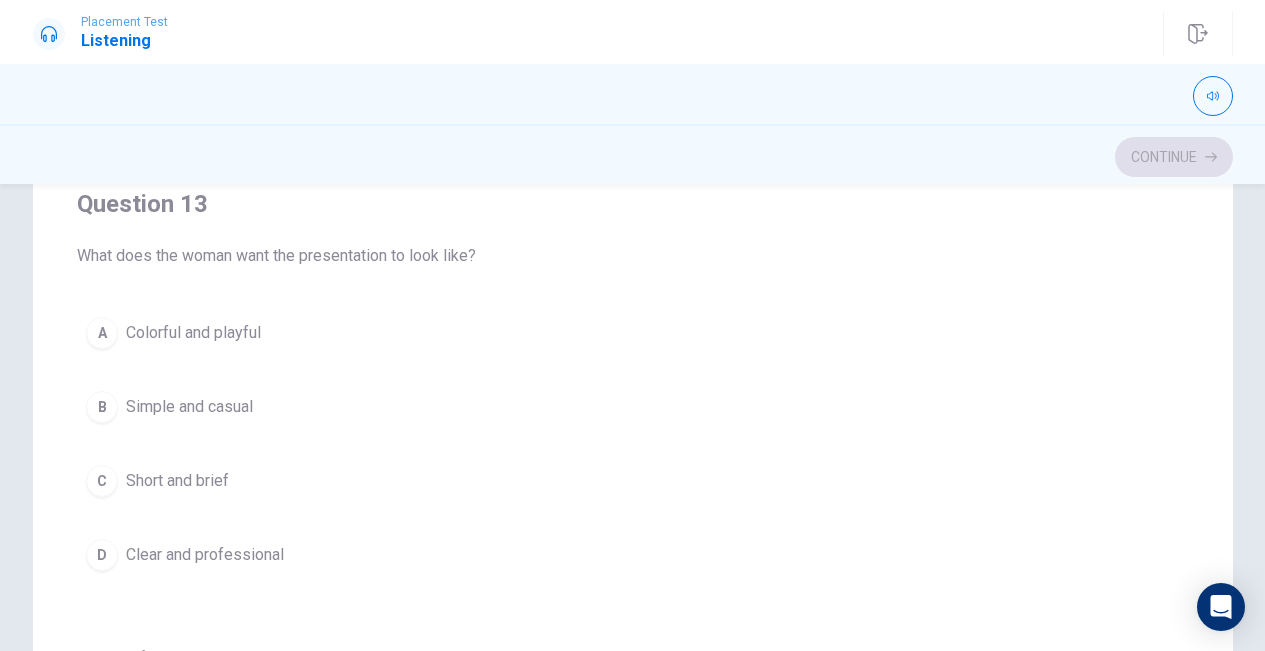 click on "A Colorful and playful" at bounding box center (633, 333) 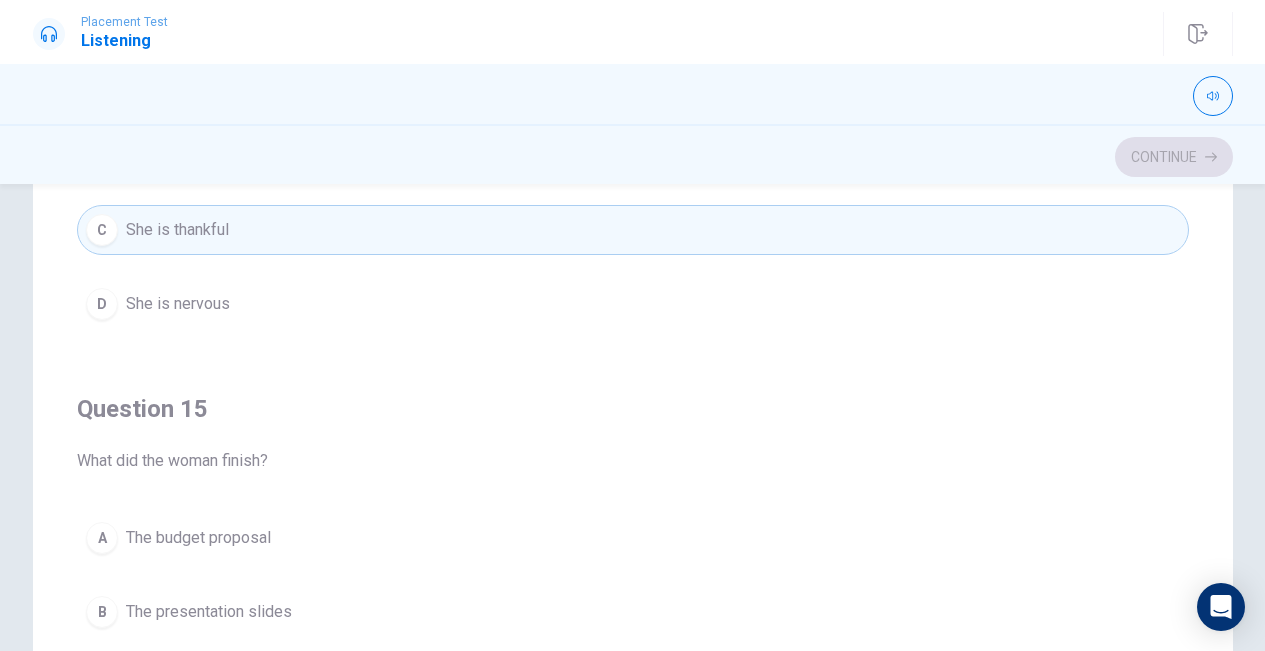scroll, scrollTop: 1620, scrollLeft: 0, axis: vertical 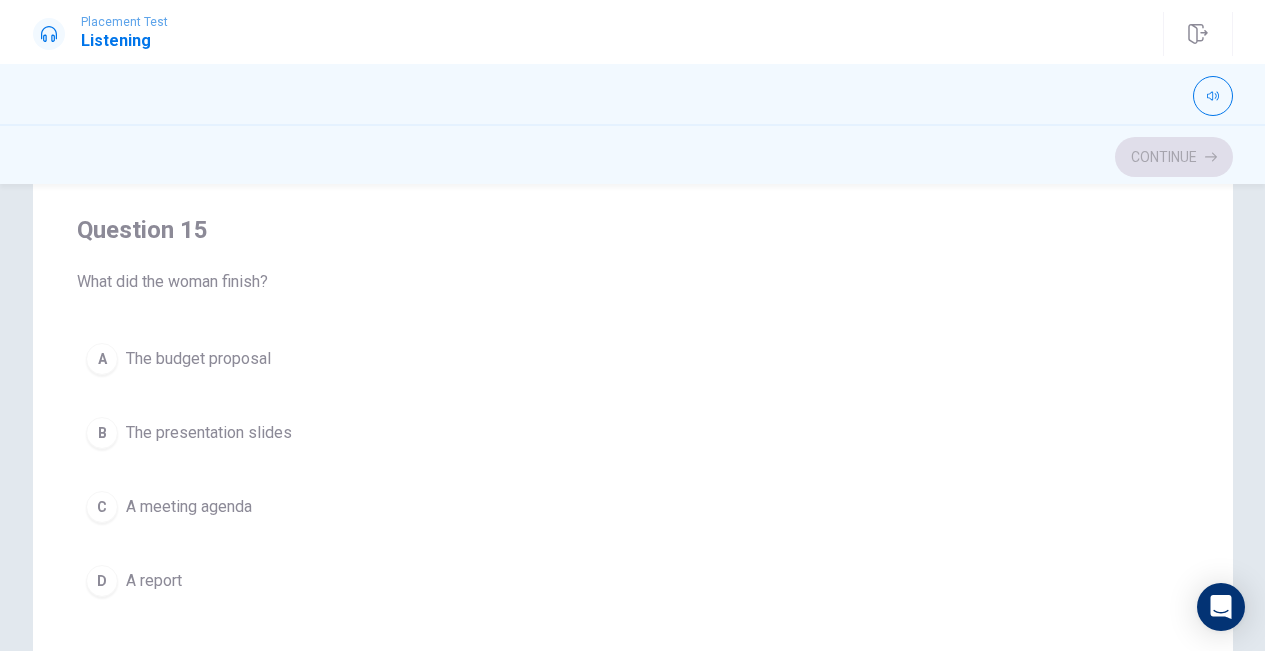 click on "The presentation slides" at bounding box center [209, 433] 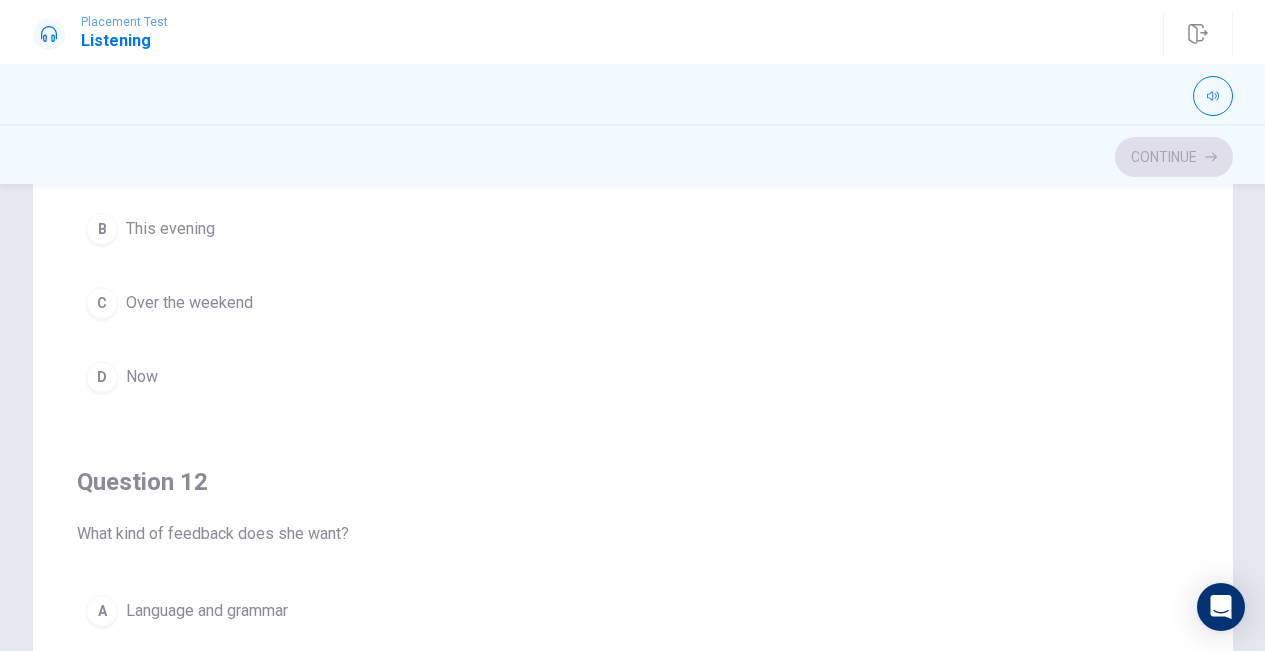 scroll, scrollTop: 0, scrollLeft: 0, axis: both 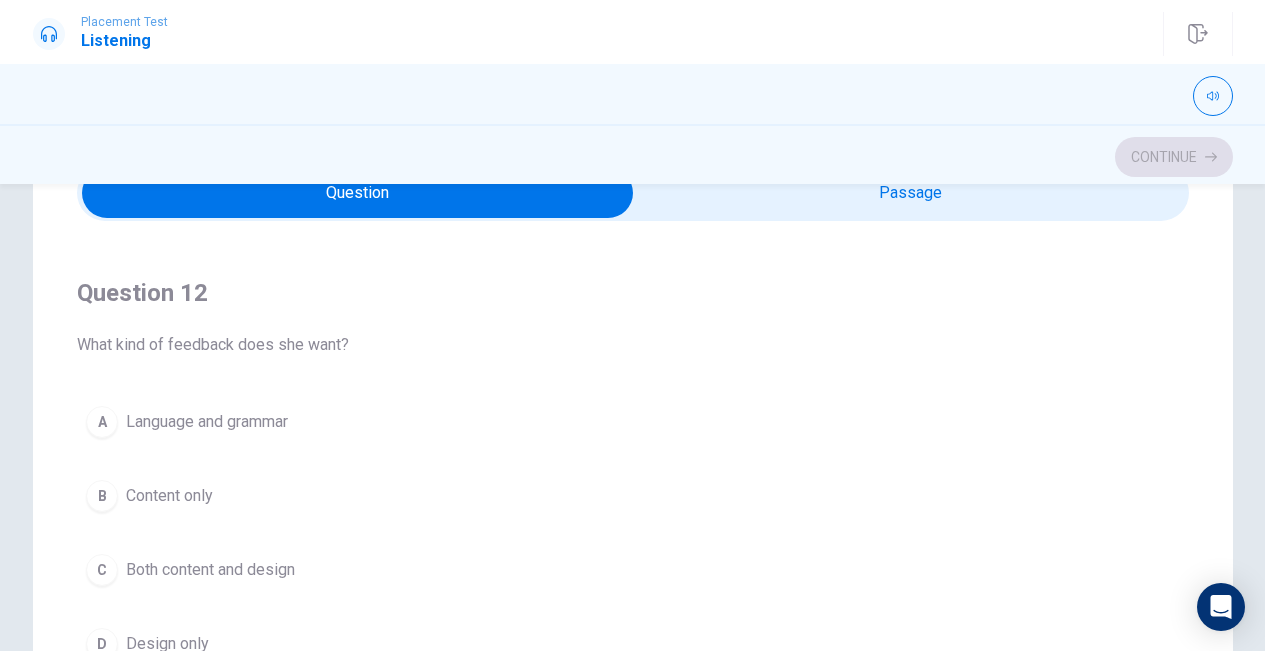 click at bounding box center (358, 193) 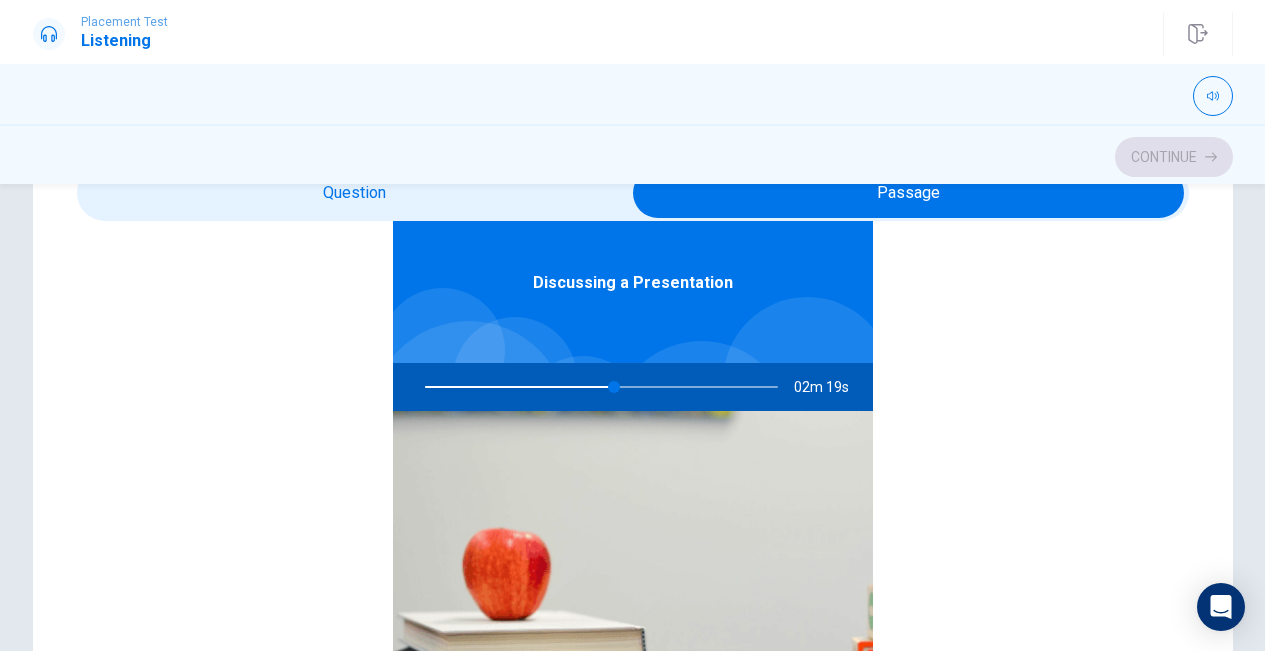 scroll, scrollTop: 112, scrollLeft: 0, axis: vertical 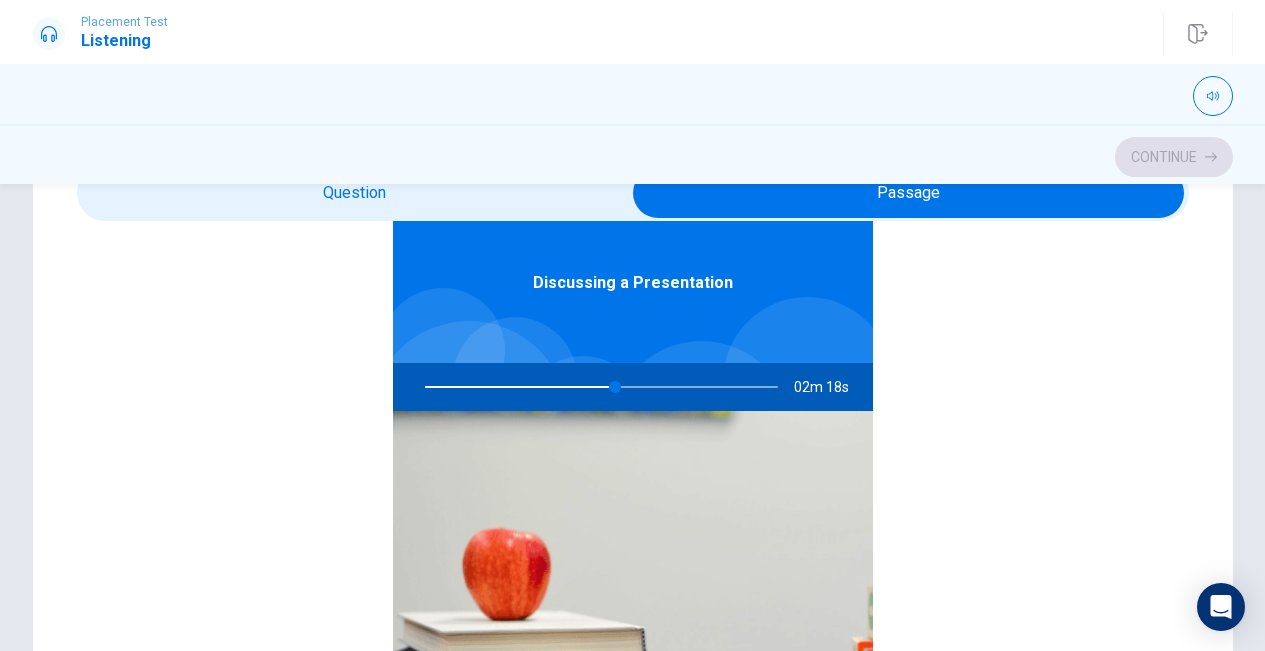type on "54" 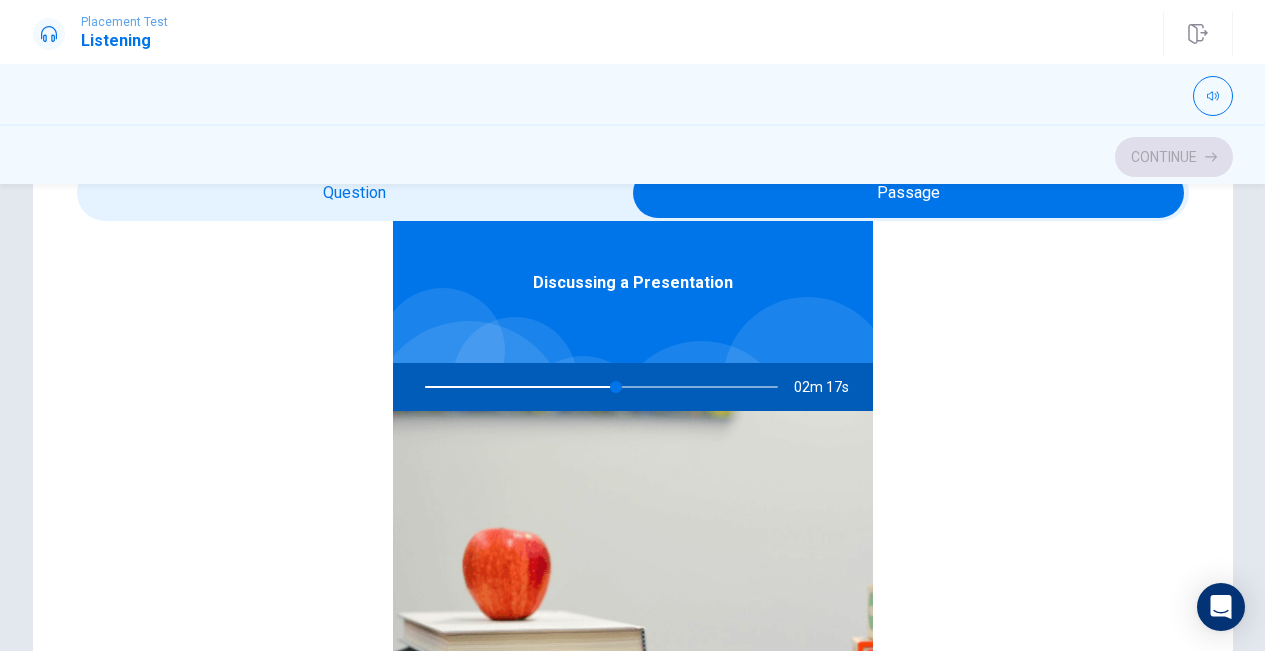 click at bounding box center [909, 193] 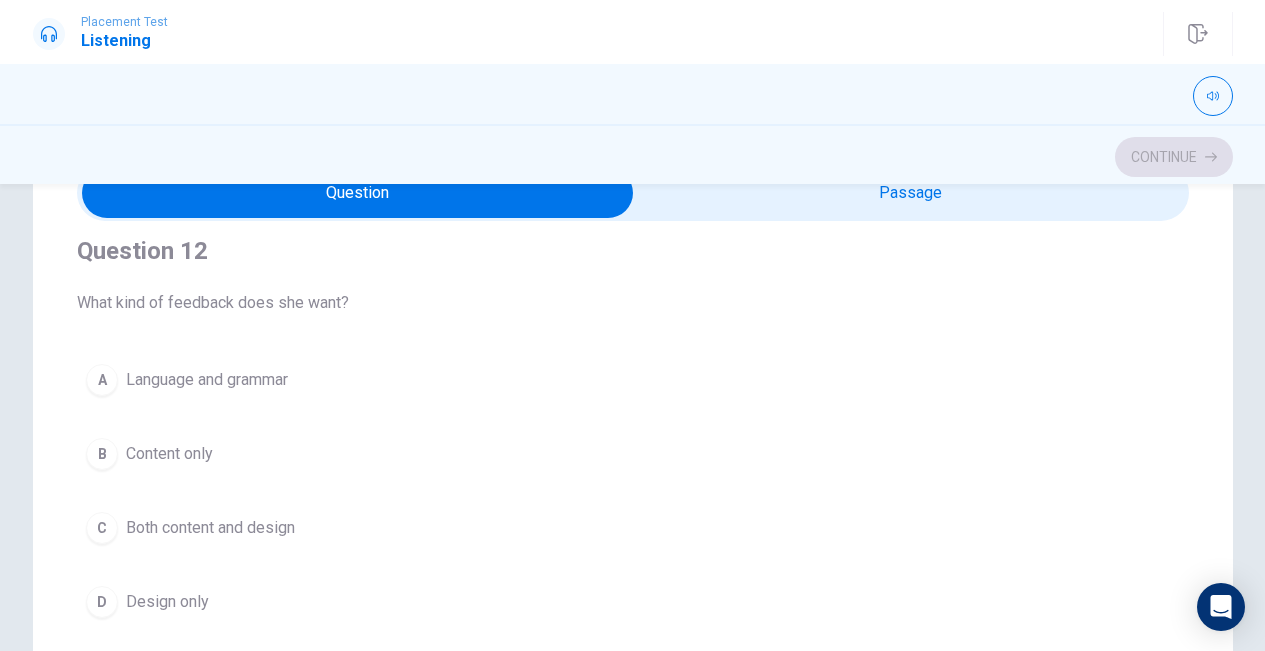 scroll, scrollTop: 490, scrollLeft: 0, axis: vertical 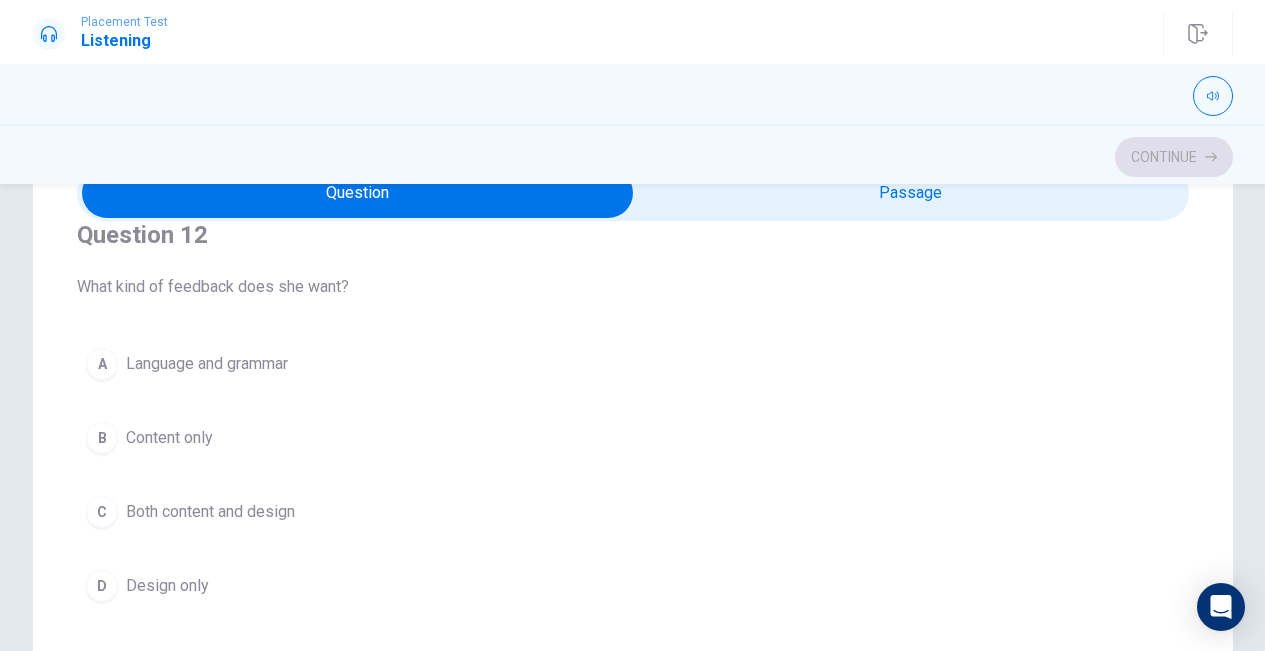 click on "C Both content and design" at bounding box center (633, 512) 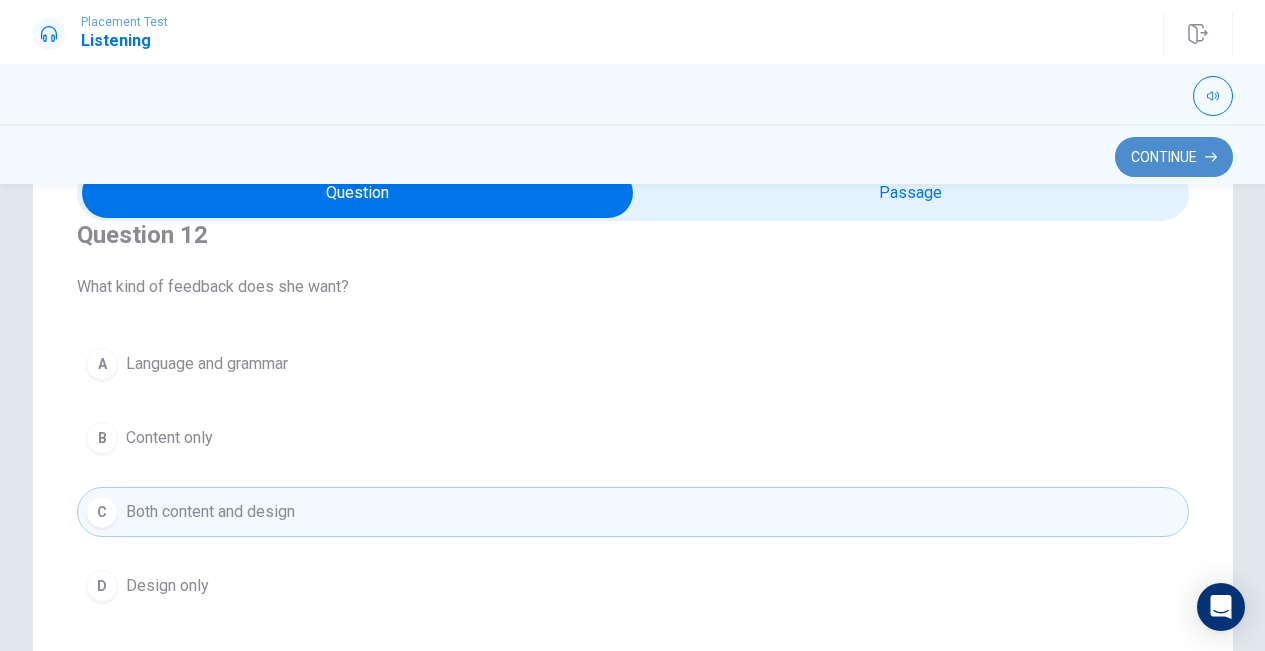 click on "Continue" at bounding box center [1174, 157] 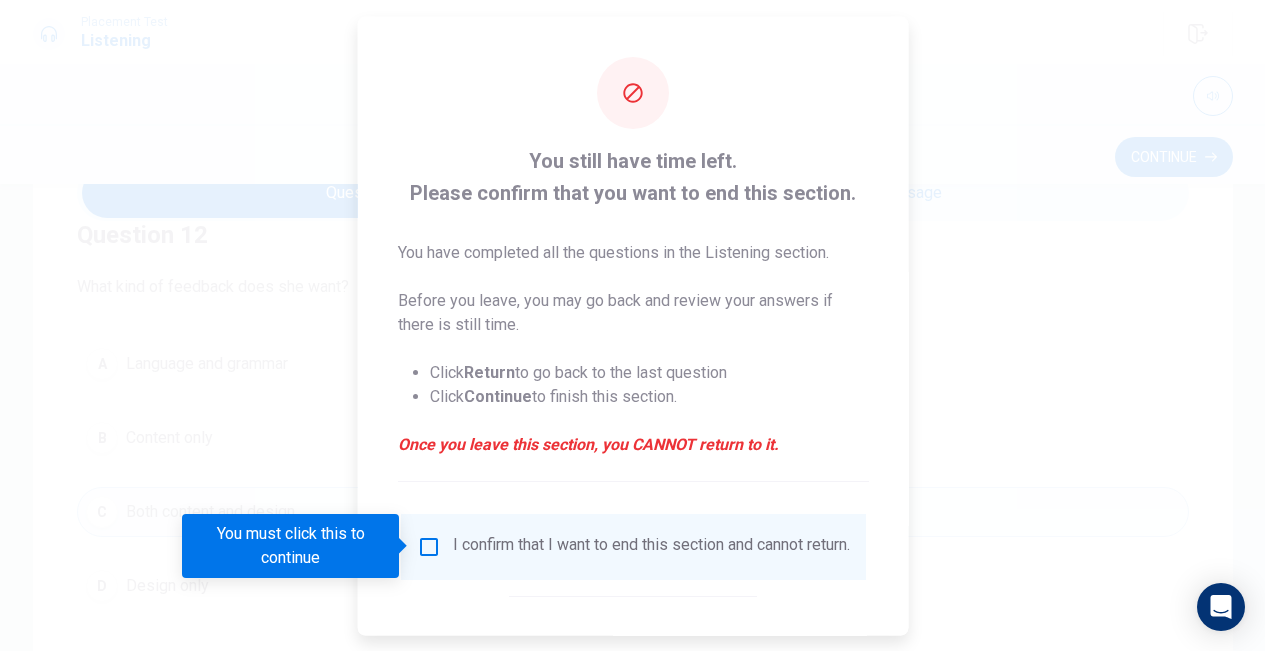 click on "I confirm that I want to end this section and cannot return." at bounding box center [632, 546] 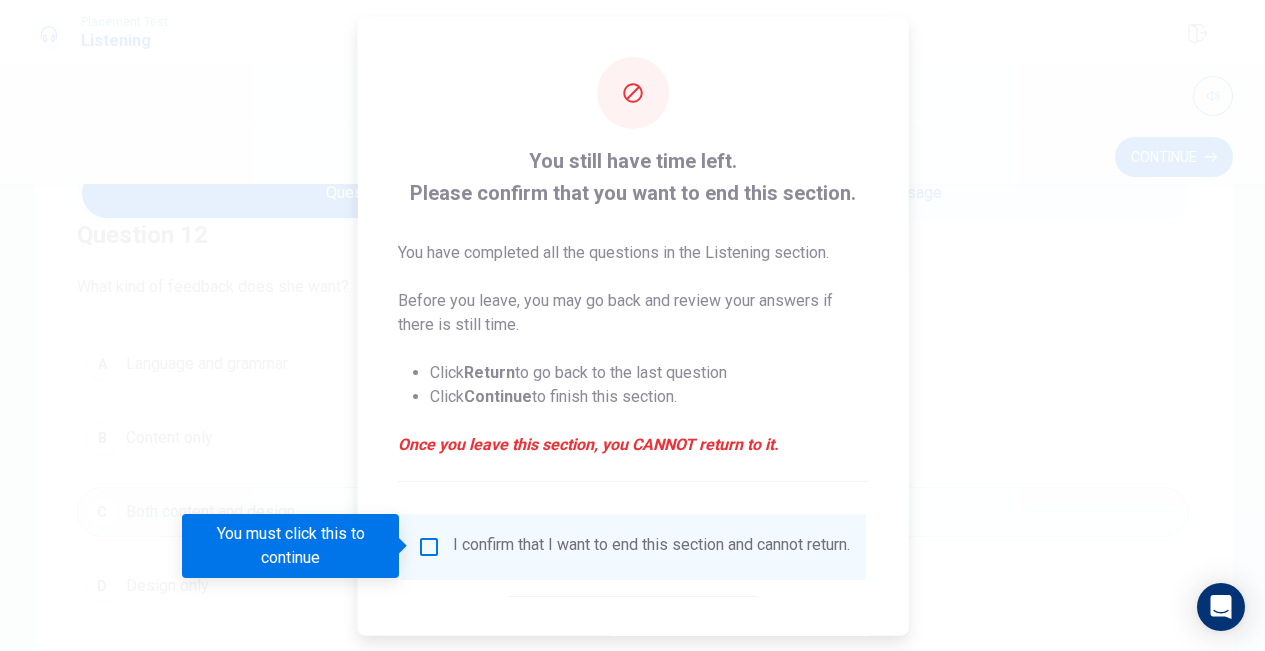 click at bounding box center (428, 546) 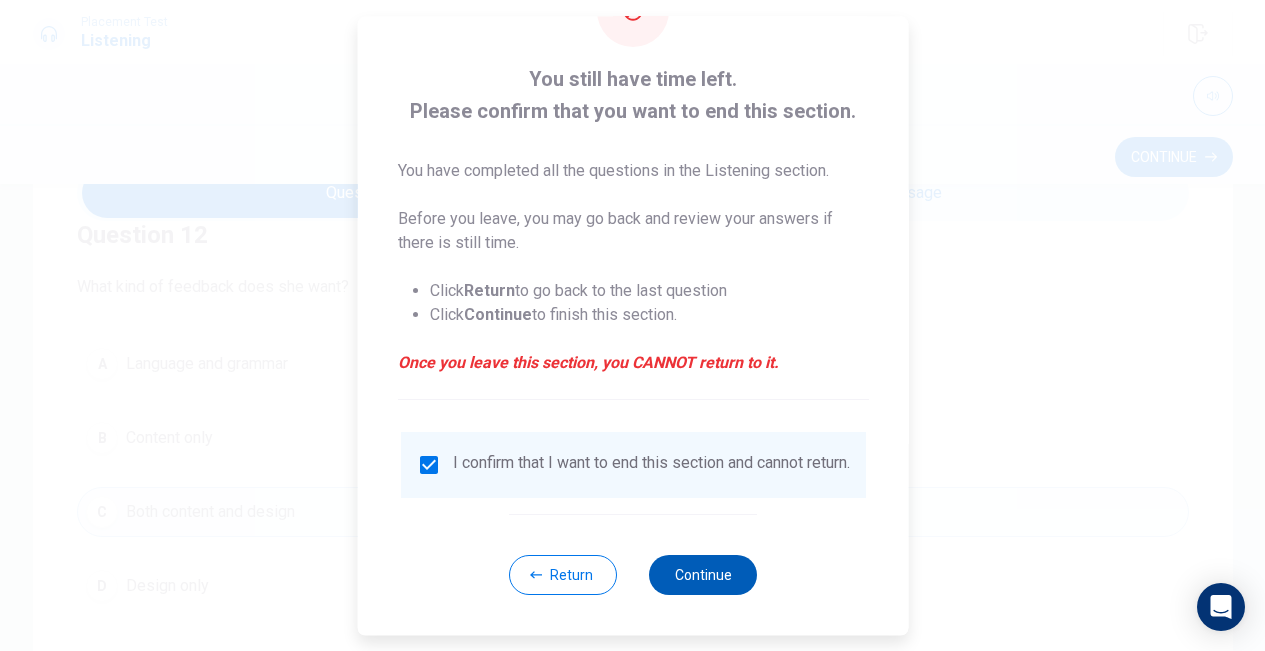 scroll, scrollTop: 95, scrollLeft: 0, axis: vertical 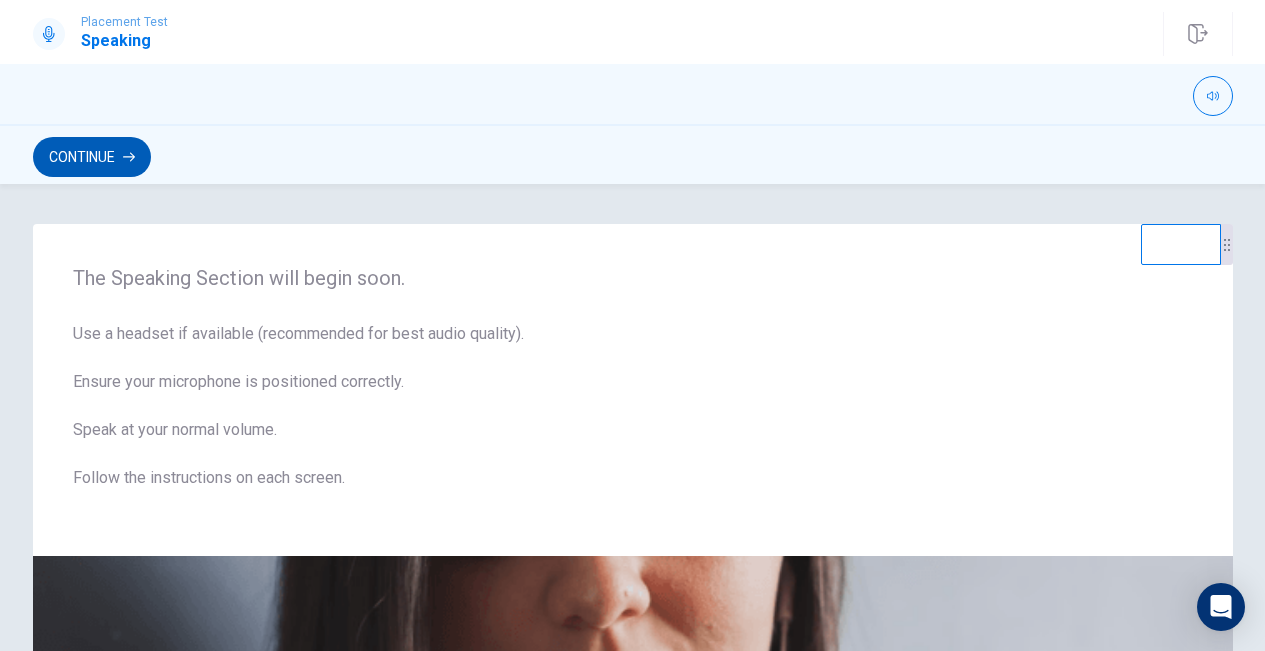 click 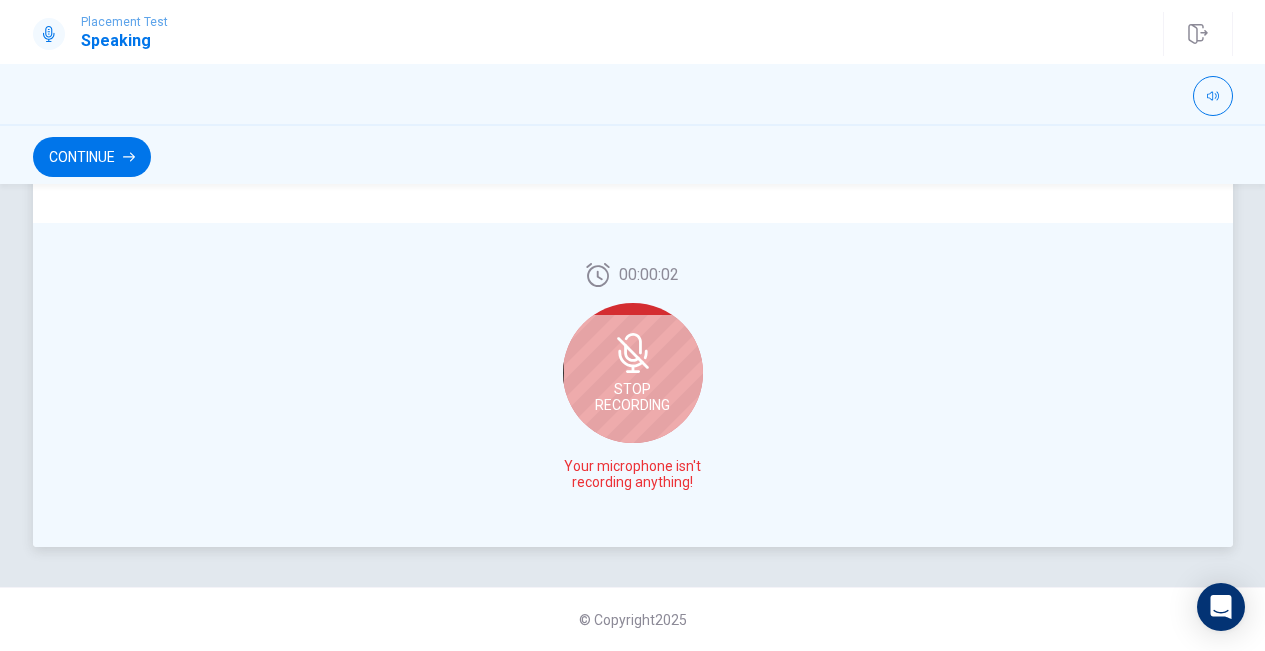 scroll, scrollTop: 549, scrollLeft: 0, axis: vertical 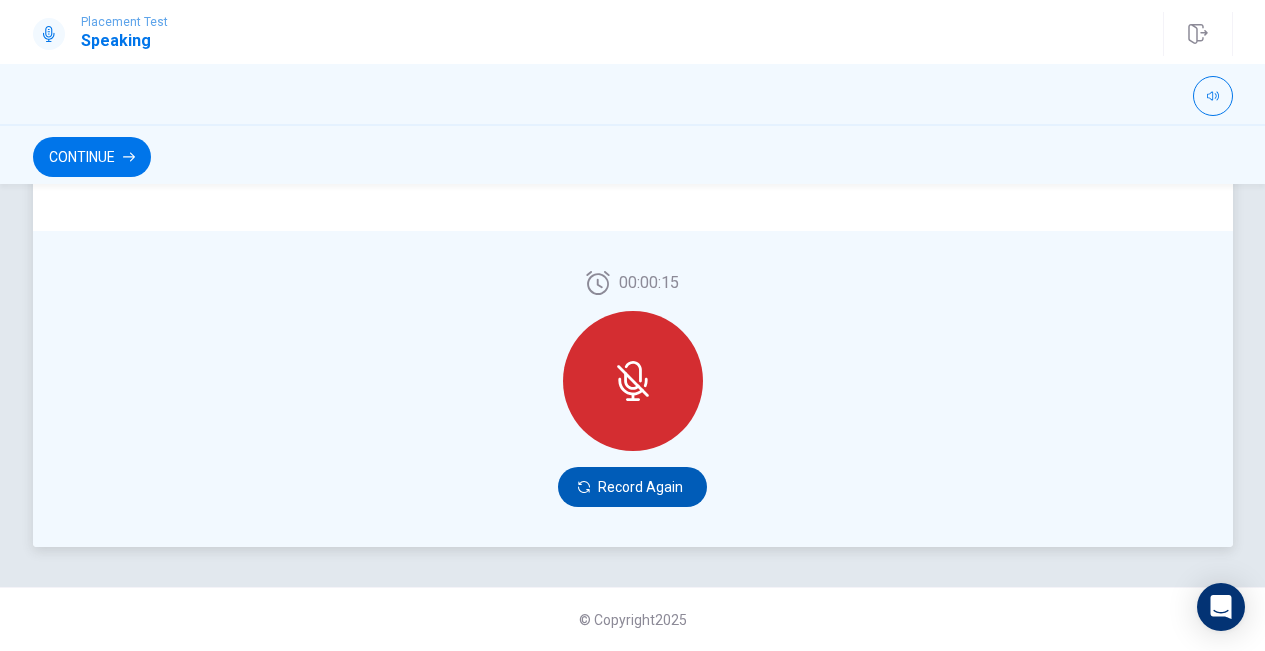 click on "Record Again" at bounding box center (632, 487) 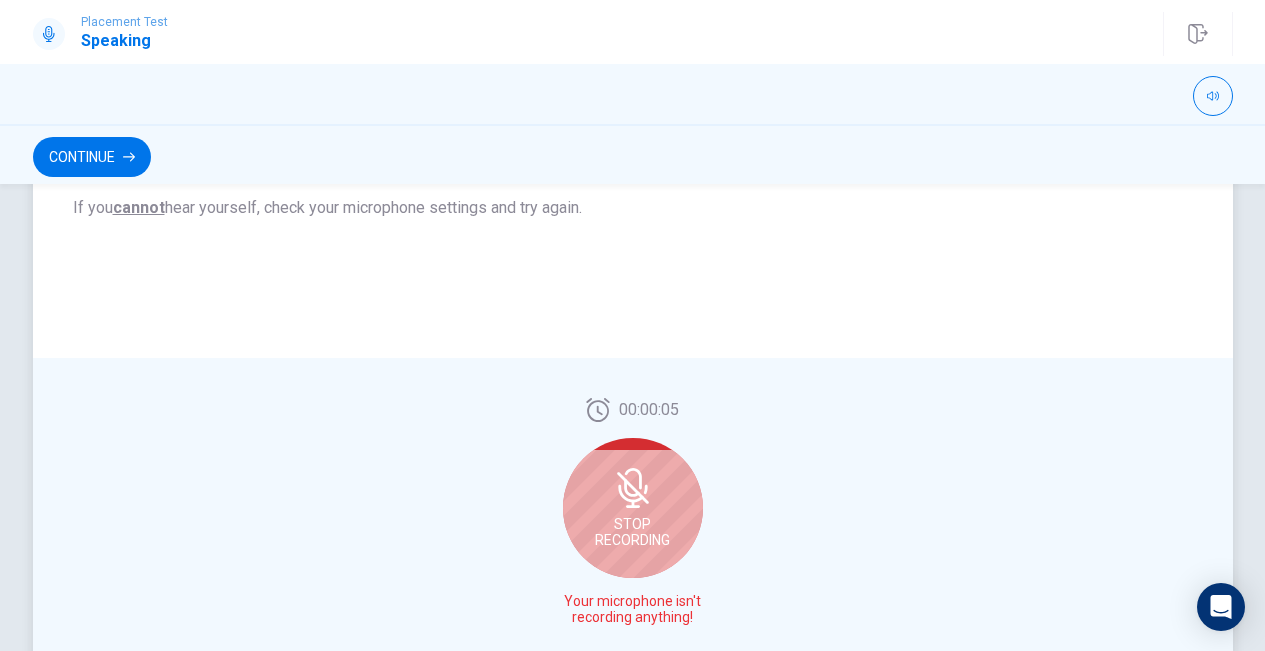 scroll, scrollTop: 436, scrollLeft: 0, axis: vertical 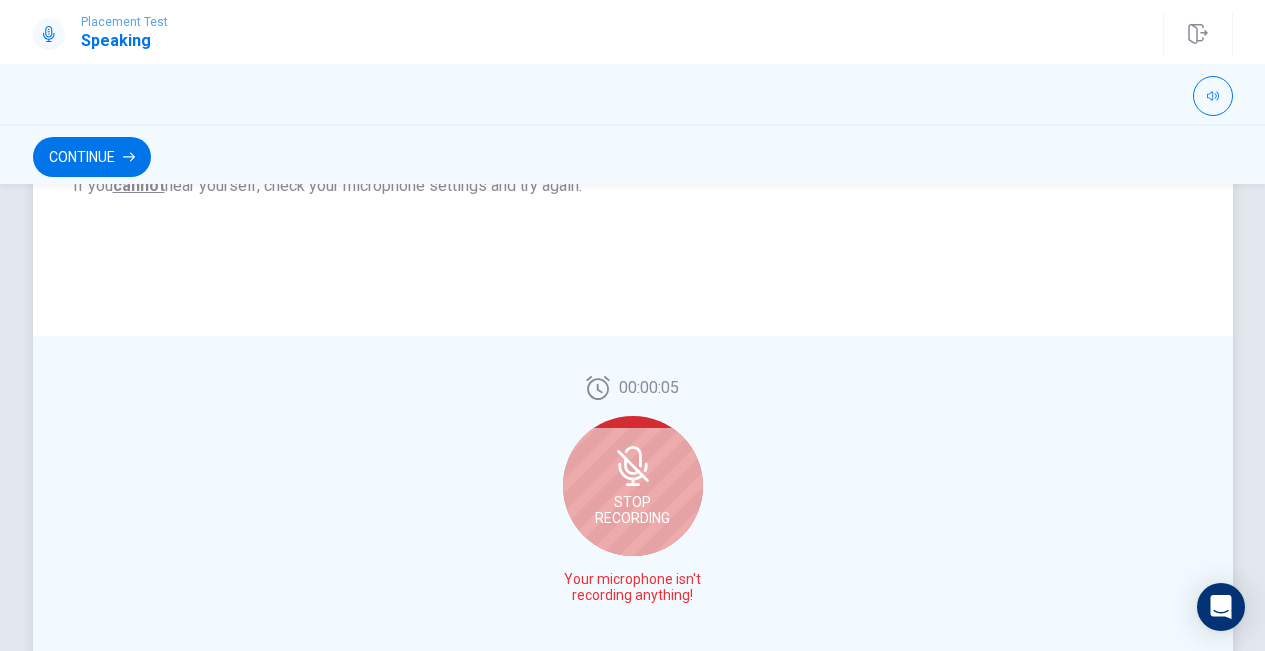 click 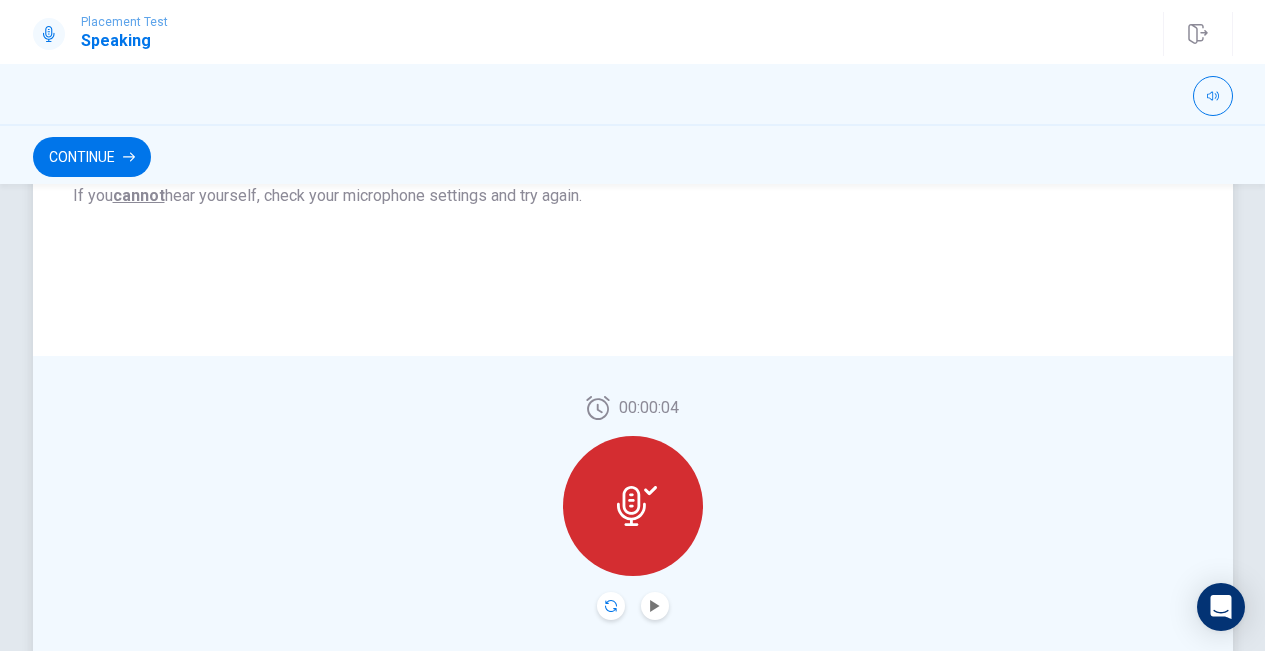 click 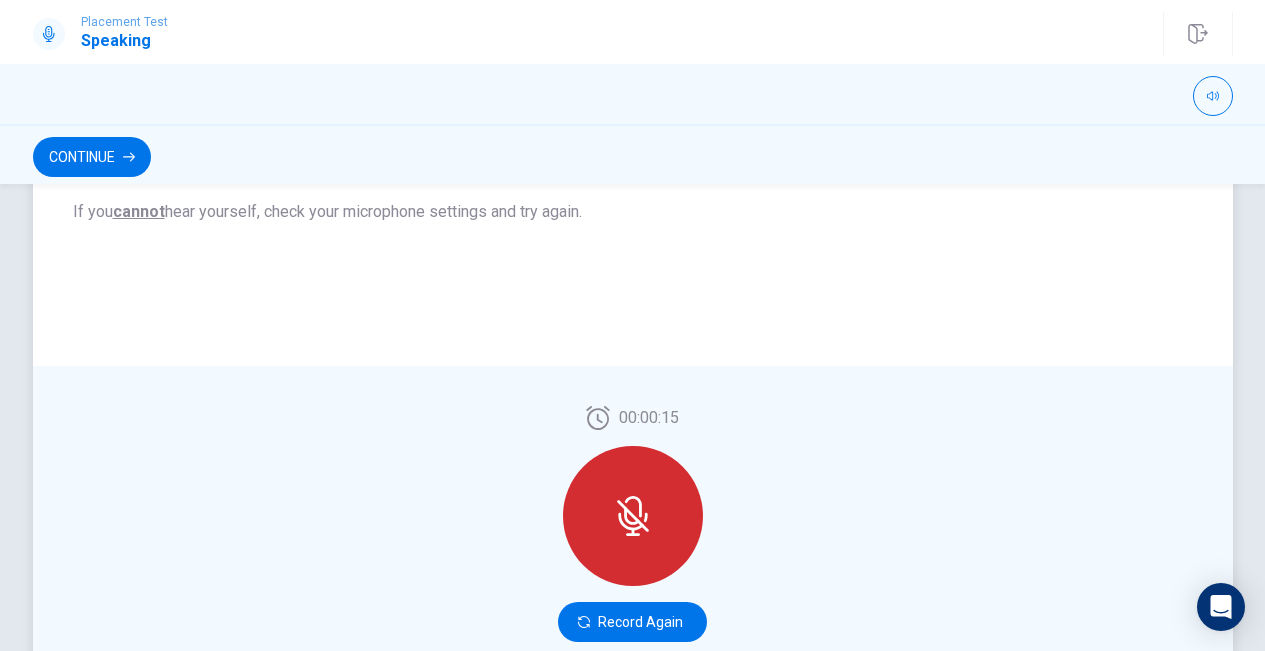 scroll, scrollTop: 415, scrollLeft: 0, axis: vertical 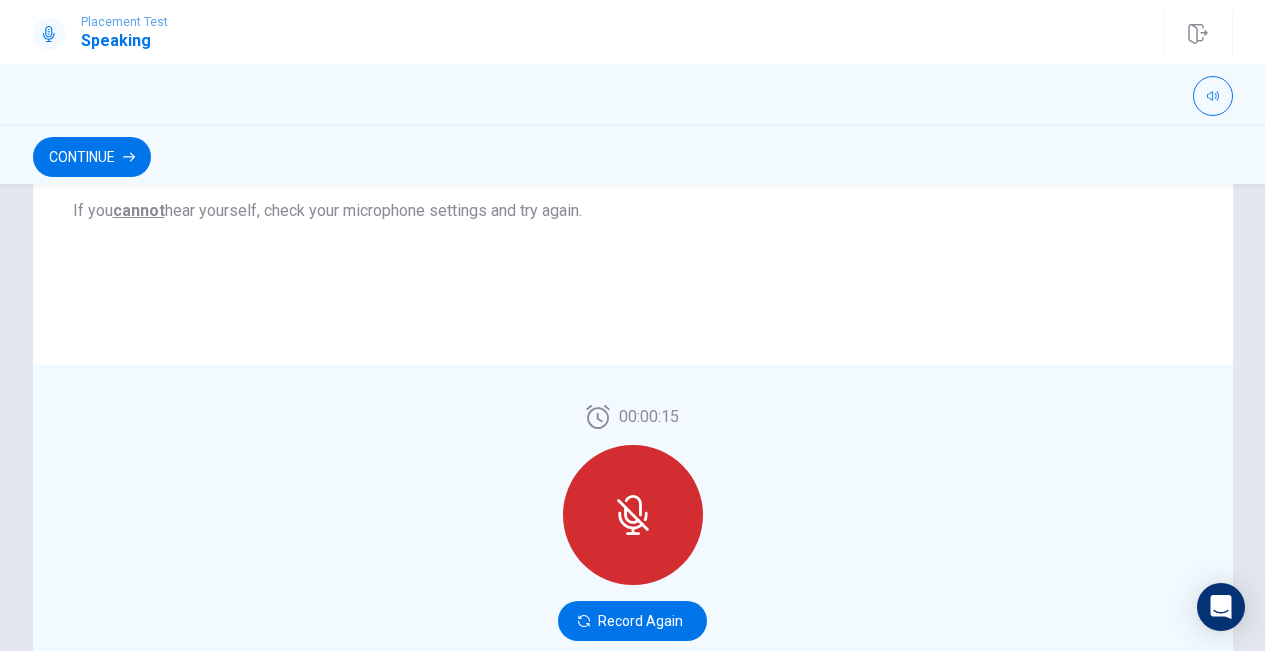 click 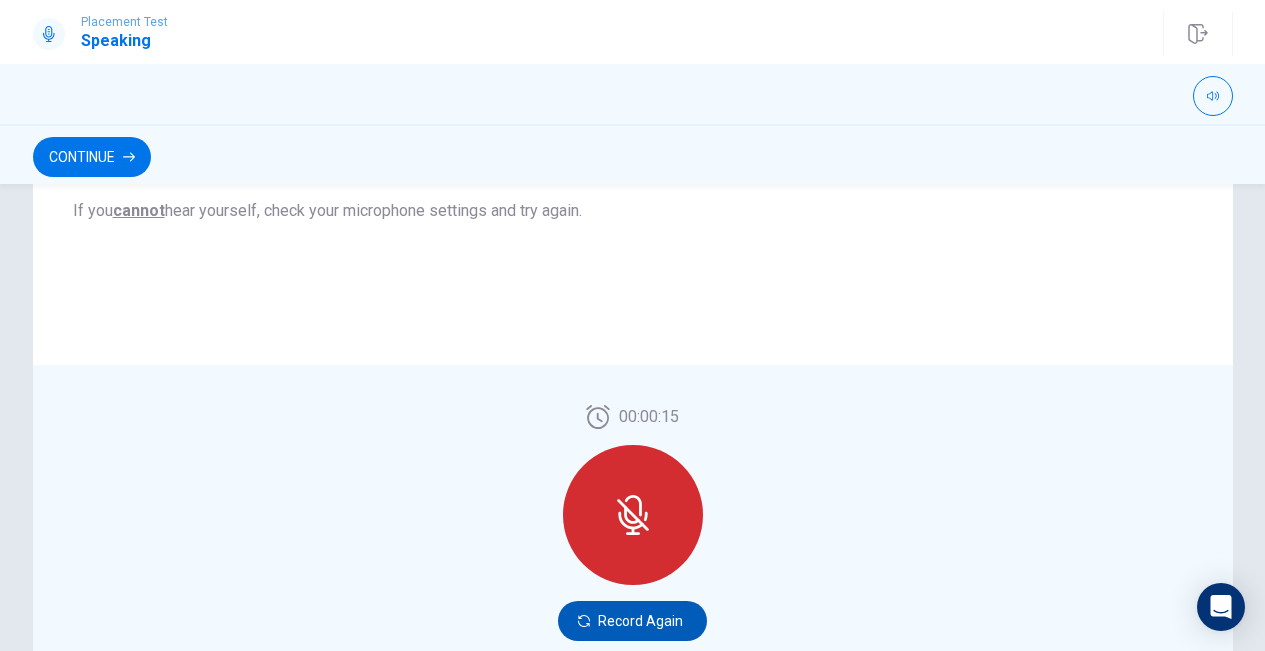 click on "Record Again" at bounding box center [632, 621] 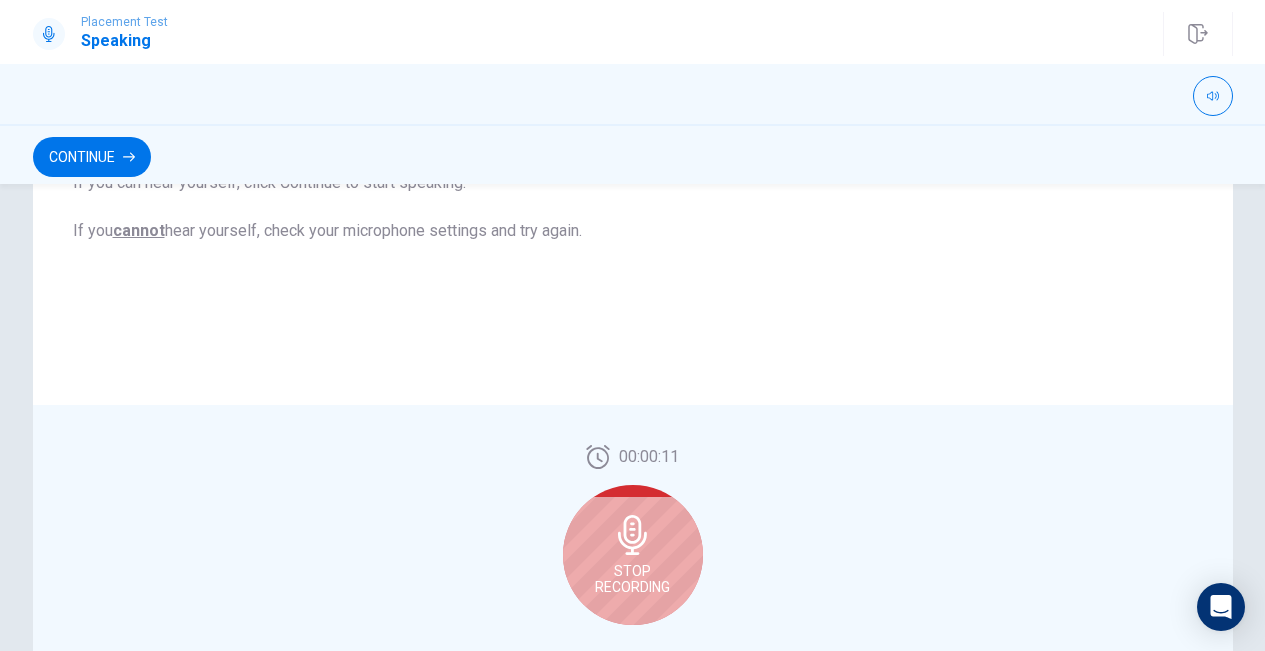 click on "Stop   Recording" at bounding box center [633, 555] 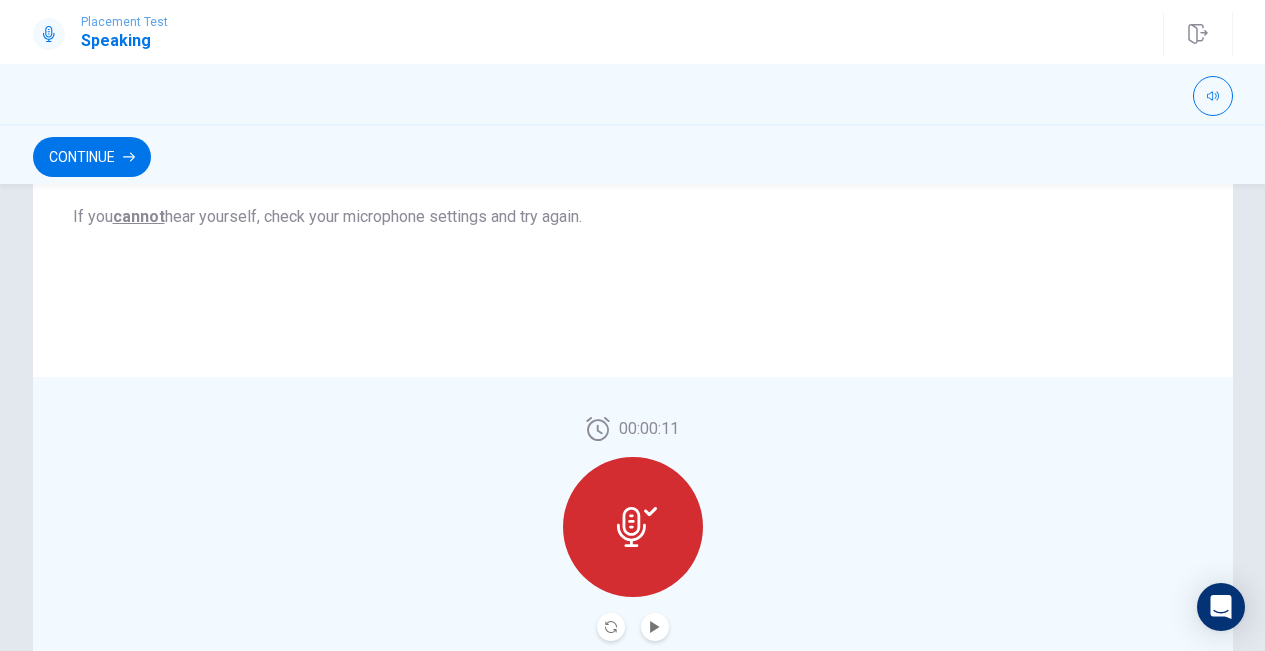 click at bounding box center (655, 627) 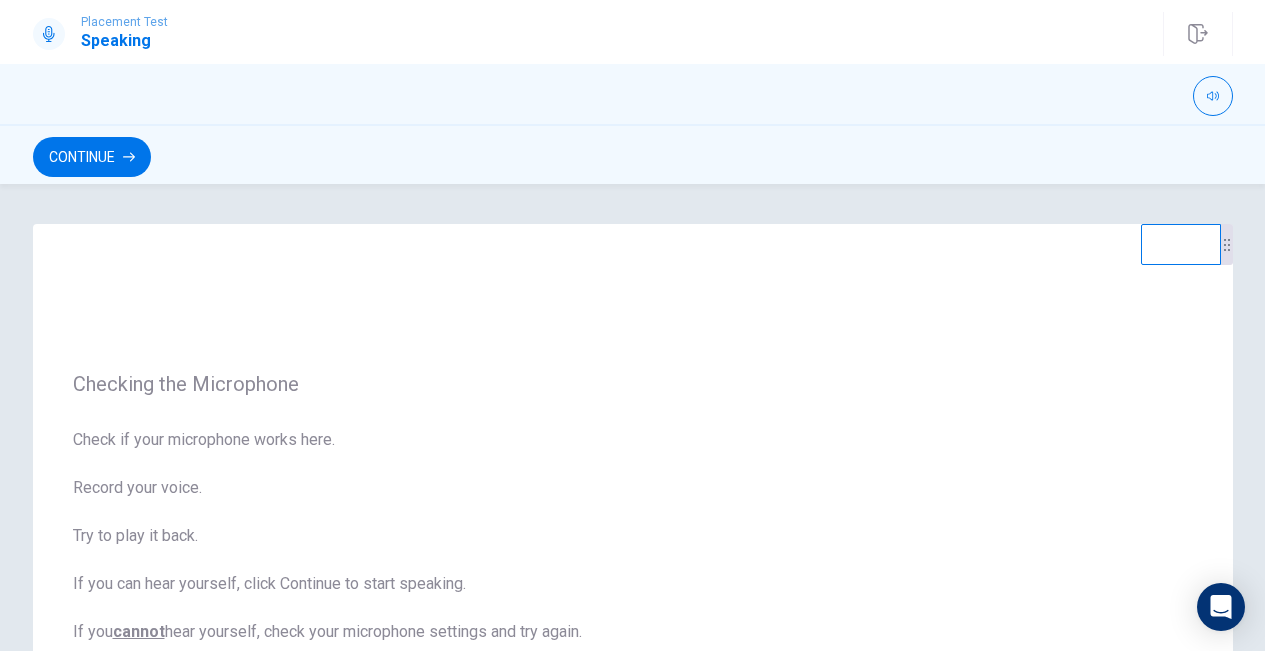 scroll, scrollTop: 0, scrollLeft: 0, axis: both 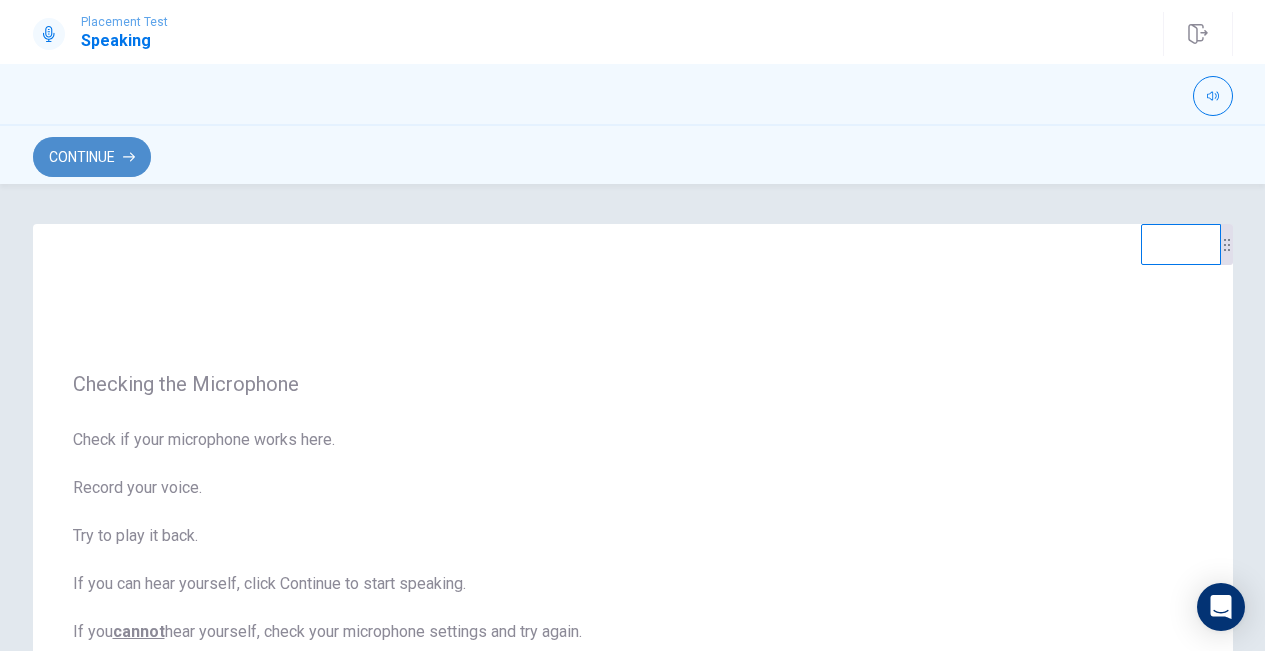 click on "Continue" at bounding box center (92, 157) 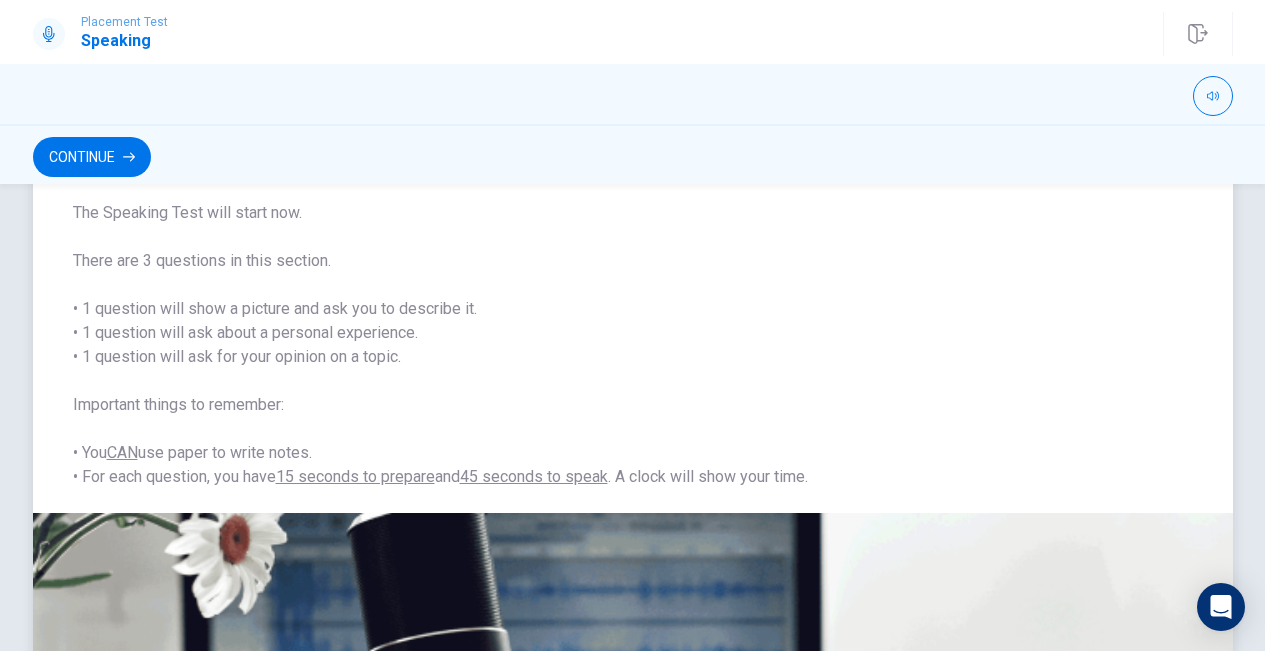 scroll, scrollTop: 107, scrollLeft: 0, axis: vertical 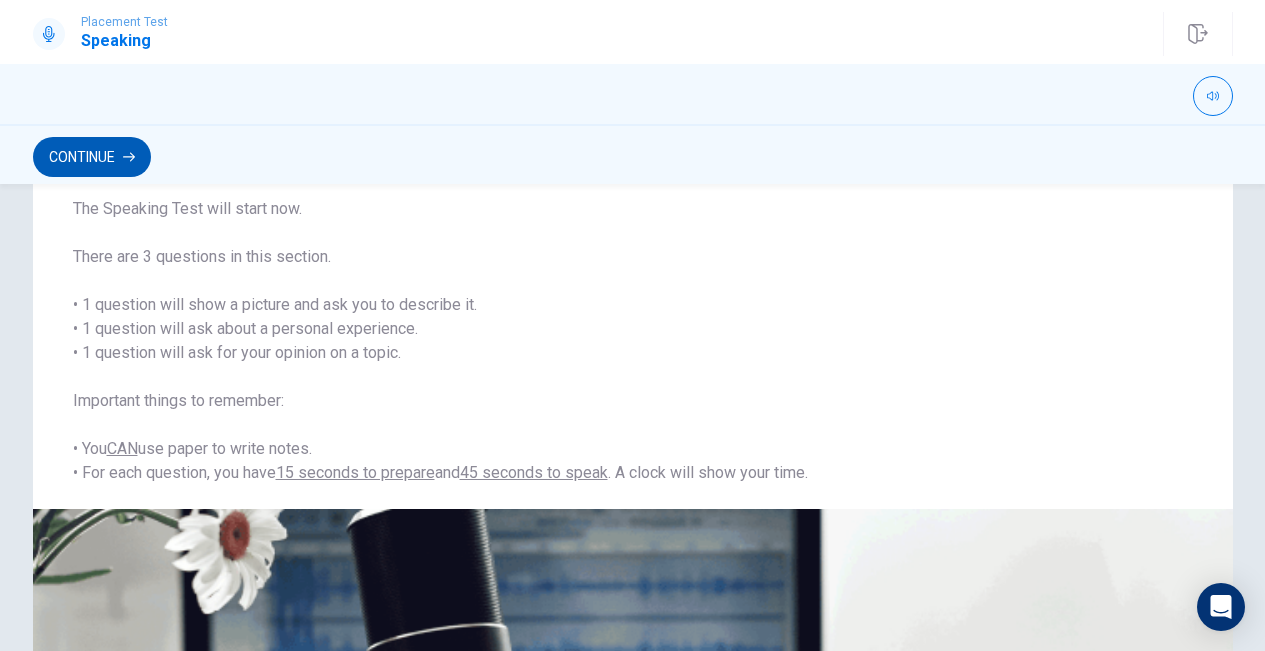 click on "Continue" at bounding box center (92, 157) 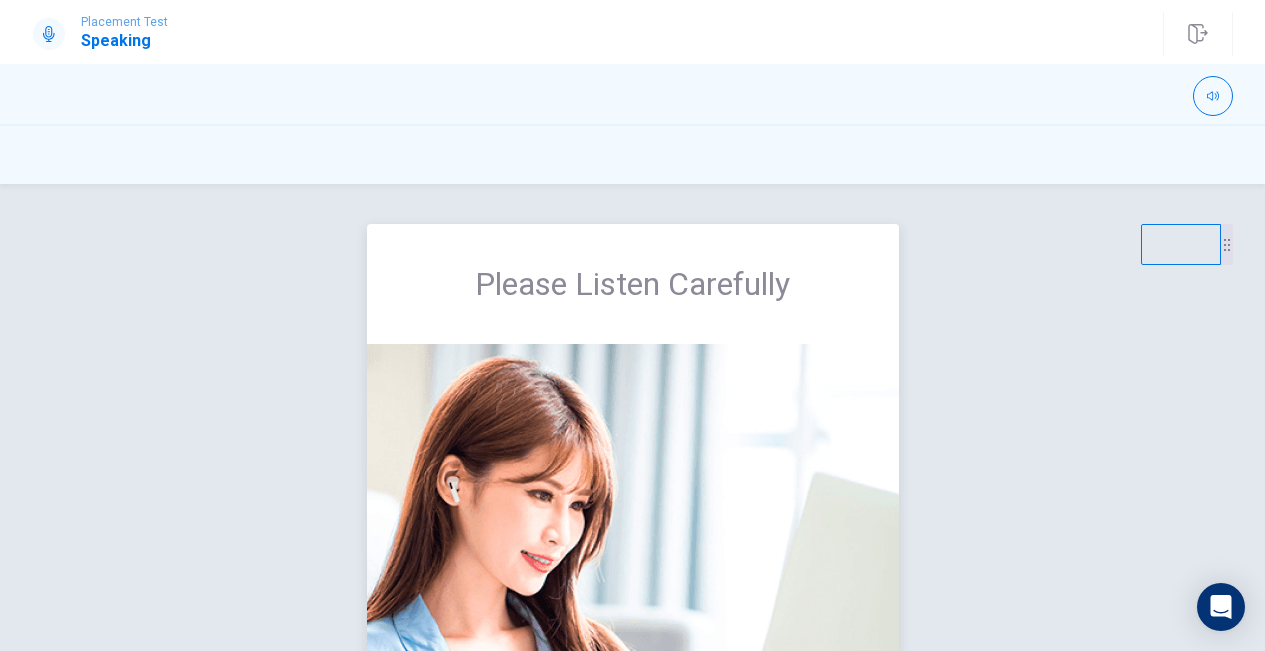 scroll, scrollTop: 0, scrollLeft: 0, axis: both 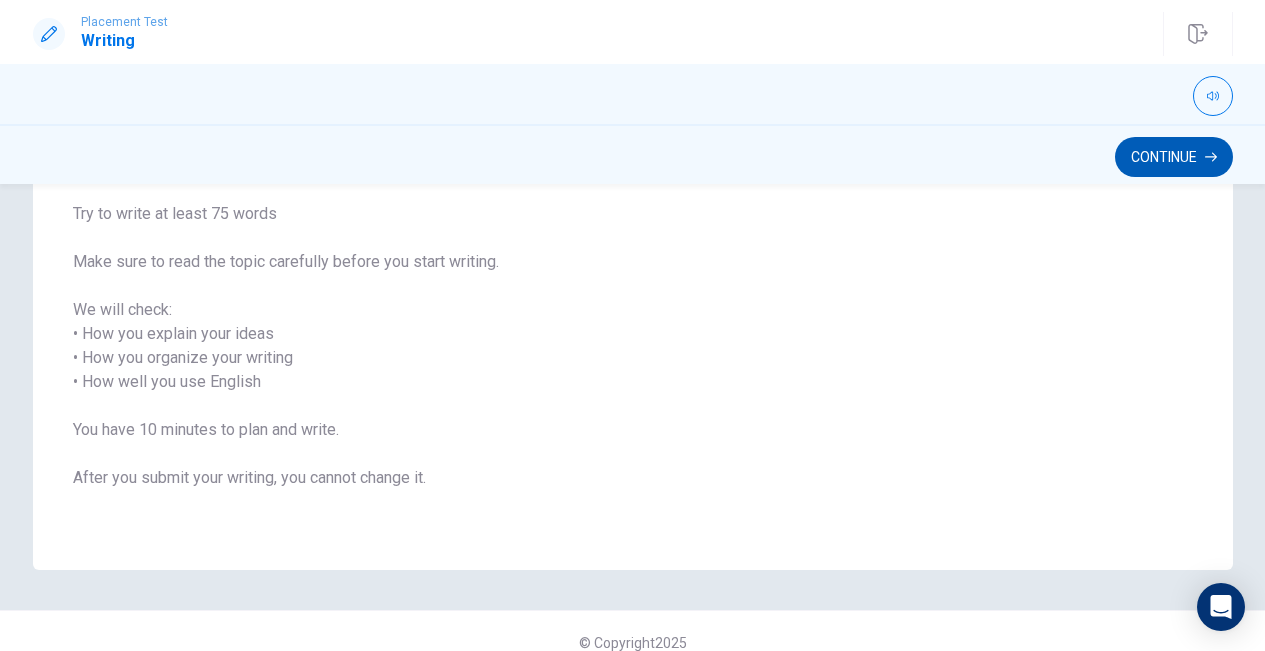 click 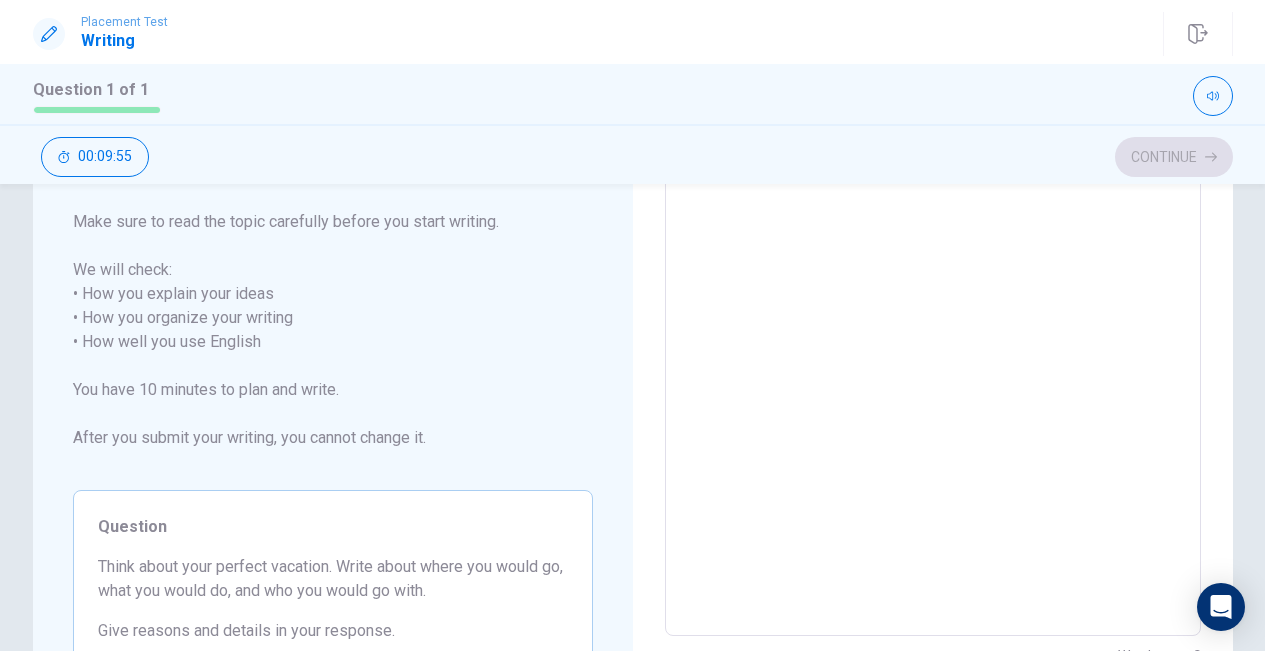 click at bounding box center (933, 342) 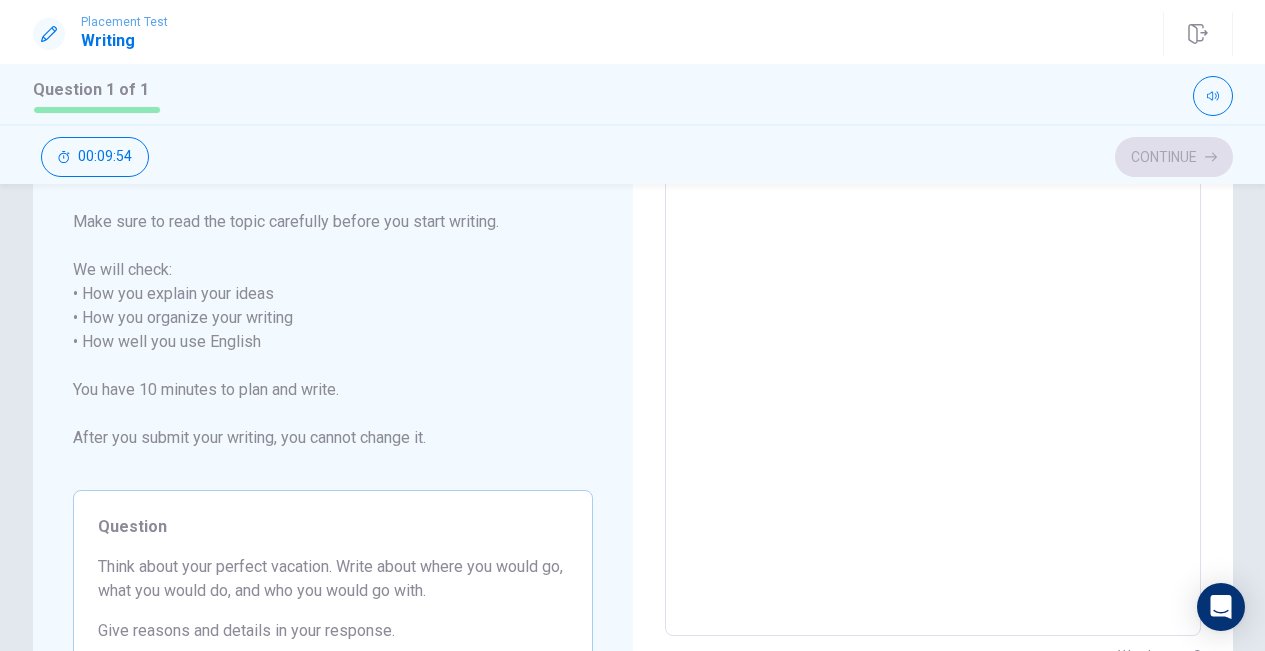 click at bounding box center (933, 342) 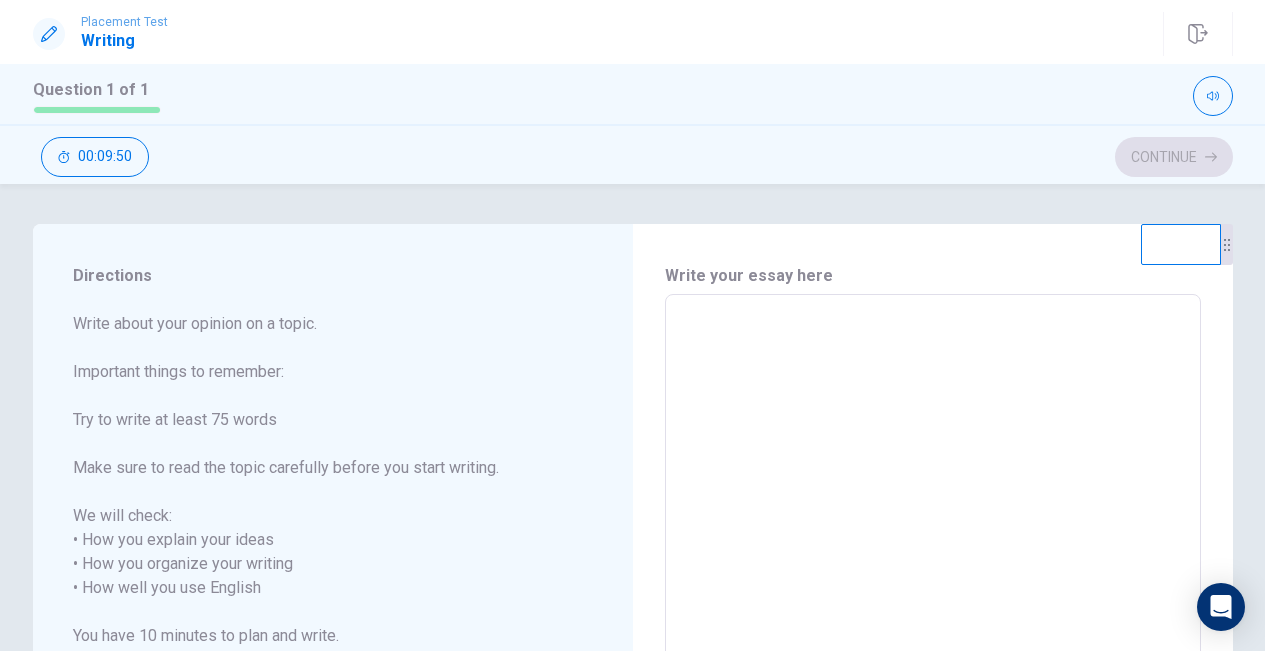 scroll, scrollTop: 0, scrollLeft: 0, axis: both 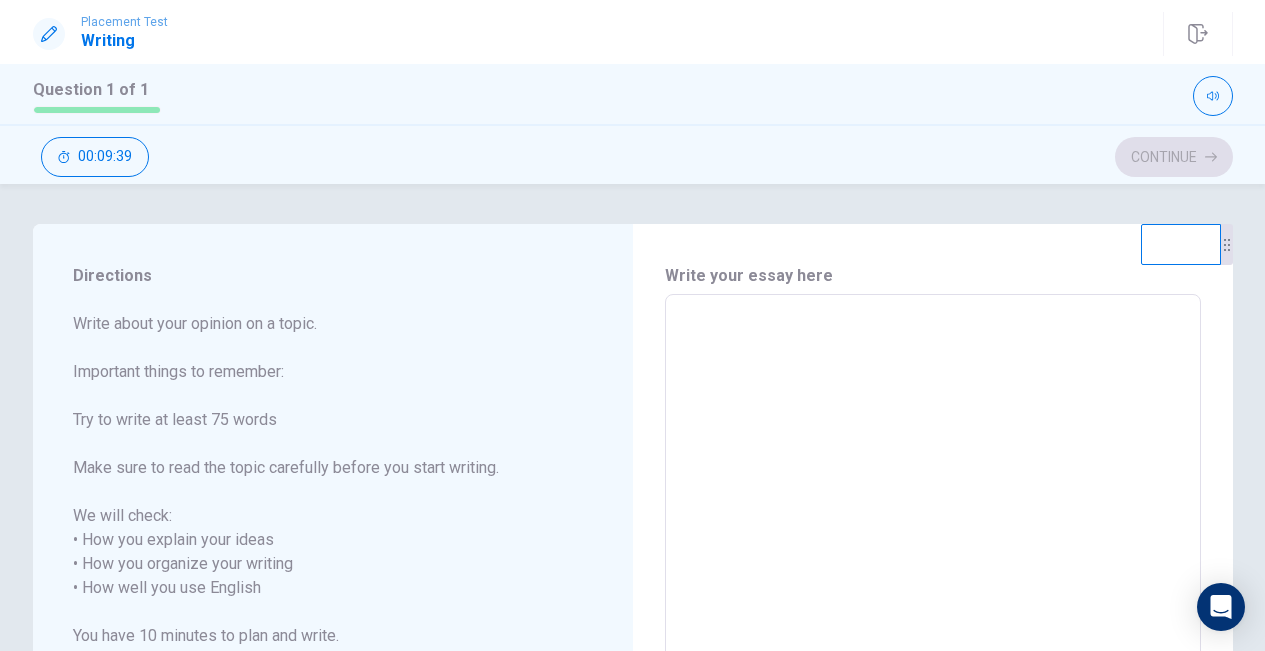 type on "i" 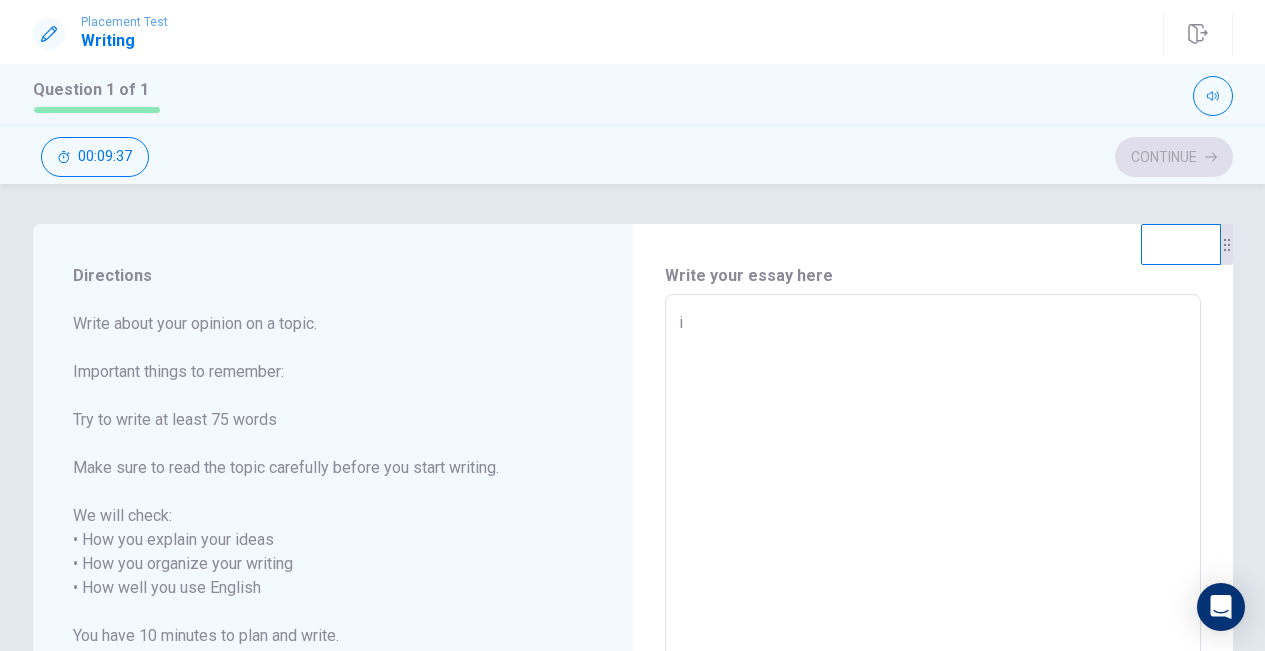 type on "x" 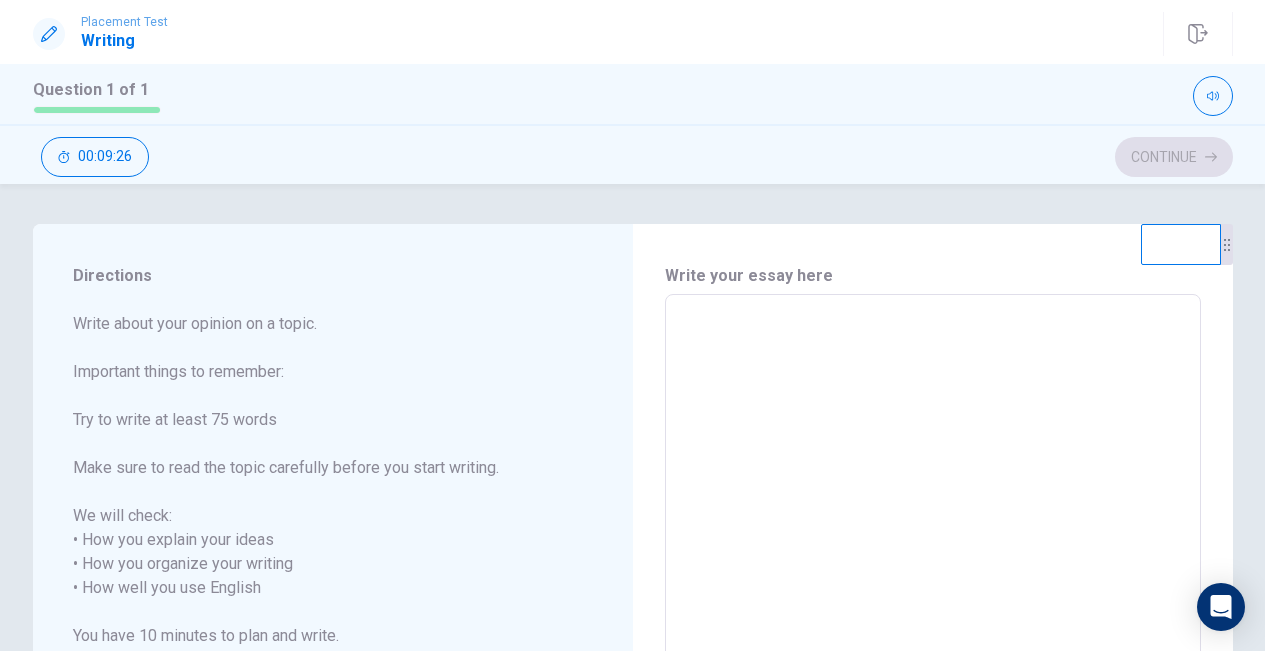type on "i" 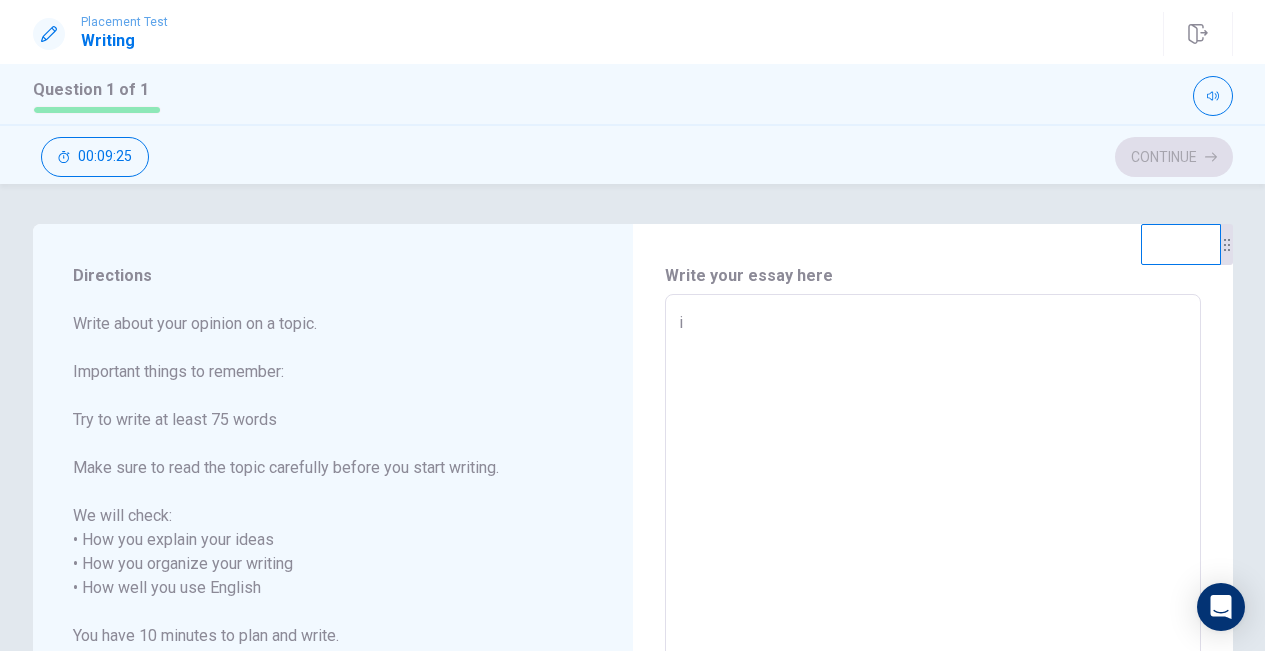 type on "x" 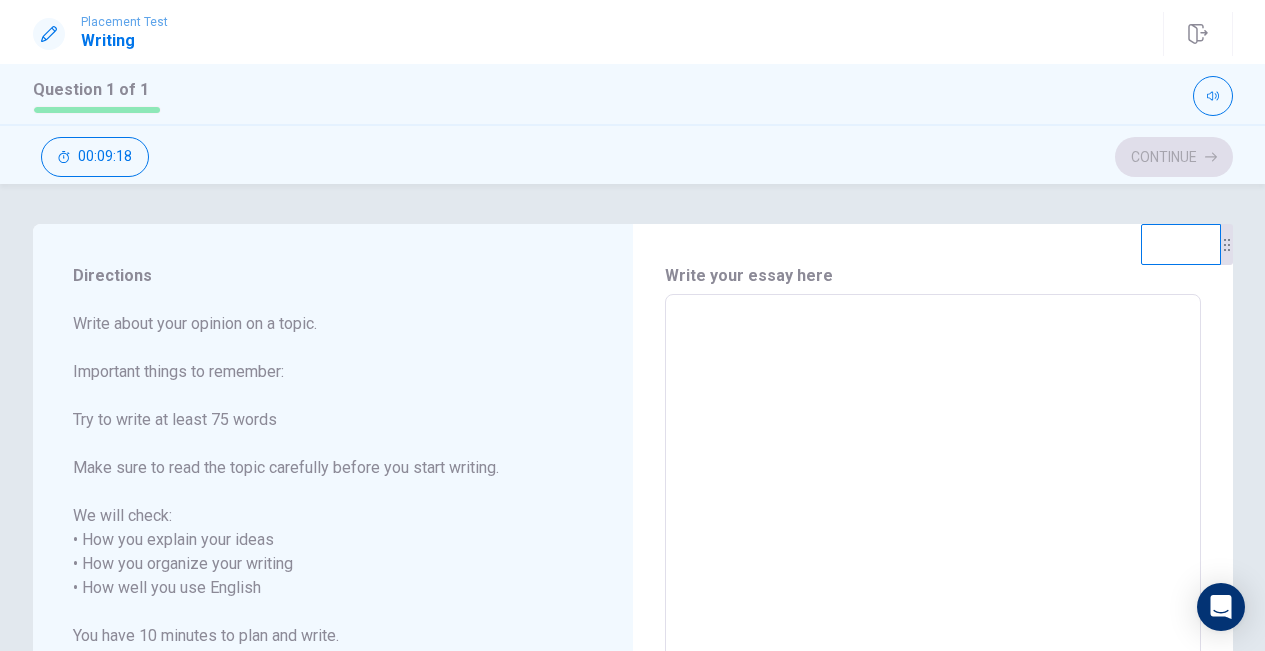 type on "I" 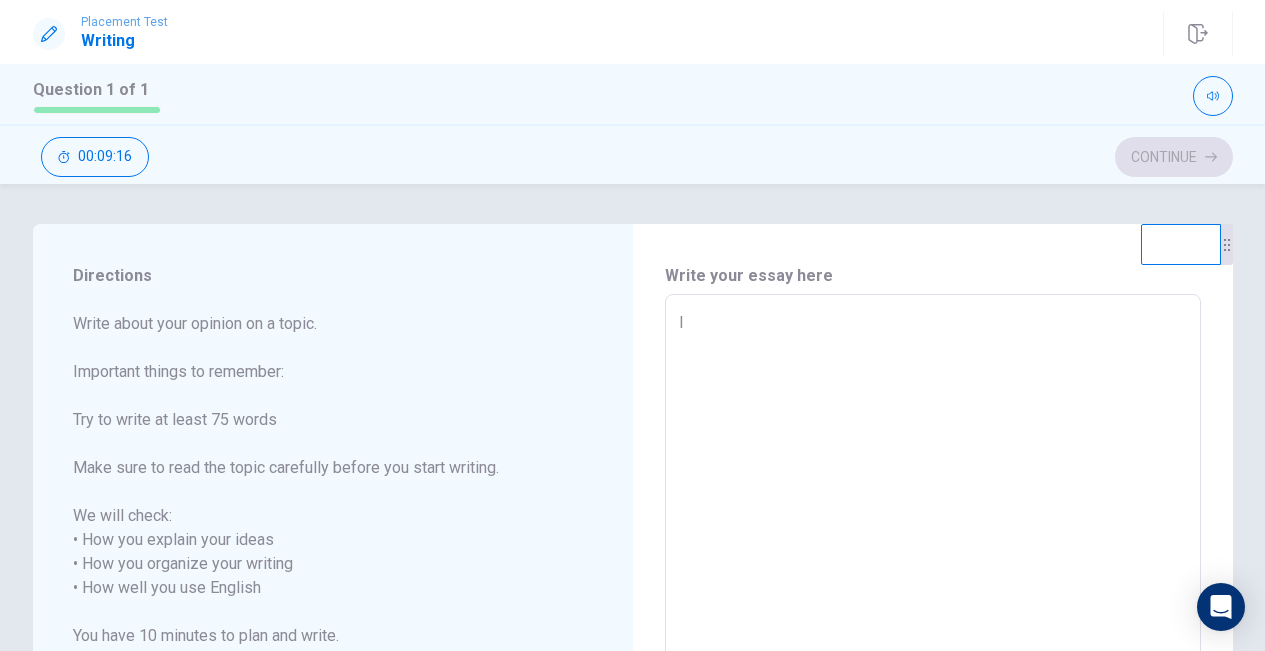 type on "x" 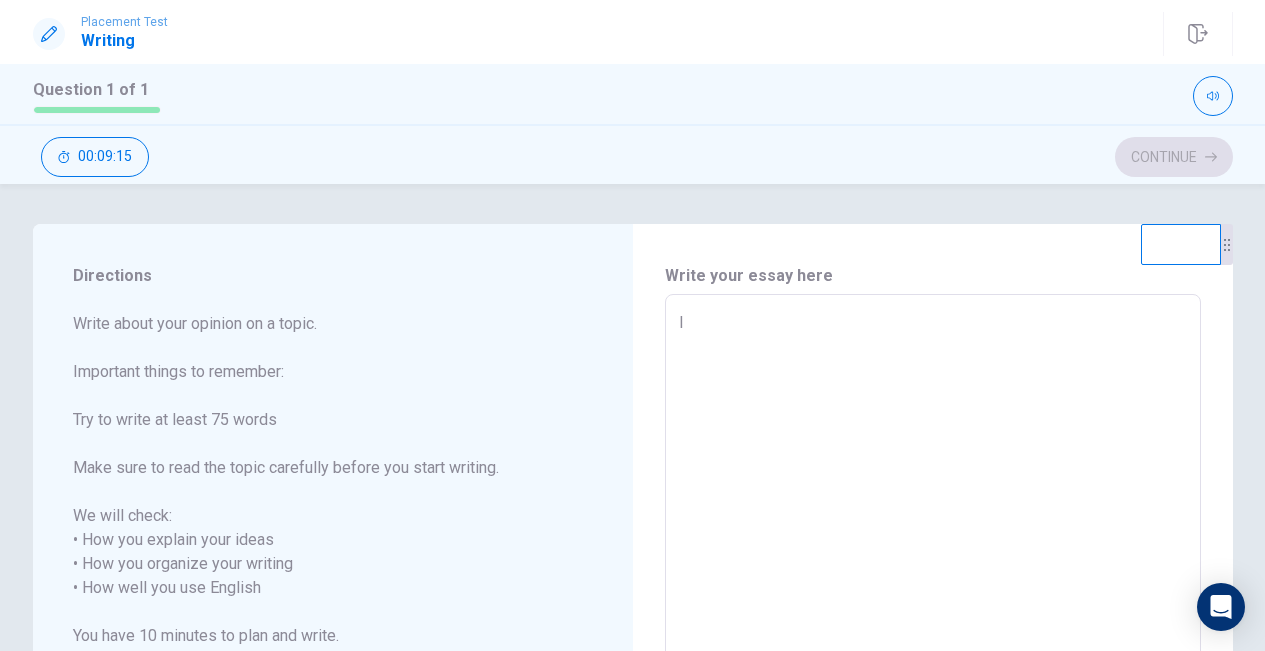 type on "I" 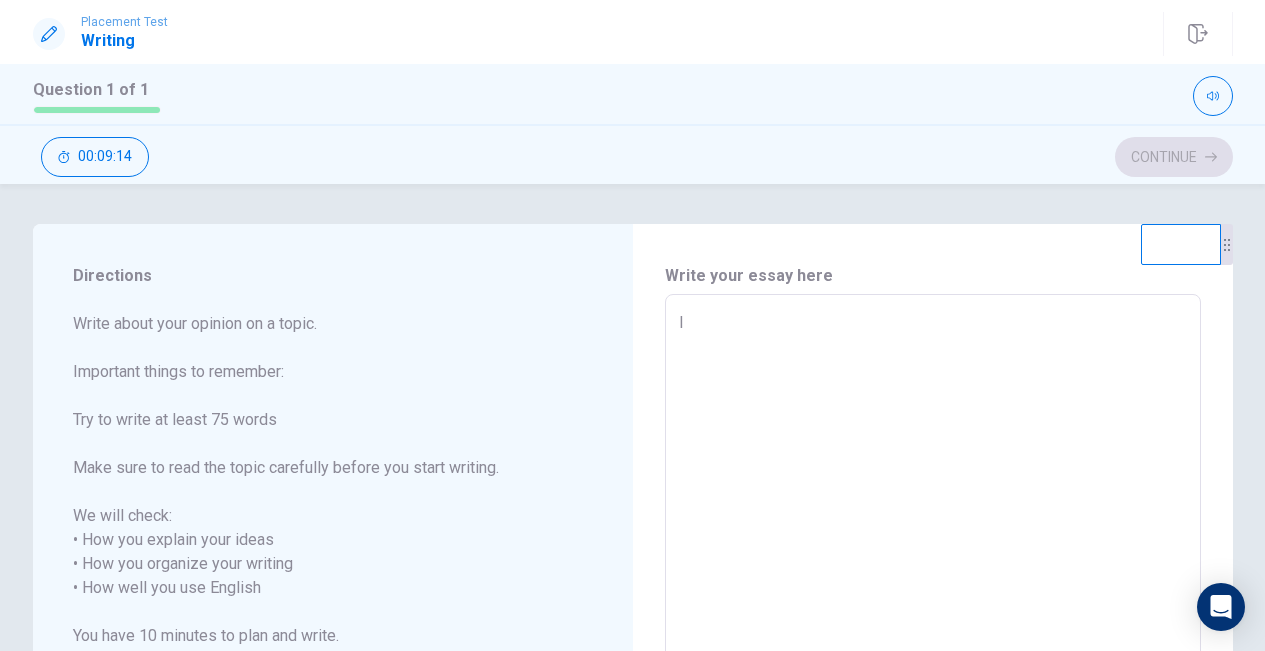 type on "I r" 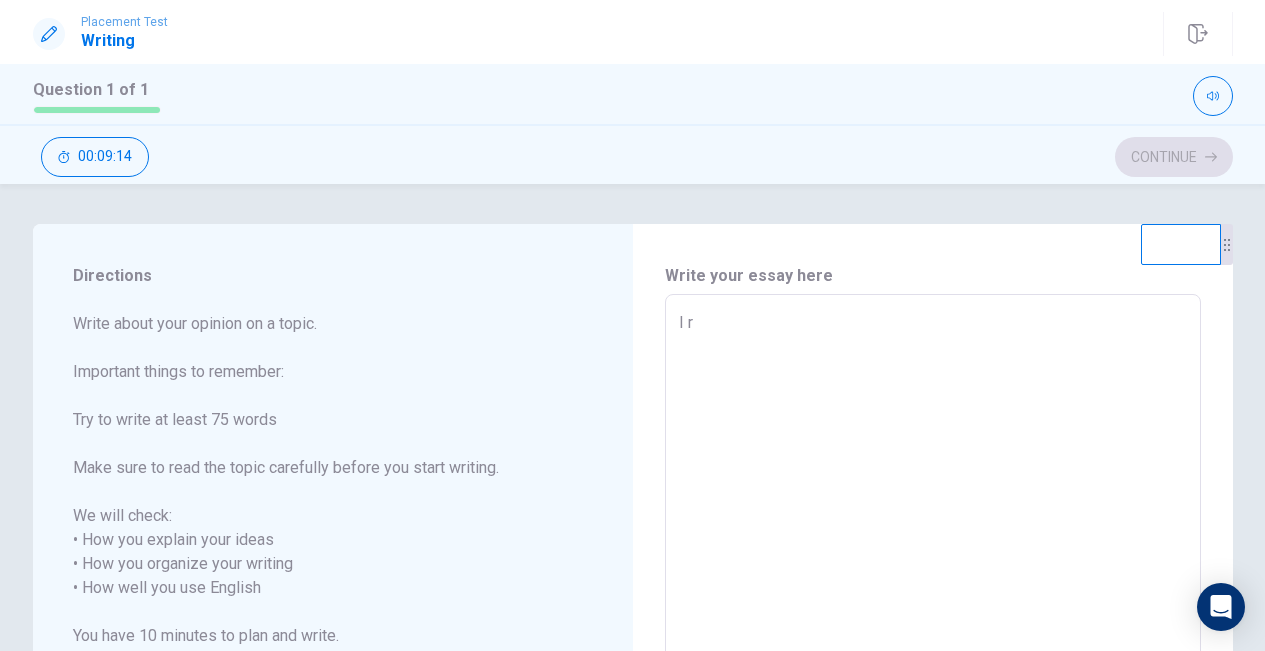 type on "x" 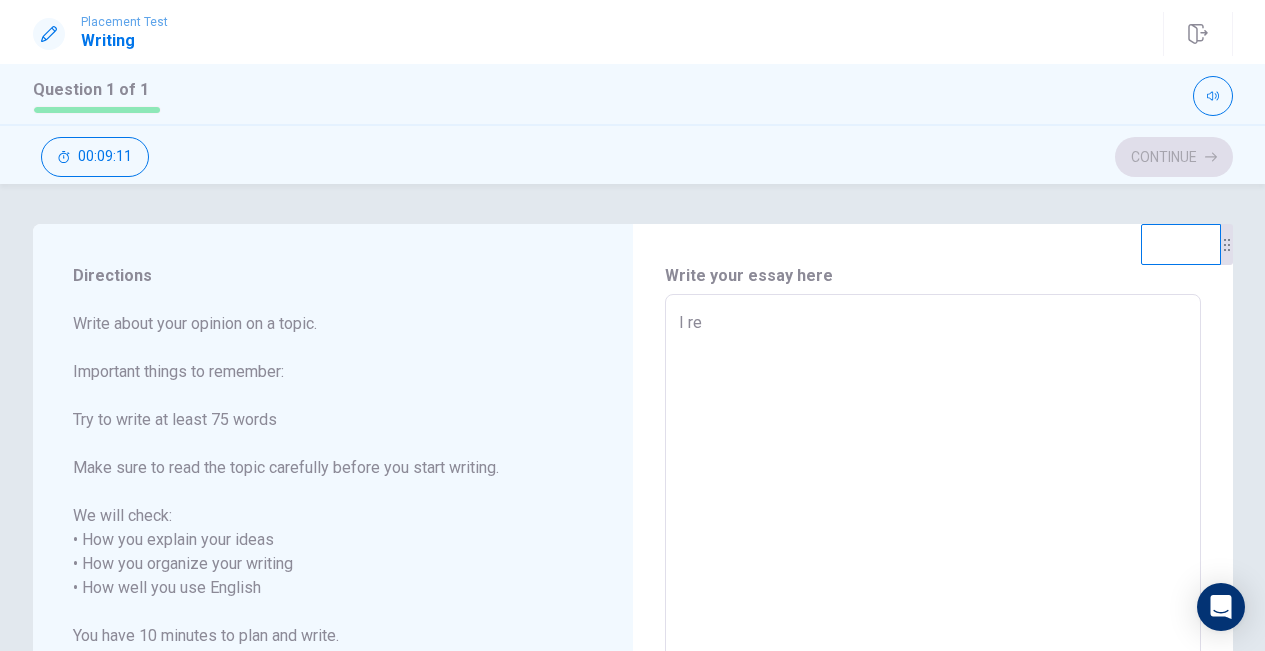 type on "x" 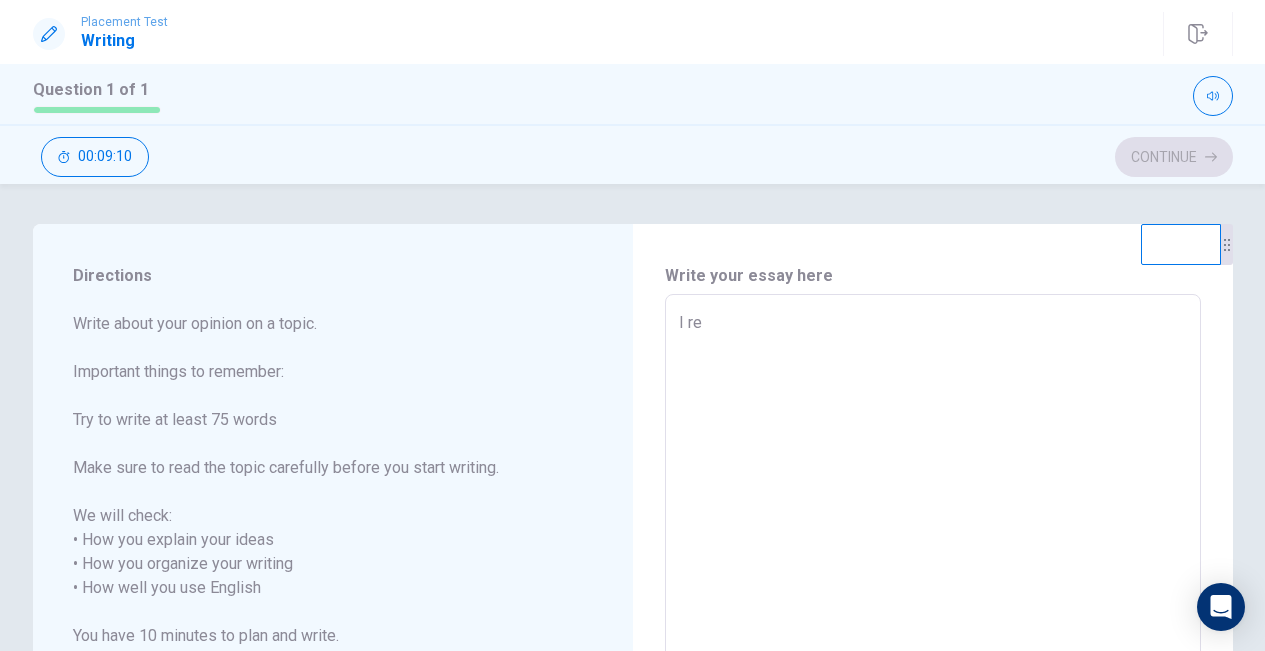 type on "I r" 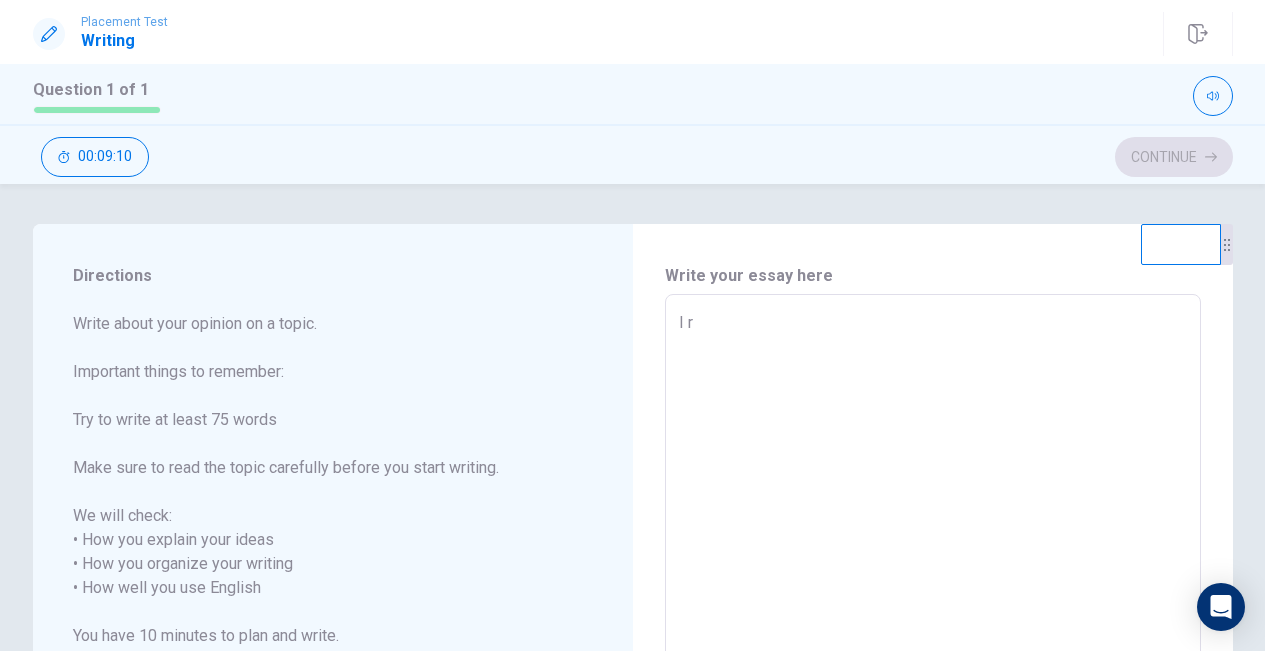 type on "x" 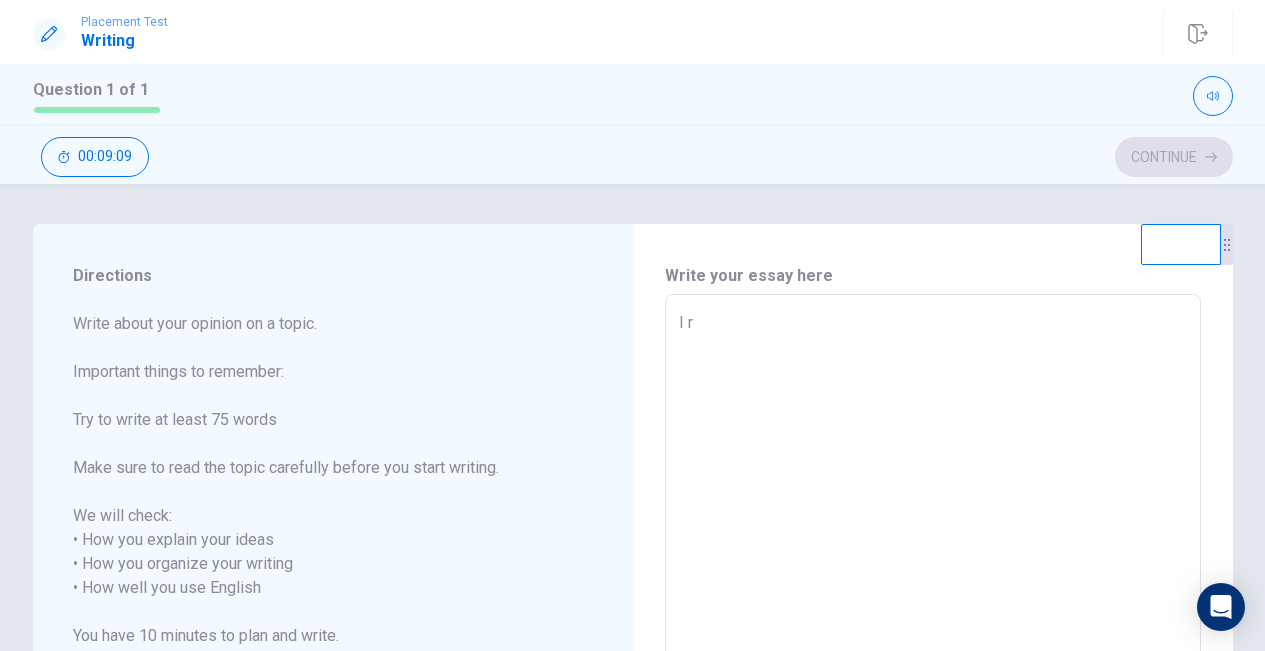 type on "I" 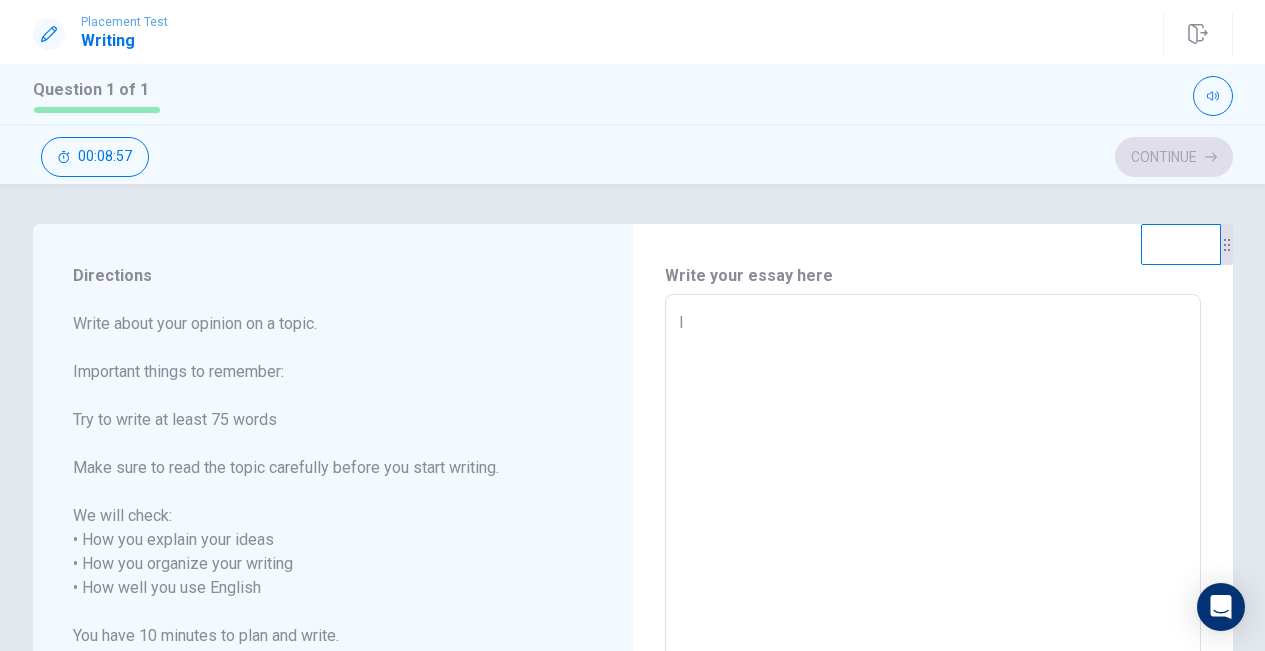 type on "x" 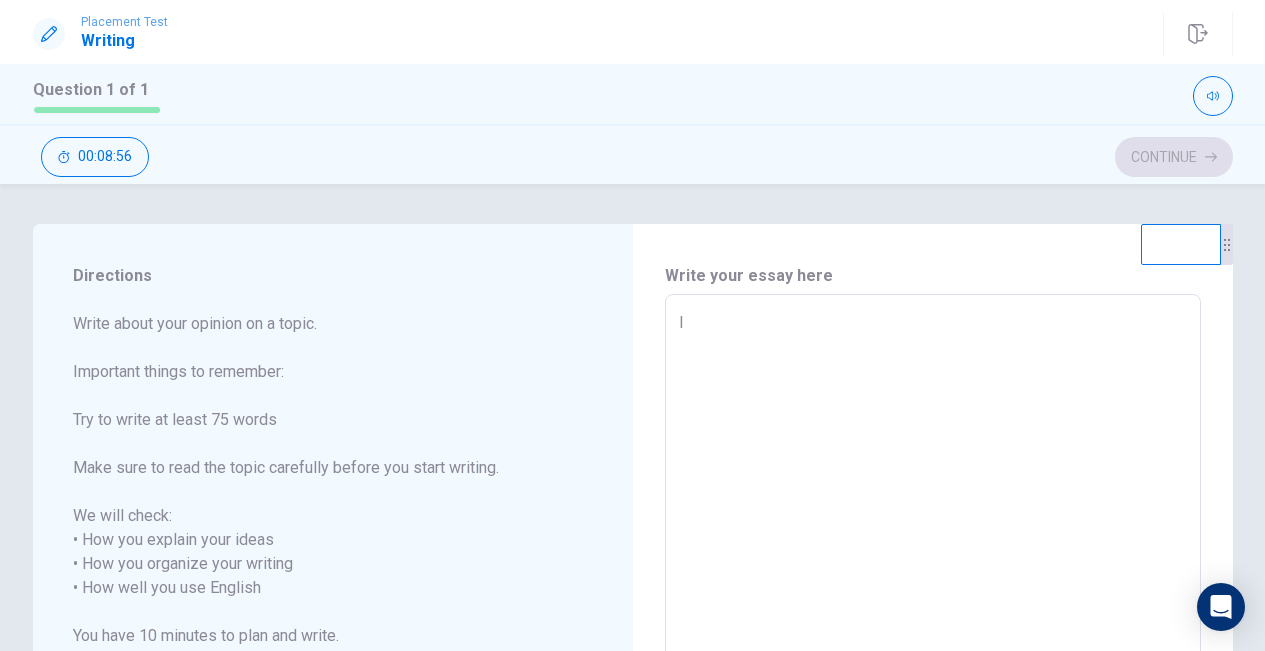 type on "I i" 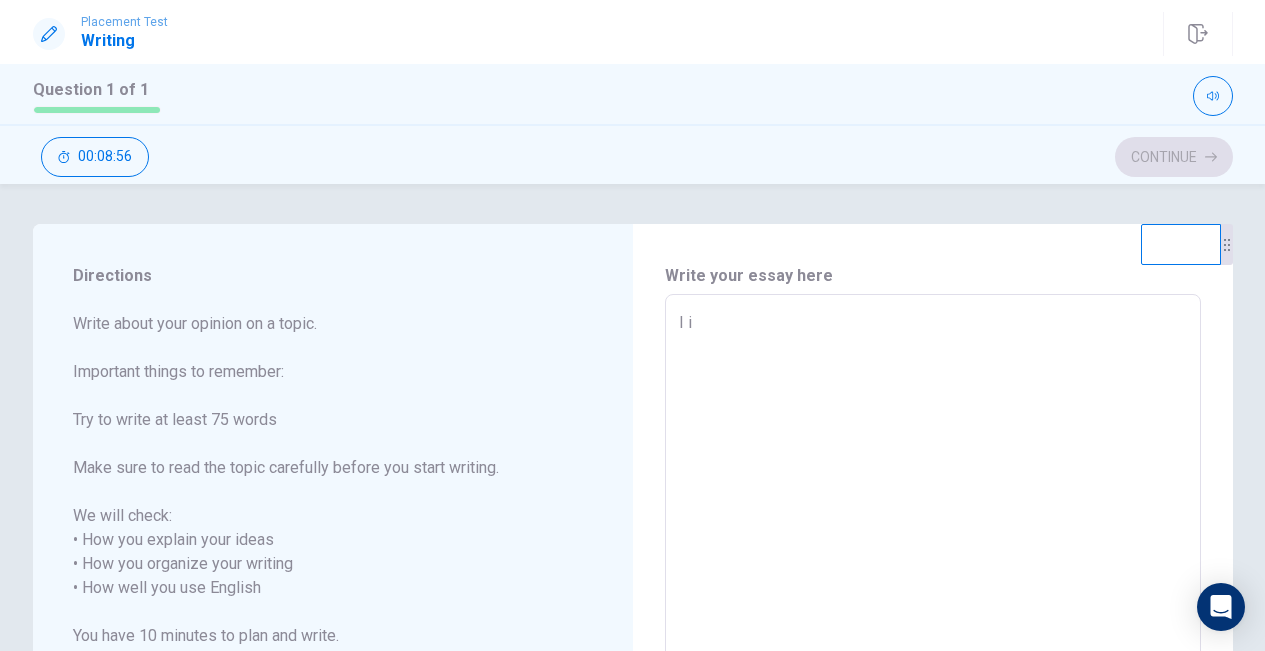 type on "x" 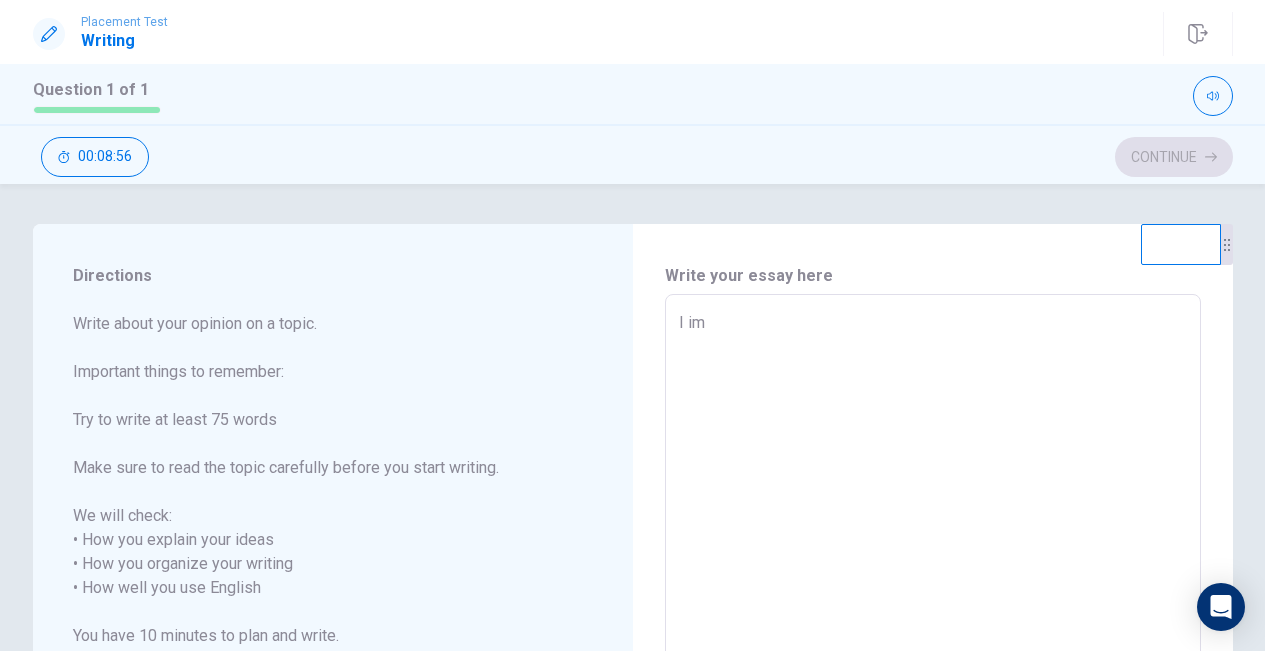 type on "x" 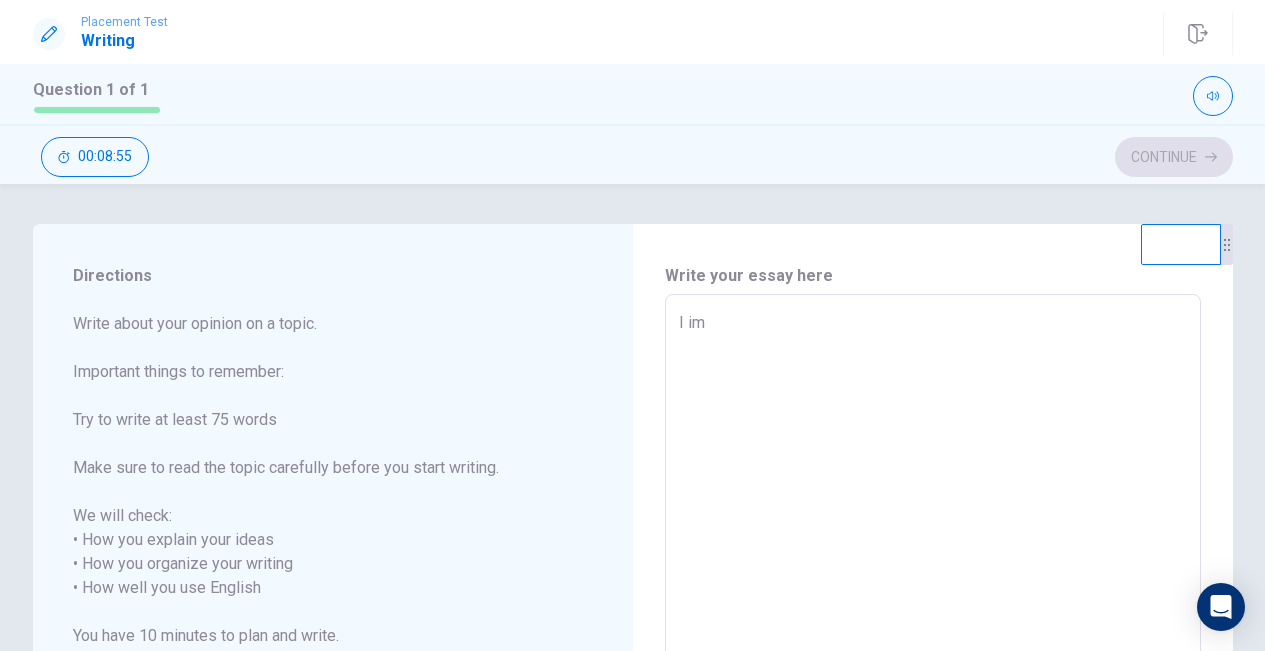 type on "I imp" 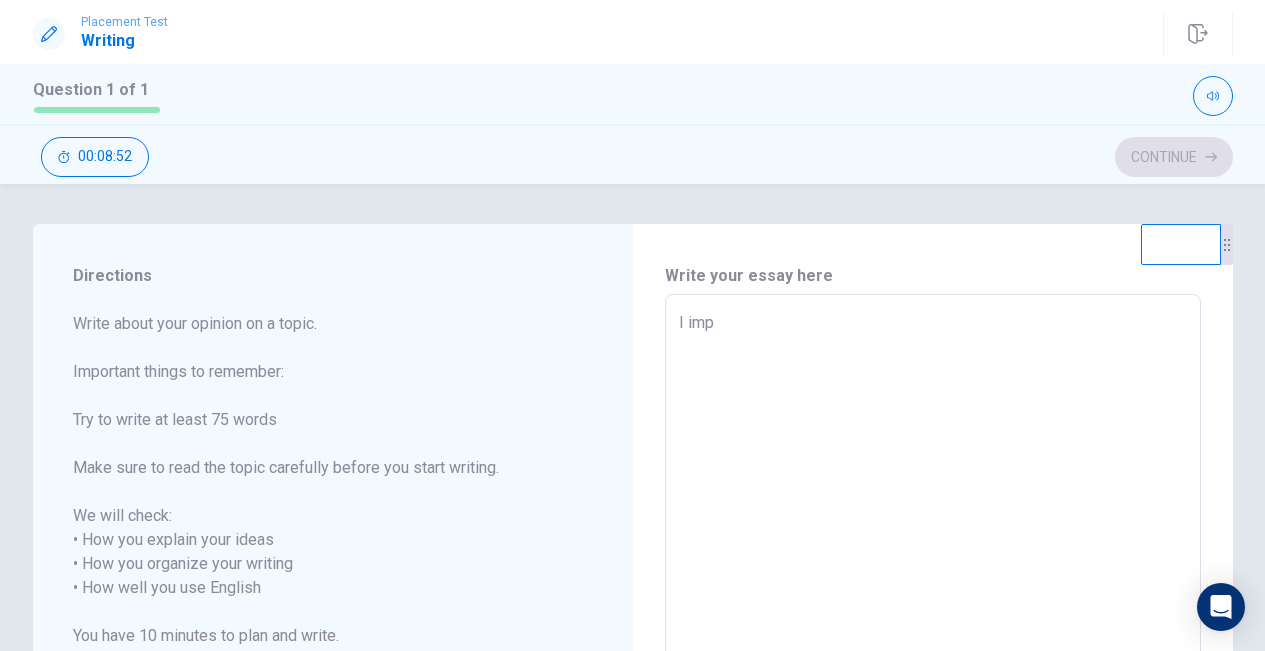 type on "x" 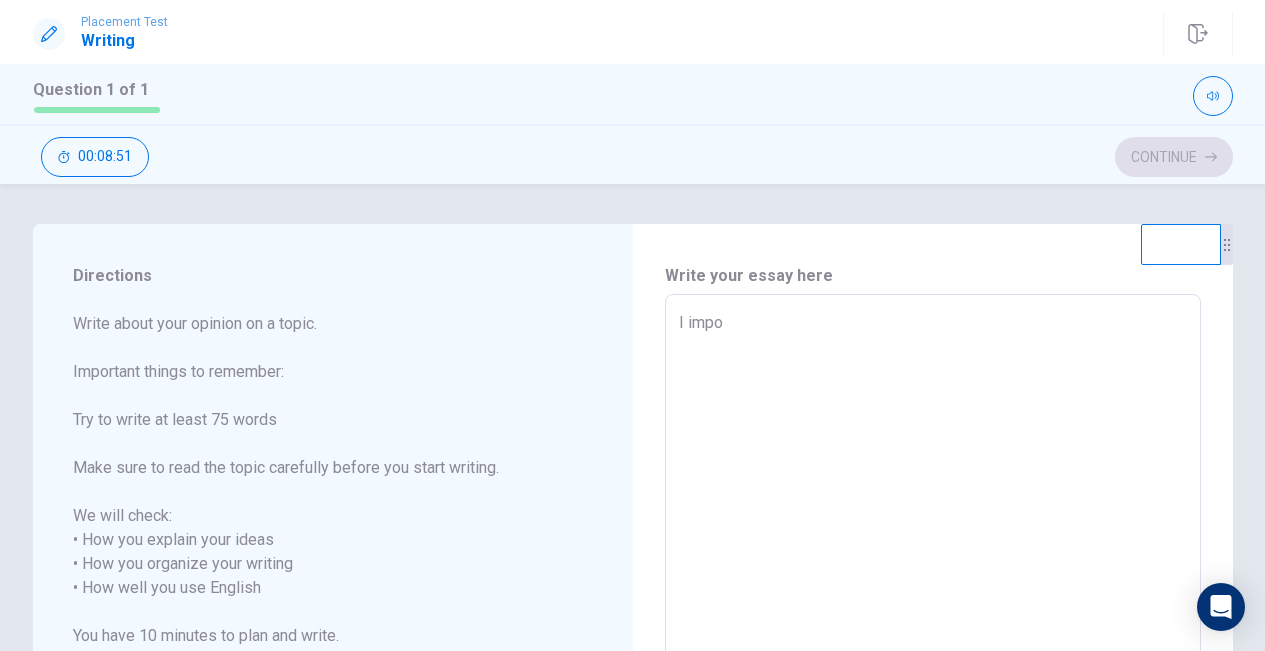 type on "x" 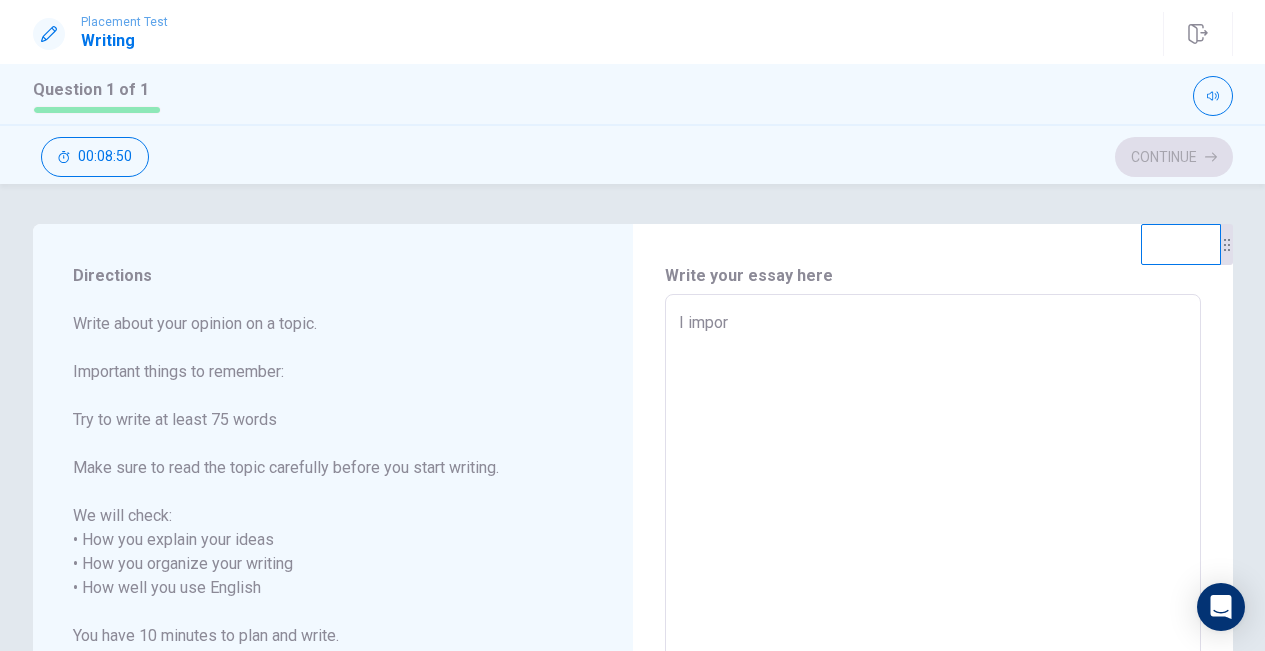 type on "x" 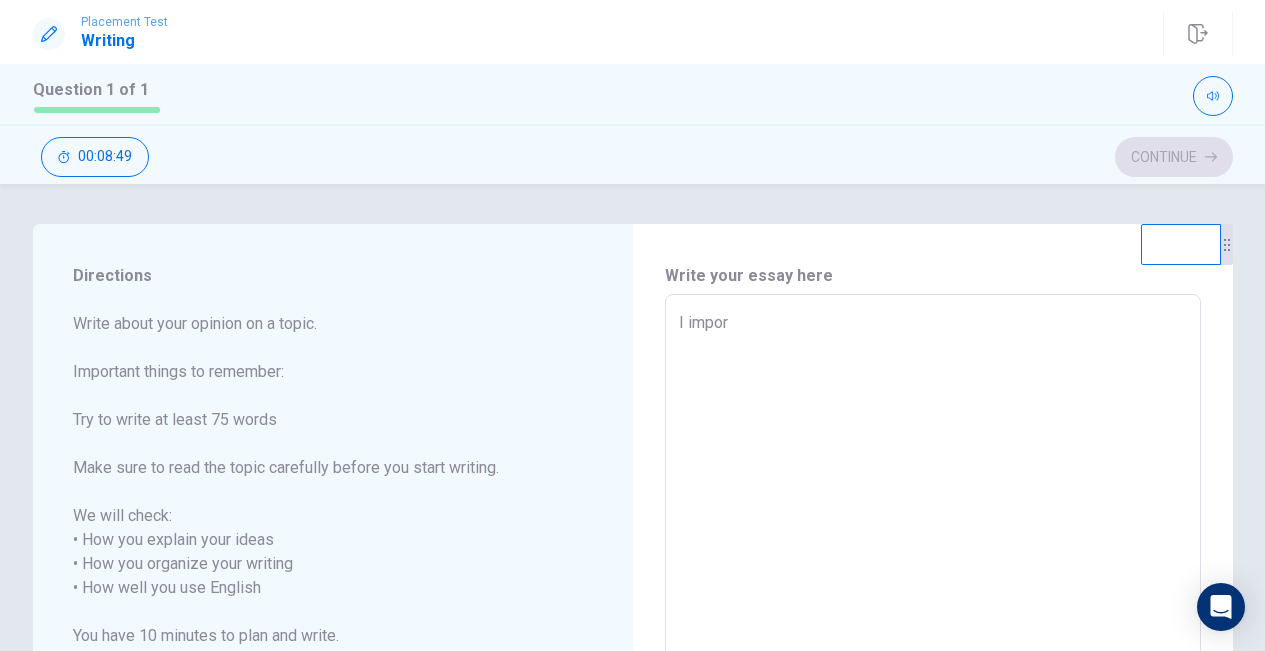 type on "I import" 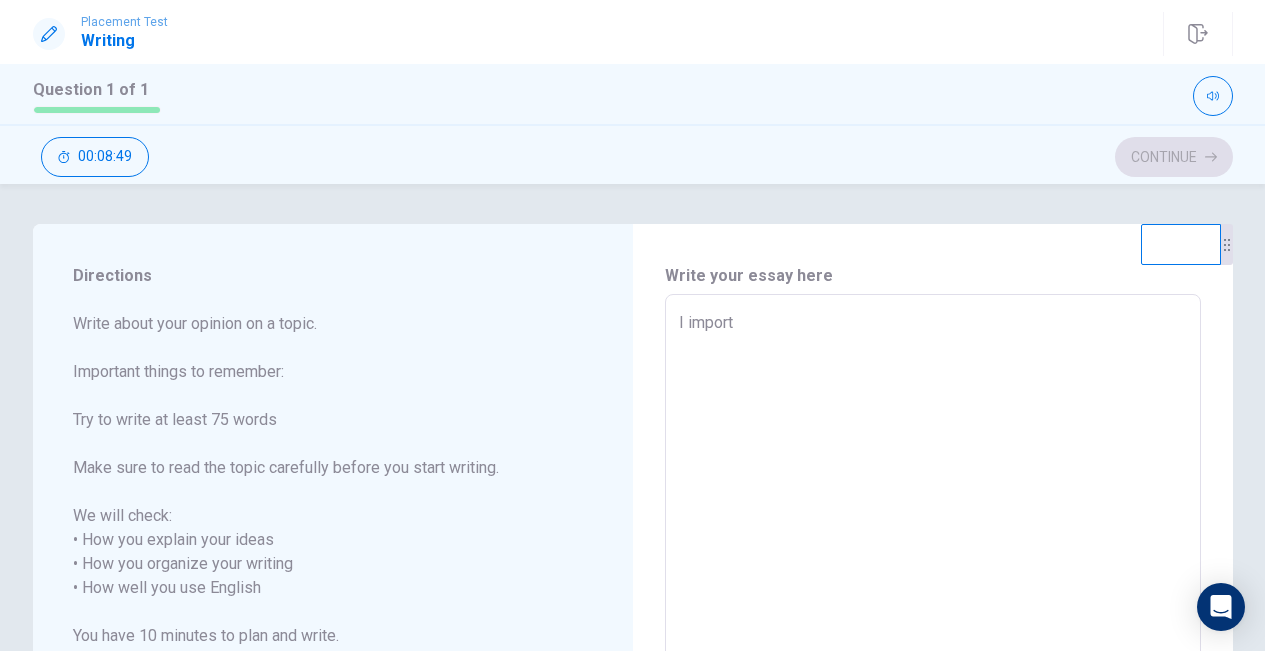 type on "x" 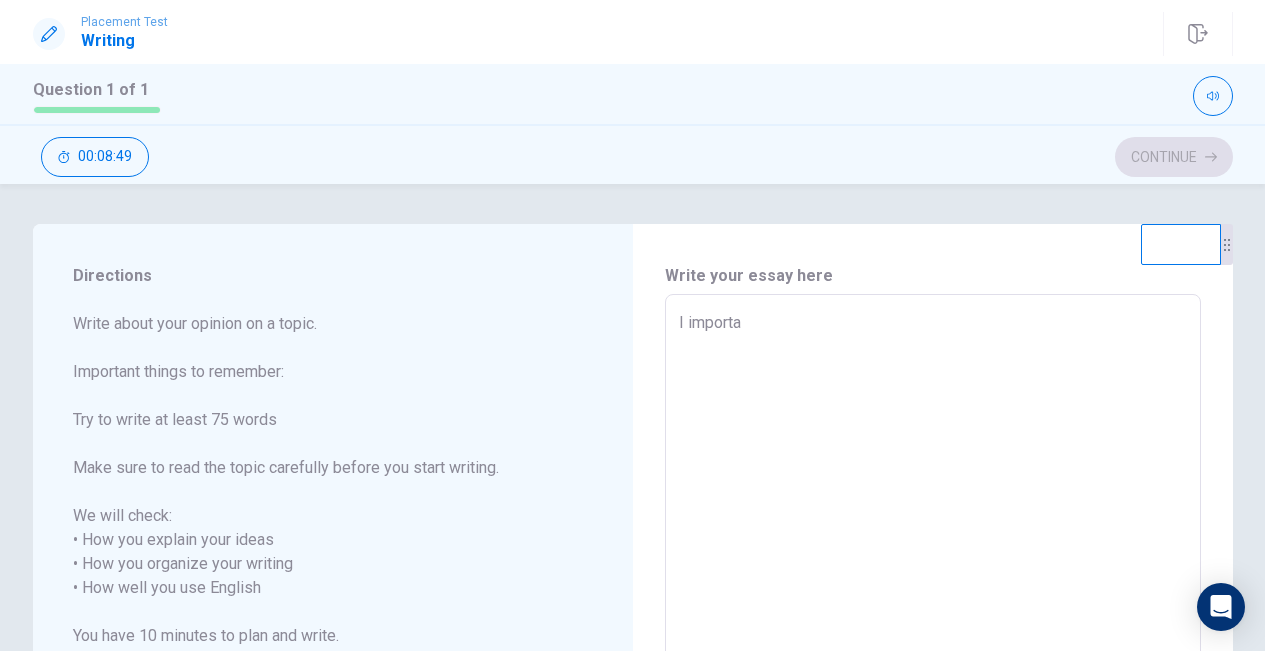 type on "x" 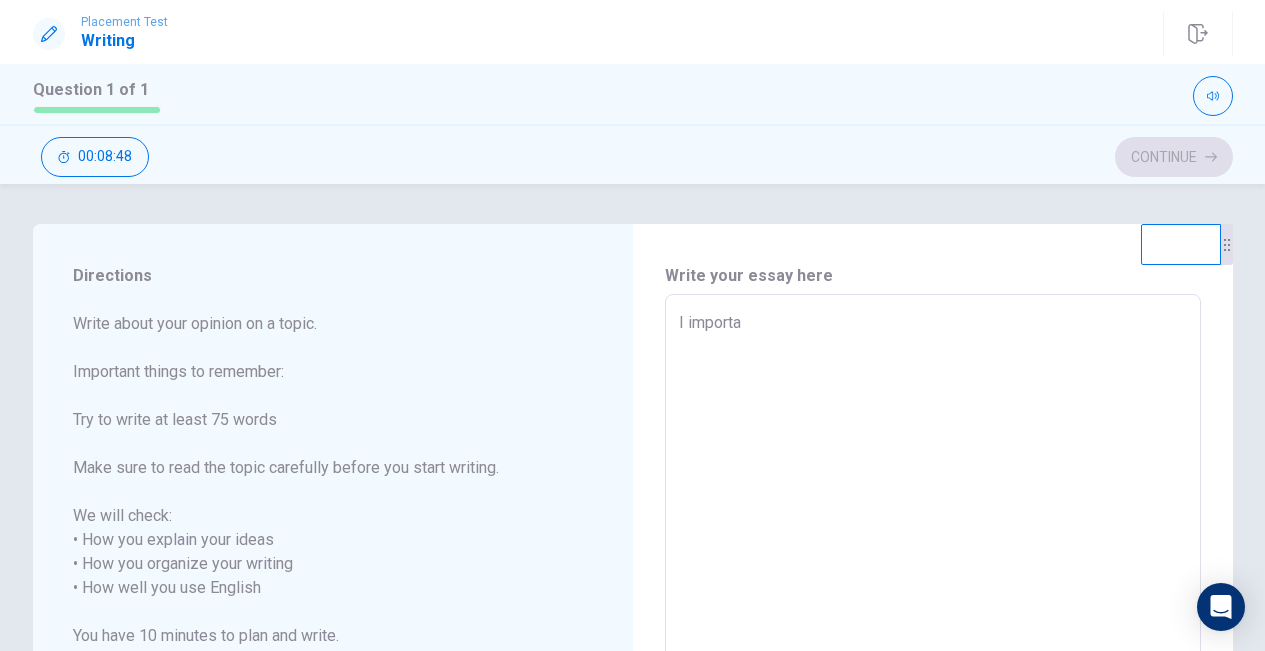 type on "I importan" 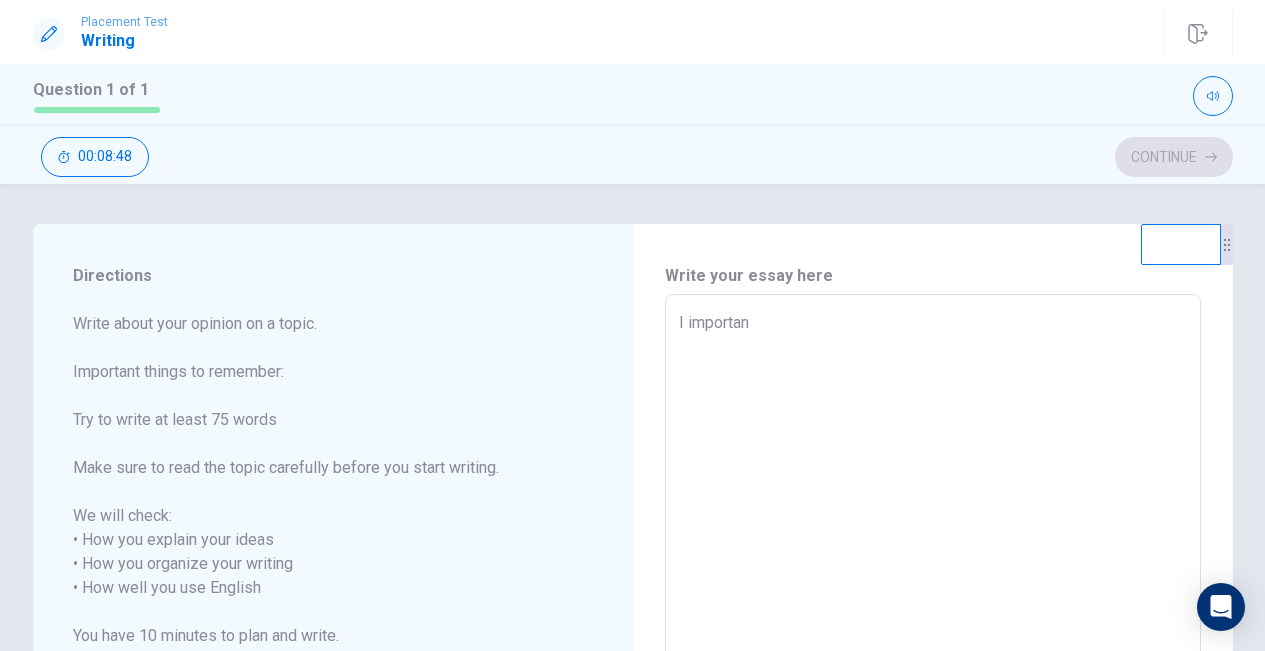 type on "x" 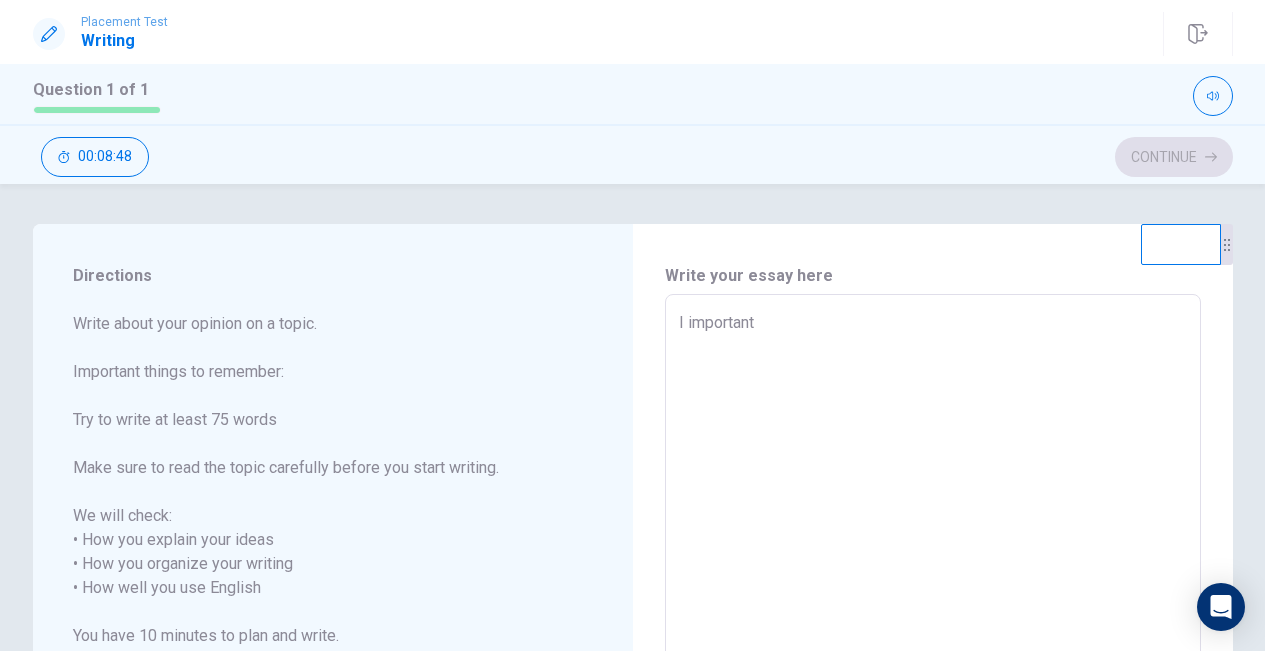 type on "x" 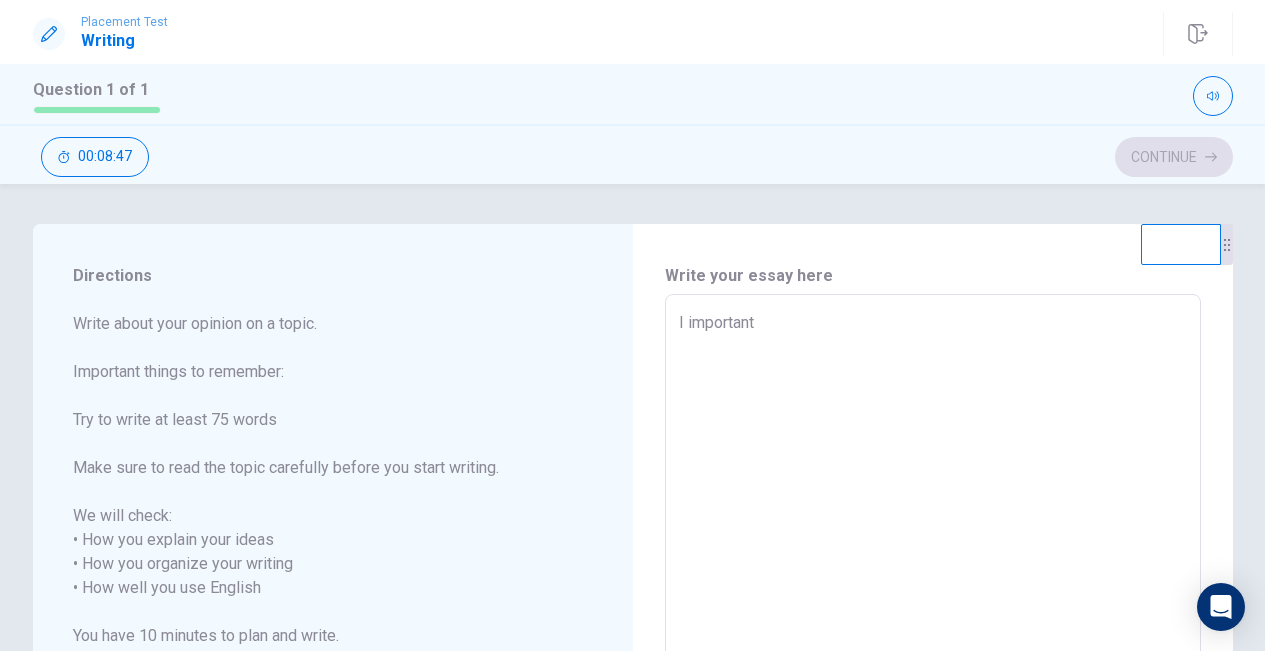type on "I important" 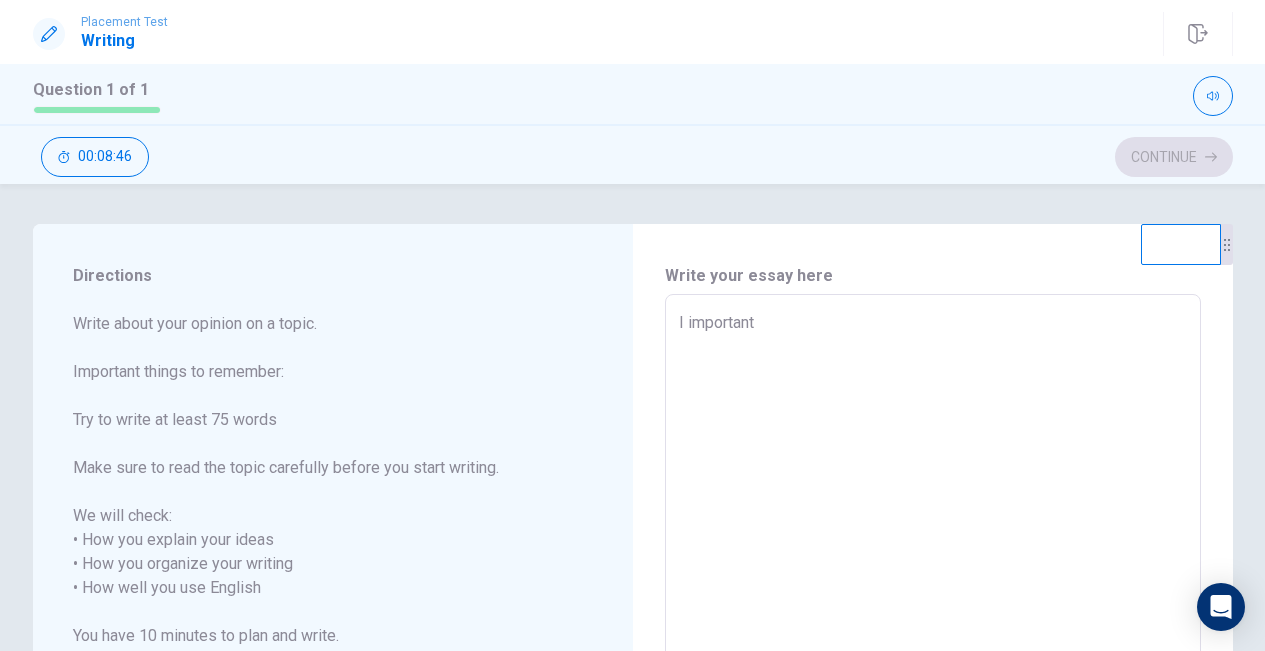 type on "x" 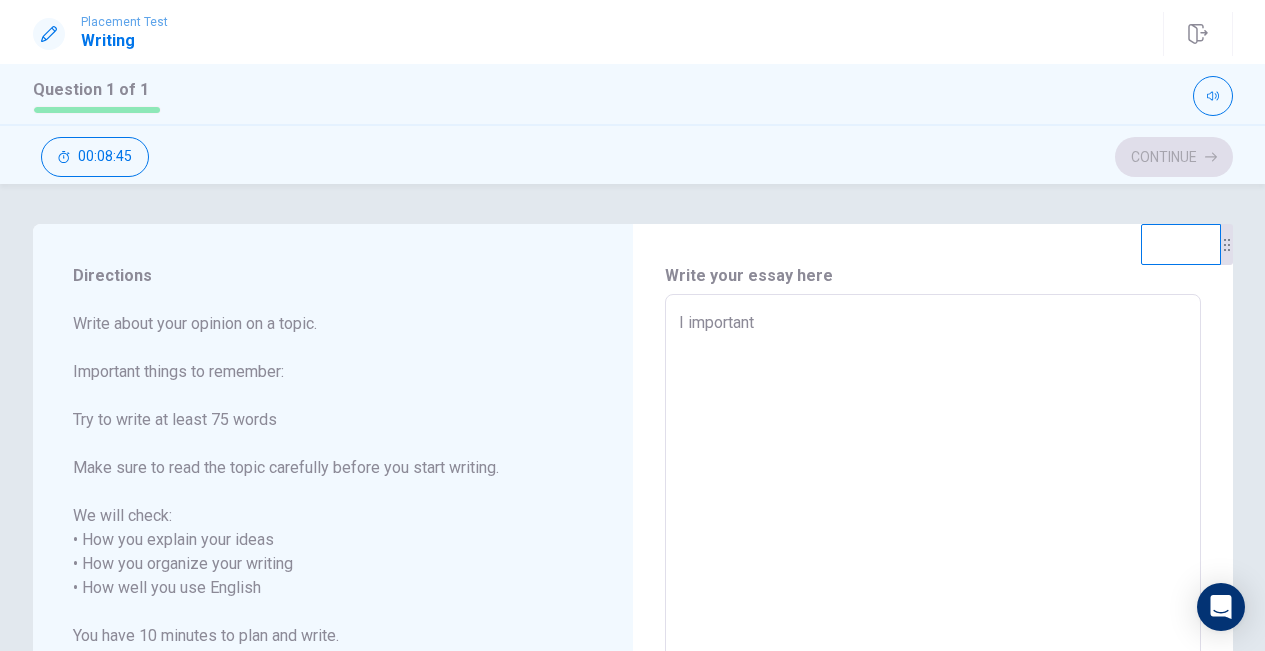 type on "I important t" 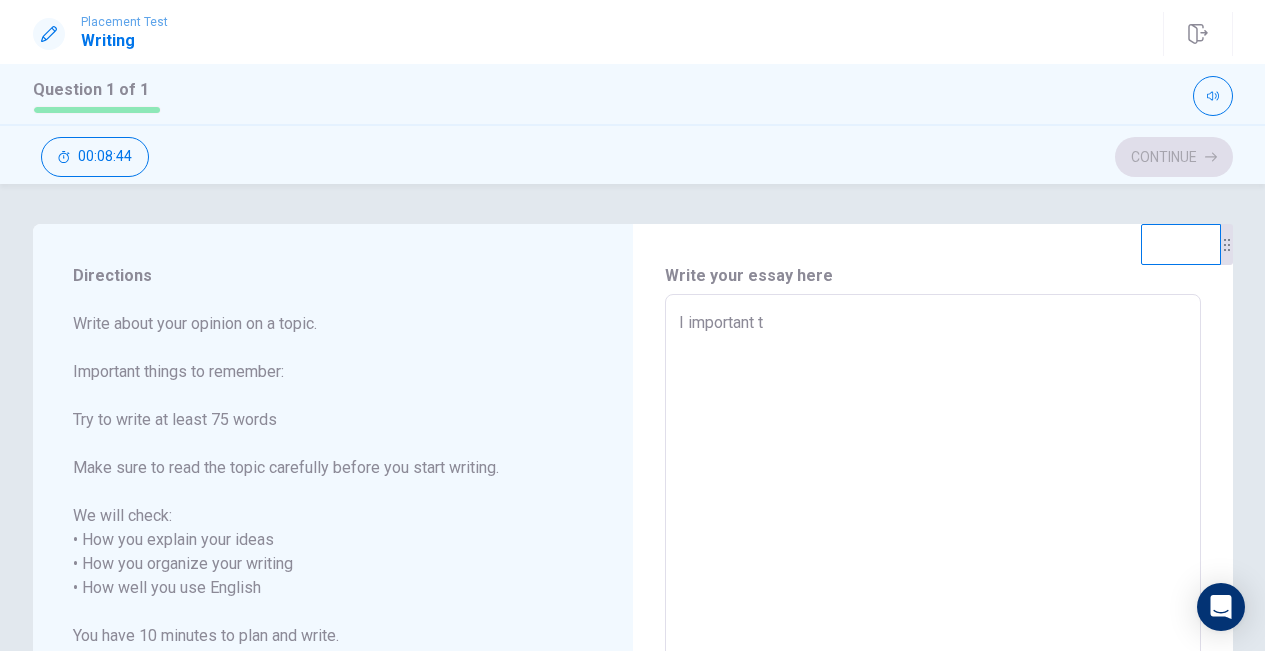 type on "x" 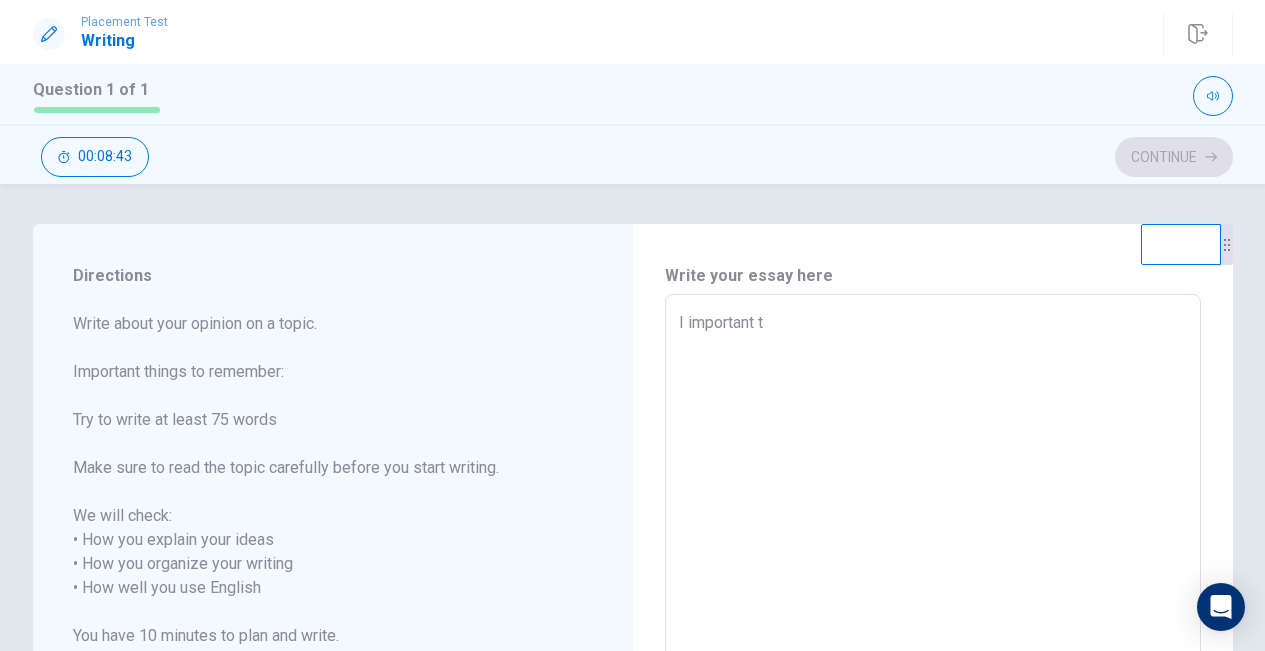 type on "I important th" 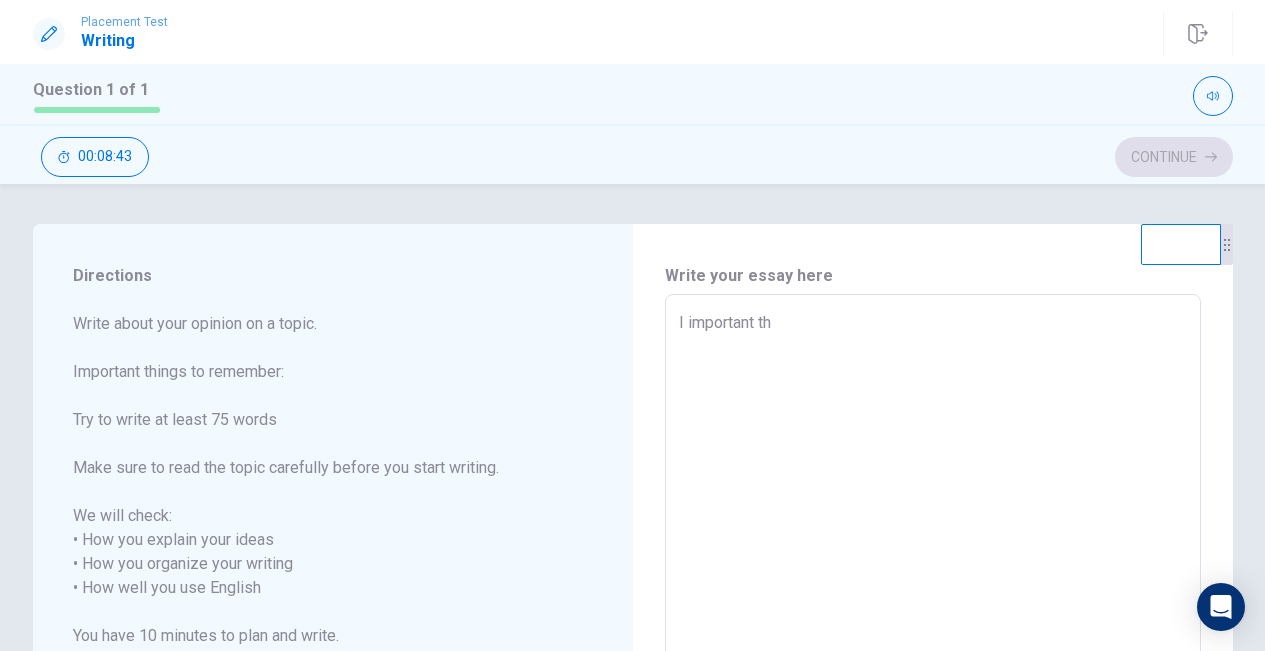 type on "x" 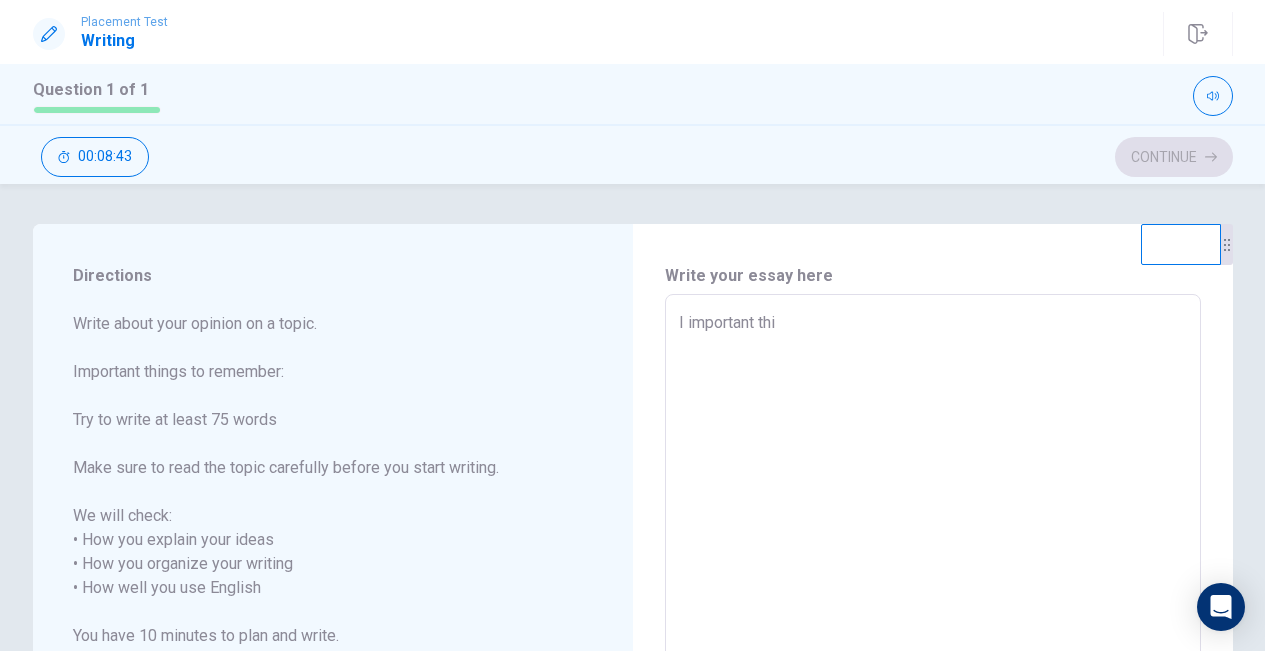 type on "x" 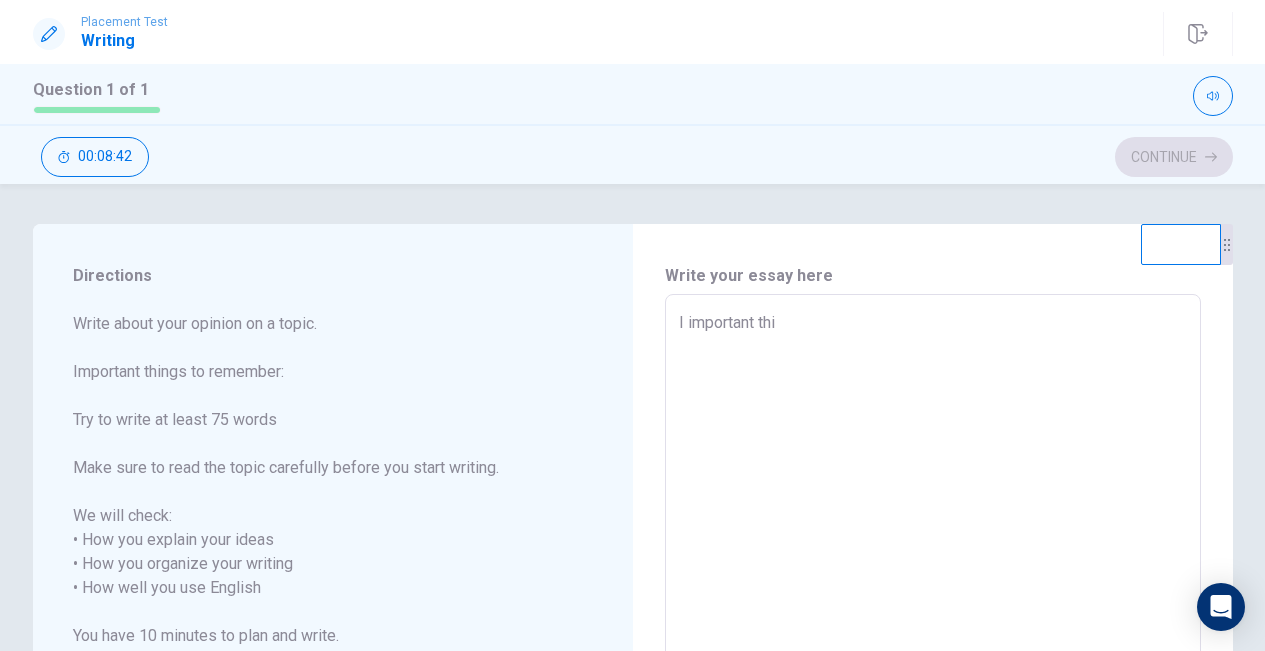 type on "I important thin" 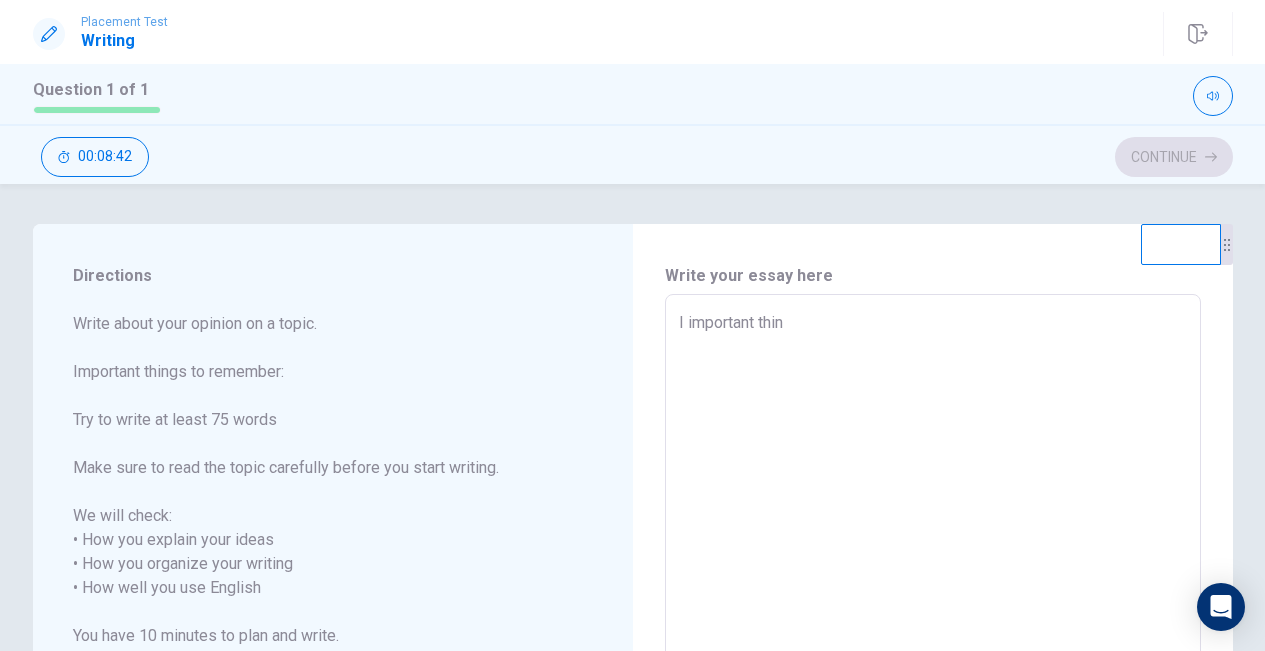 type on "x" 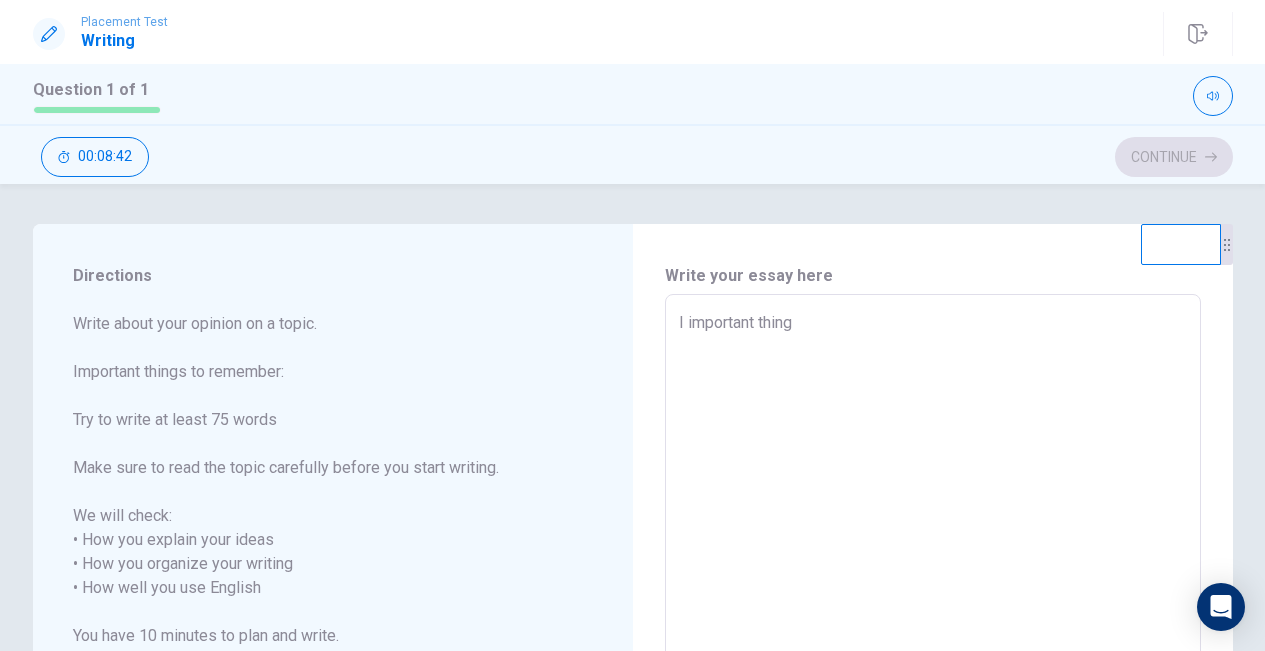 type on "x" 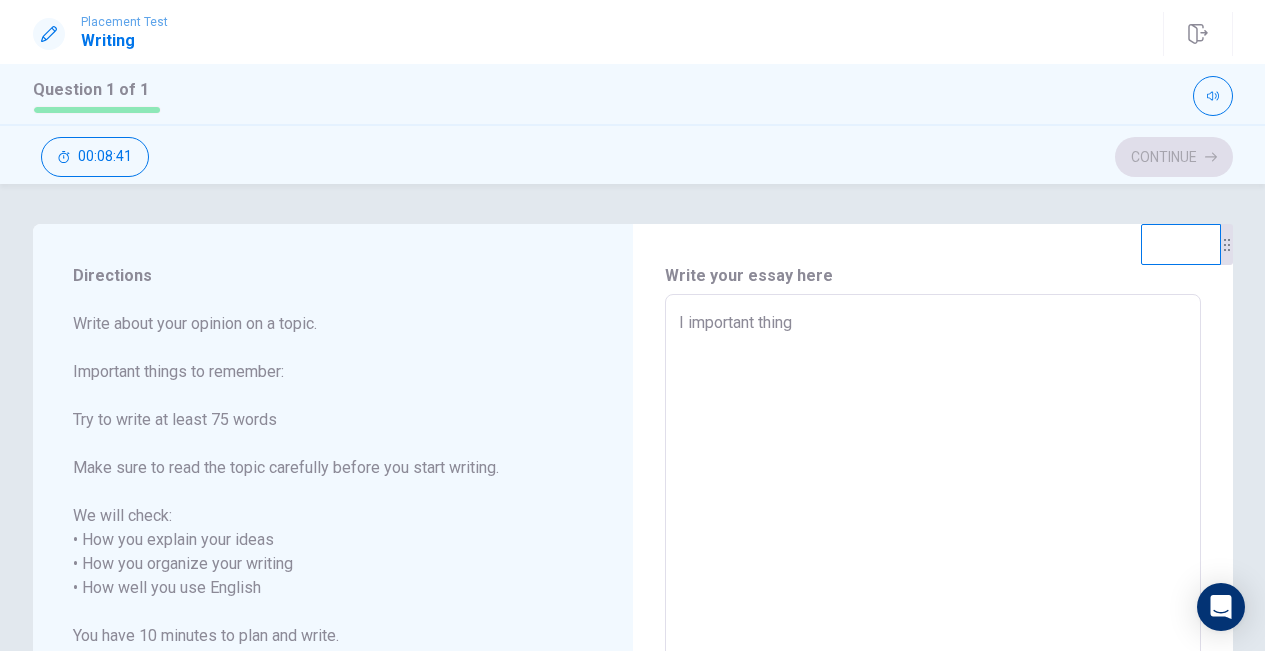 type on "I important things" 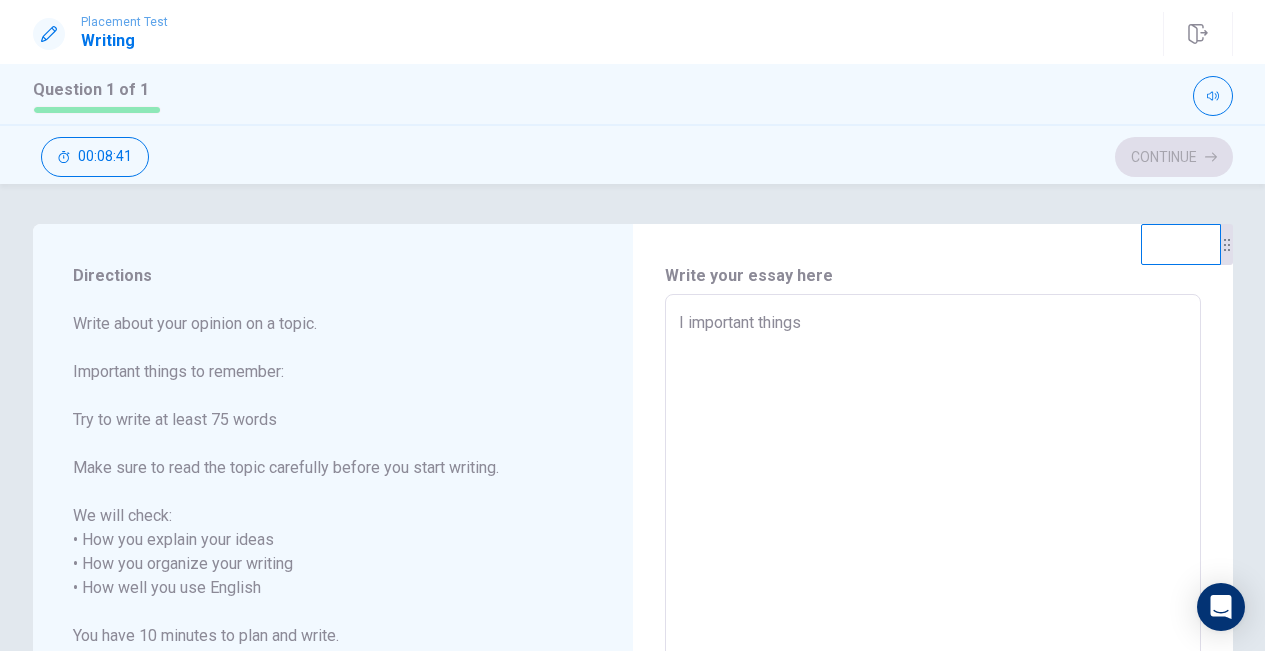 type on "x" 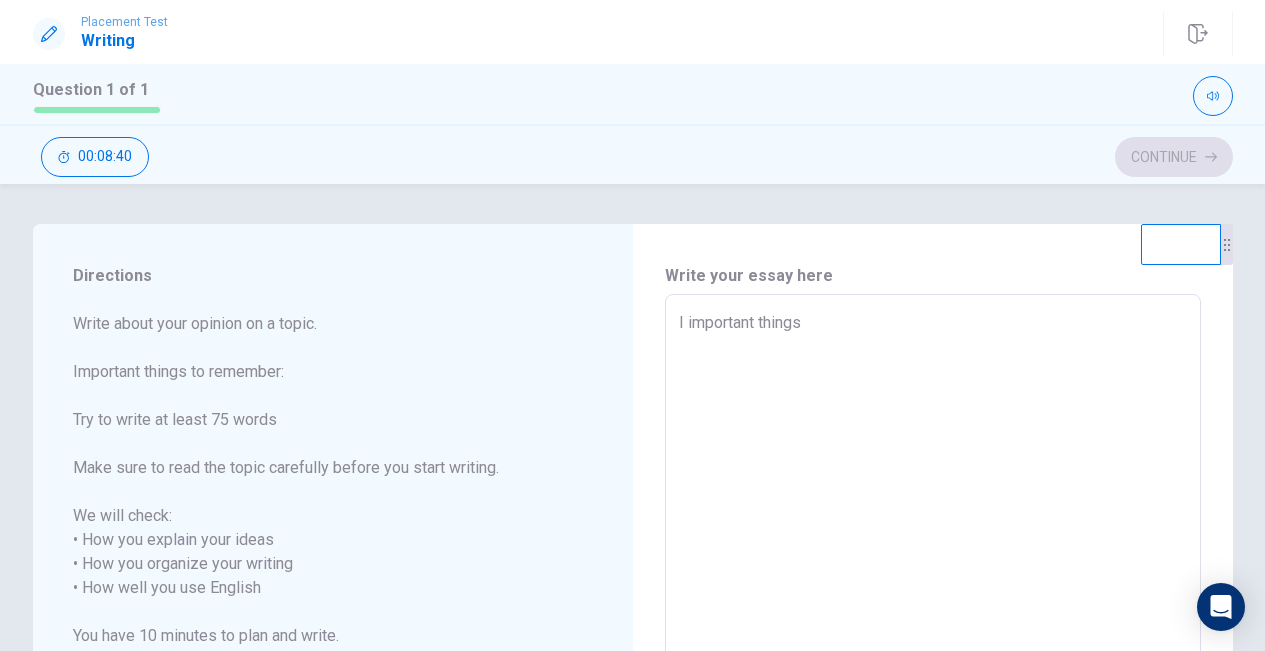 type on "I important things" 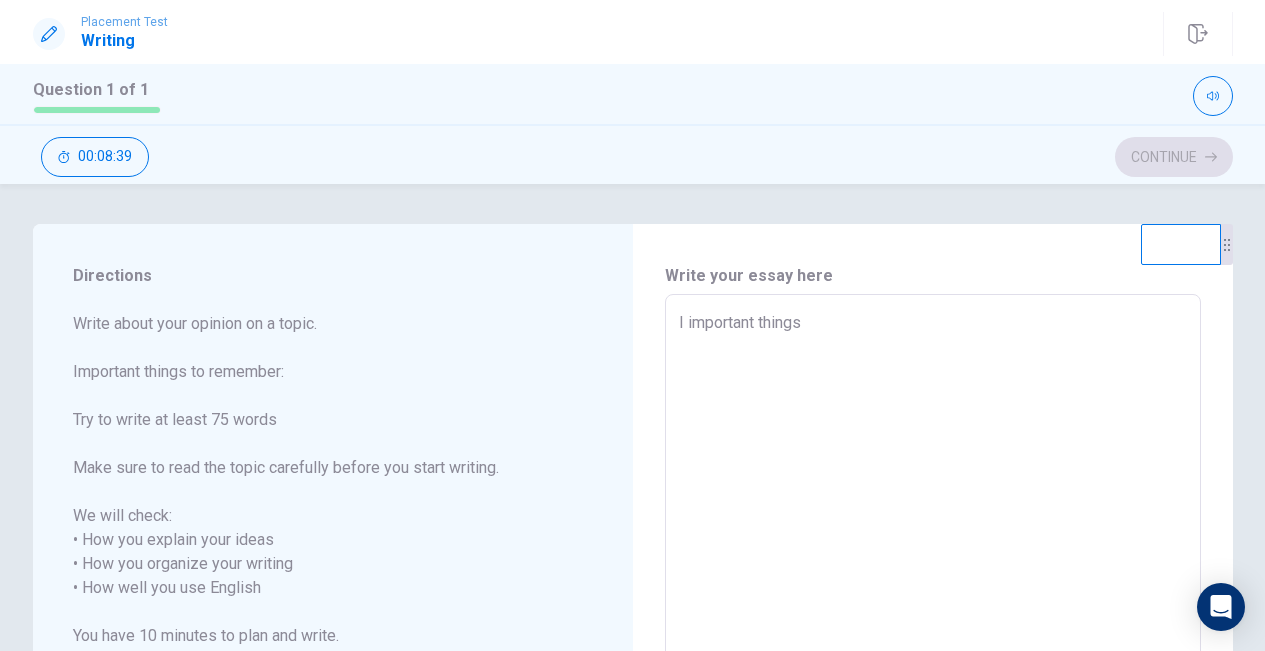 type on "I important things o" 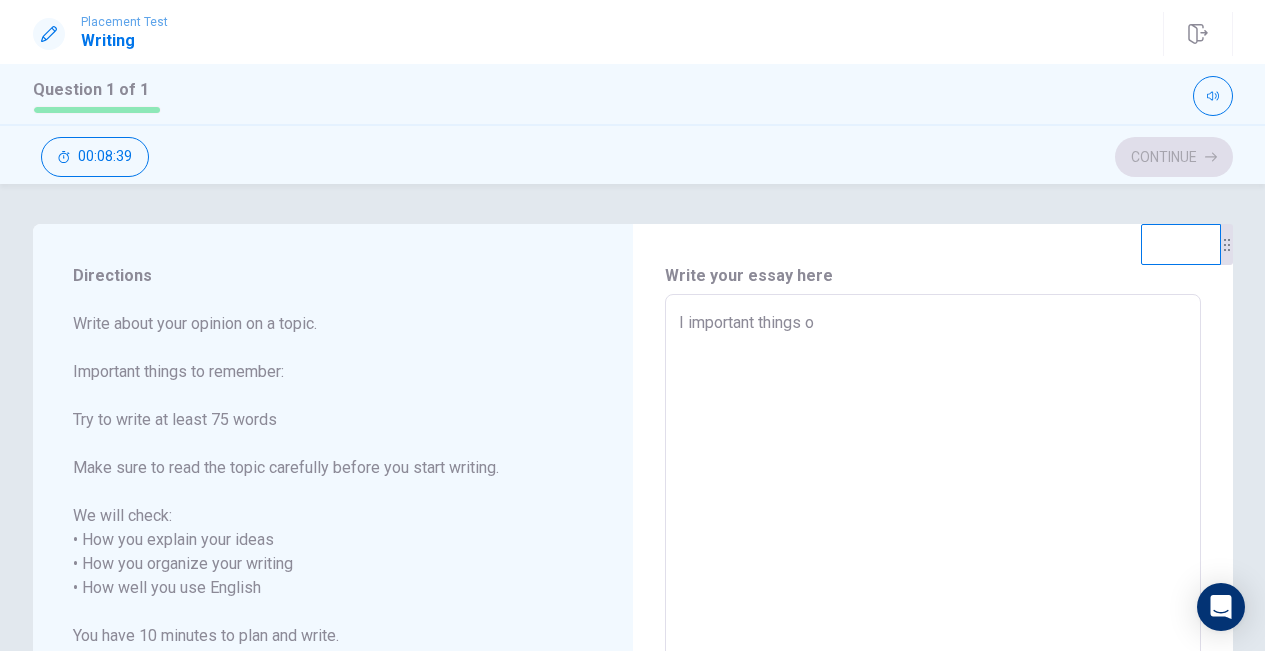 type on "x" 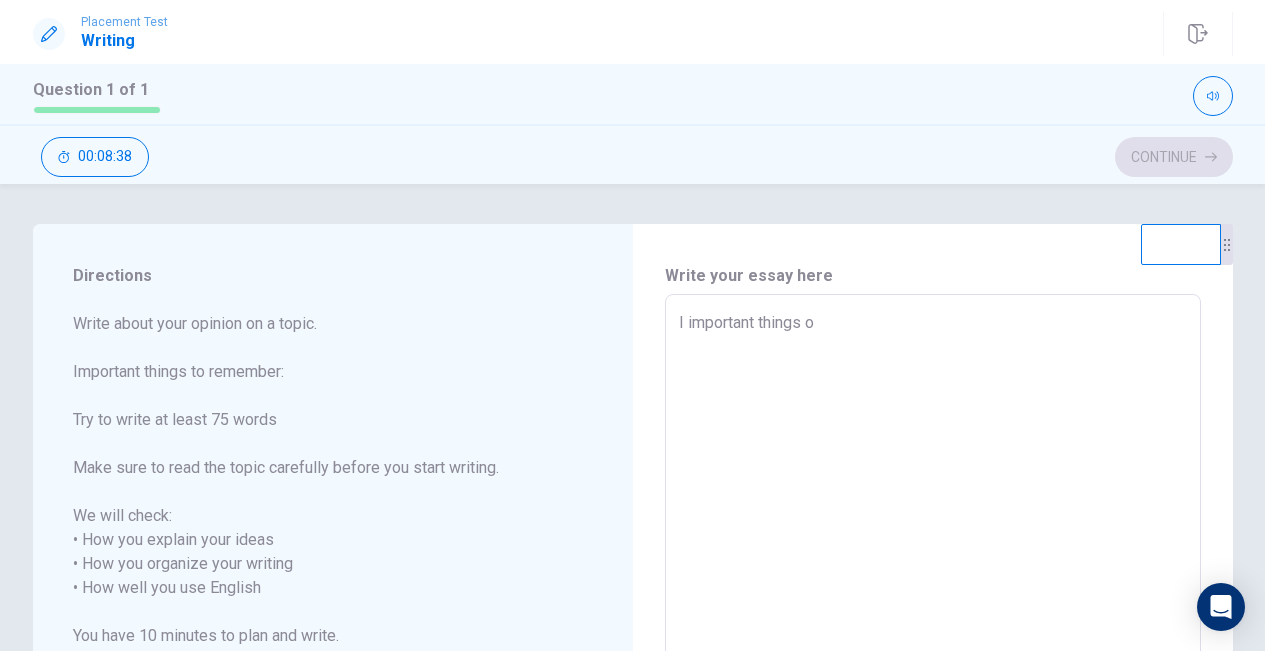 type on "I important things of" 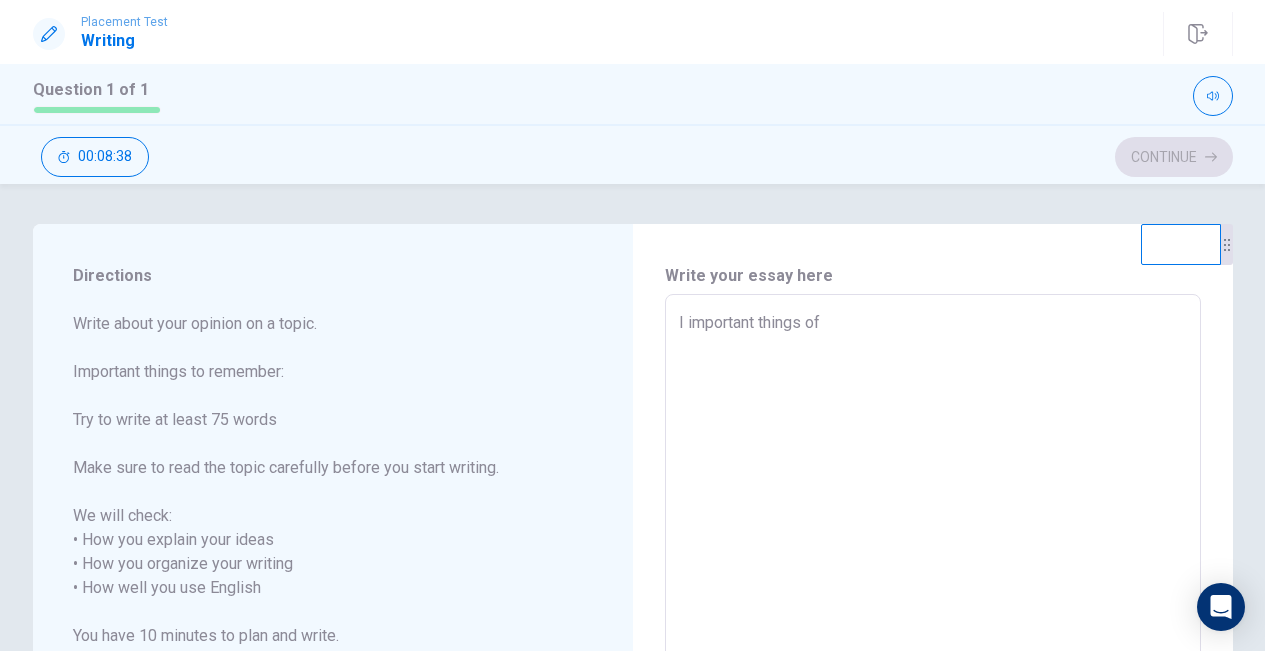 type on "x" 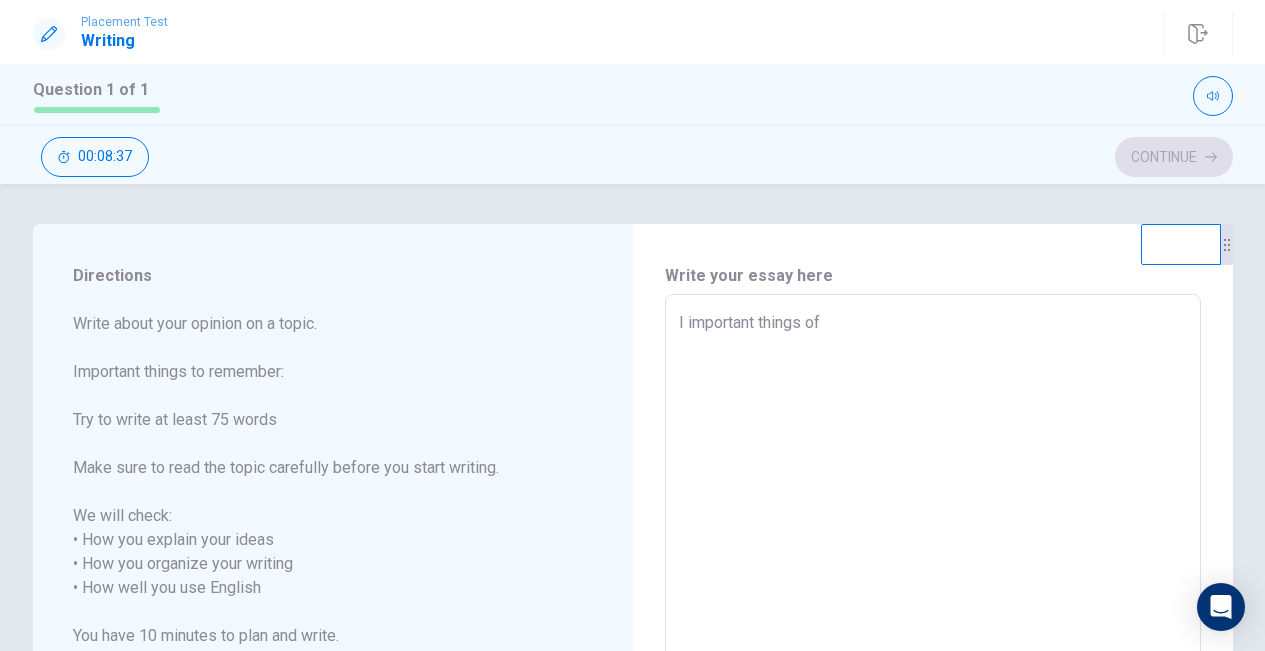 type on "I important things of" 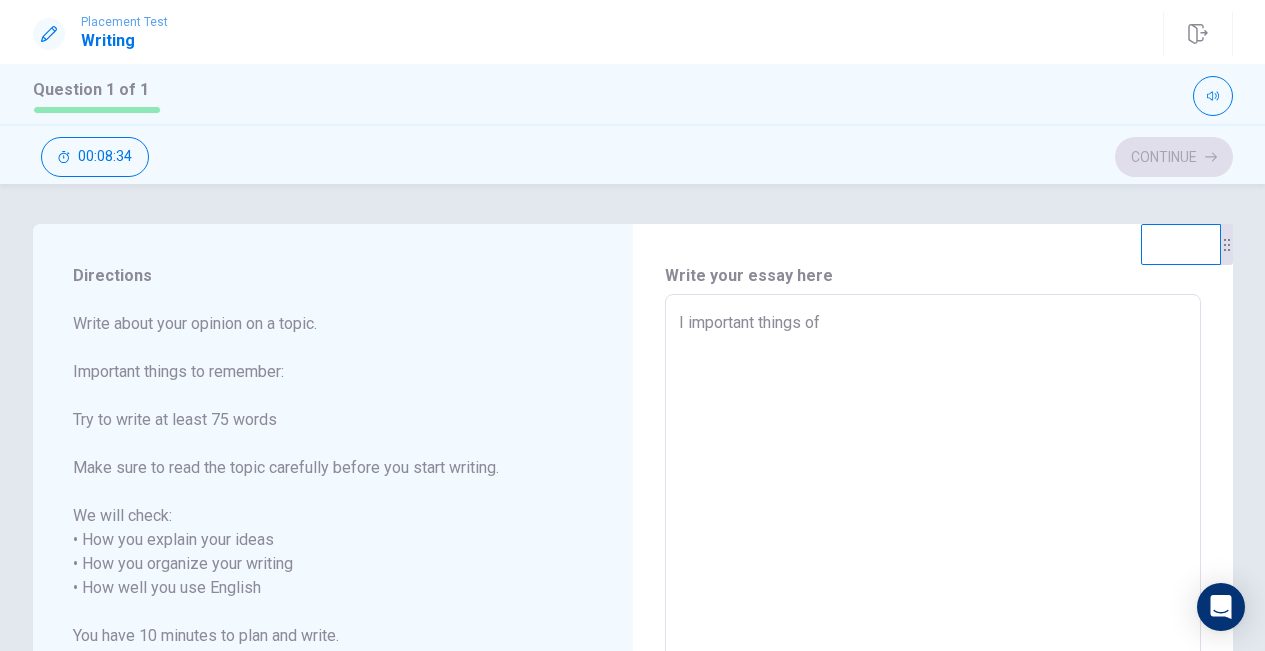 type on "x" 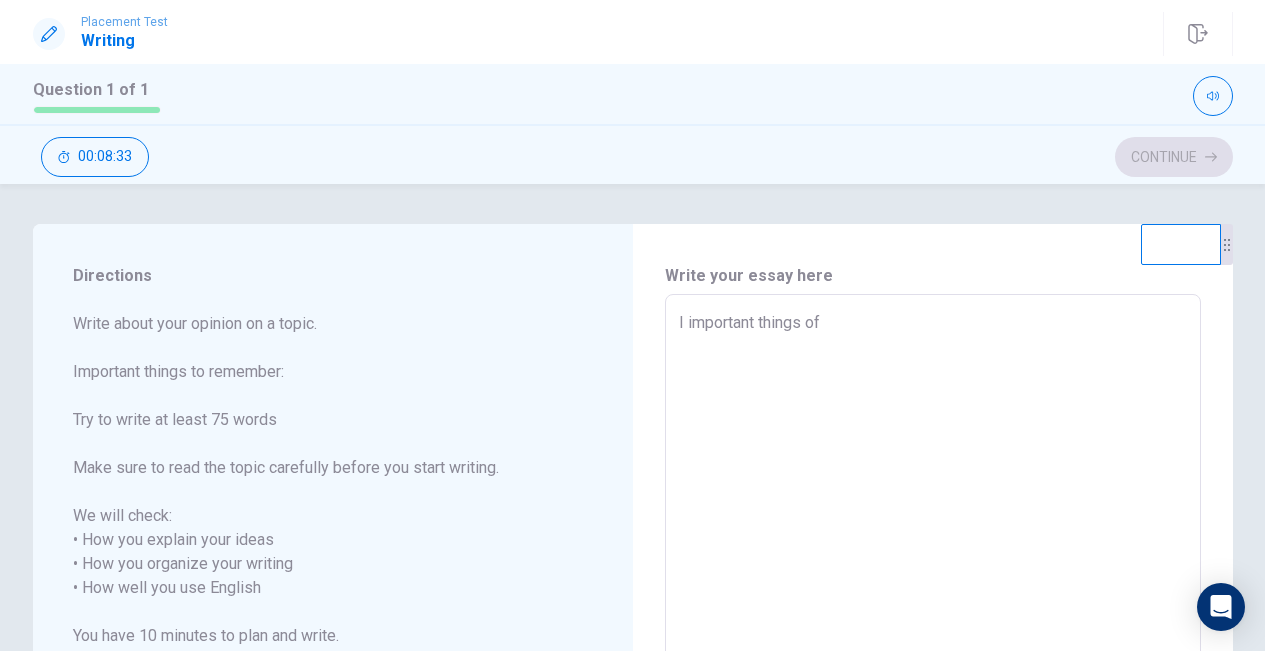 type on "I important things of" 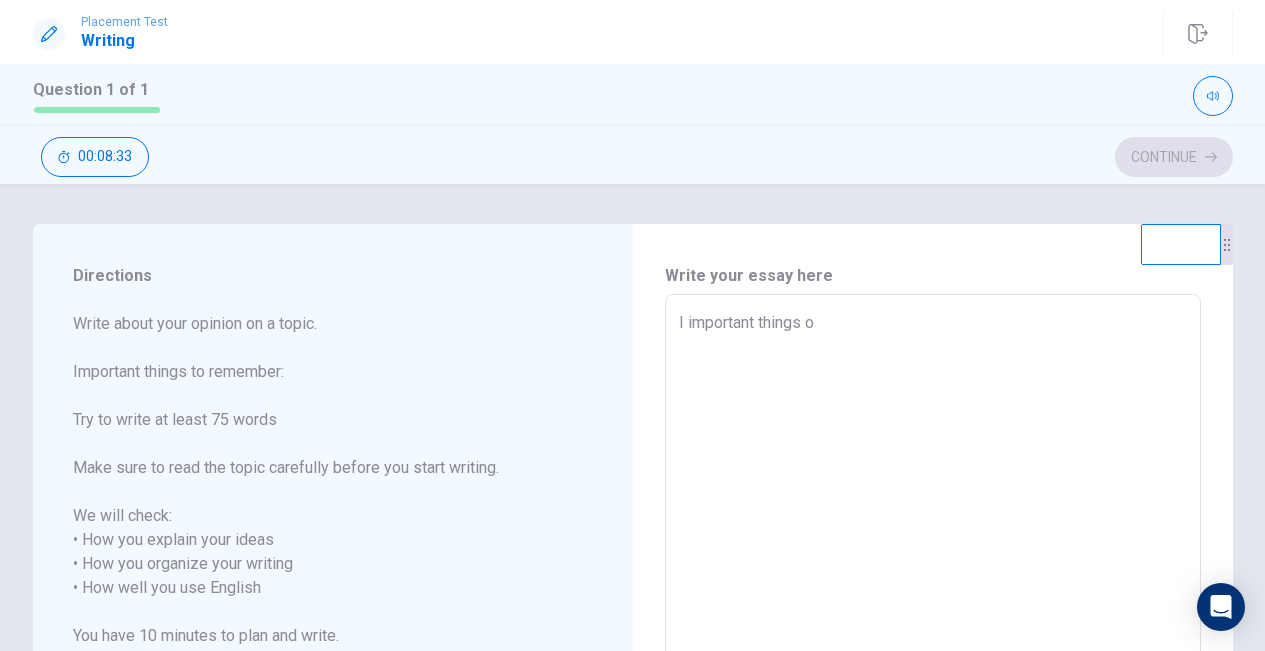 type on "x" 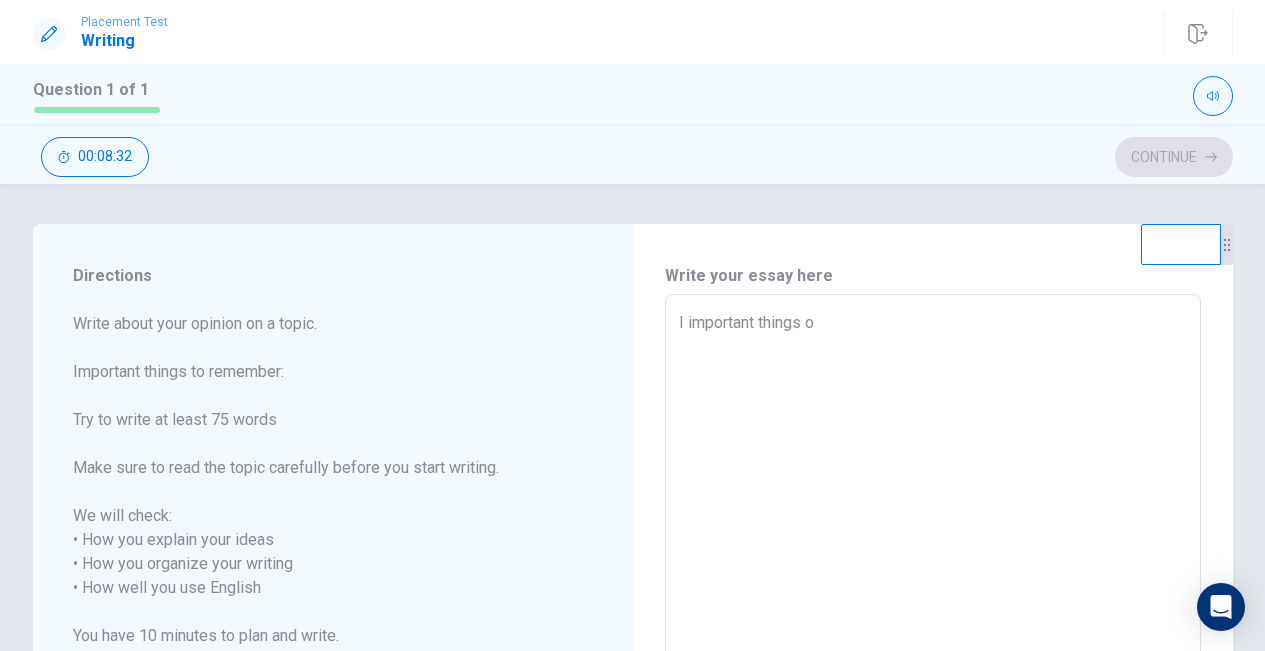type on "I important things" 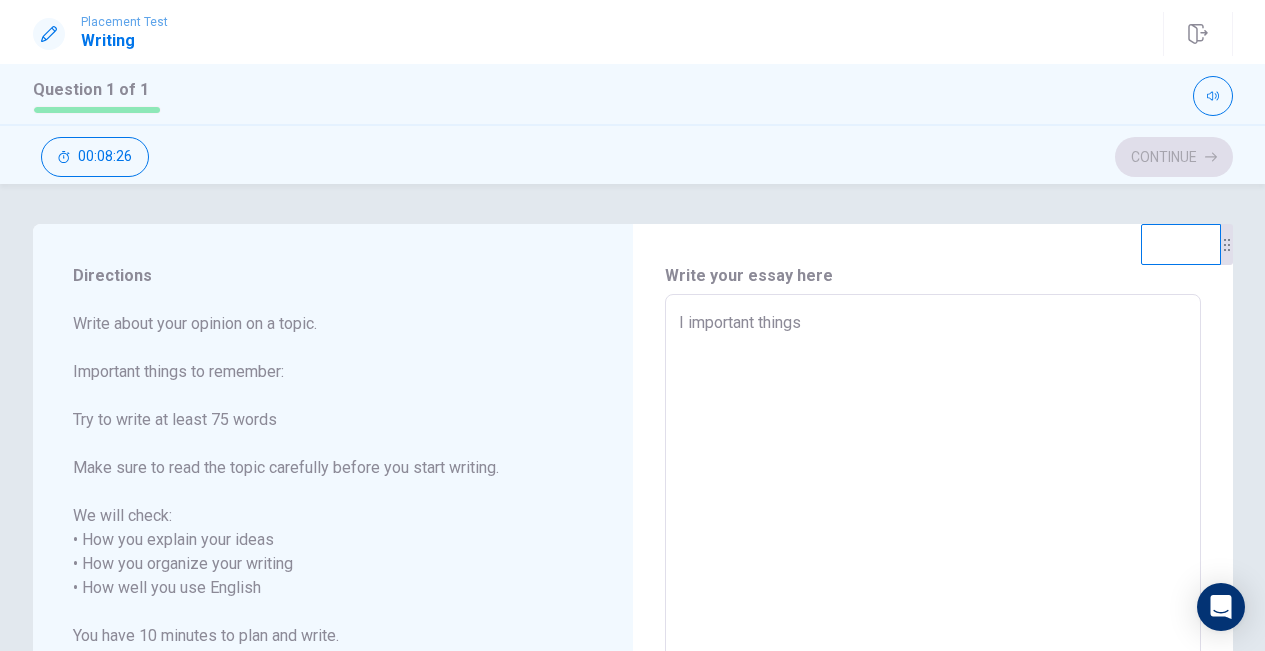 type on "x" 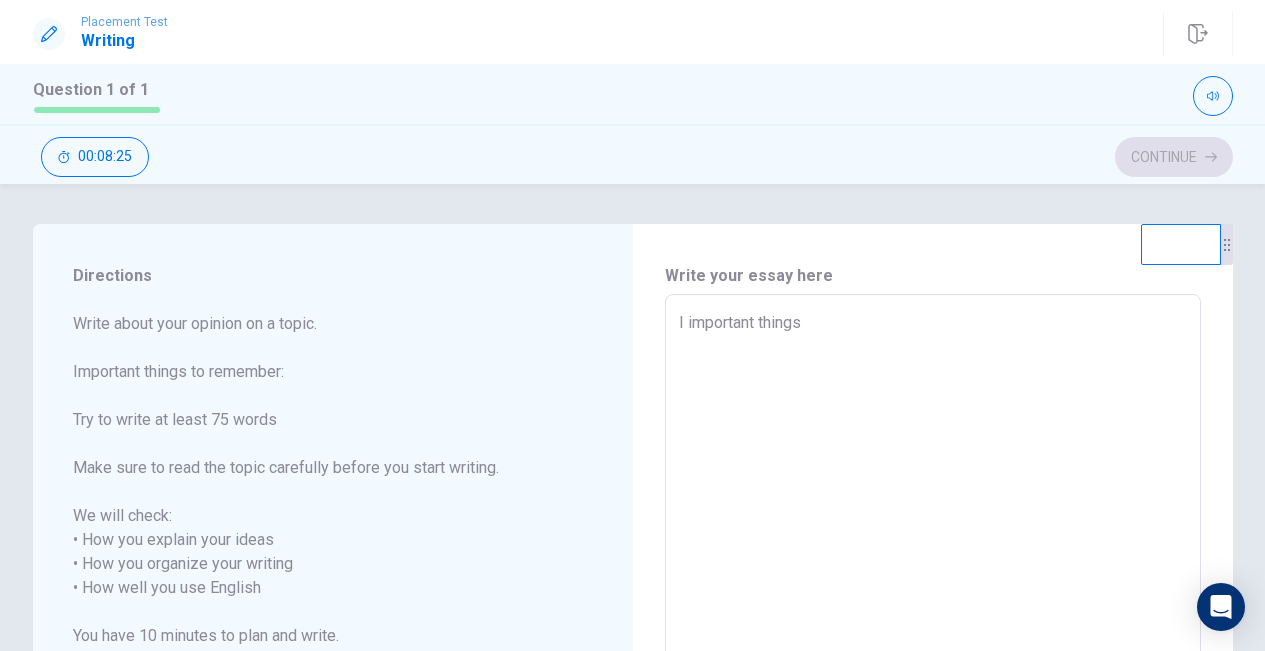 type on "I important things t" 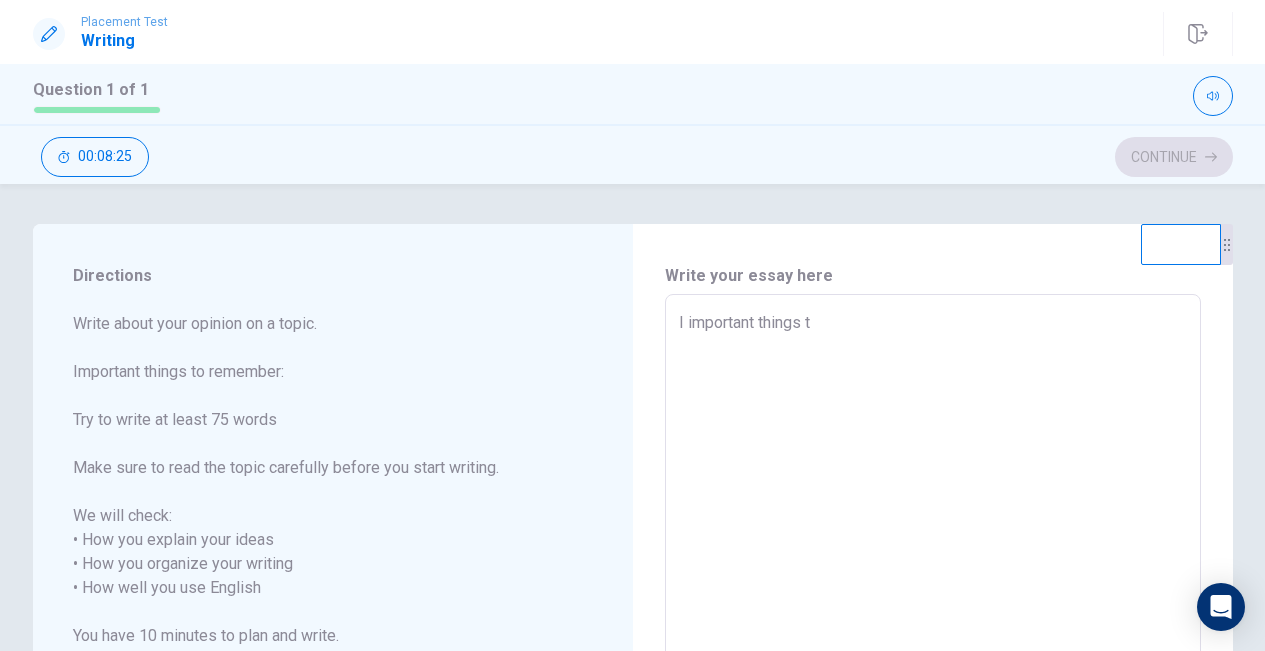 type on "x" 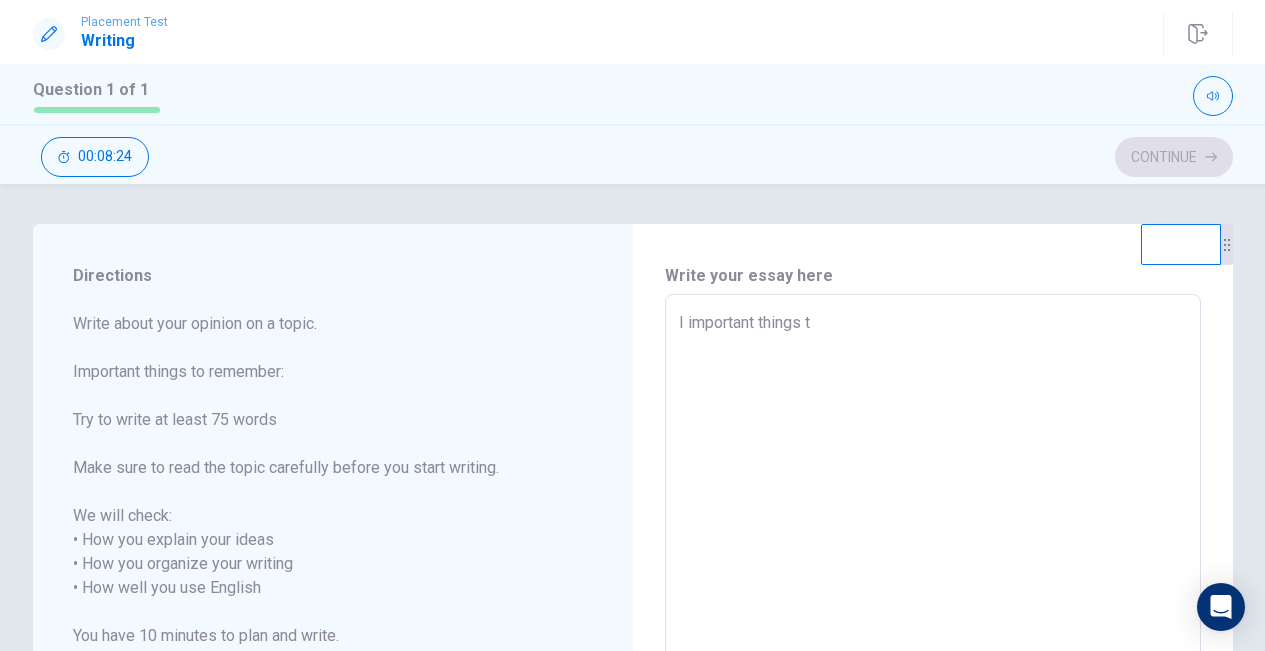 type on "I important things to" 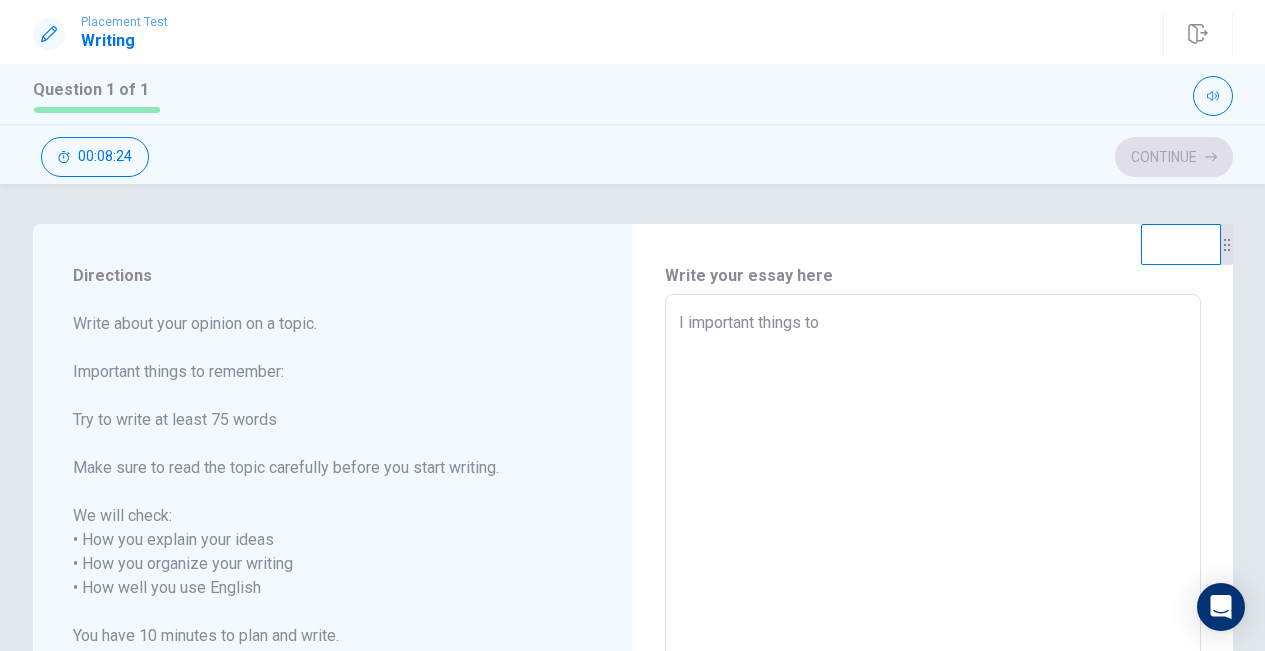 type on "x" 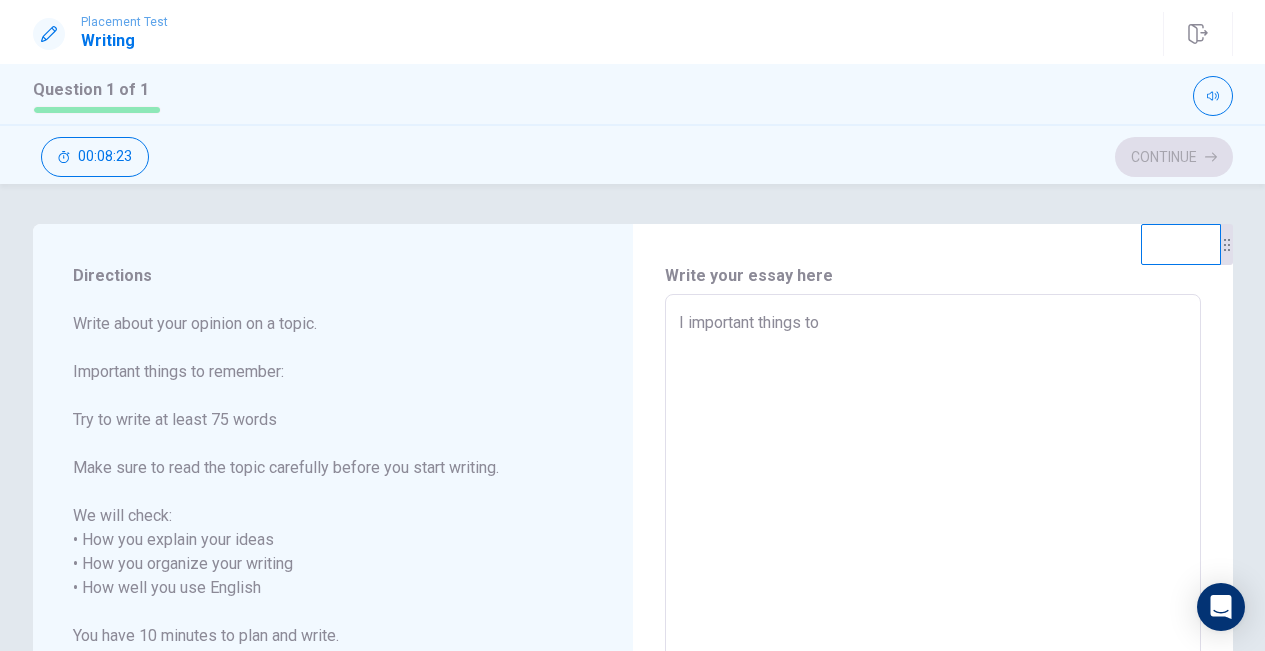 type on "I important things tor" 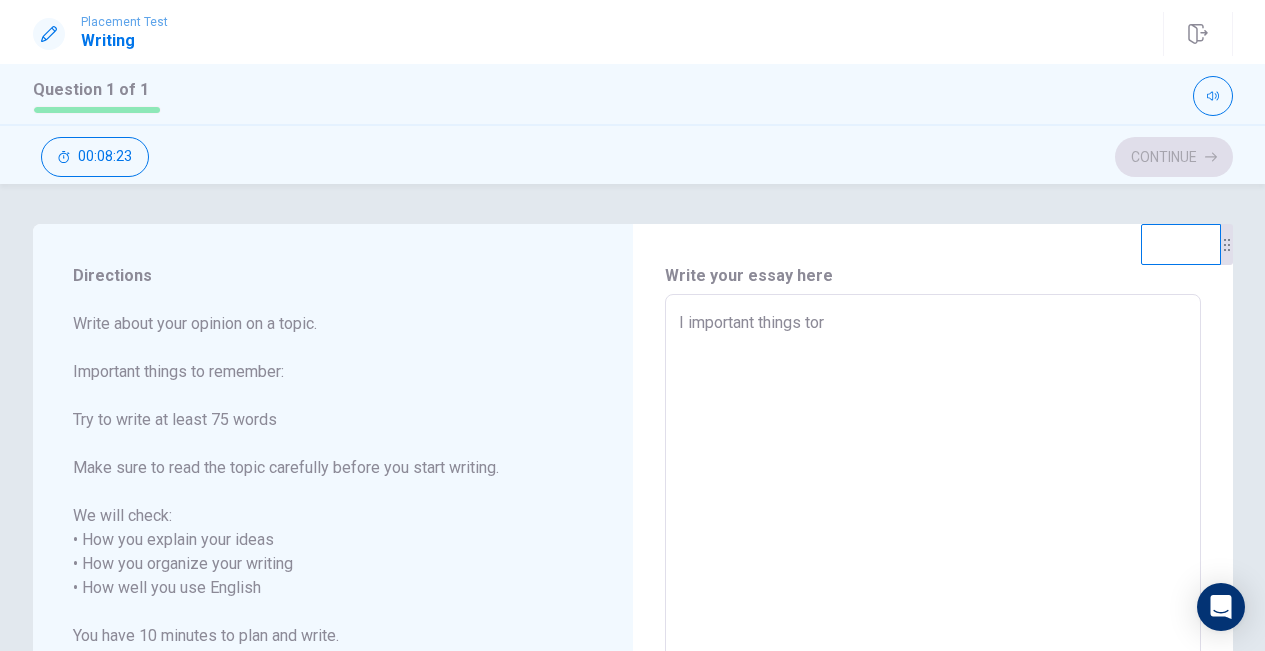 type on "x" 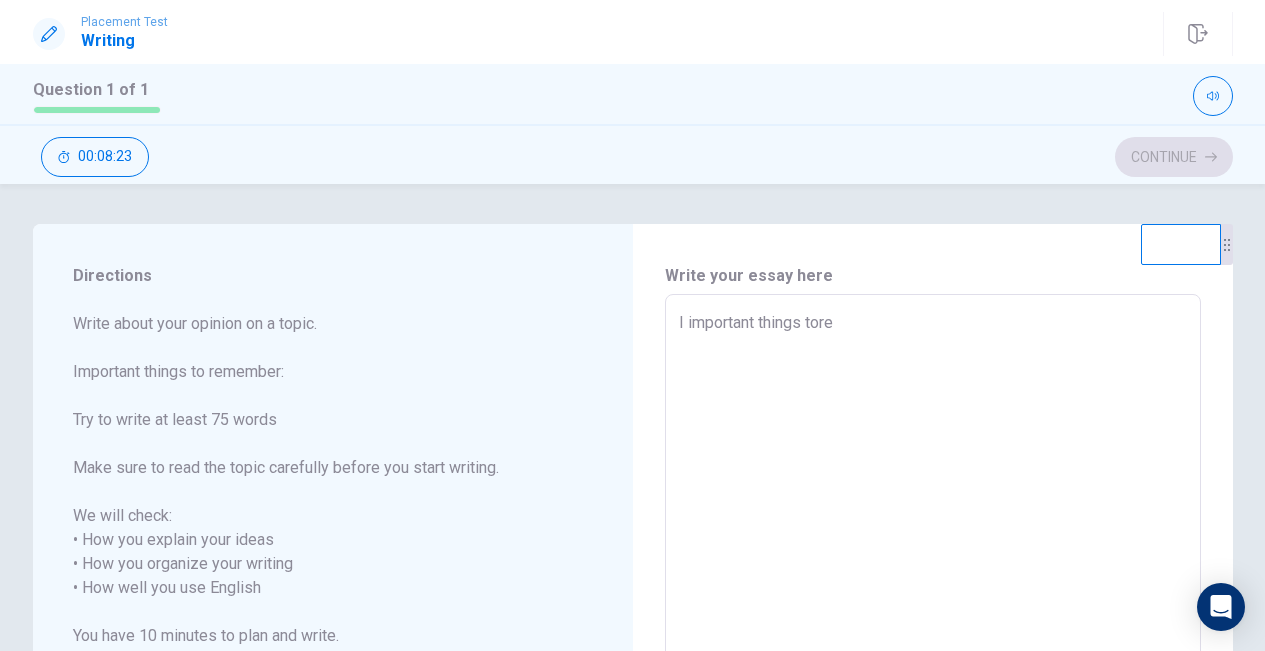 type on "x" 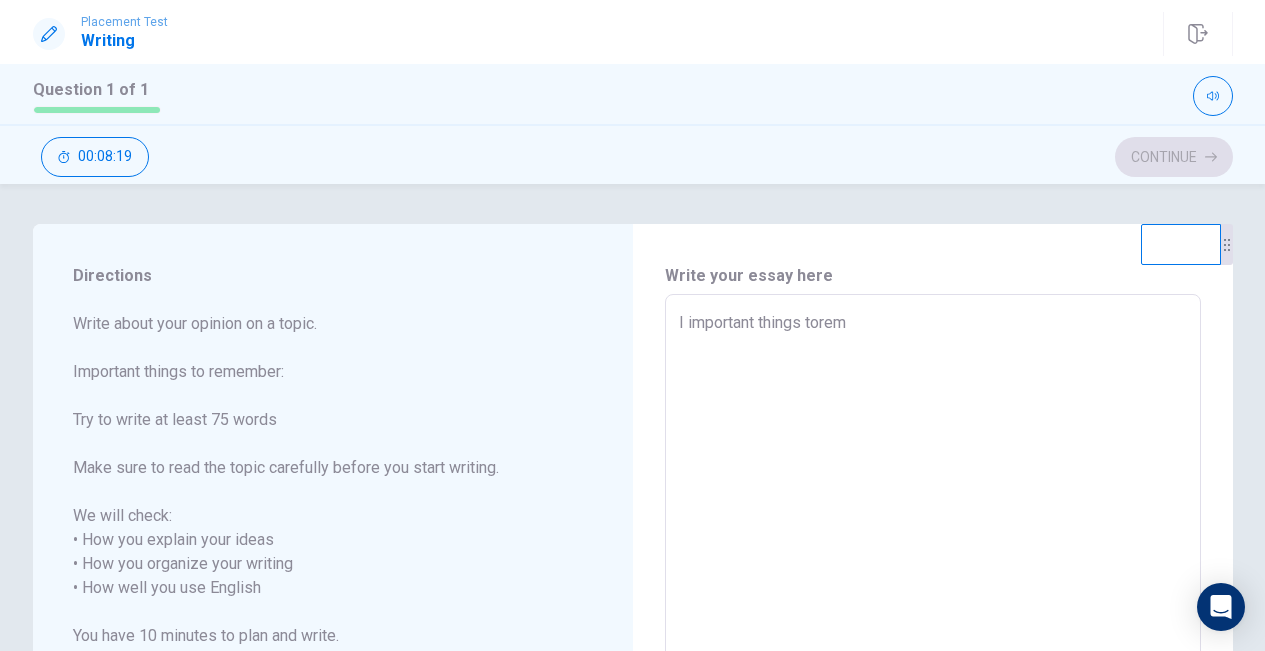 type on "x" 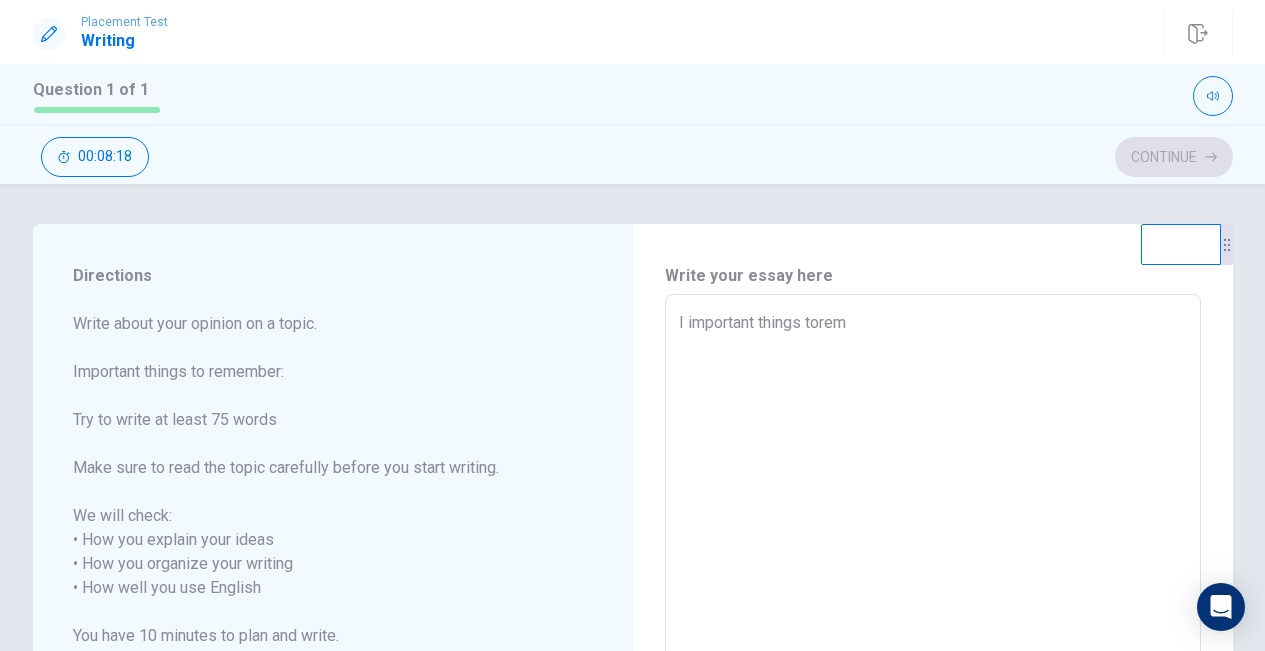 type on "I important things to rem" 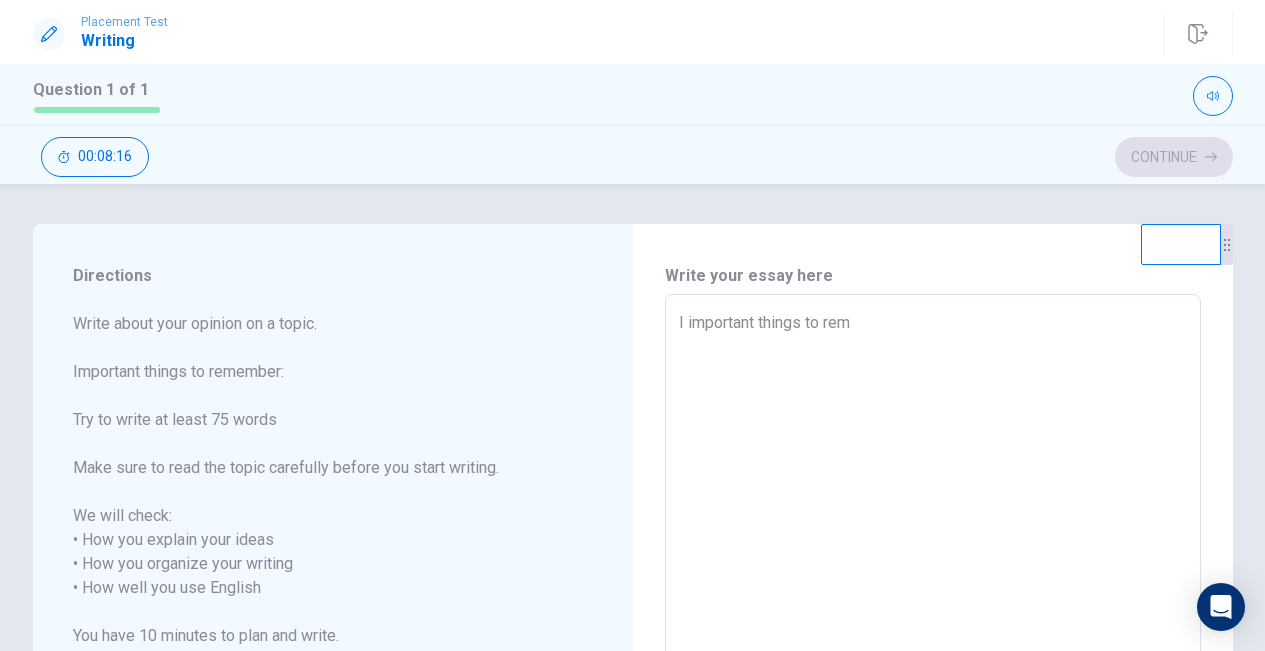 type on "x" 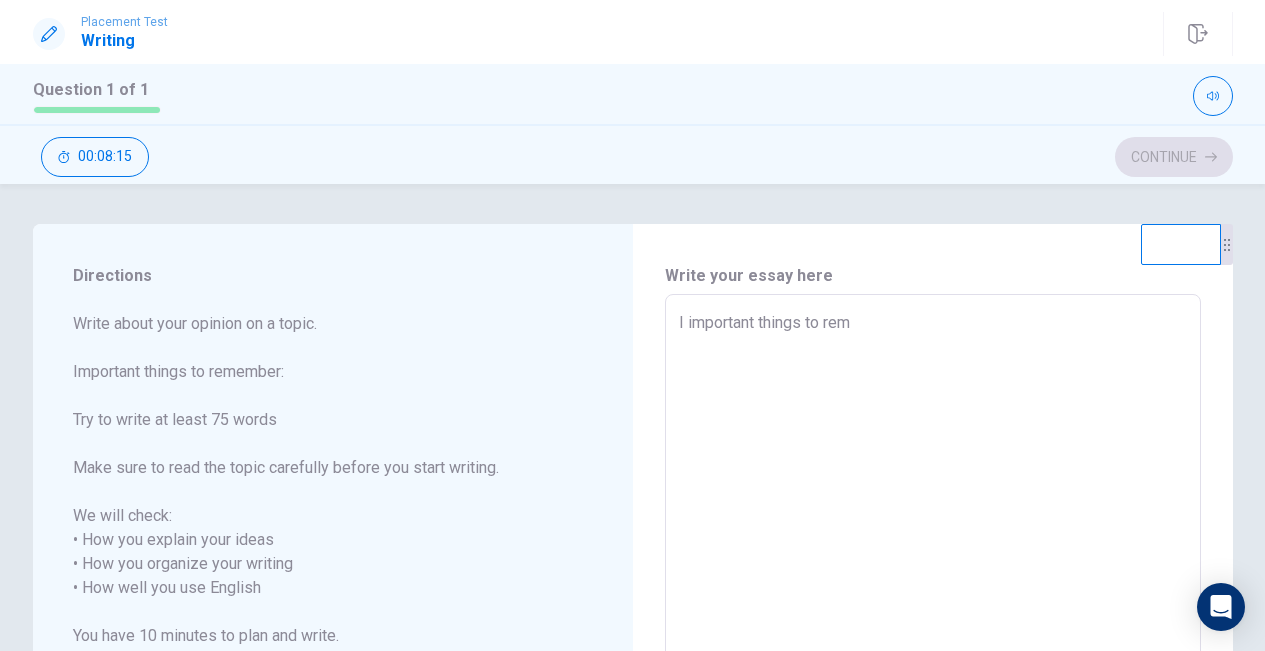 type on "I important things to reme" 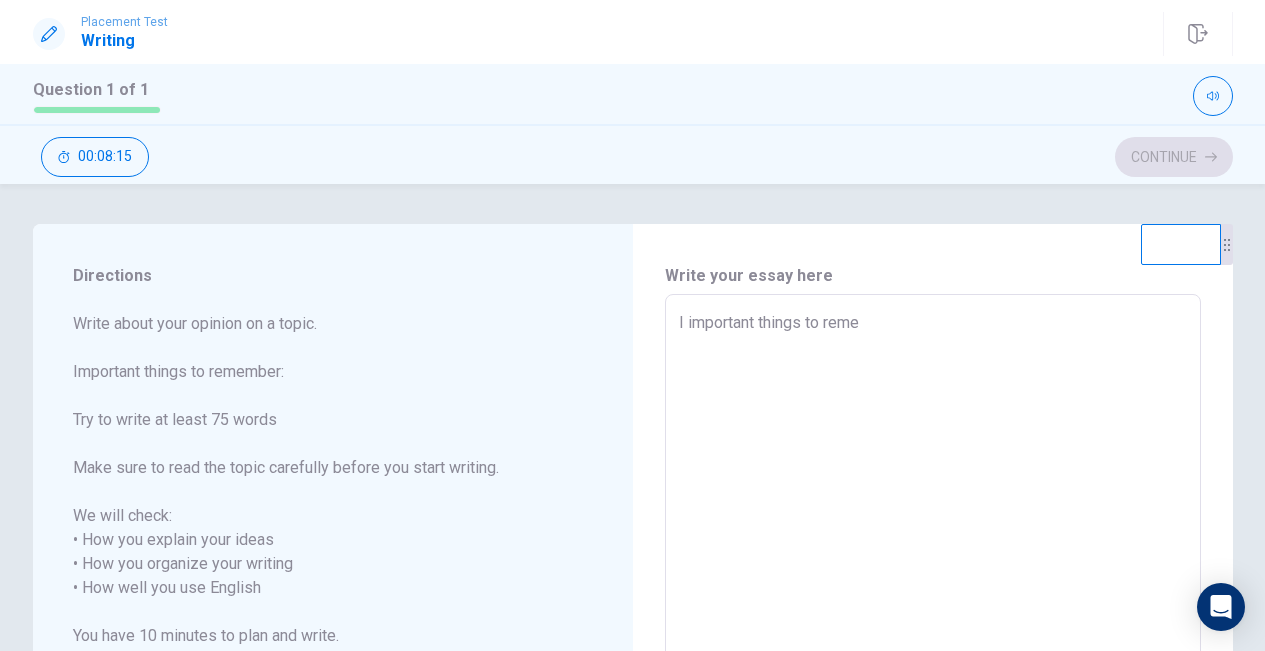 type on "x" 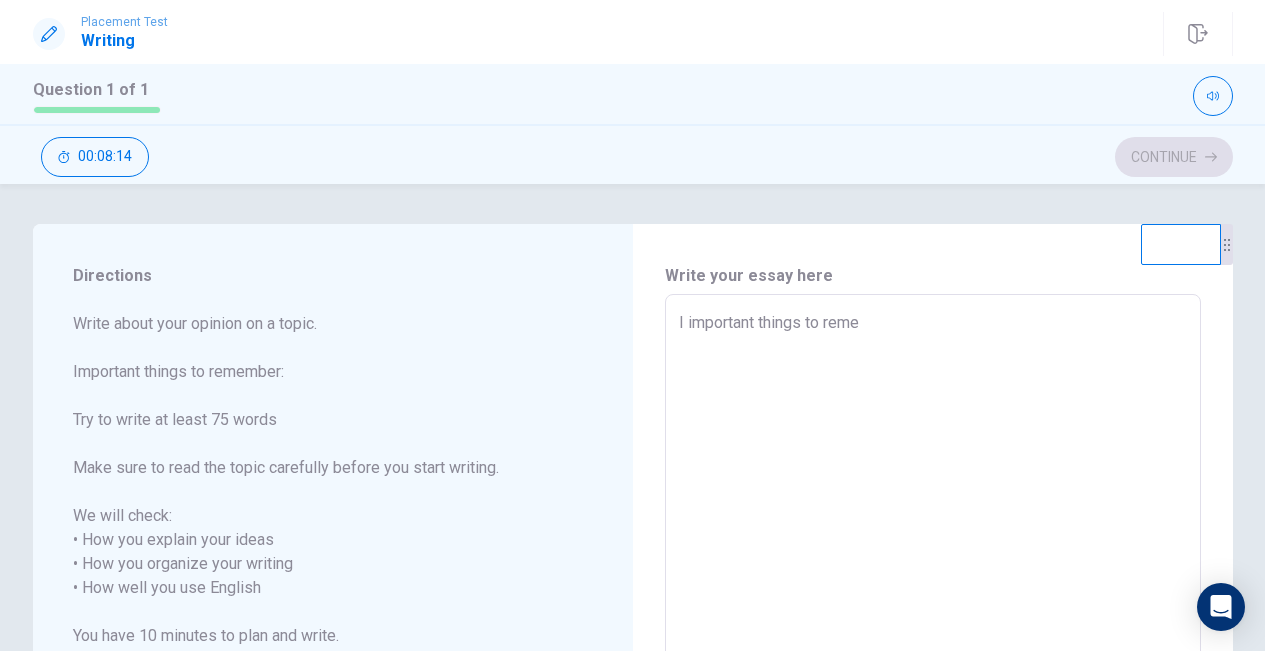 type on "I important things to remem" 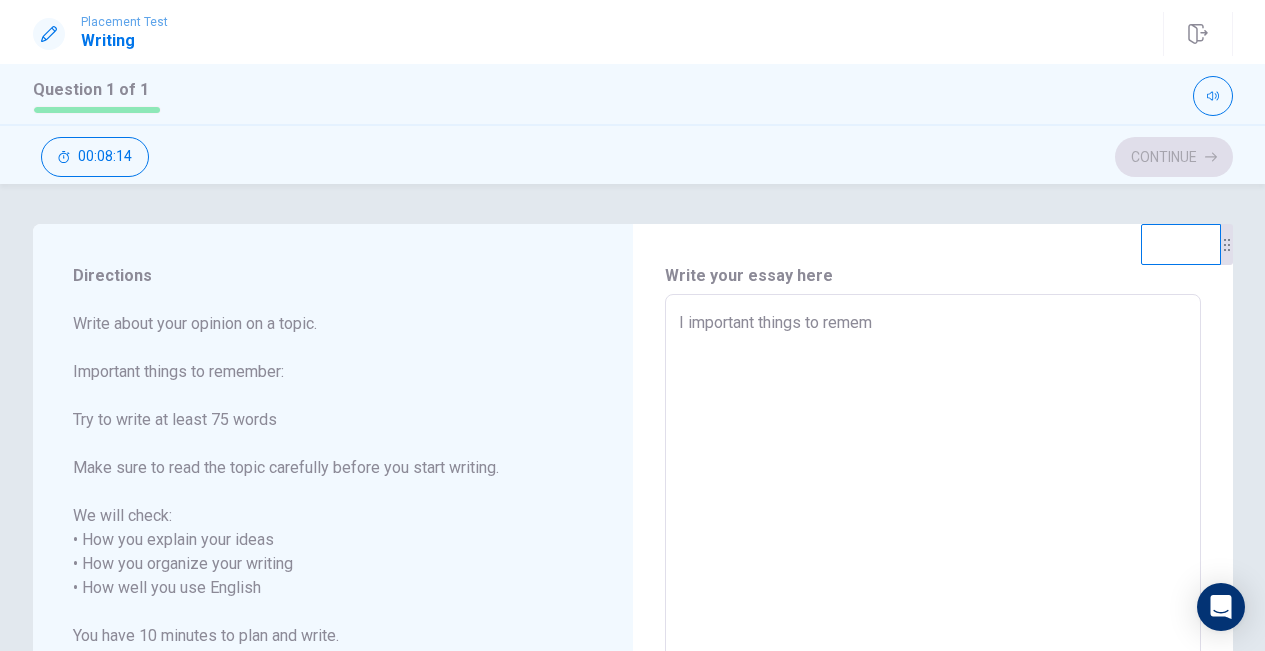 type on "x" 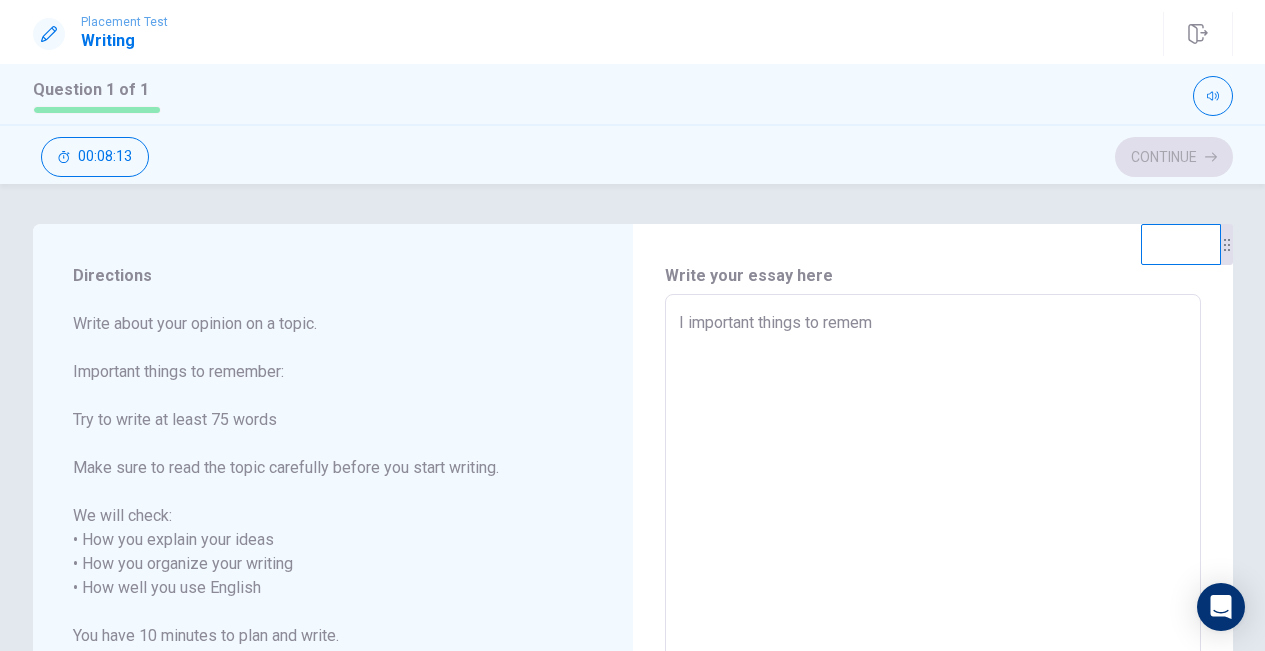 type on "I important things to rememb" 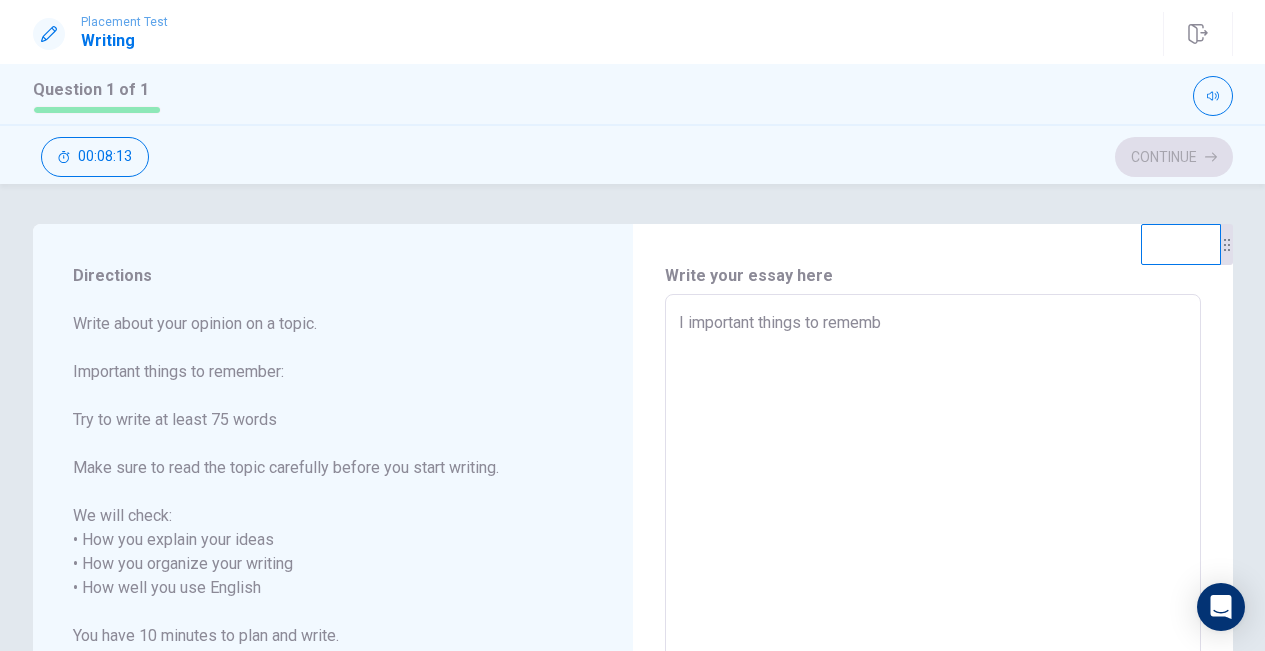 type on "x" 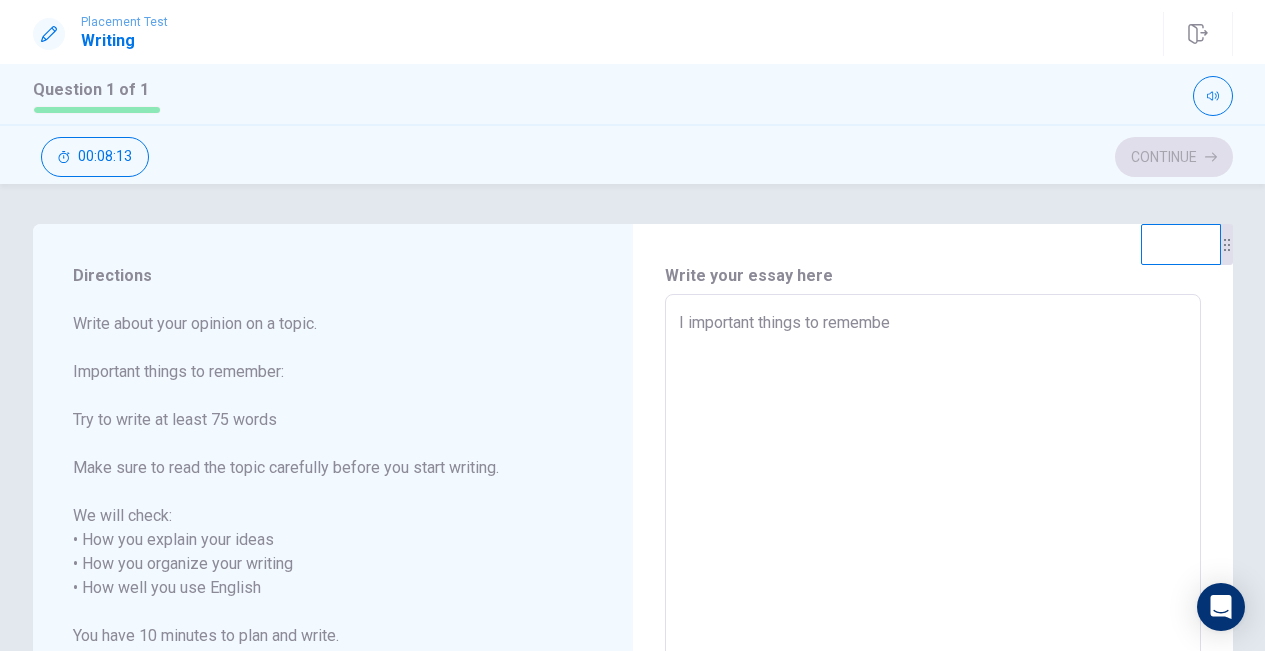 type on "x" 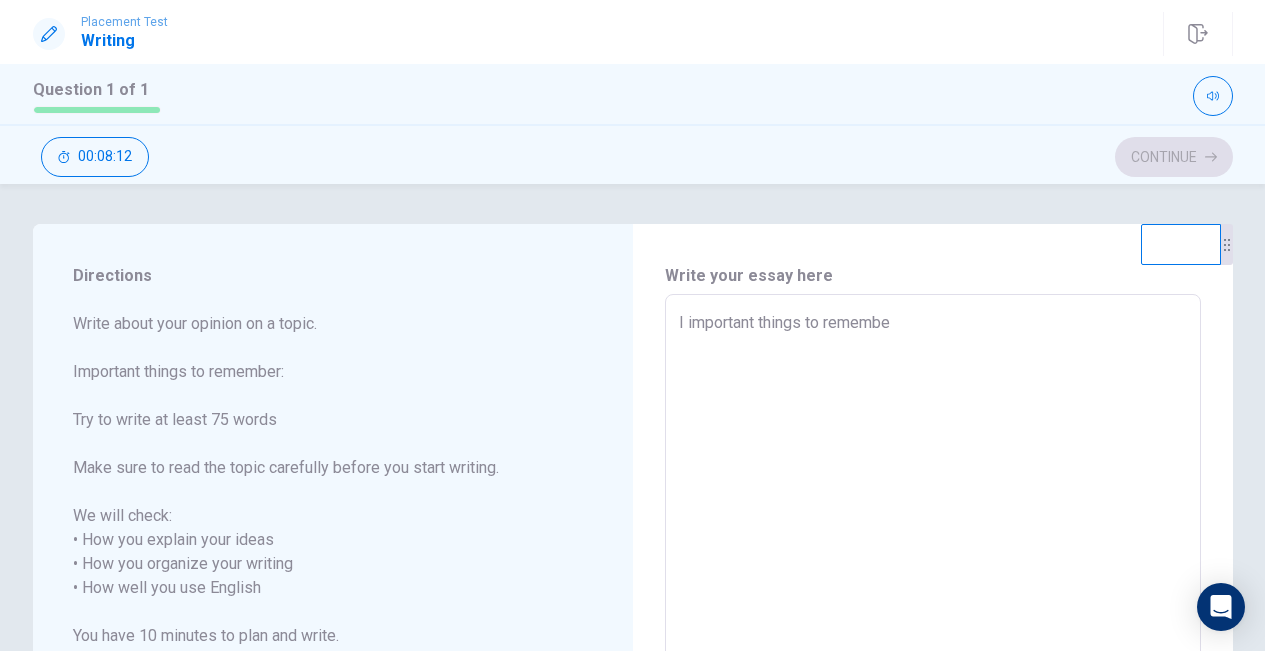 type on "I important things to remember" 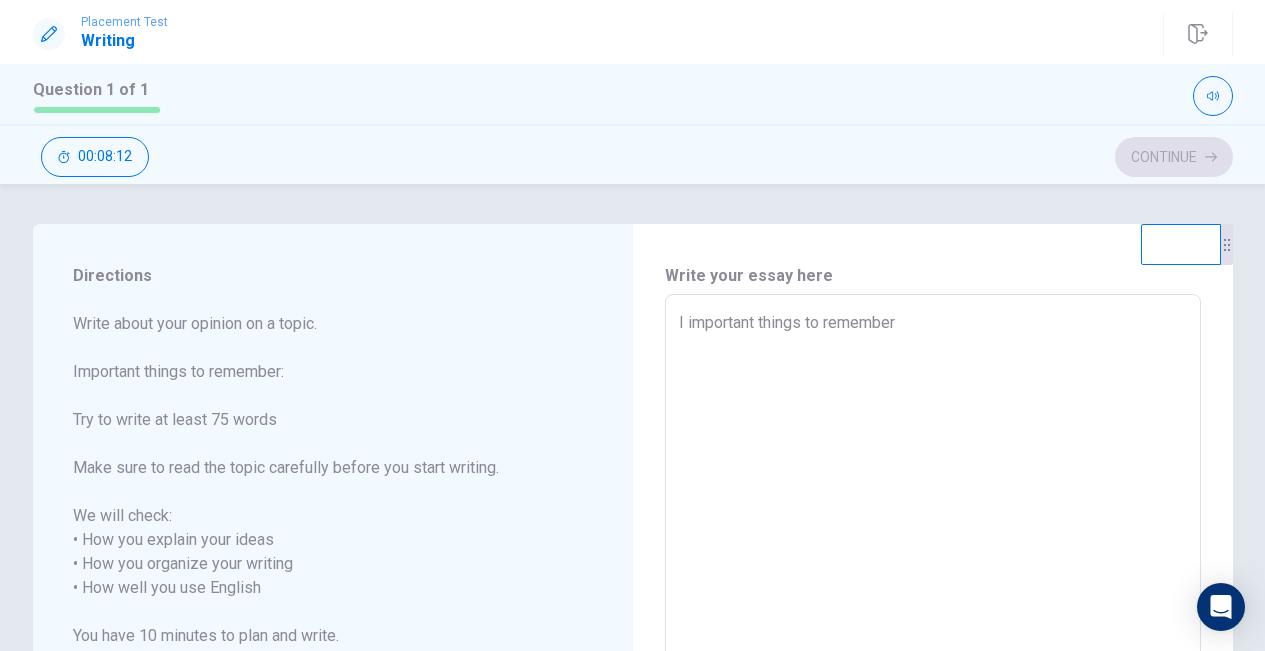 type on "x" 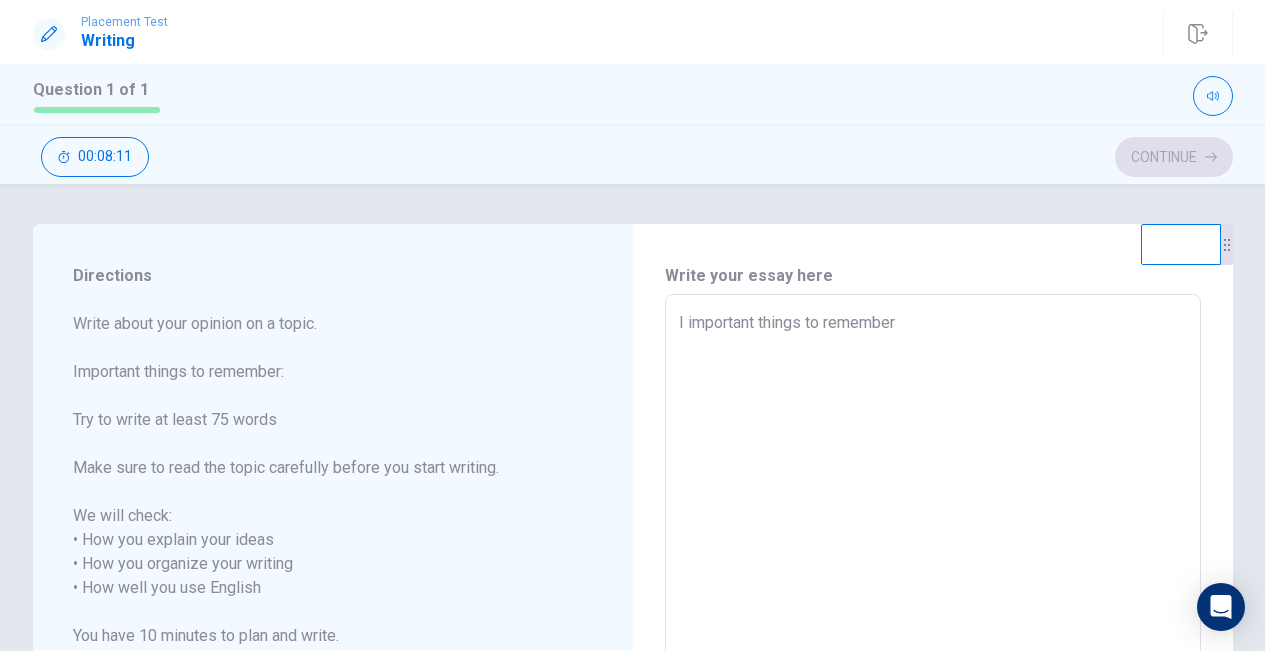 type on "I important things to remember" 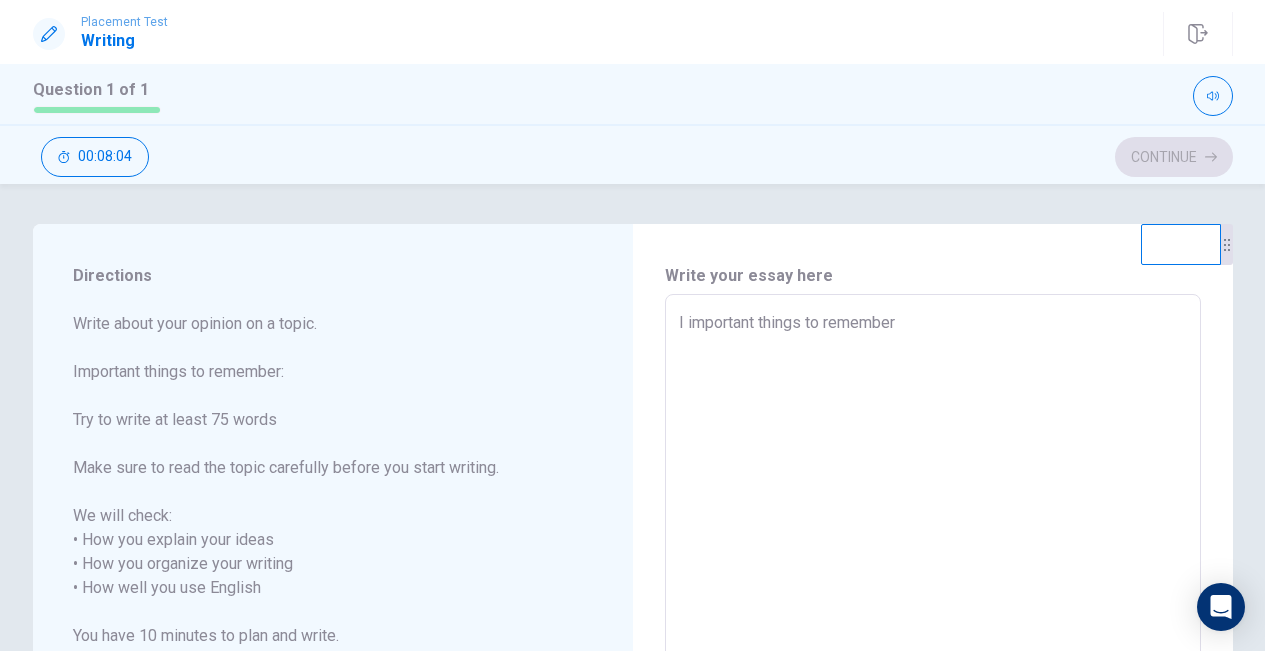 type on "x" 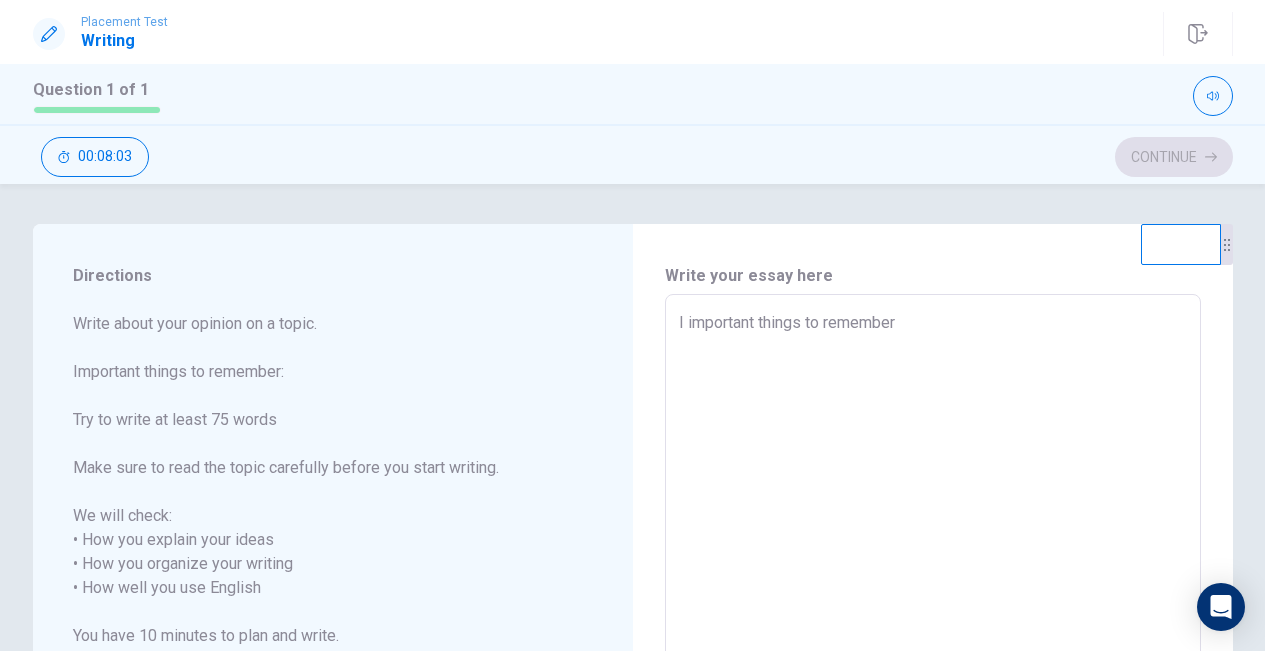 type on "I important things to remember I" 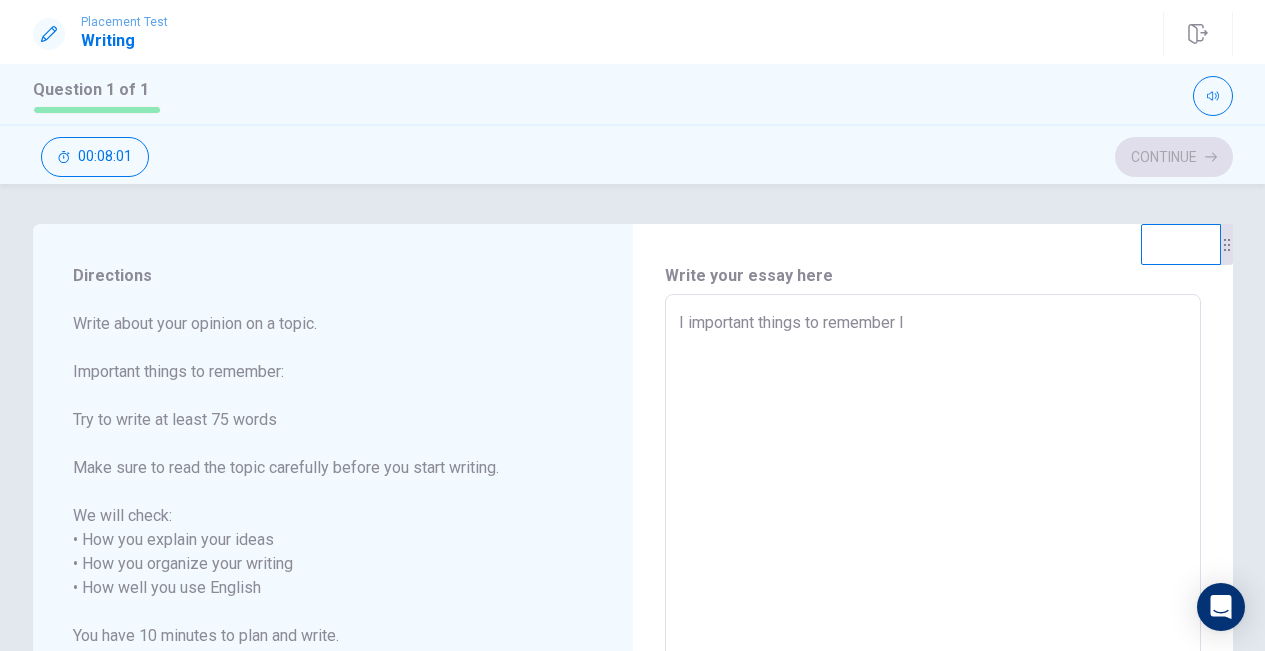 type on "x" 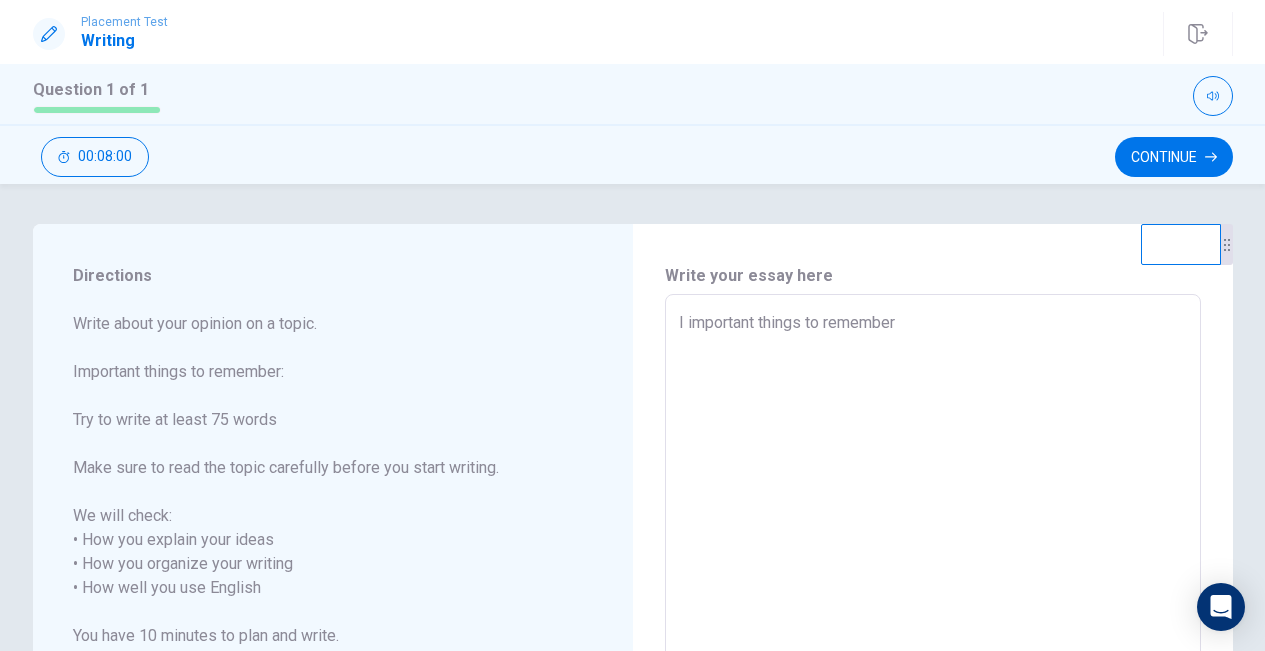 type on "x" 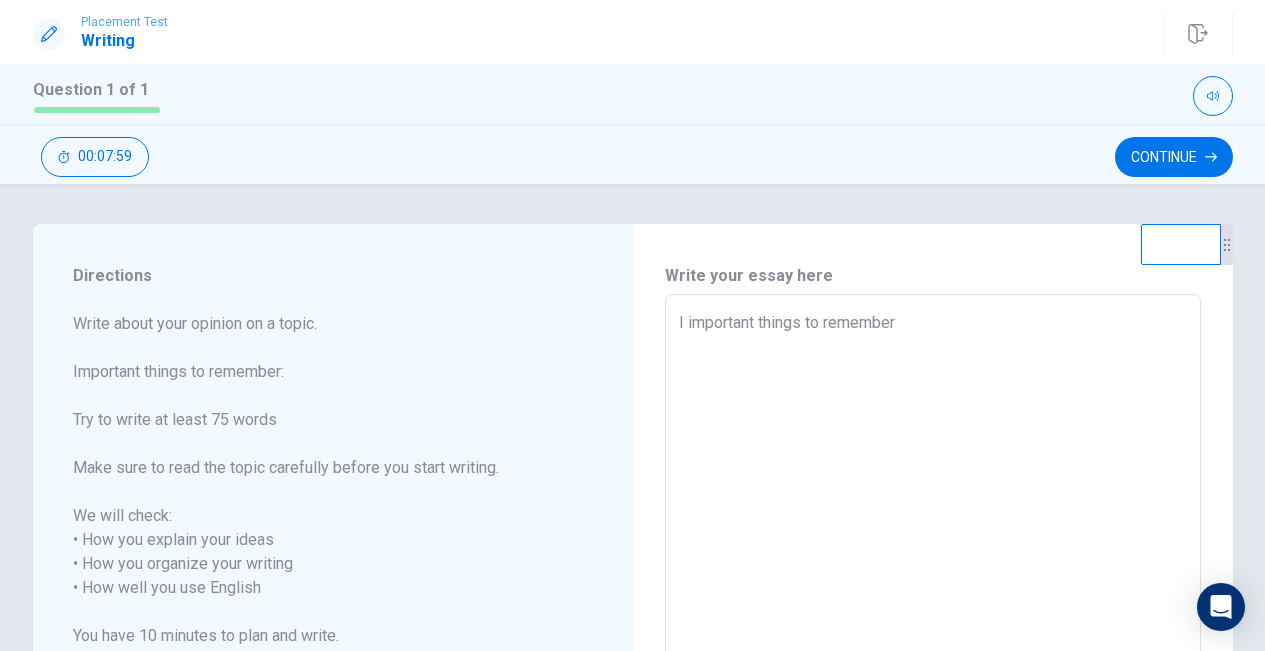 type on "I important things to remember" 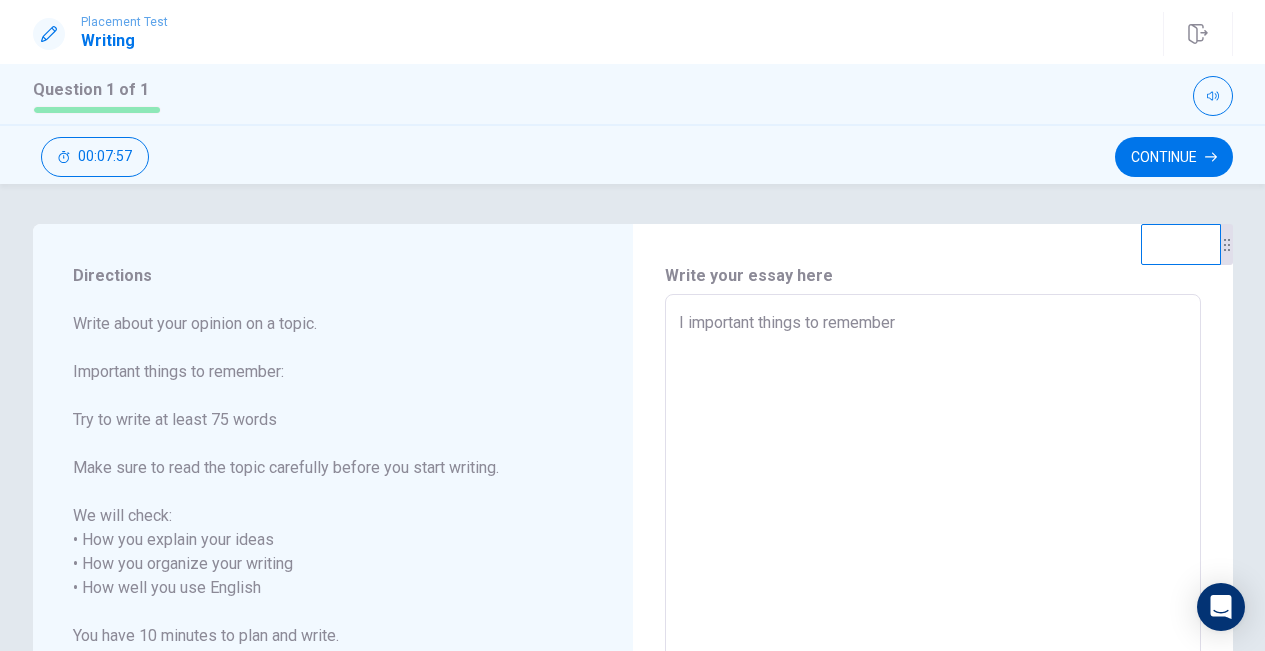 type on "x" 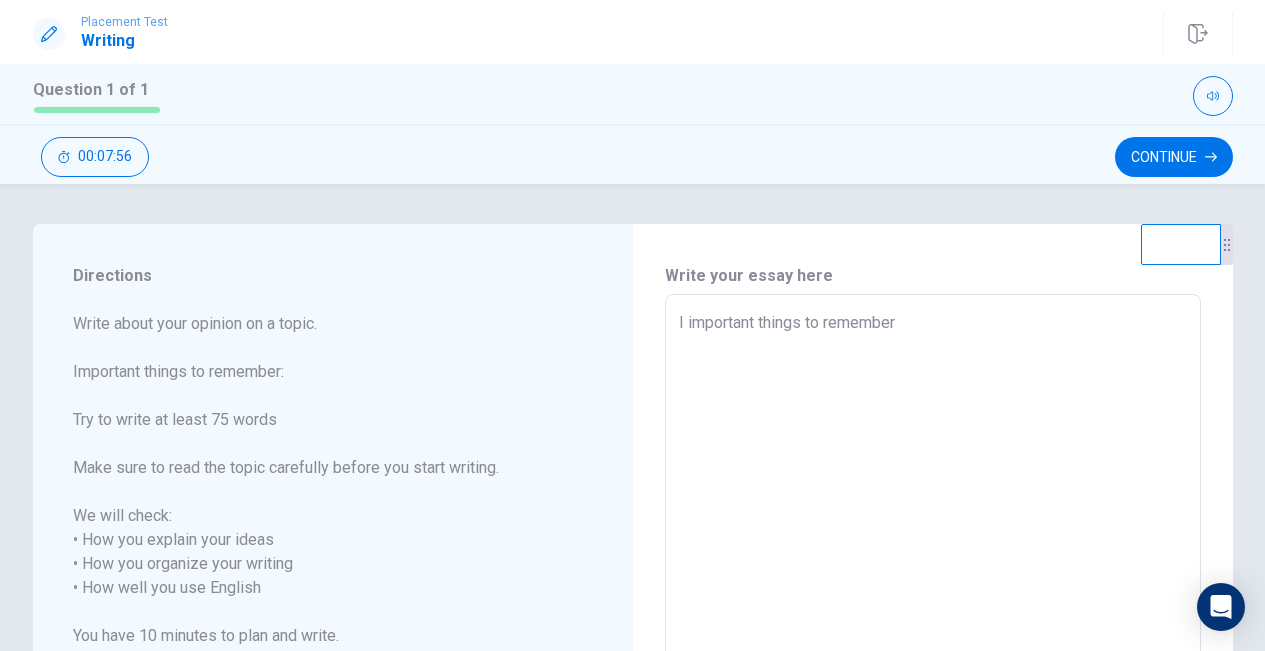 type on "I important things to remember" 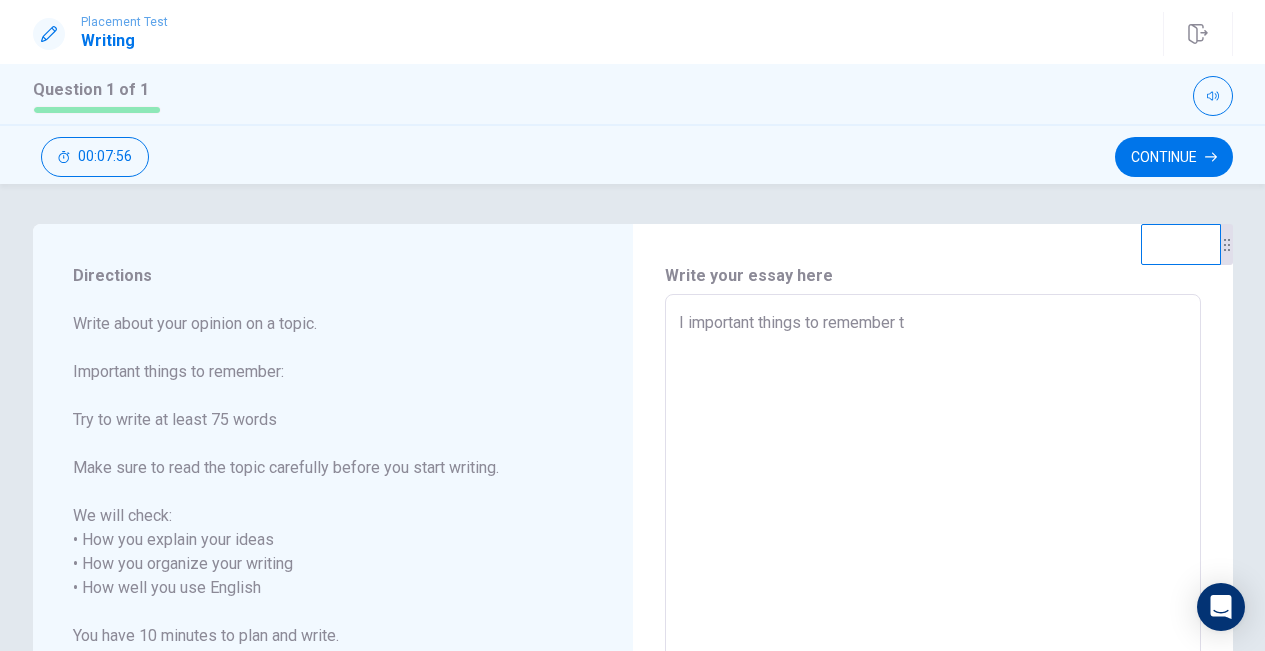 type on "x" 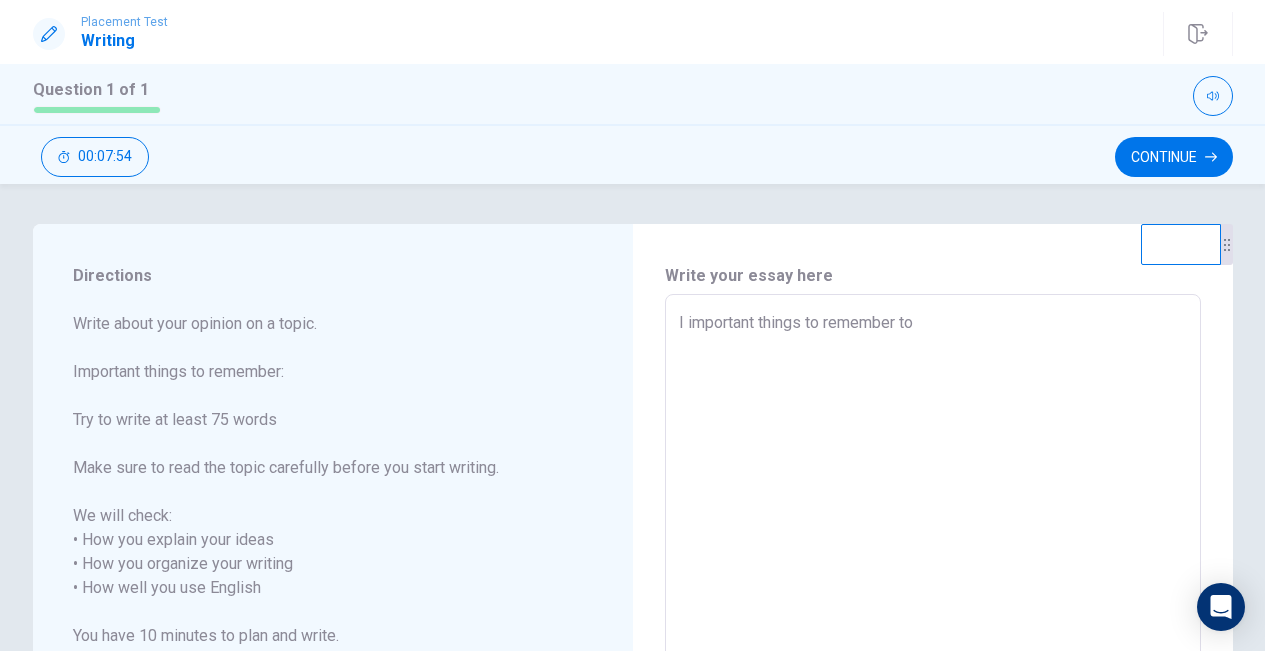 type on "x" 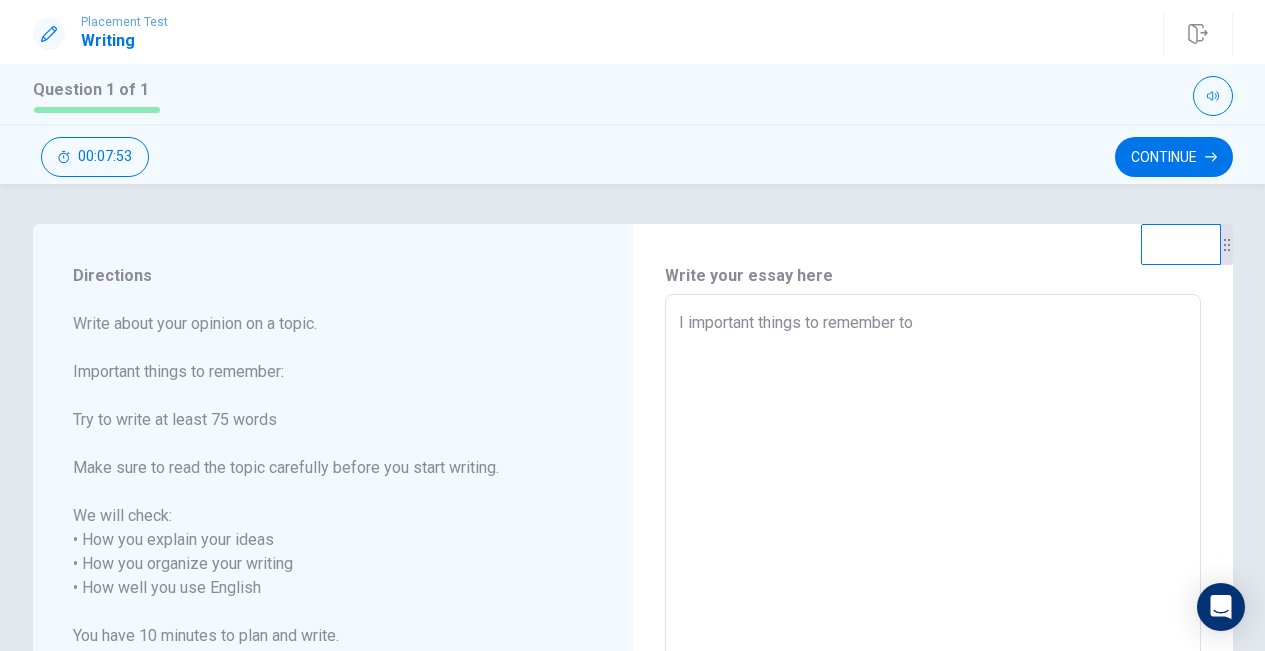 type on "I important things to remember to" 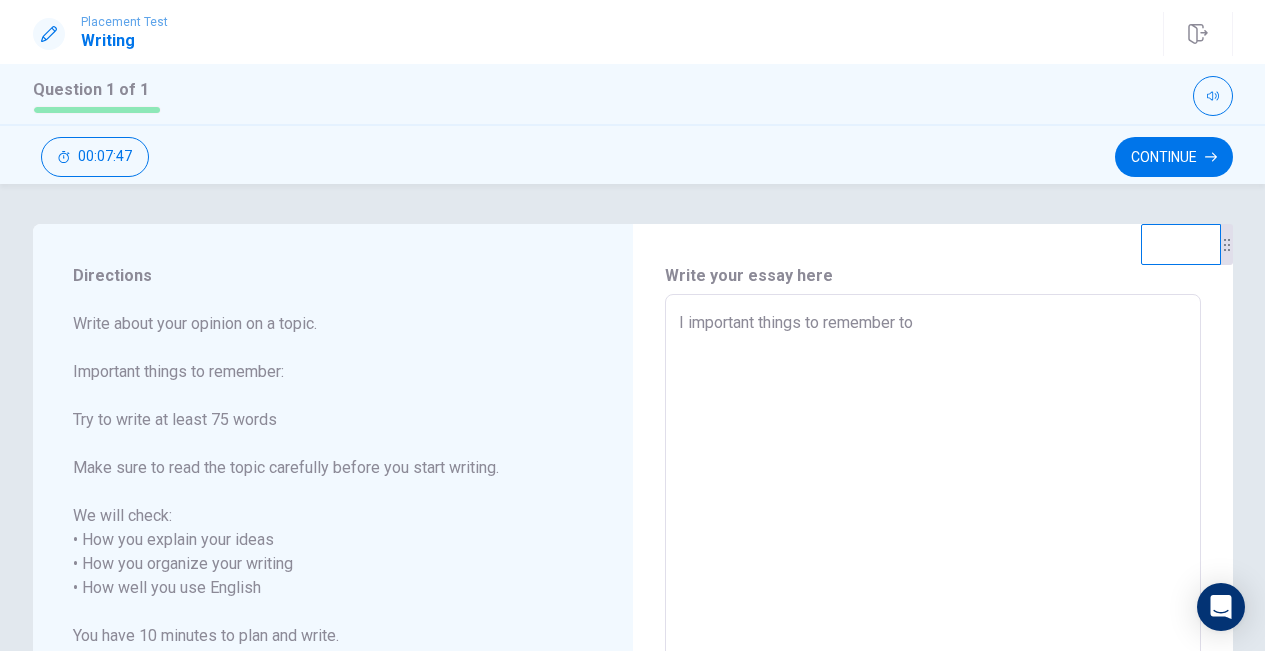 type on "x" 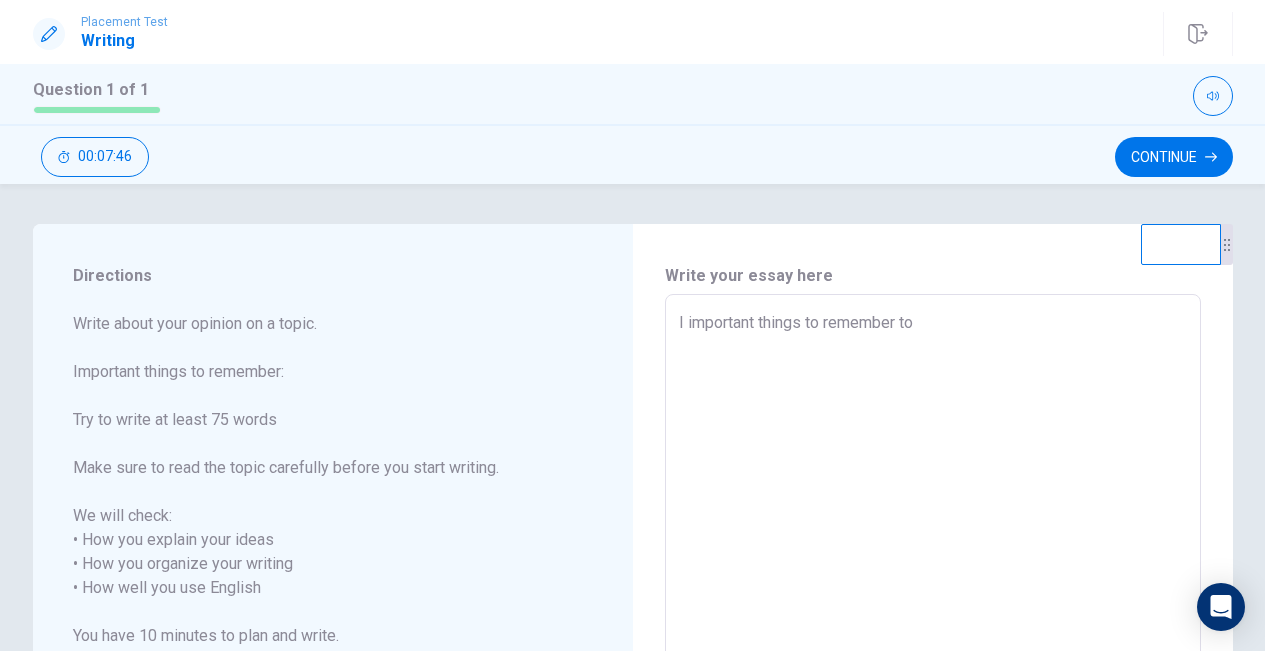type on "I important things to remember to" 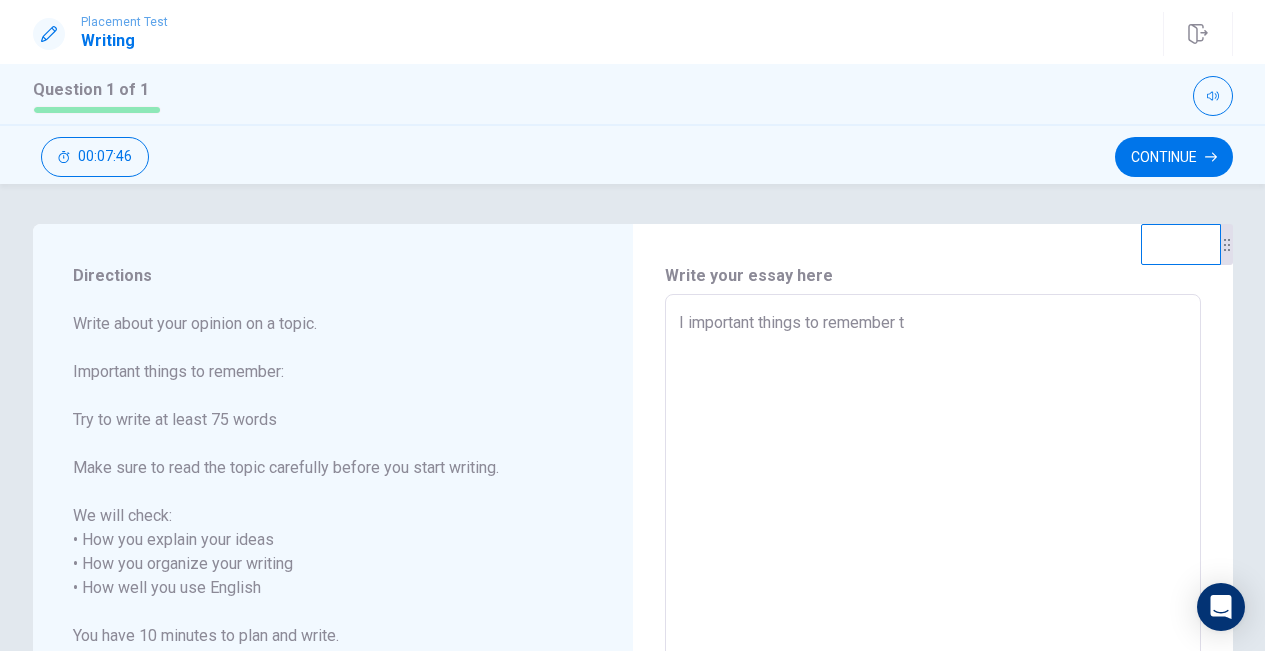 type on "x" 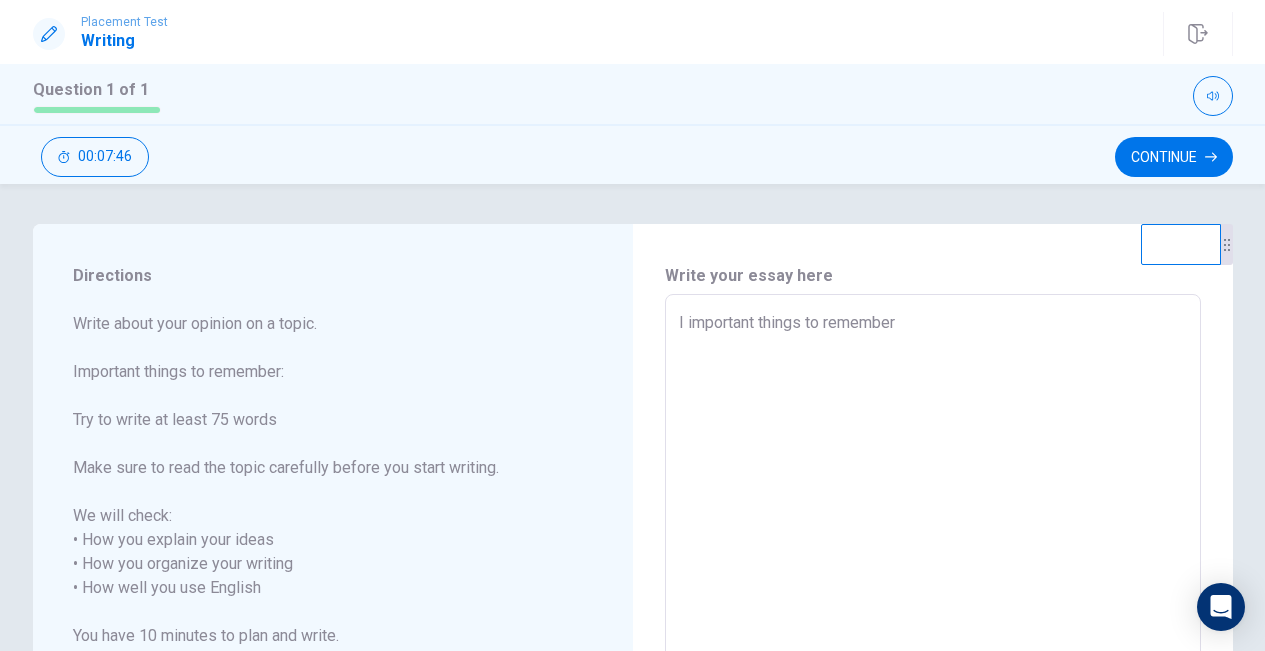 type on "x" 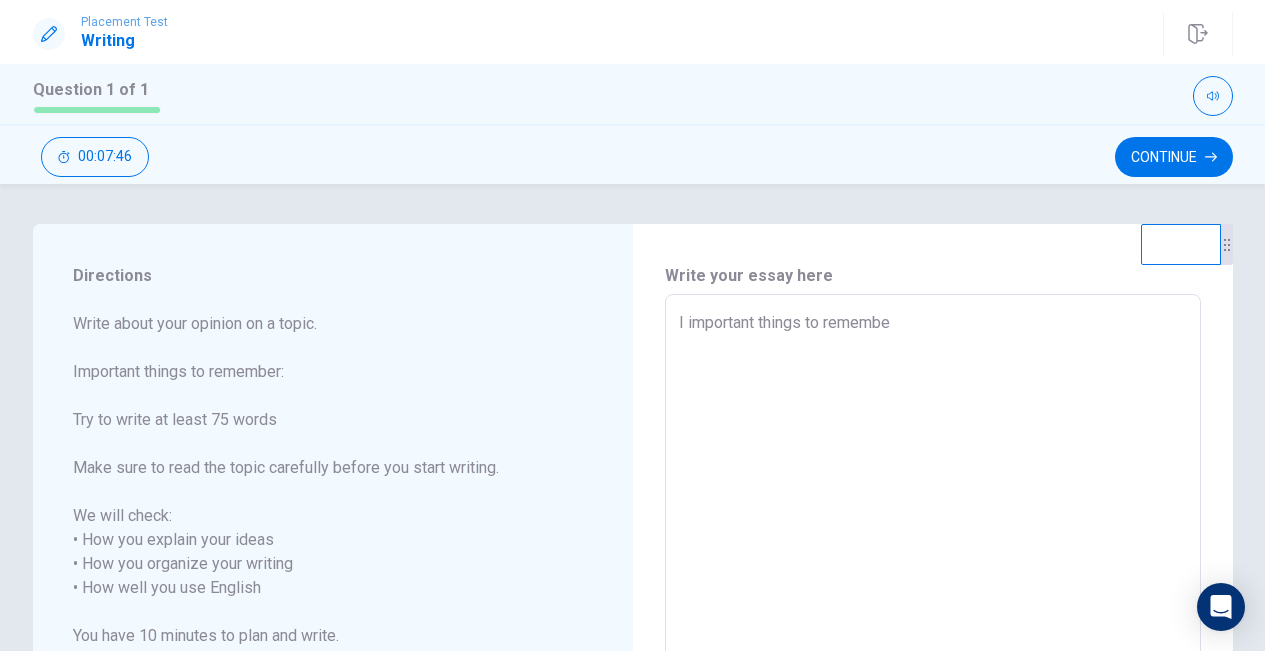 type on "x" 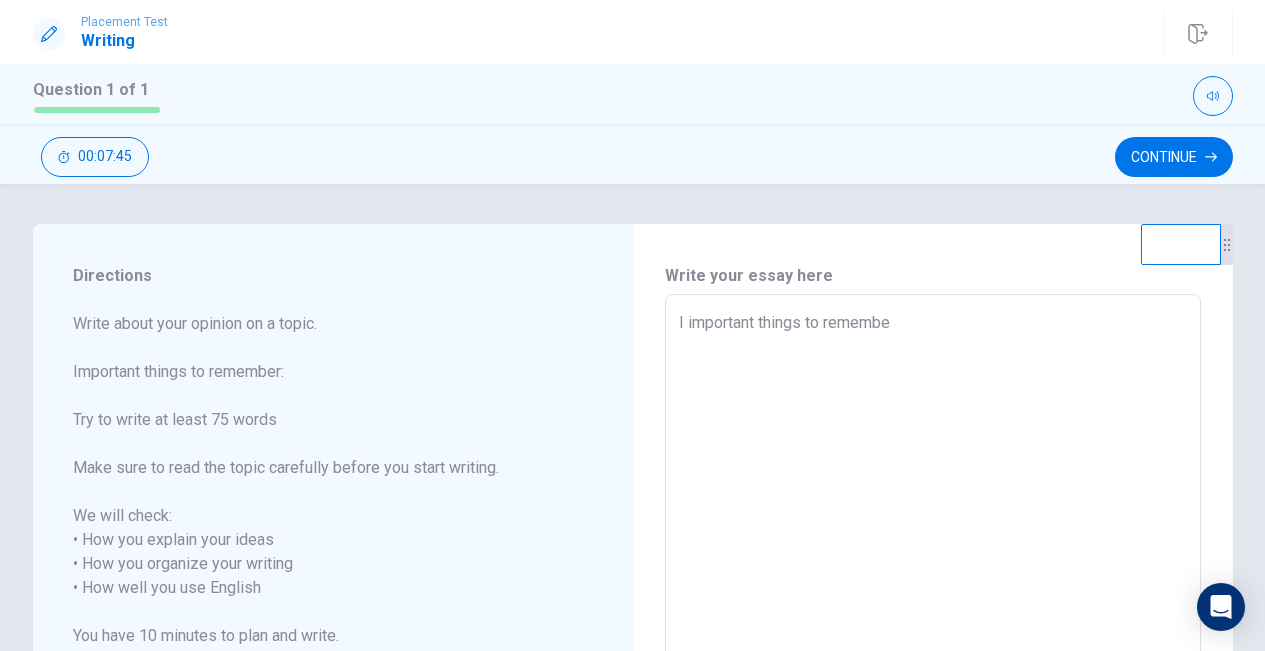 type on "I important things to rememb" 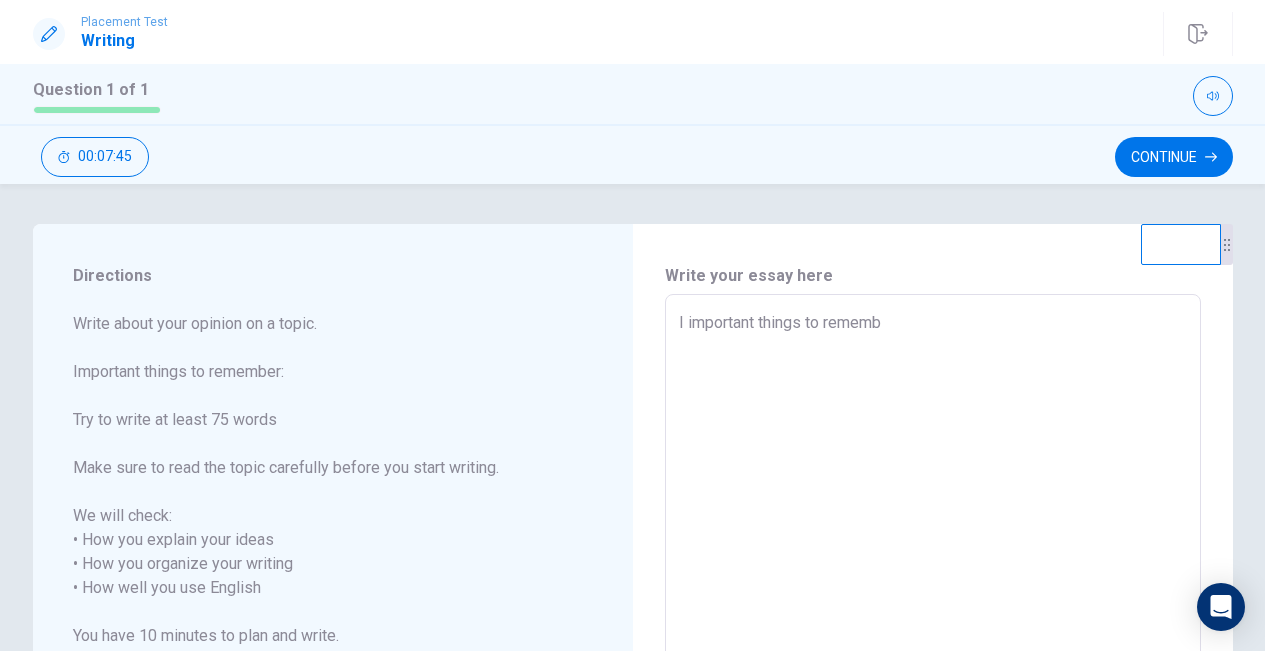 type on "x" 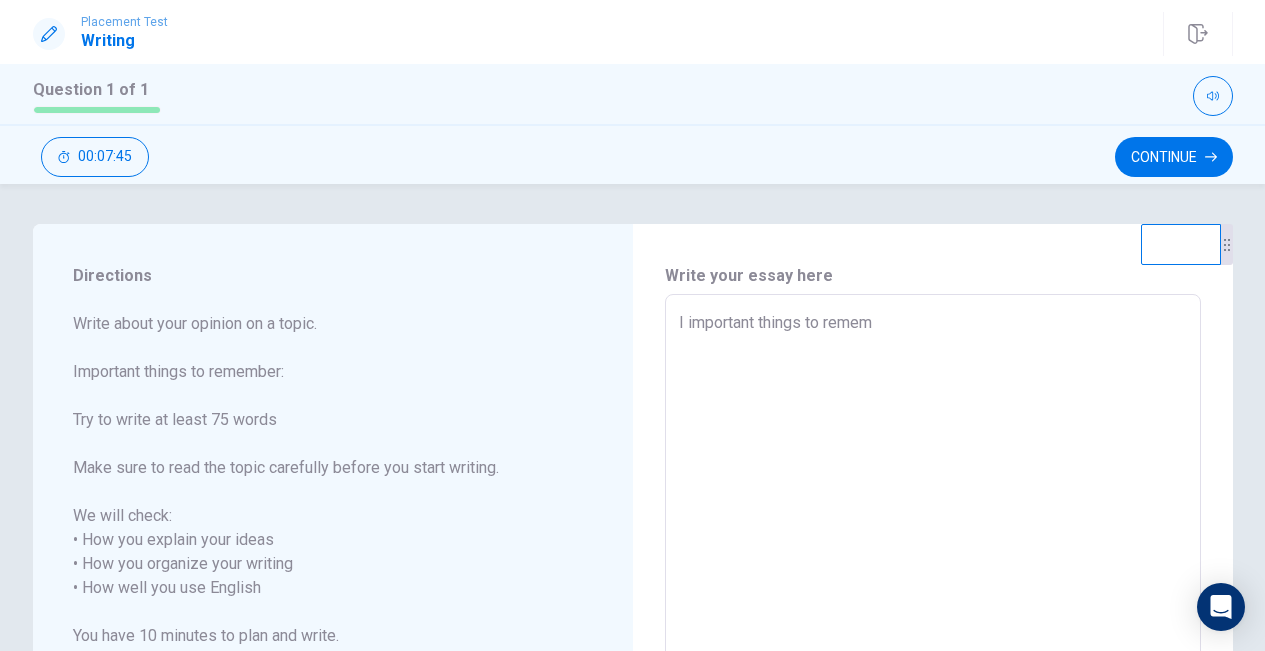 type on "x" 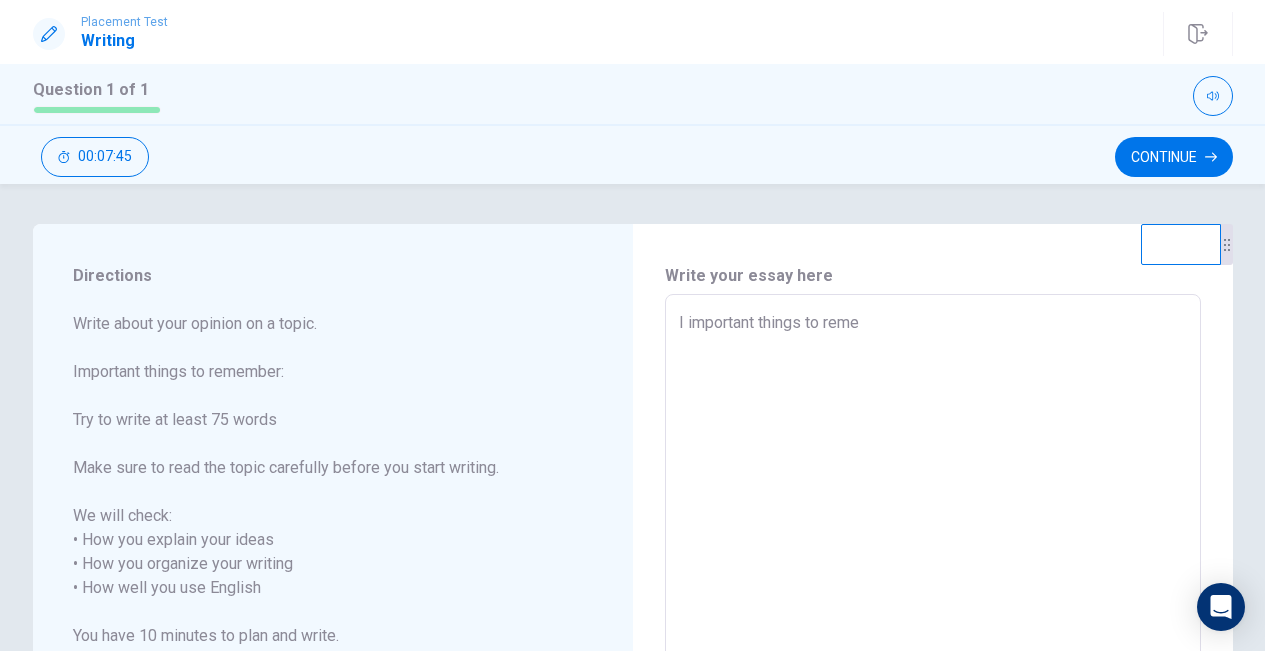 type on "x" 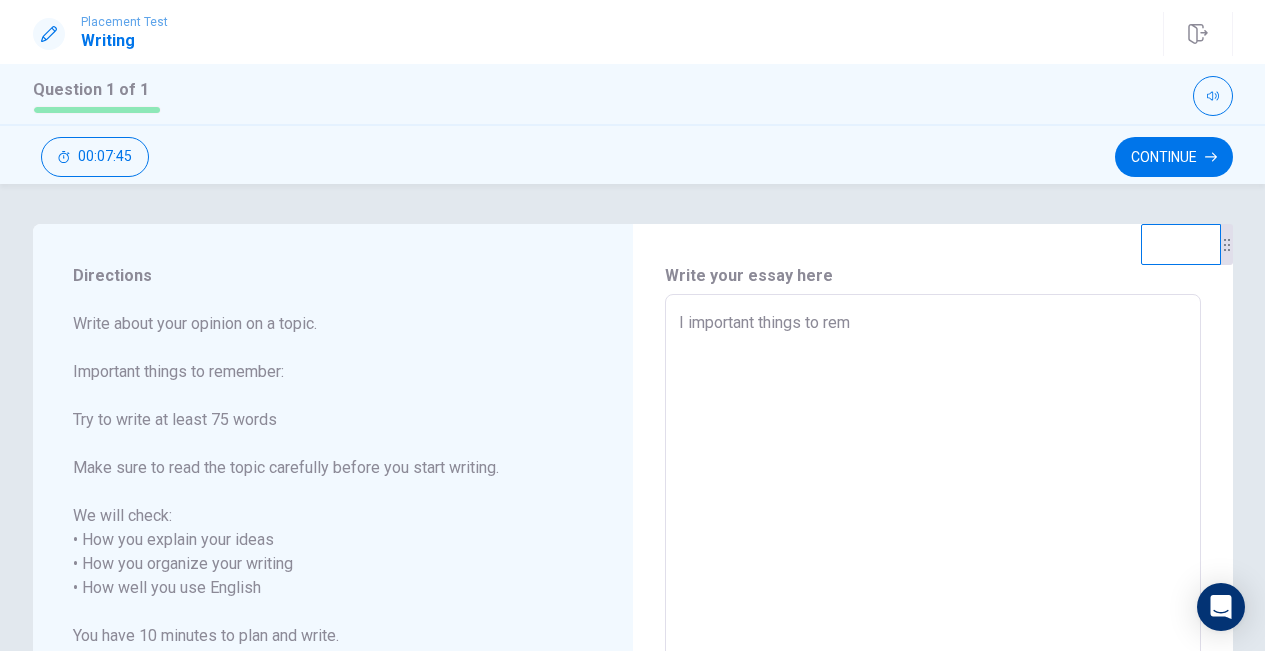 type on "x" 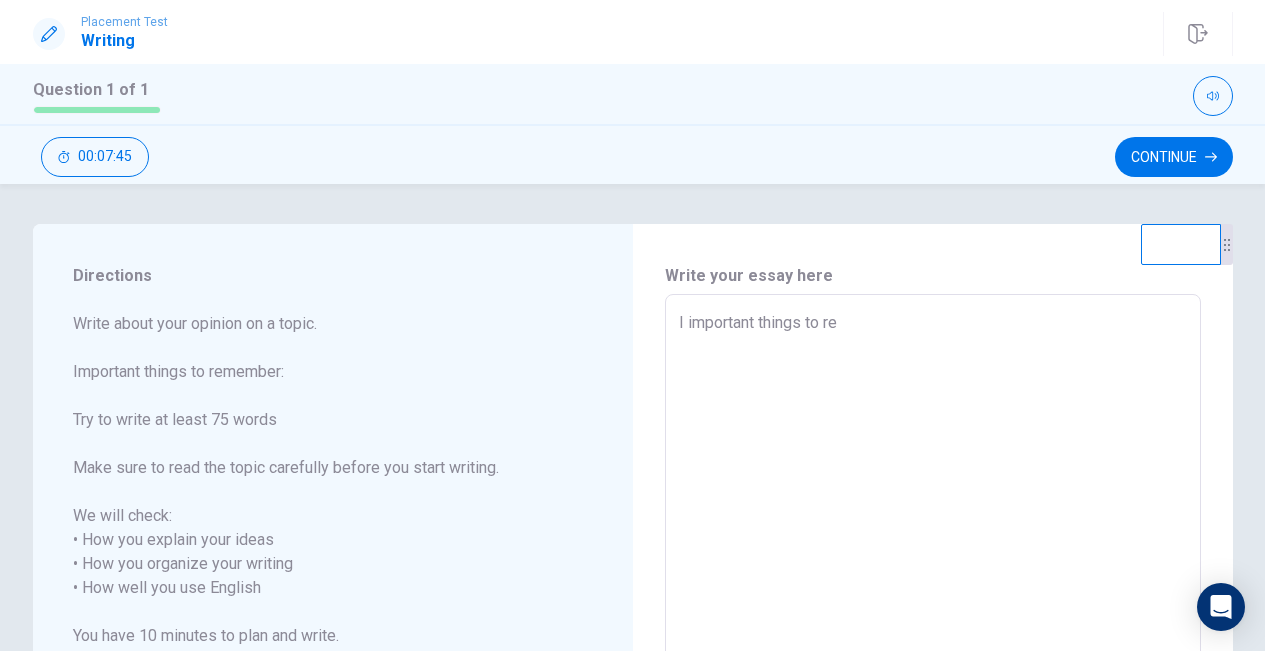 type on "x" 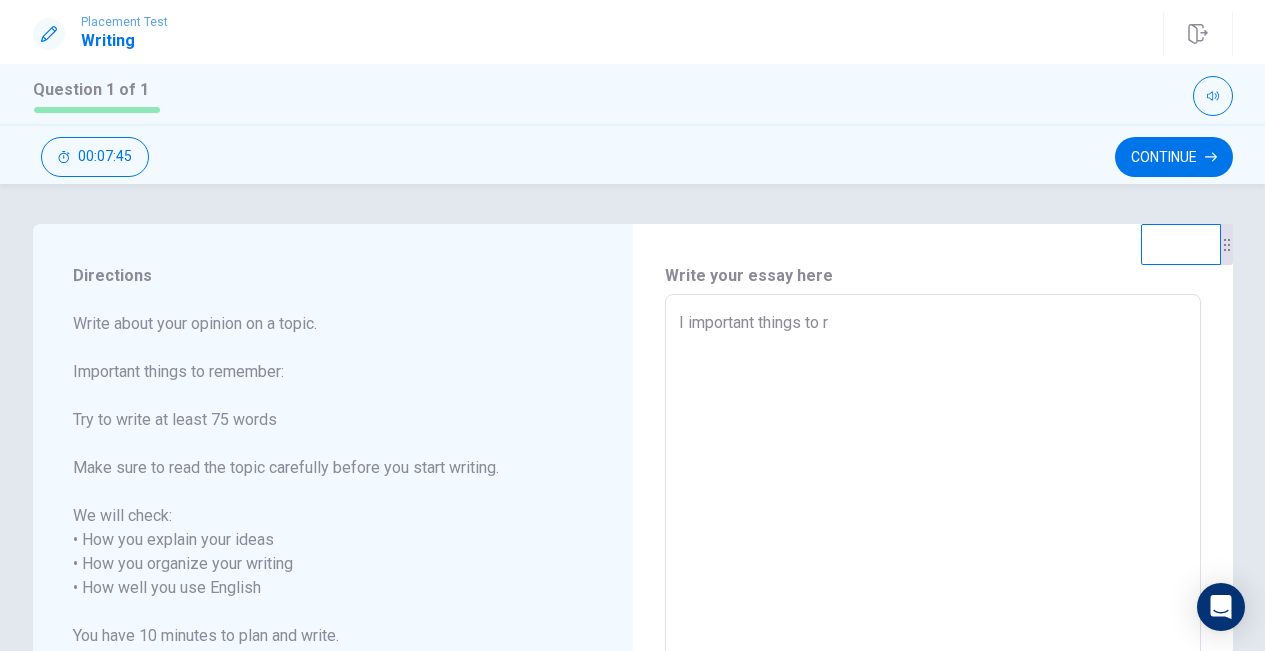 type on "x" 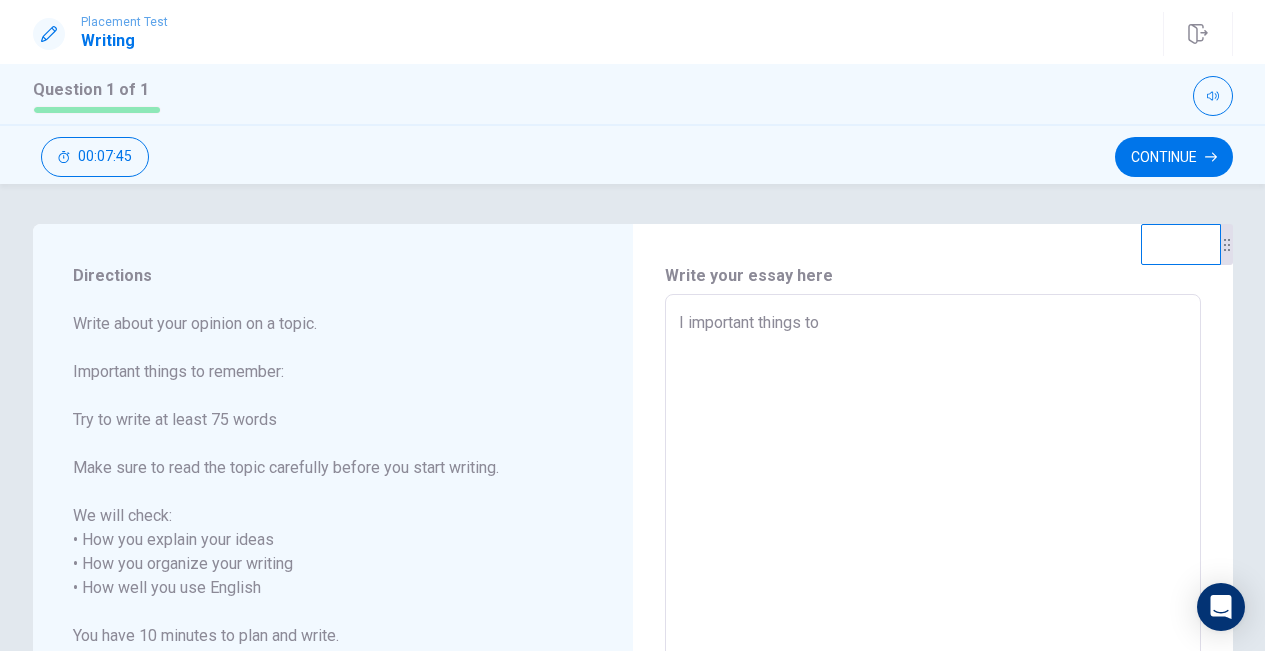 type on "x" 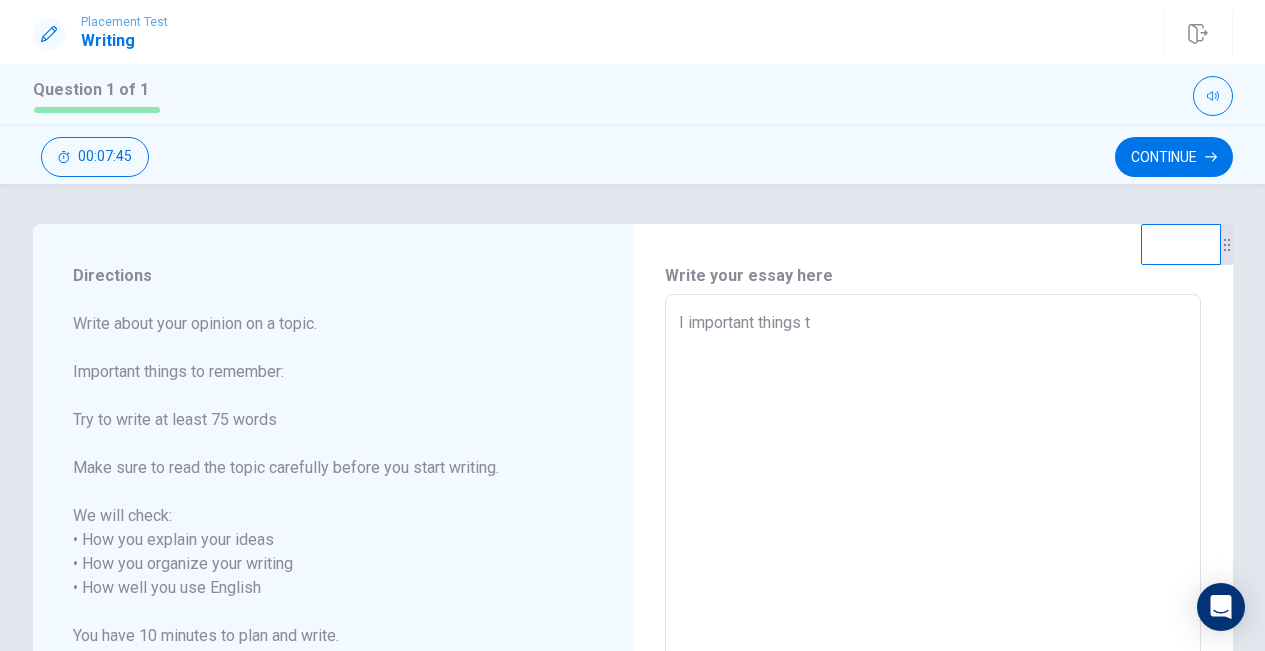 type on "x" 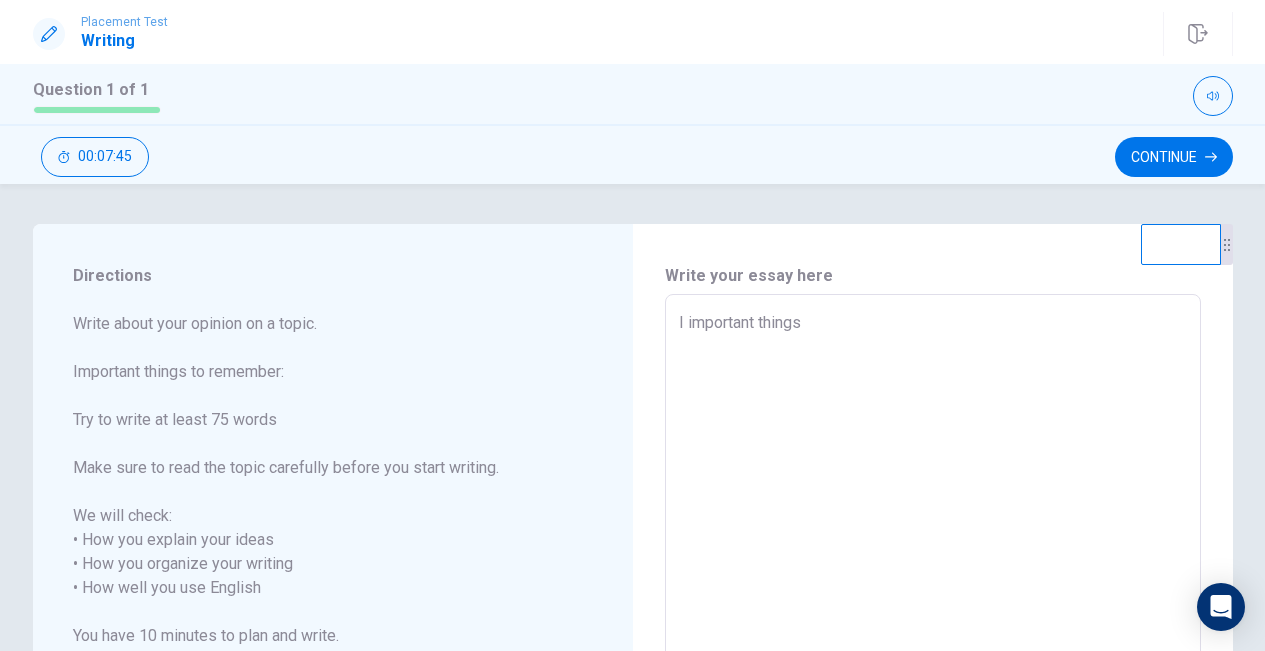 type on "x" 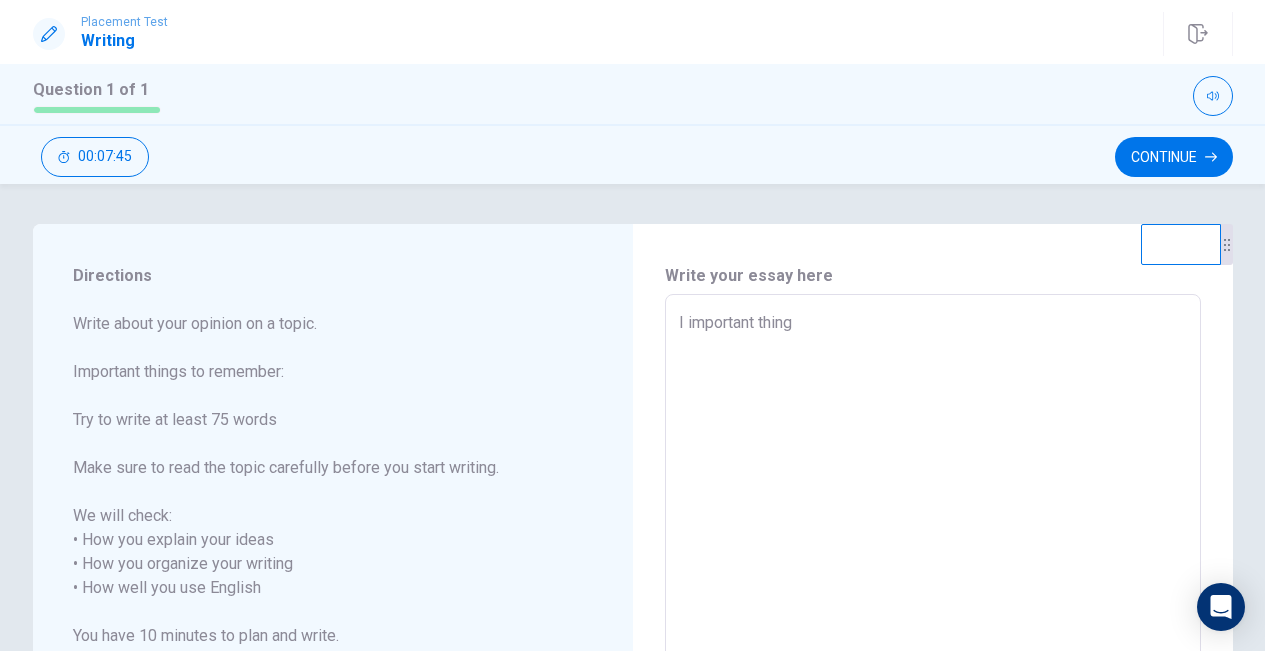 type on "x" 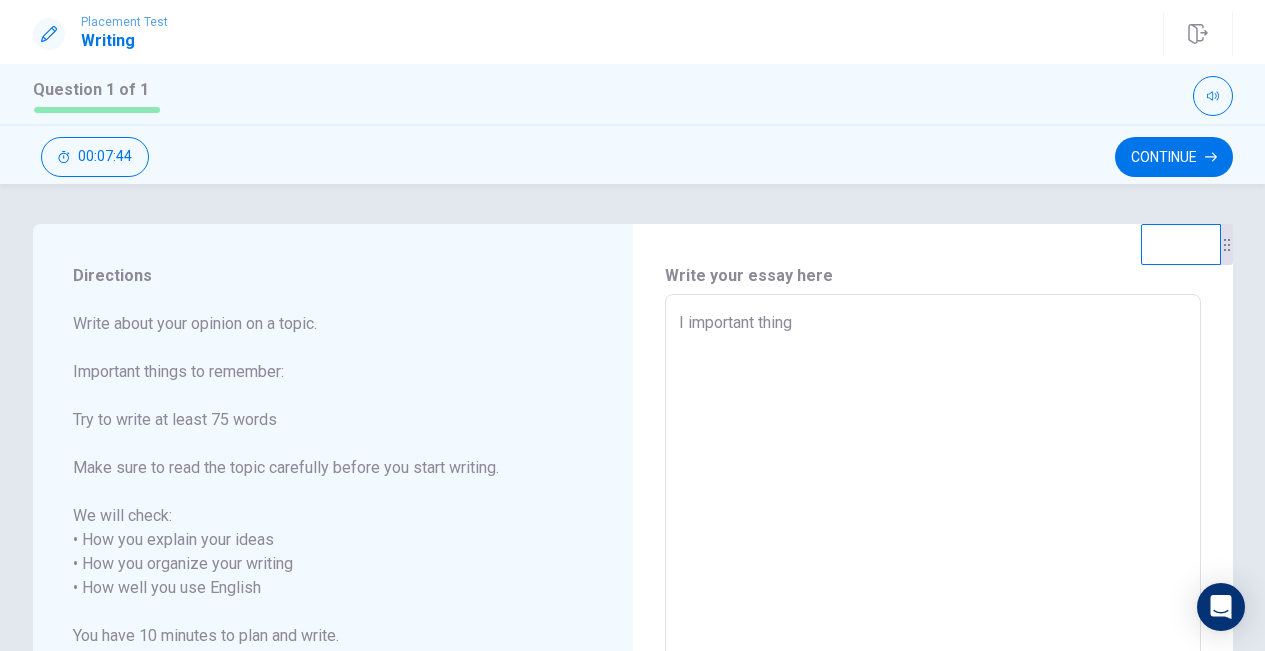 type on "I important thin" 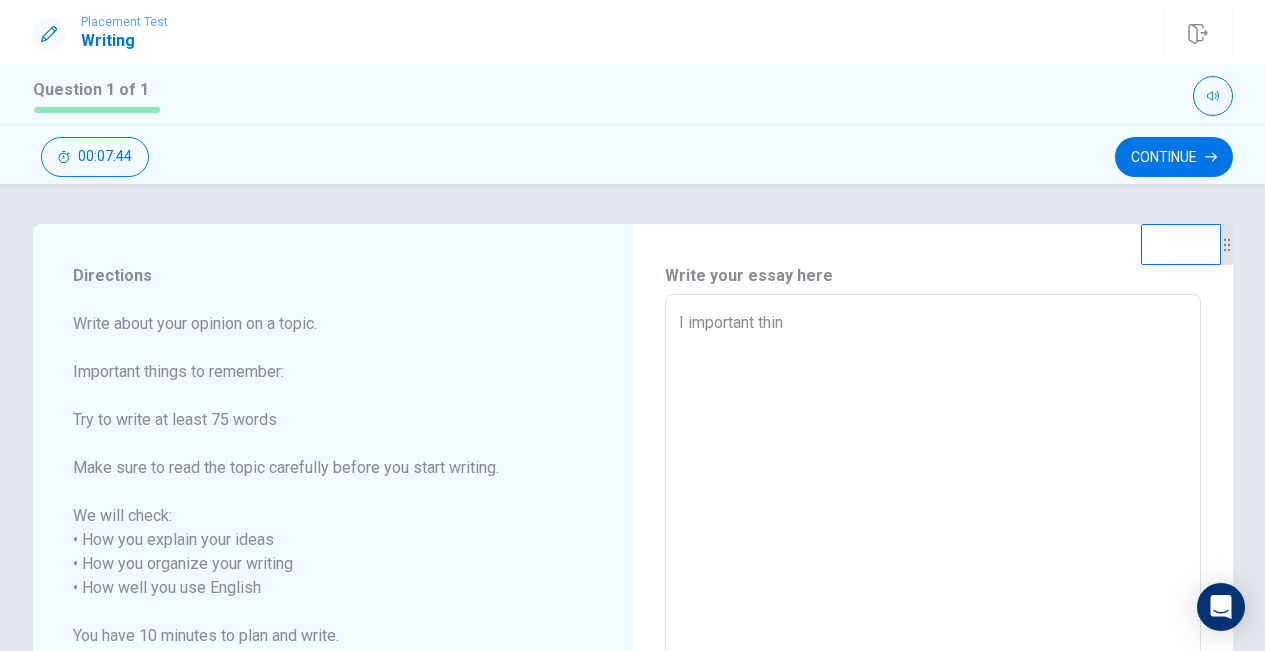 type on "x" 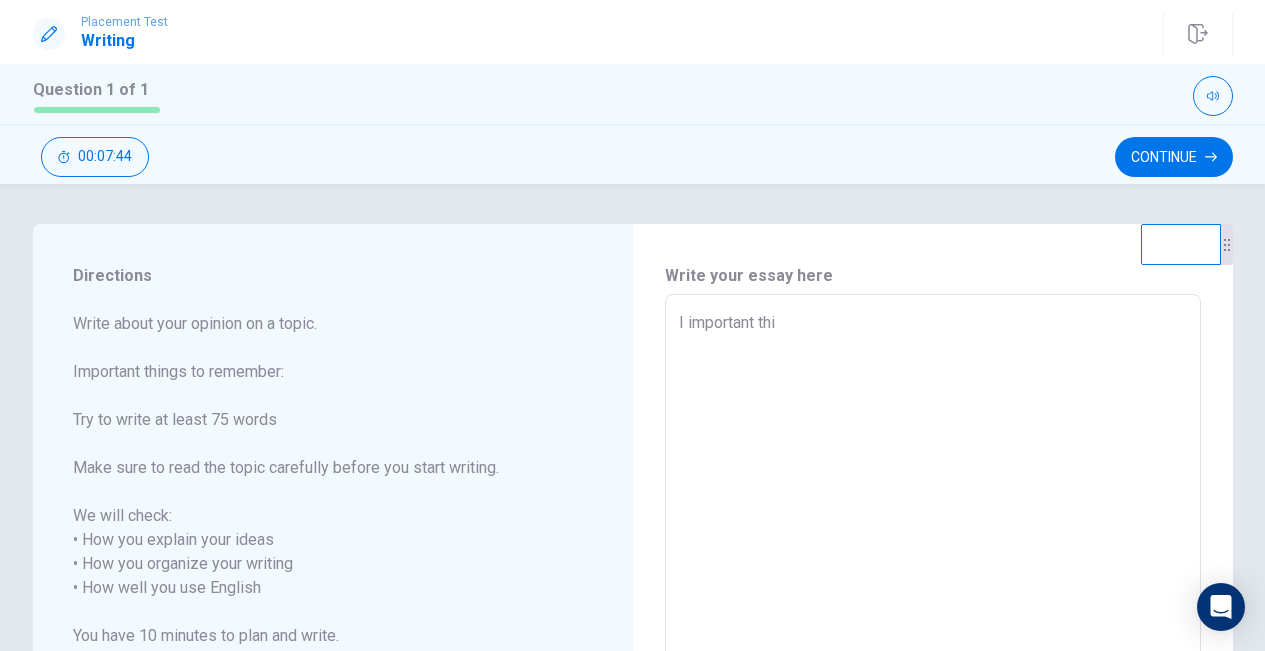 type on "x" 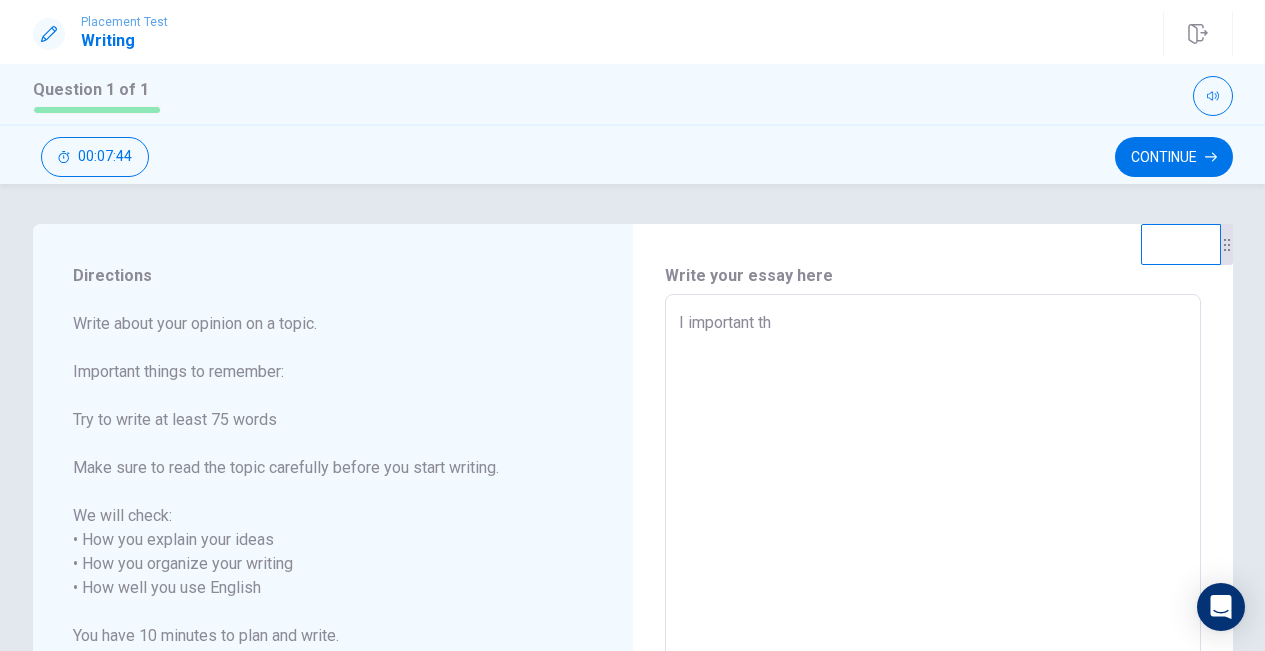 type on "x" 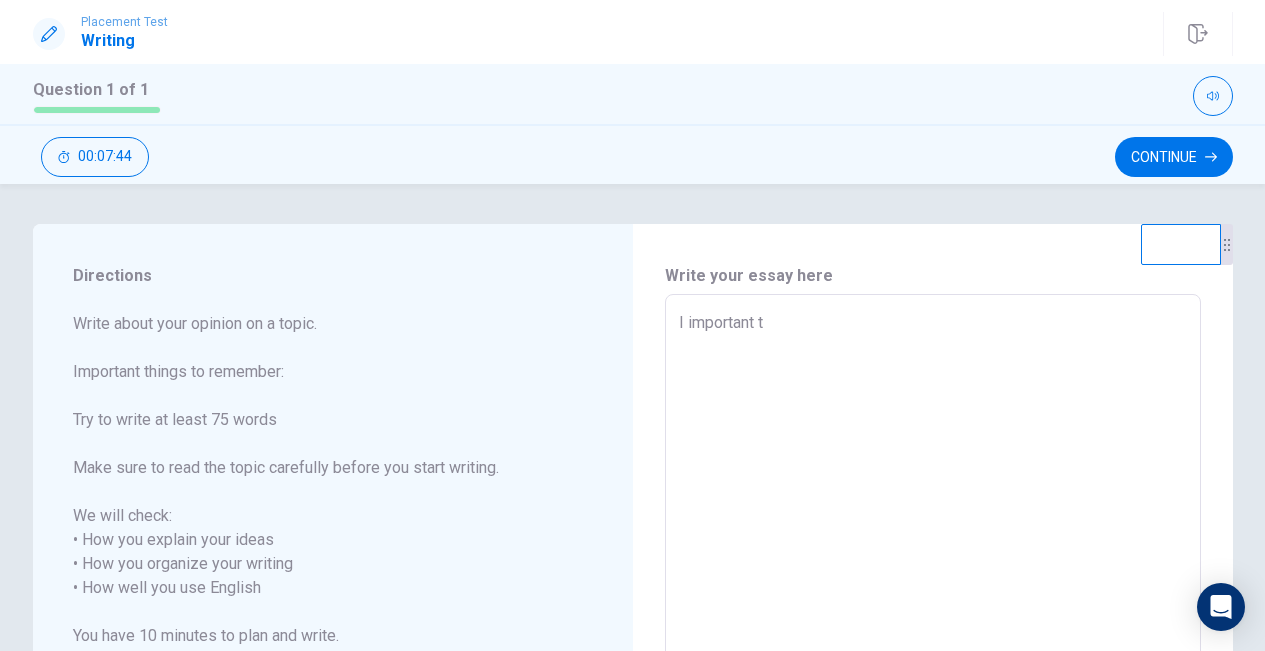 type on "x" 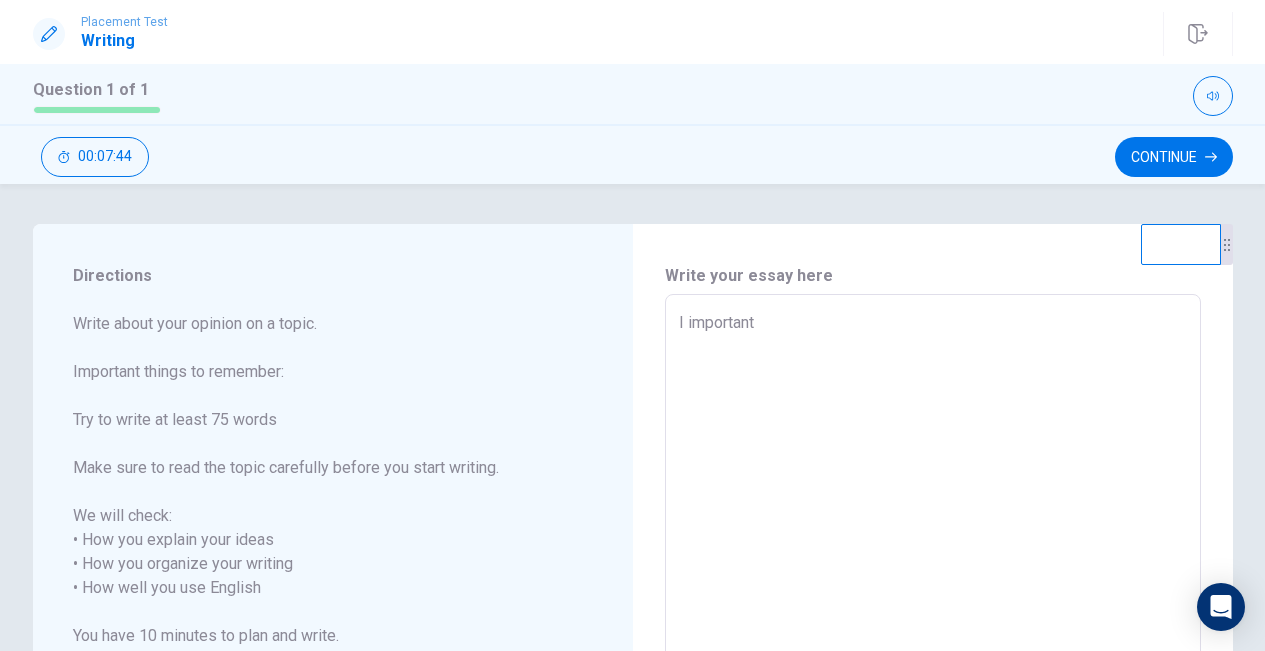 type on "x" 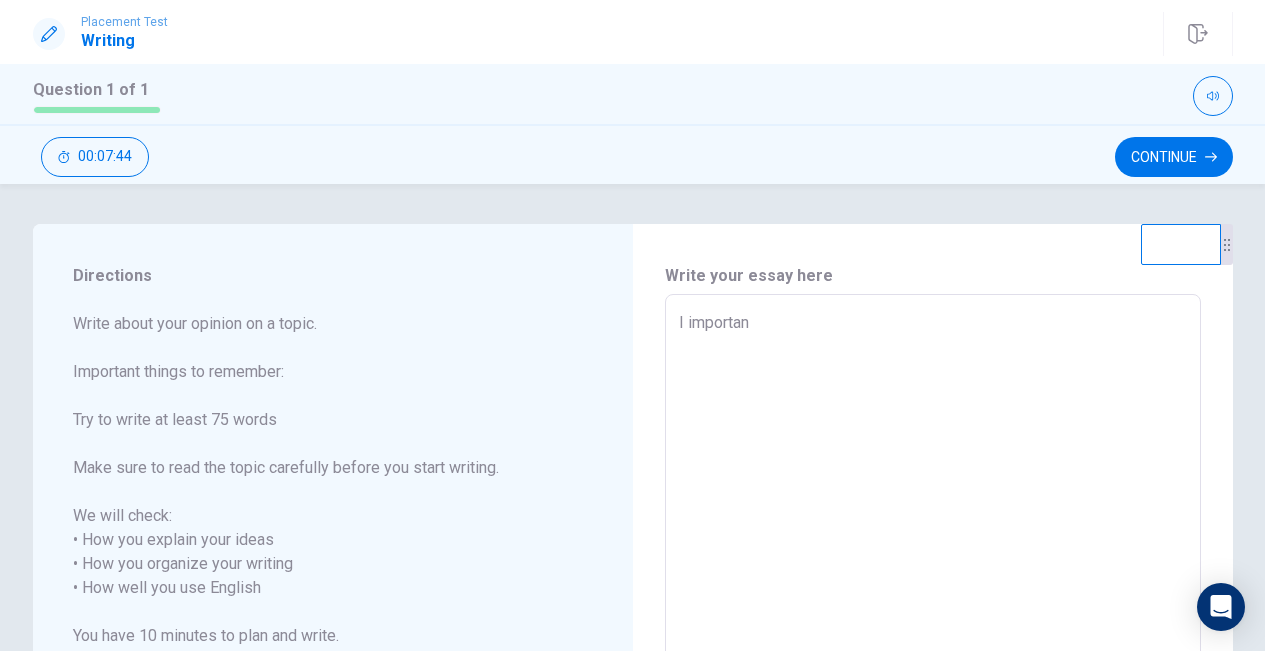 type on "x" 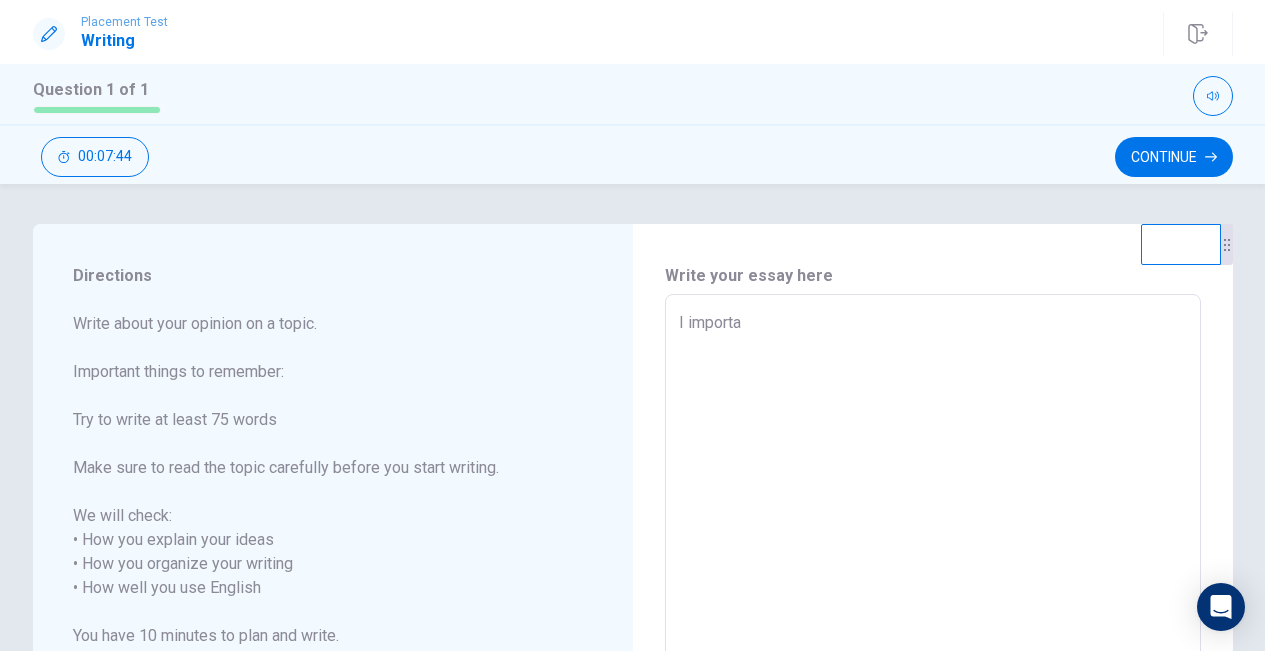 type on "x" 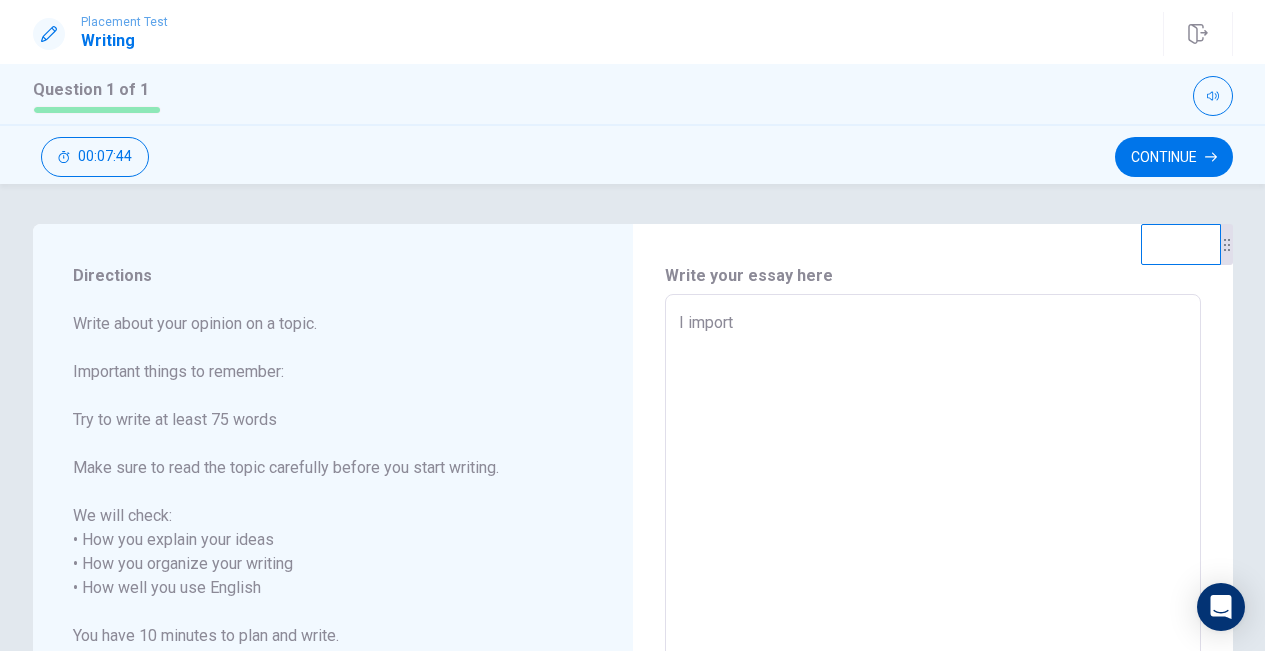 type on "x" 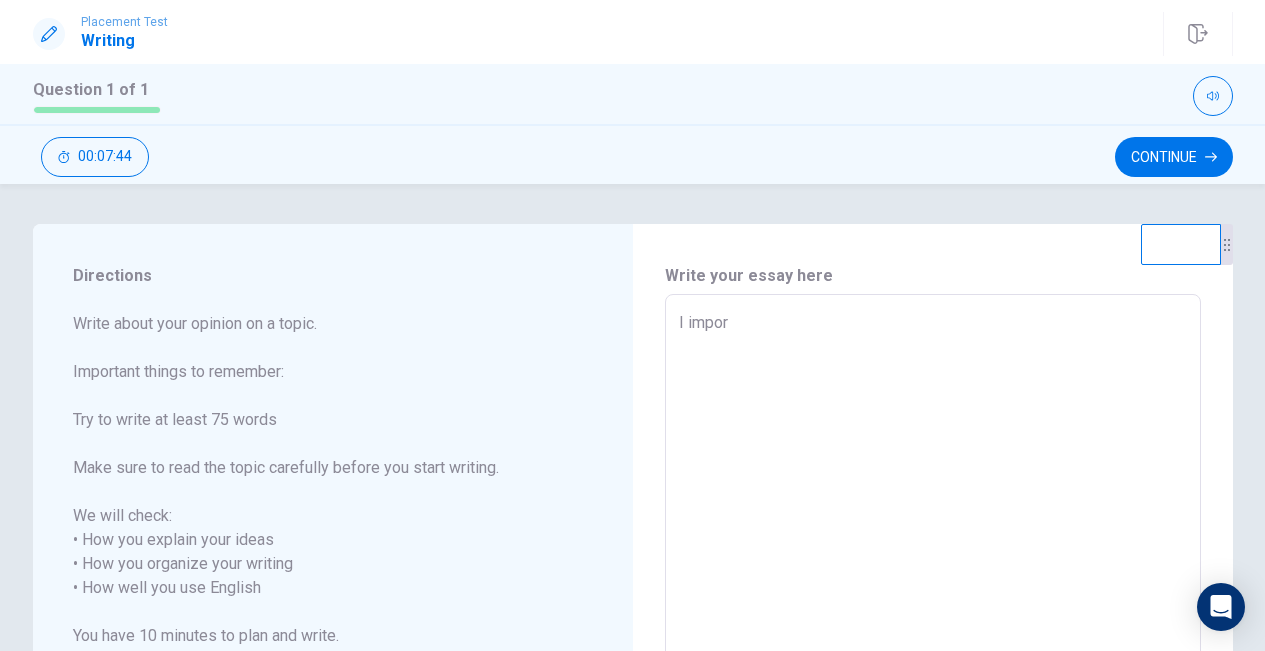 type on "x" 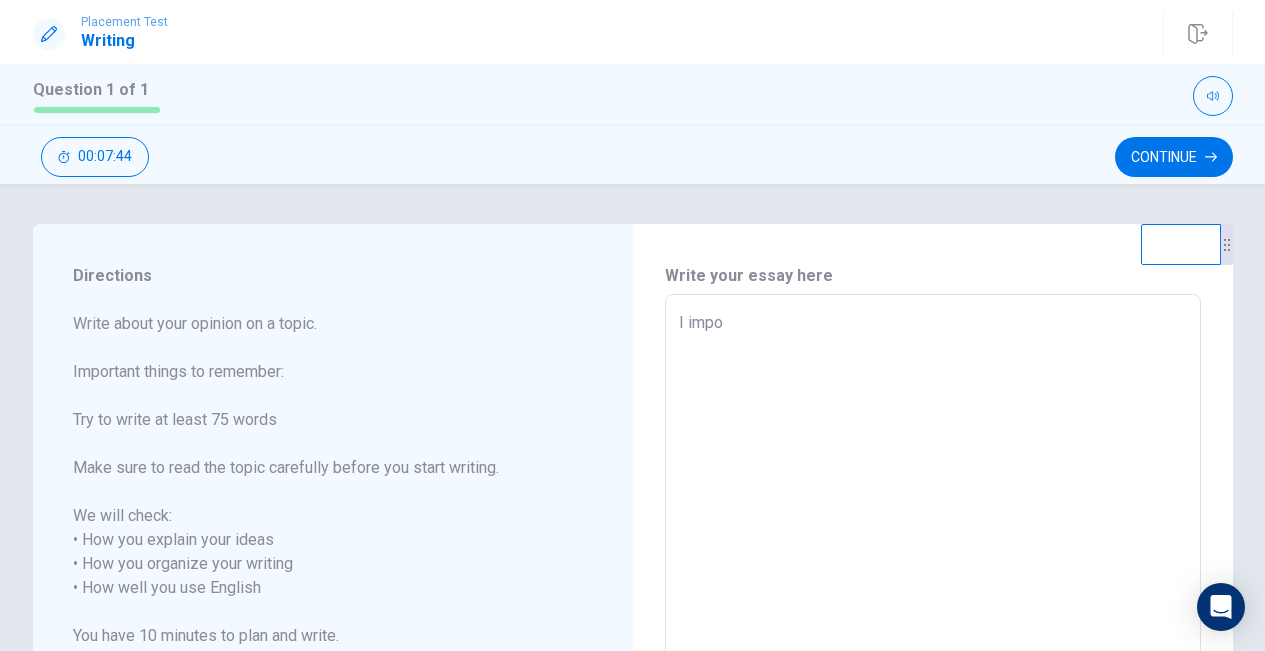type on "x" 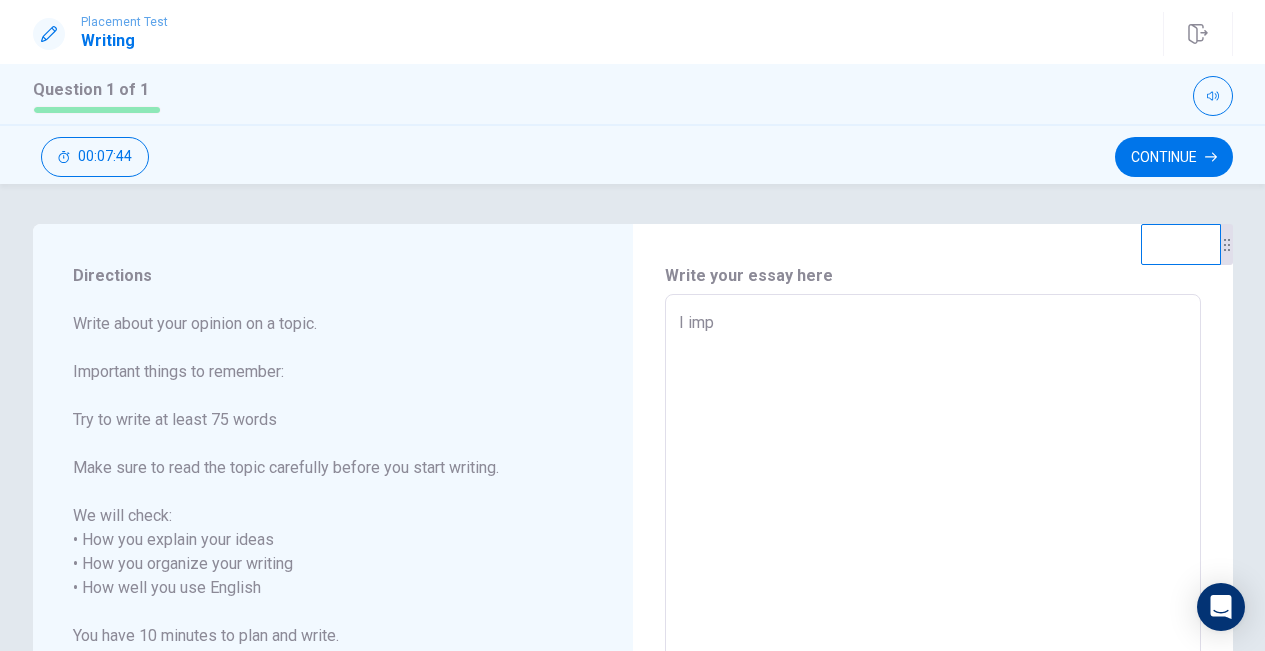 type on "x" 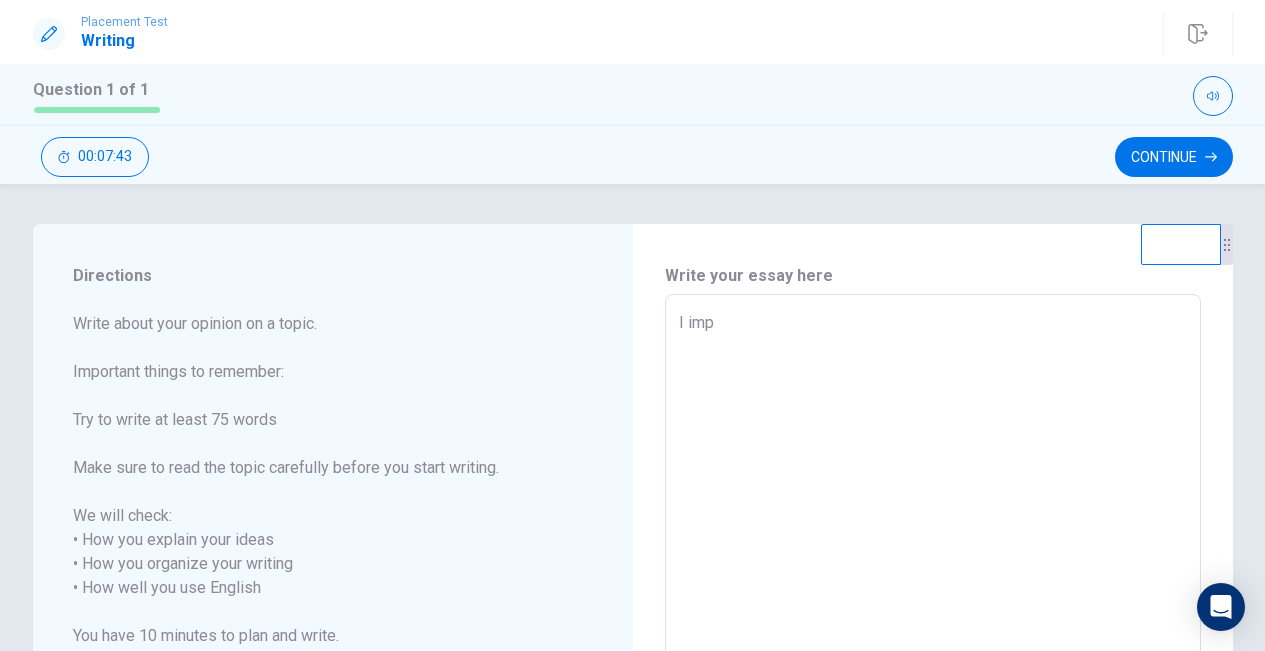 type on "I im" 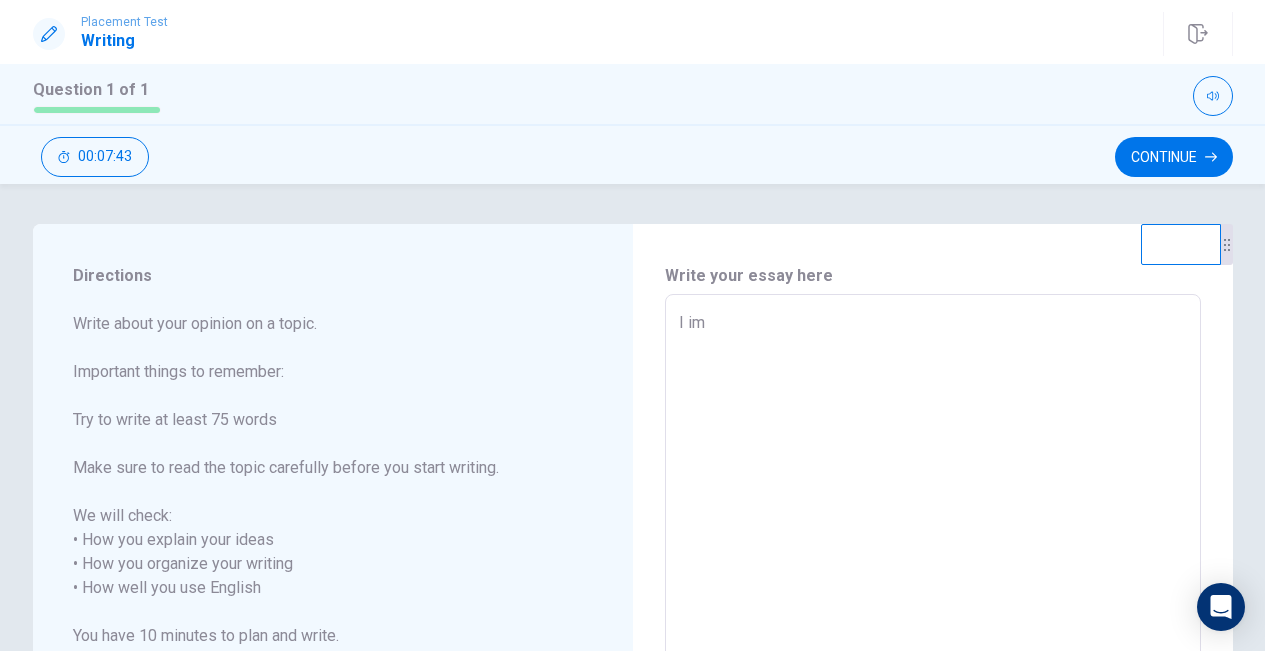 type on "x" 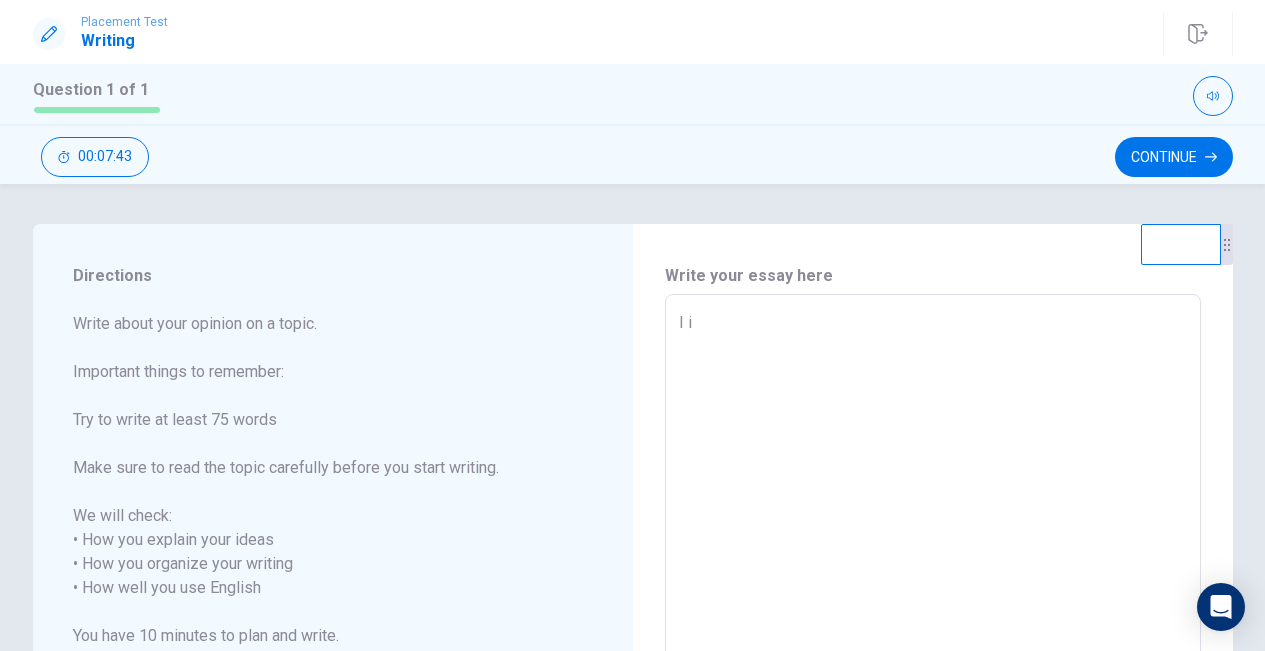 type on "x" 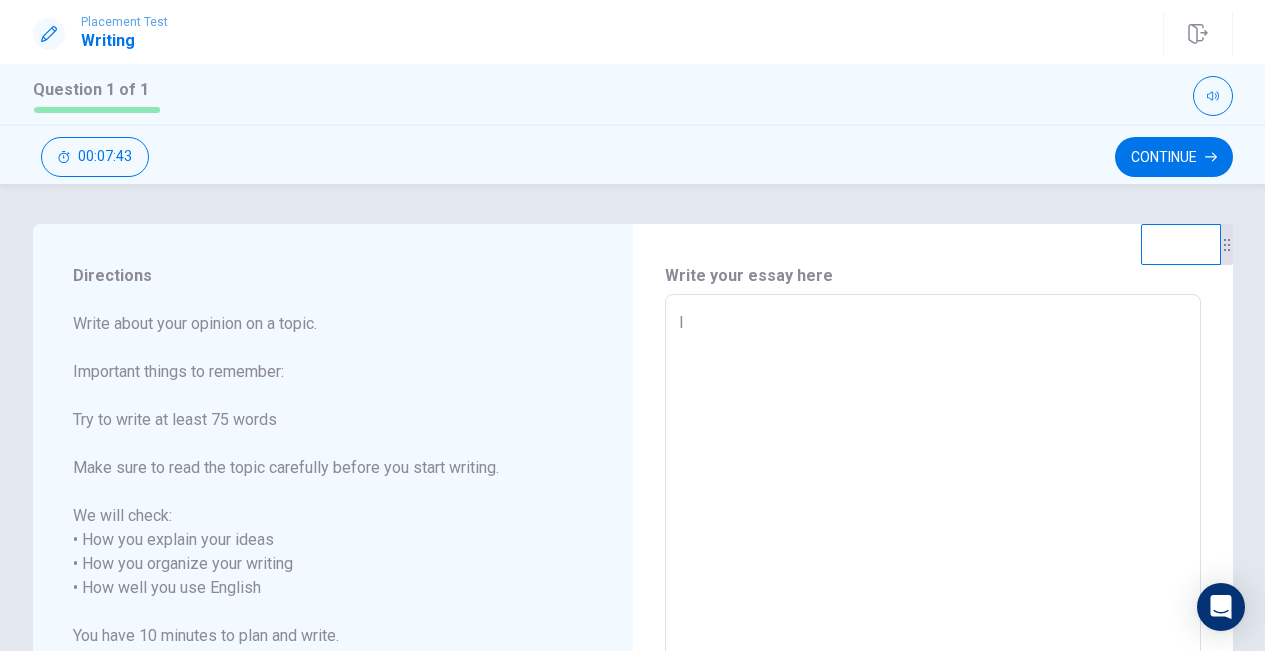 type on "x" 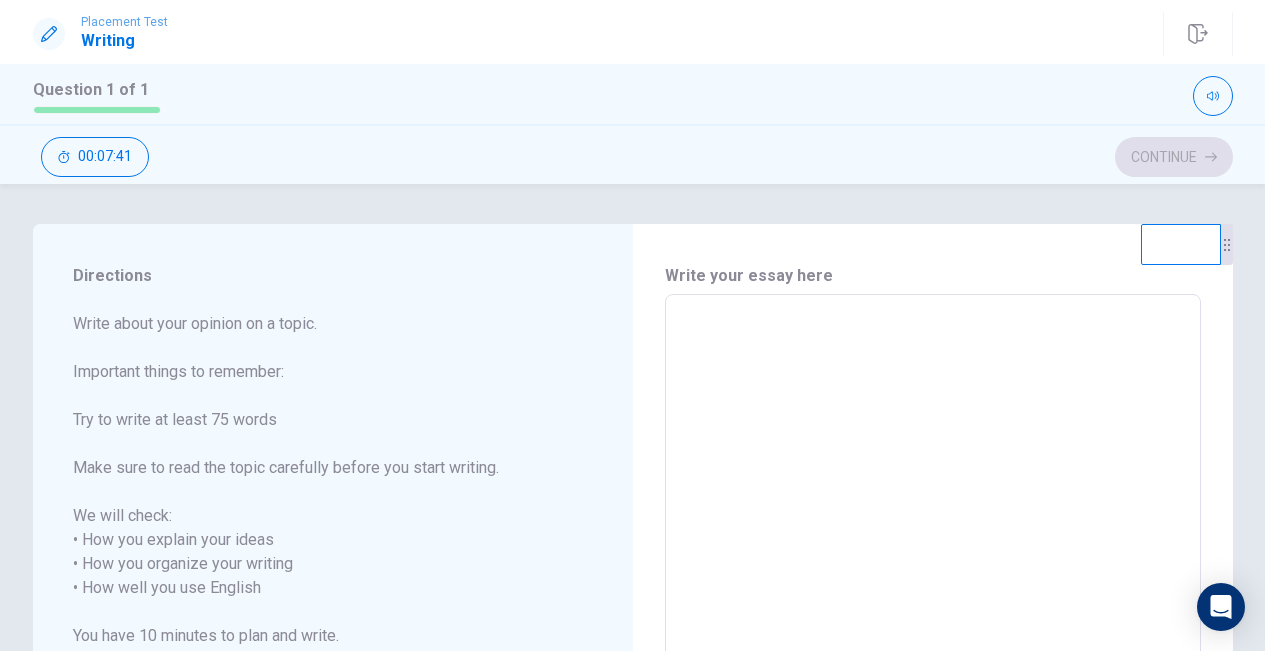 type on "I" 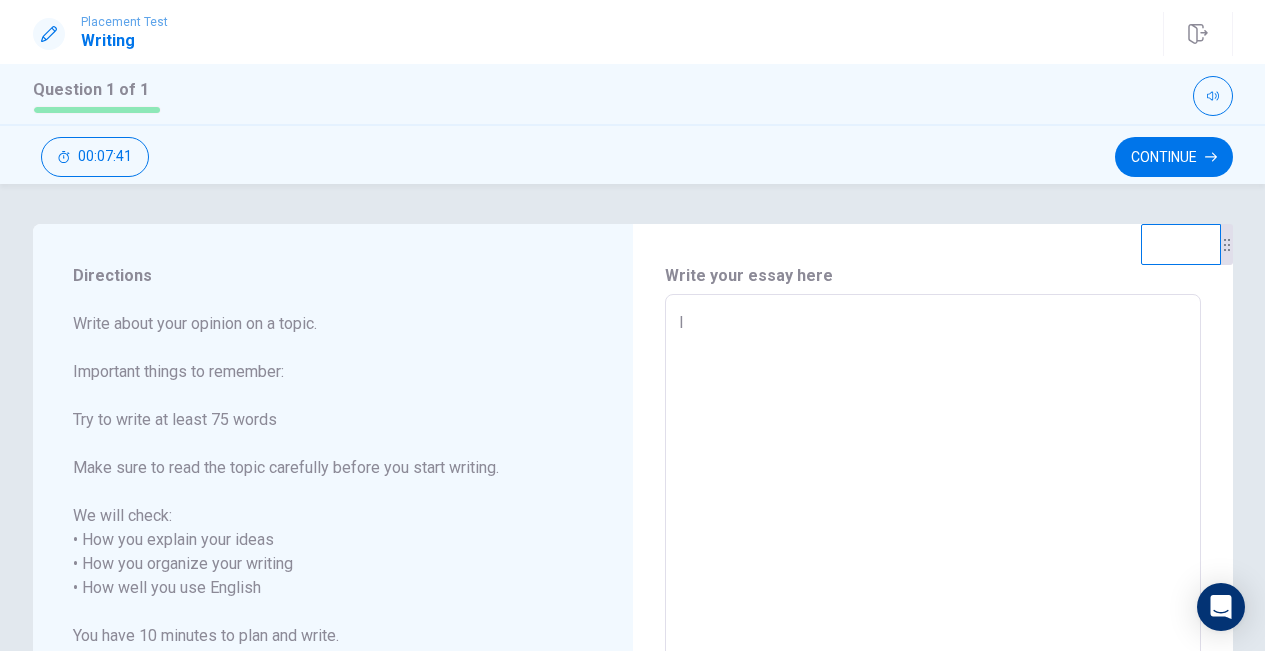 type on "x" 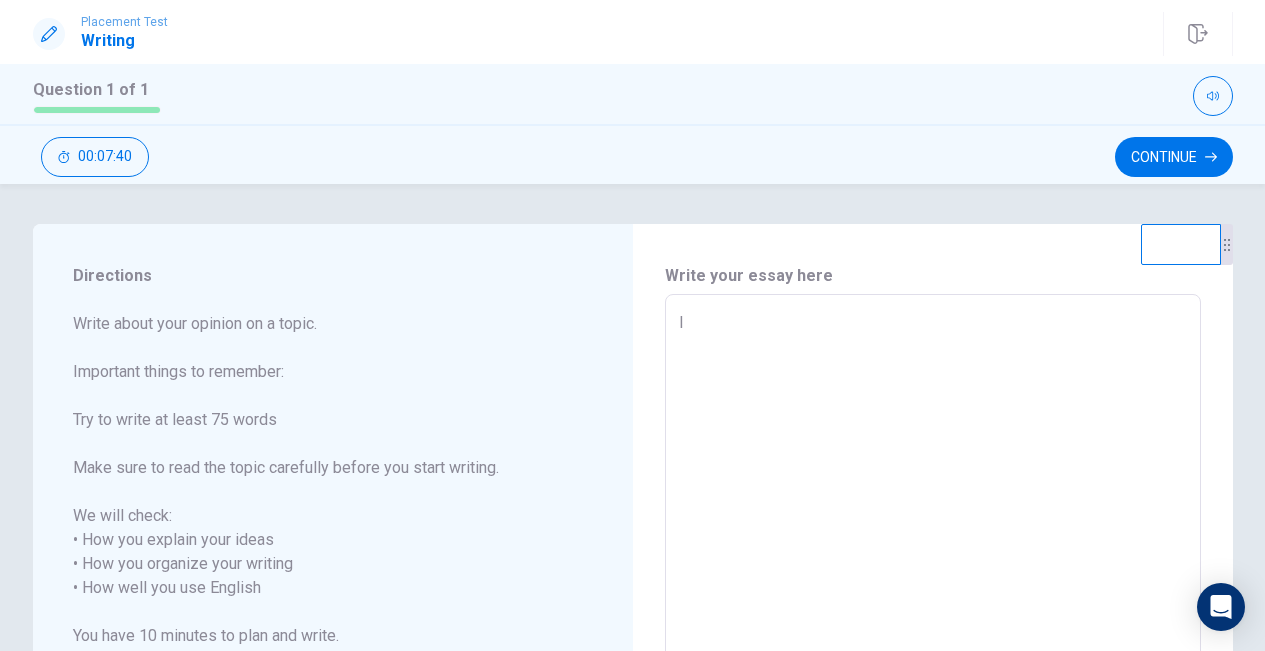 type on "I" 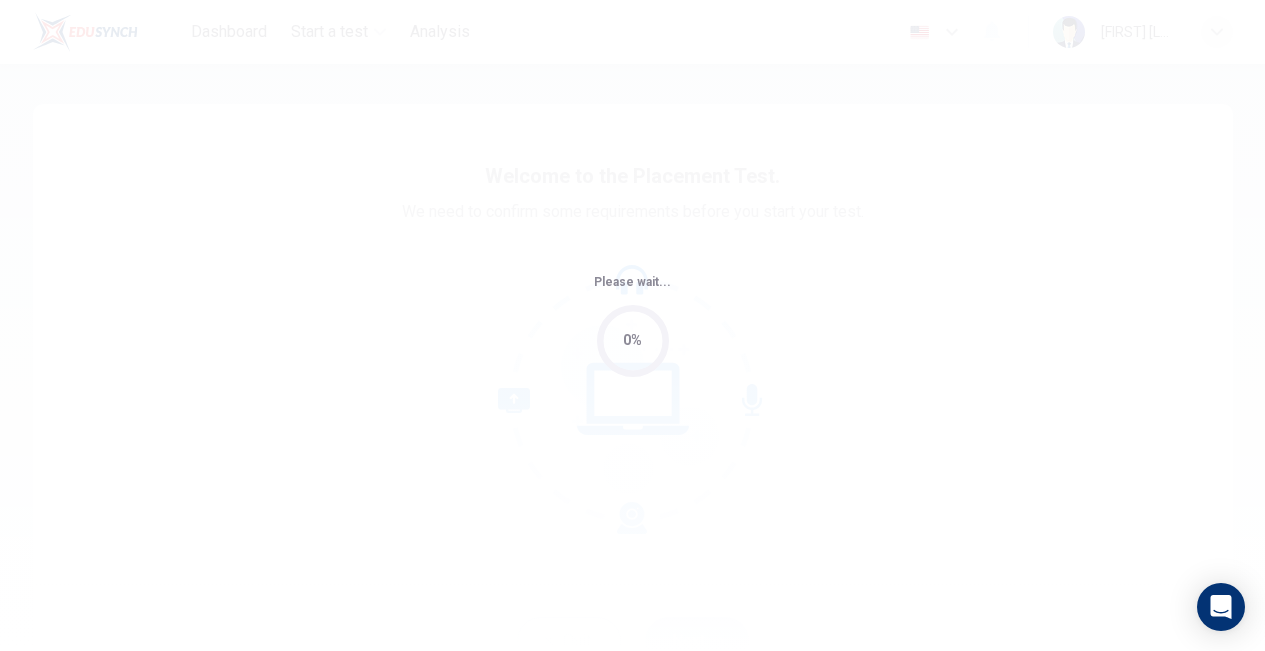 scroll, scrollTop: 0, scrollLeft: 0, axis: both 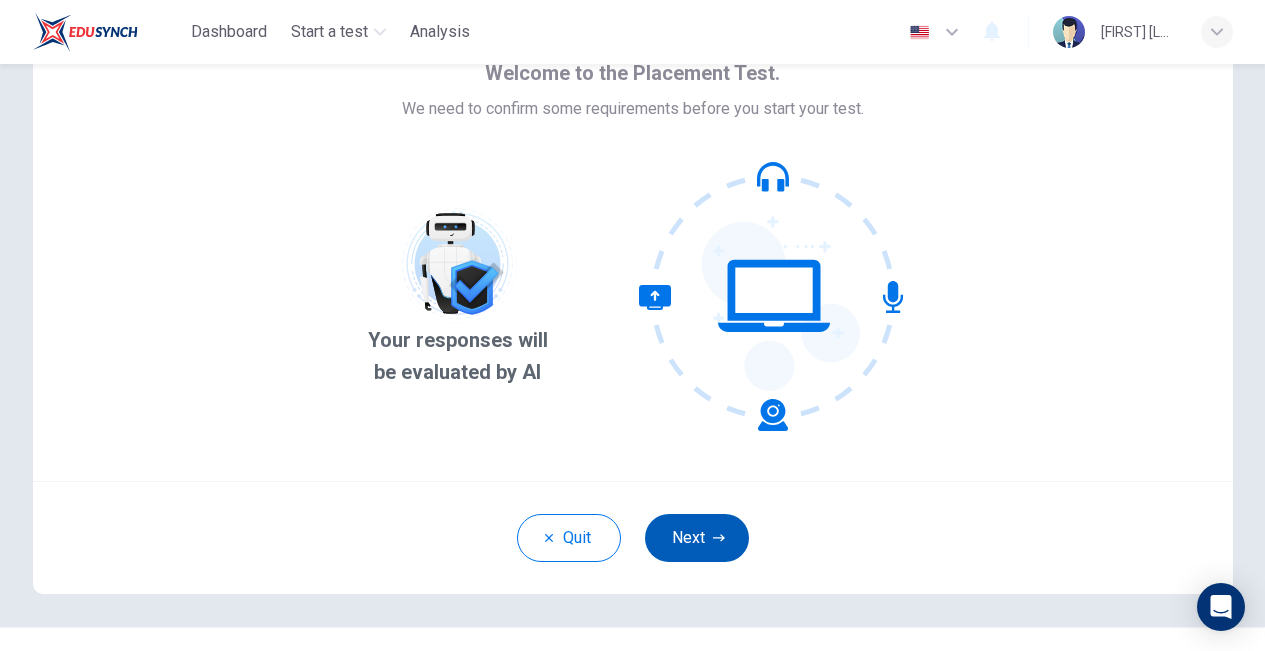 click on "Next" at bounding box center (697, 538) 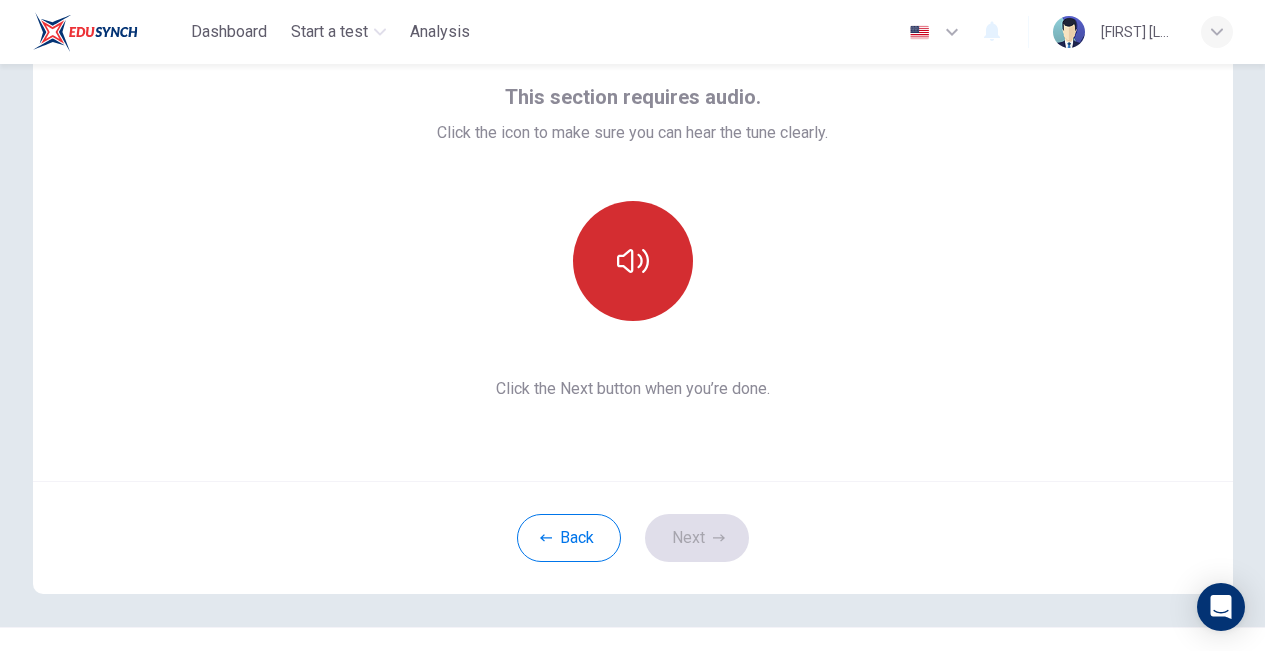 click at bounding box center (633, 261) 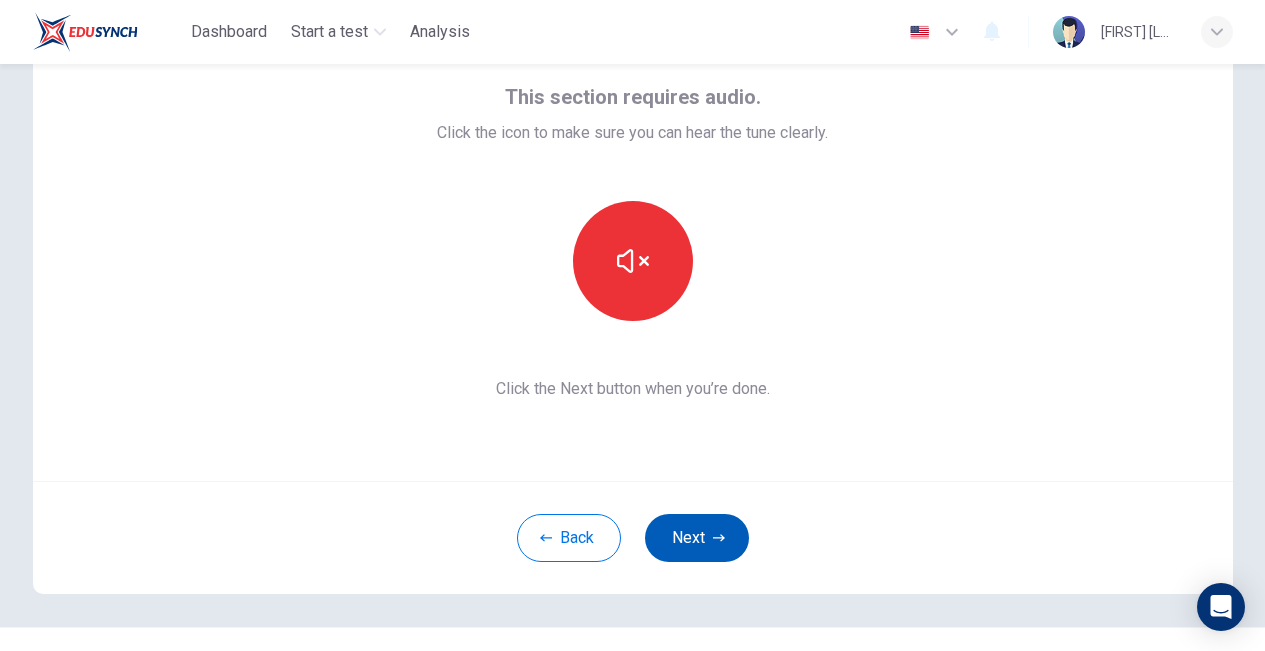 click on "Next" at bounding box center [697, 538] 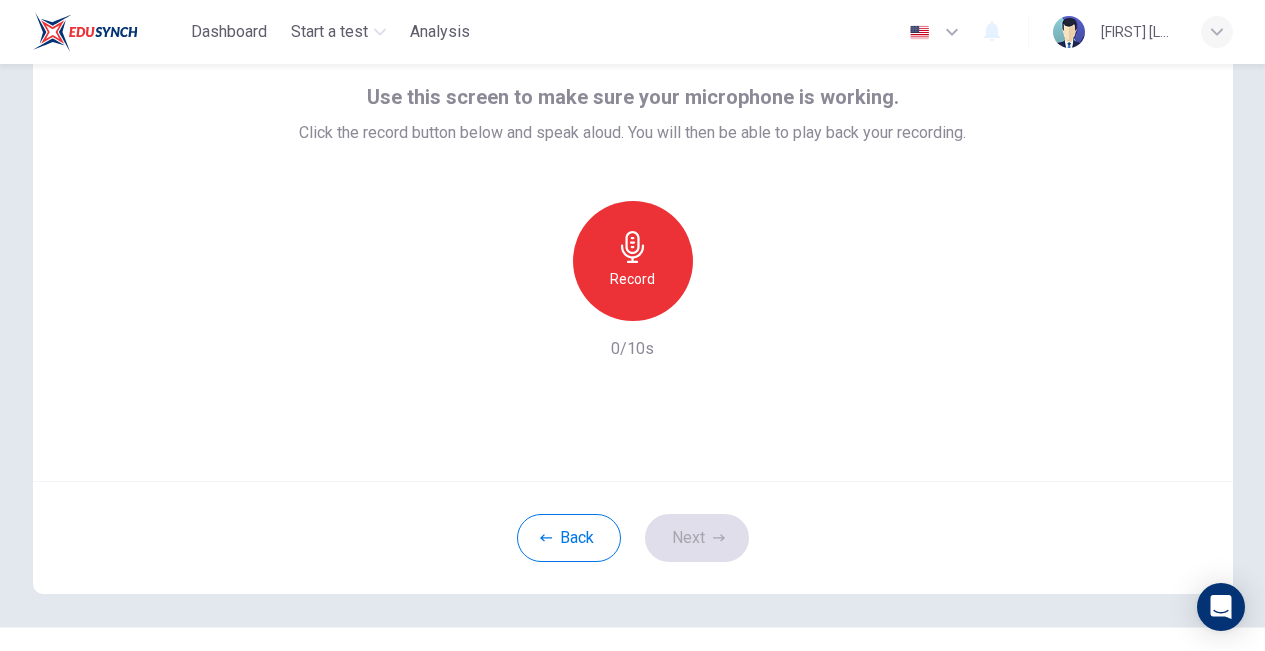 click on "Record" at bounding box center (633, 261) 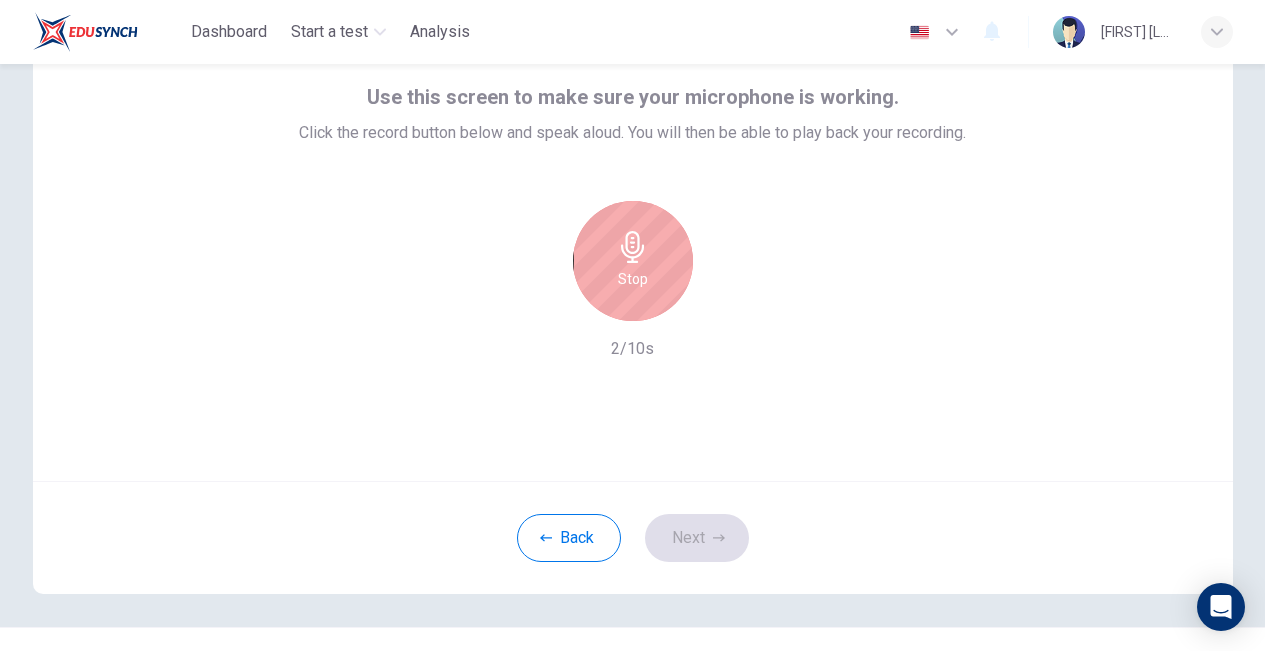 click on "Stop" at bounding box center [633, 261] 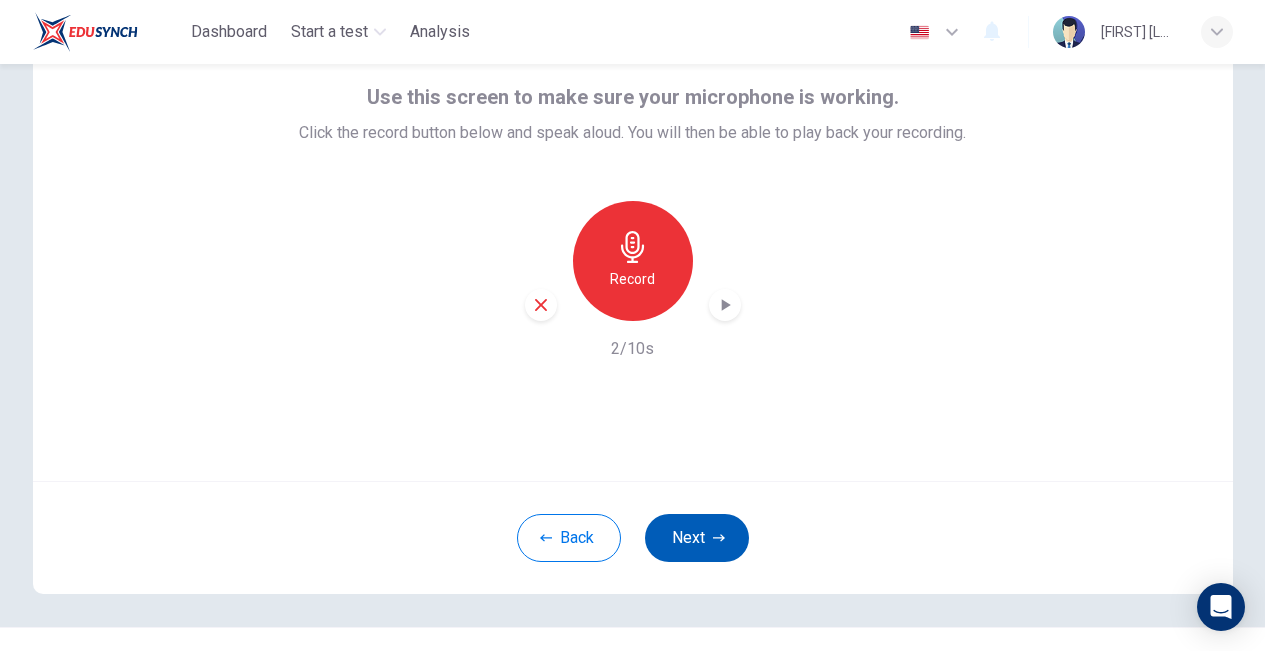 click on "Next" at bounding box center [697, 538] 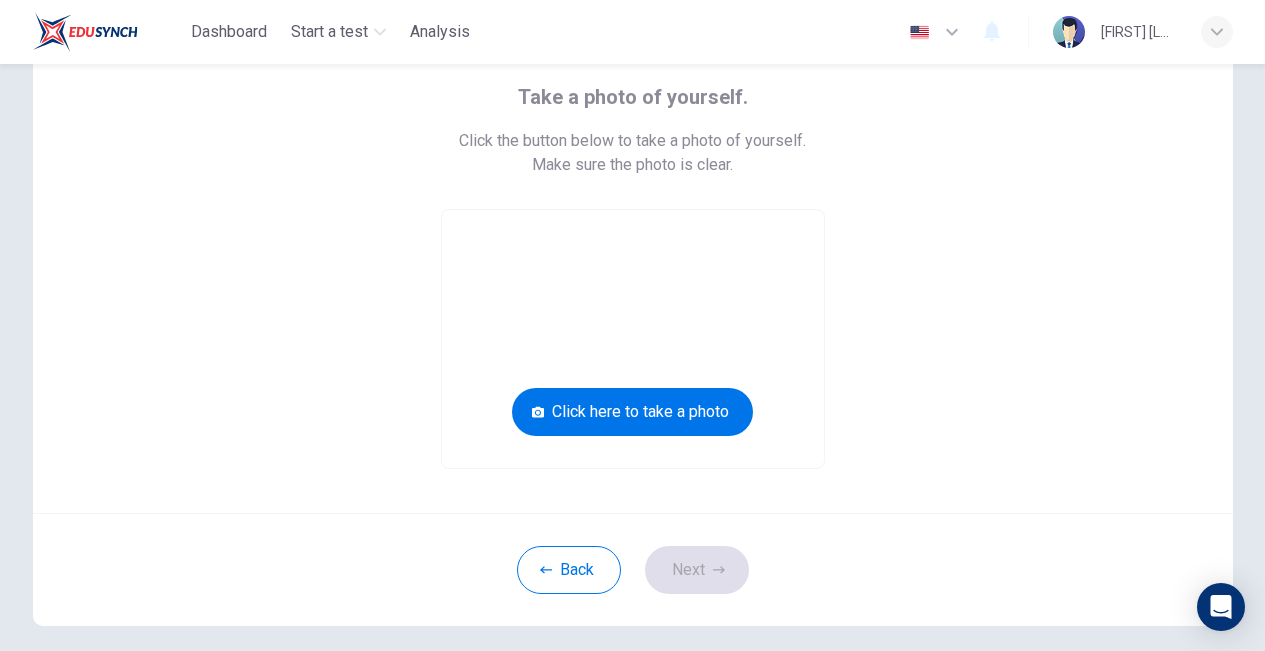 click 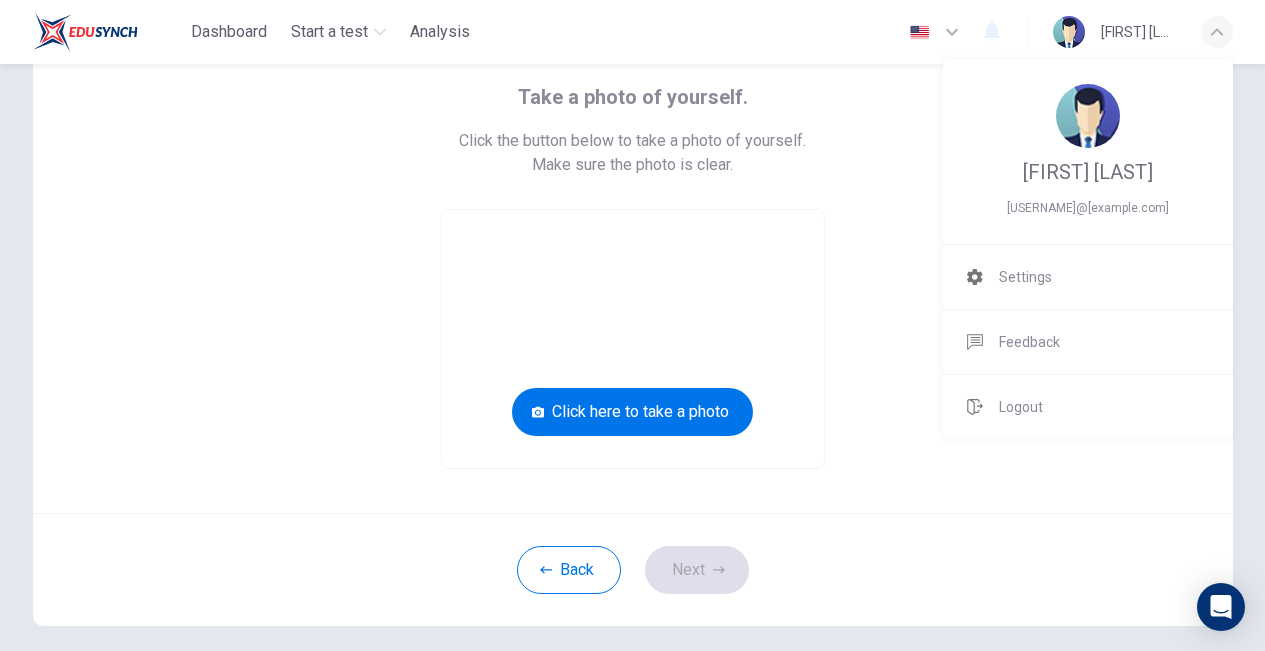 click at bounding box center (632, 325) 